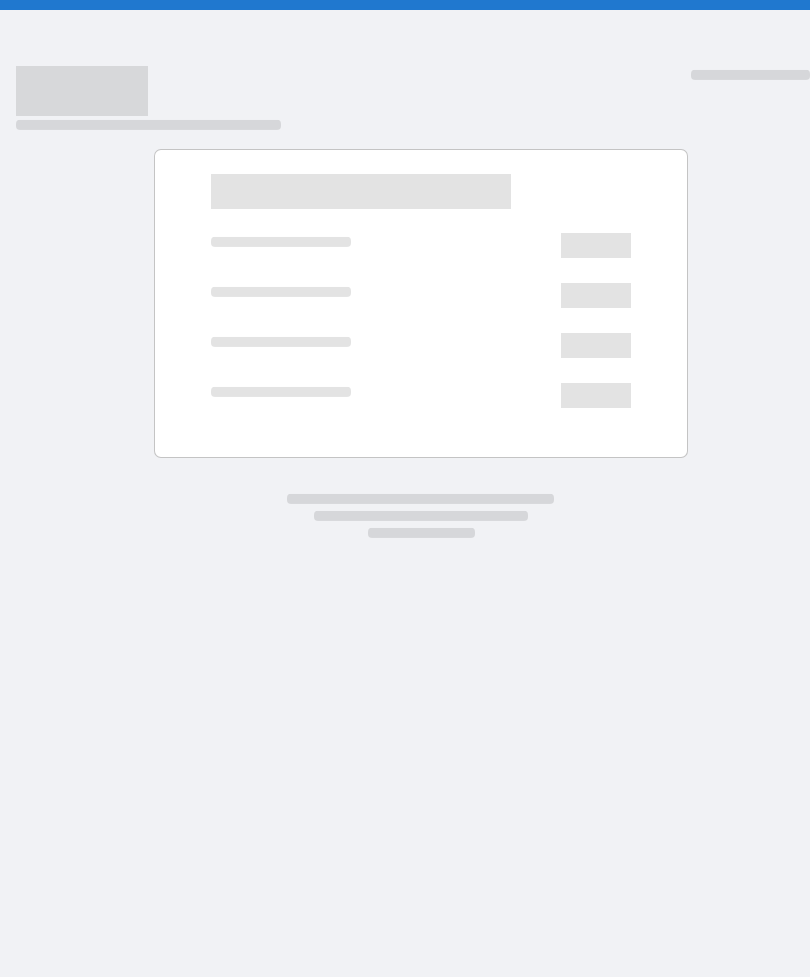 scroll, scrollTop: 0, scrollLeft: 0, axis: both 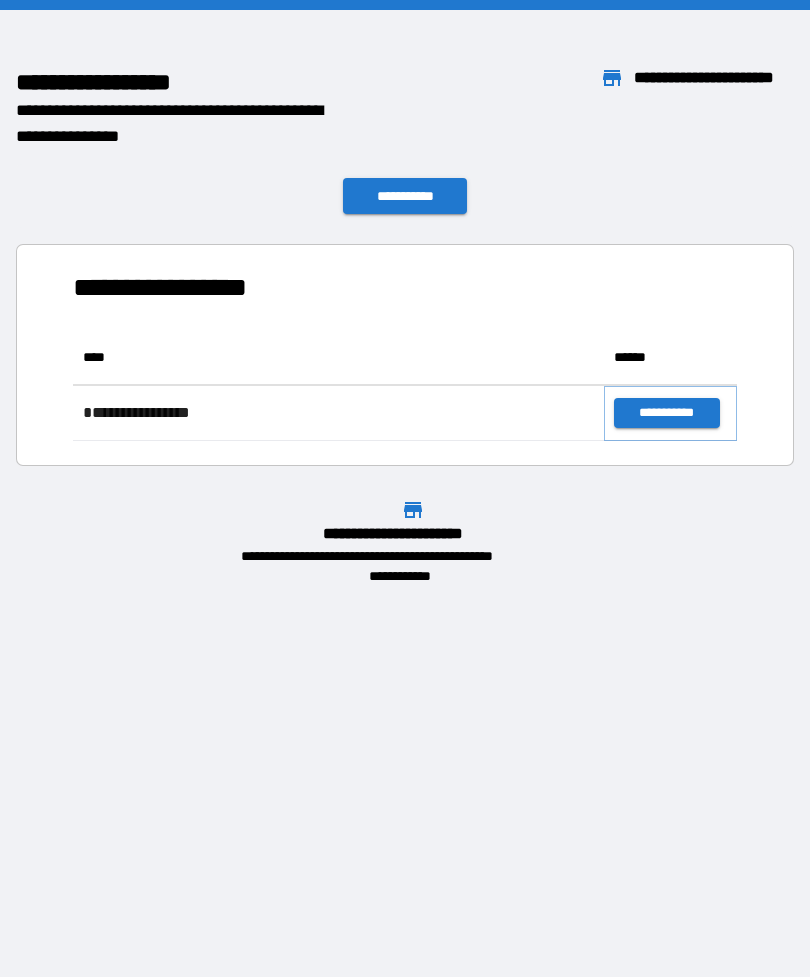 click on "**********" at bounding box center (666, 413) 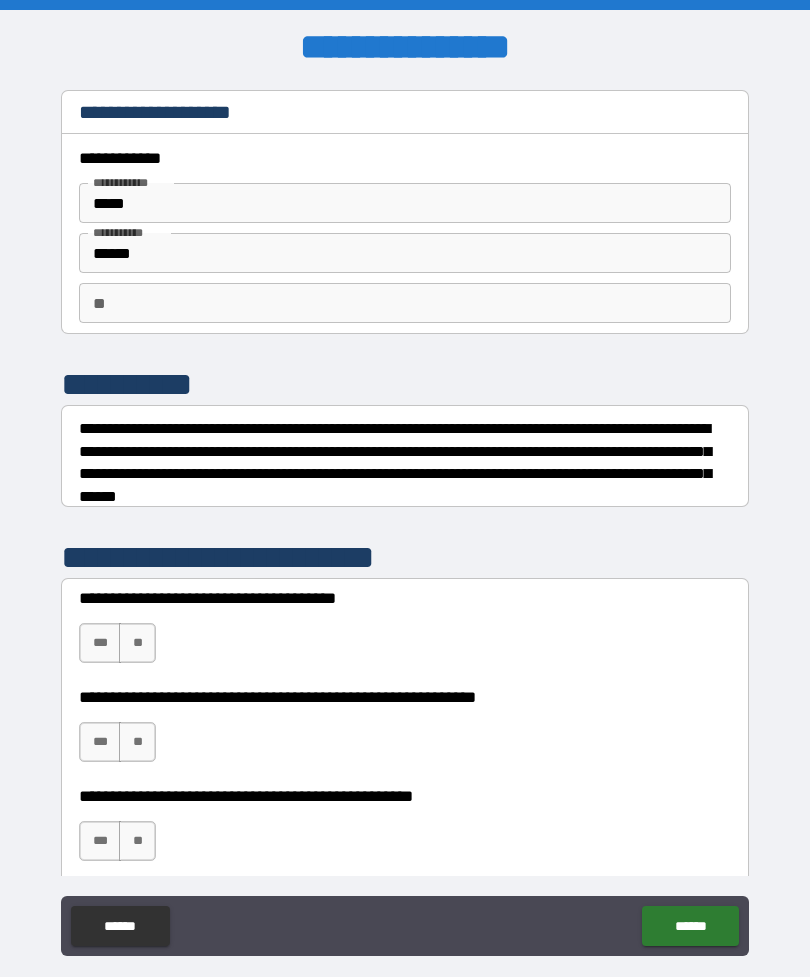 click on "**" at bounding box center [405, 303] 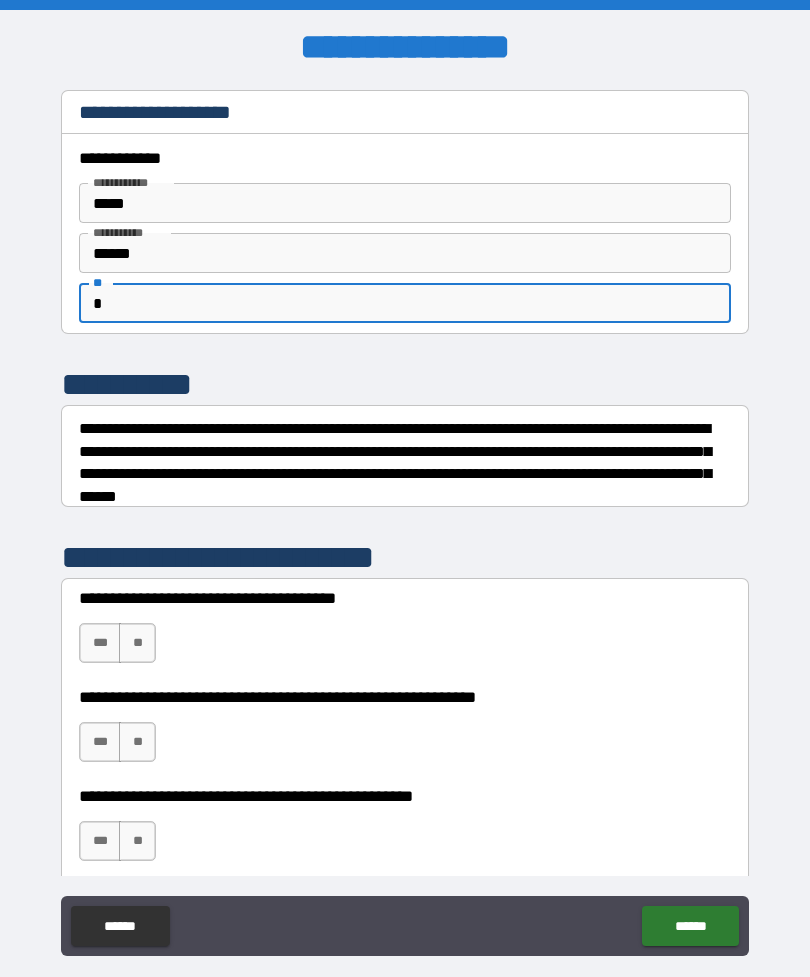 type on "*" 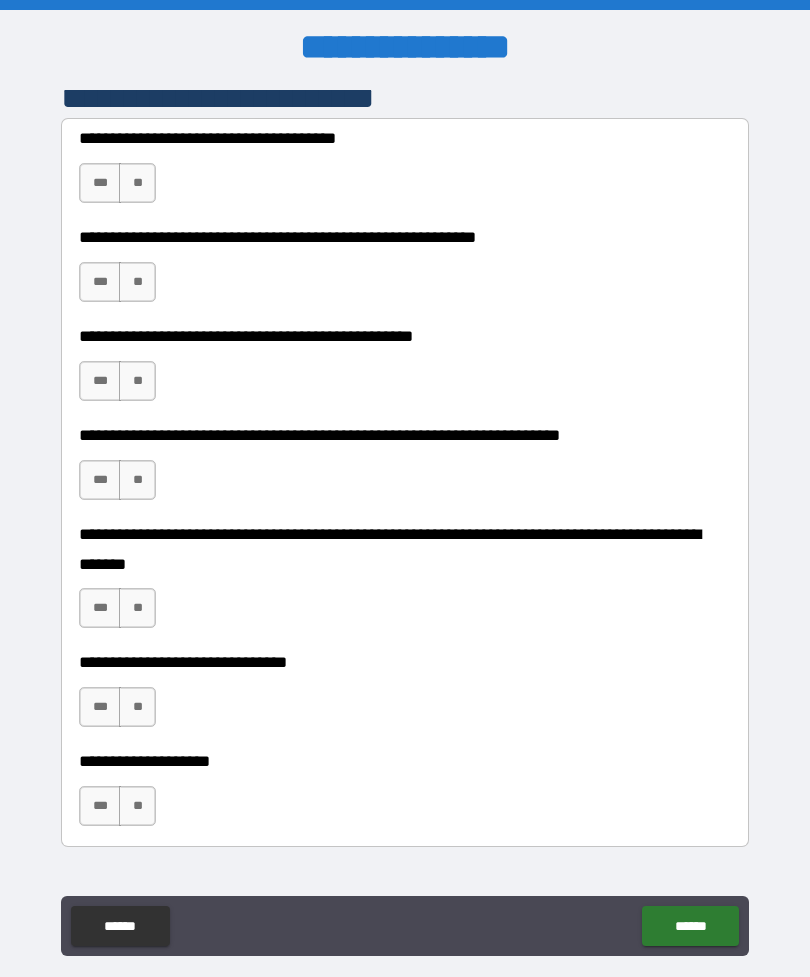 scroll, scrollTop: 462, scrollLeft: 0, axis: vertical 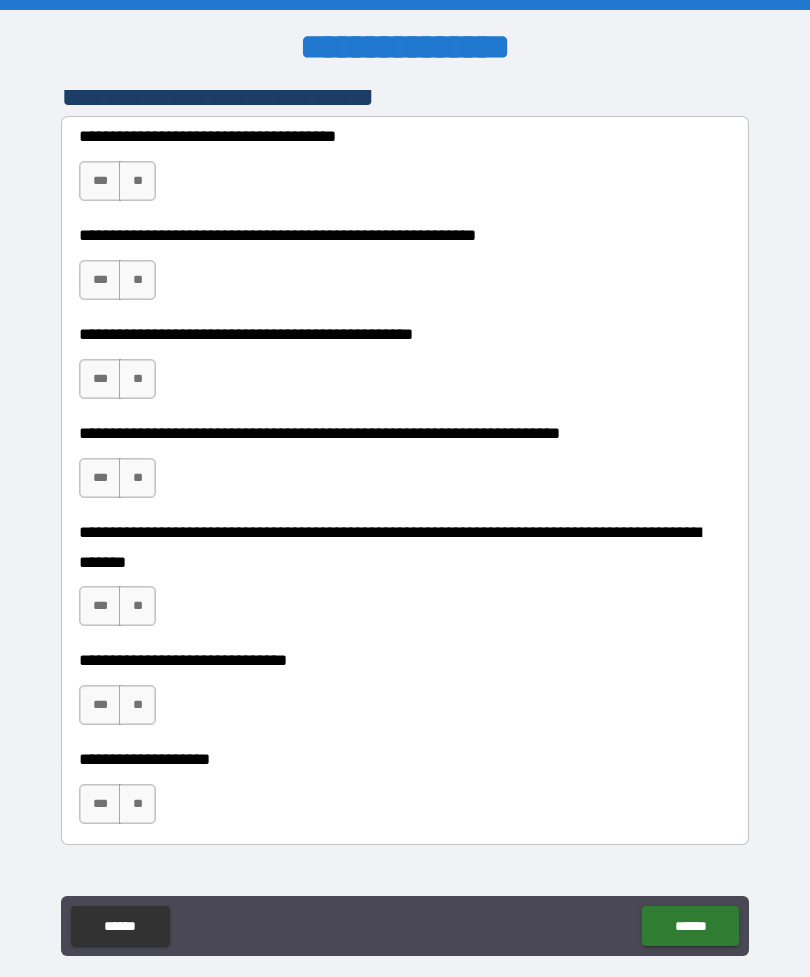 click on "***" at bounding box center (100, 181) 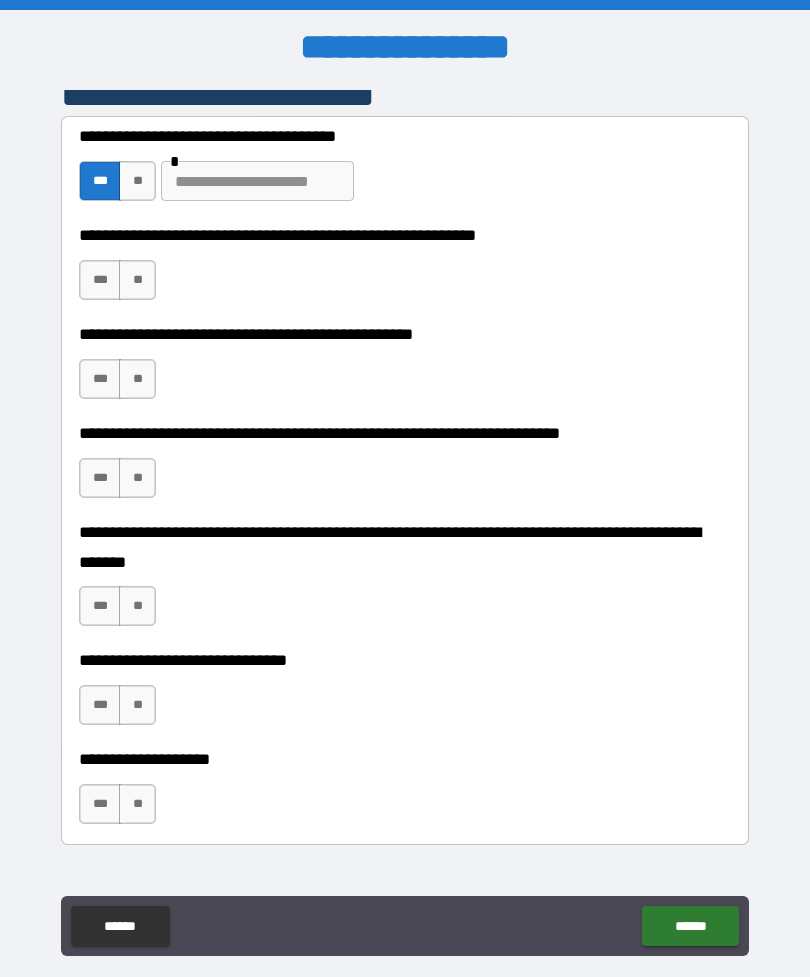 click on "**" at bounding box center [137, 280] 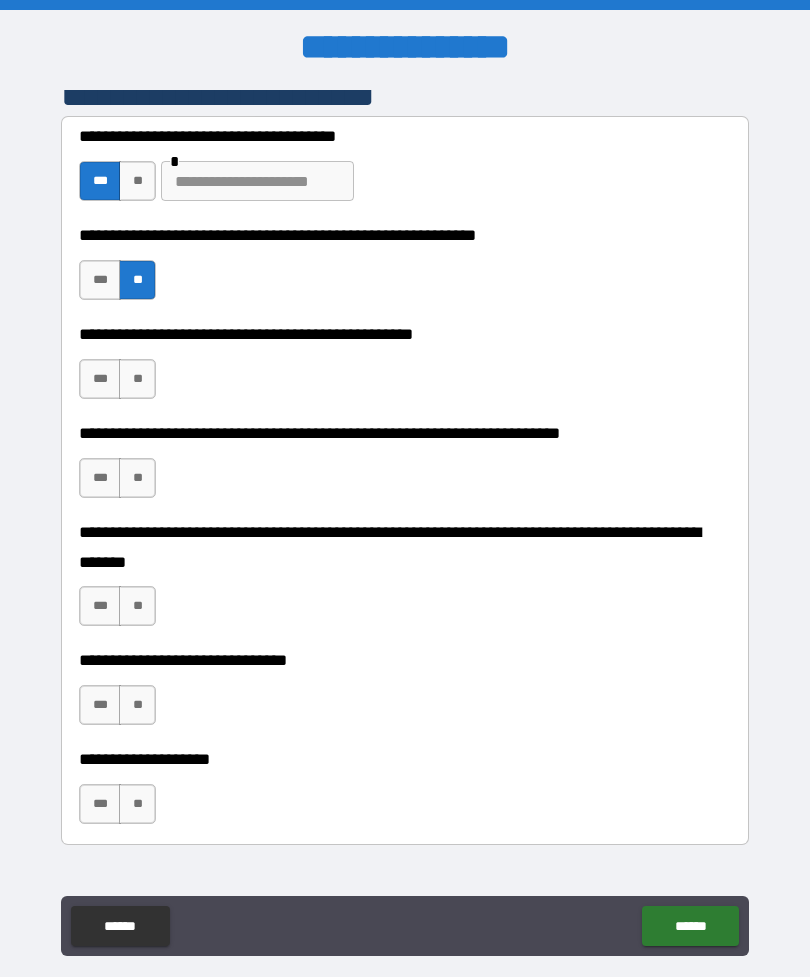 click on "**" at bounding box center (137, 379) 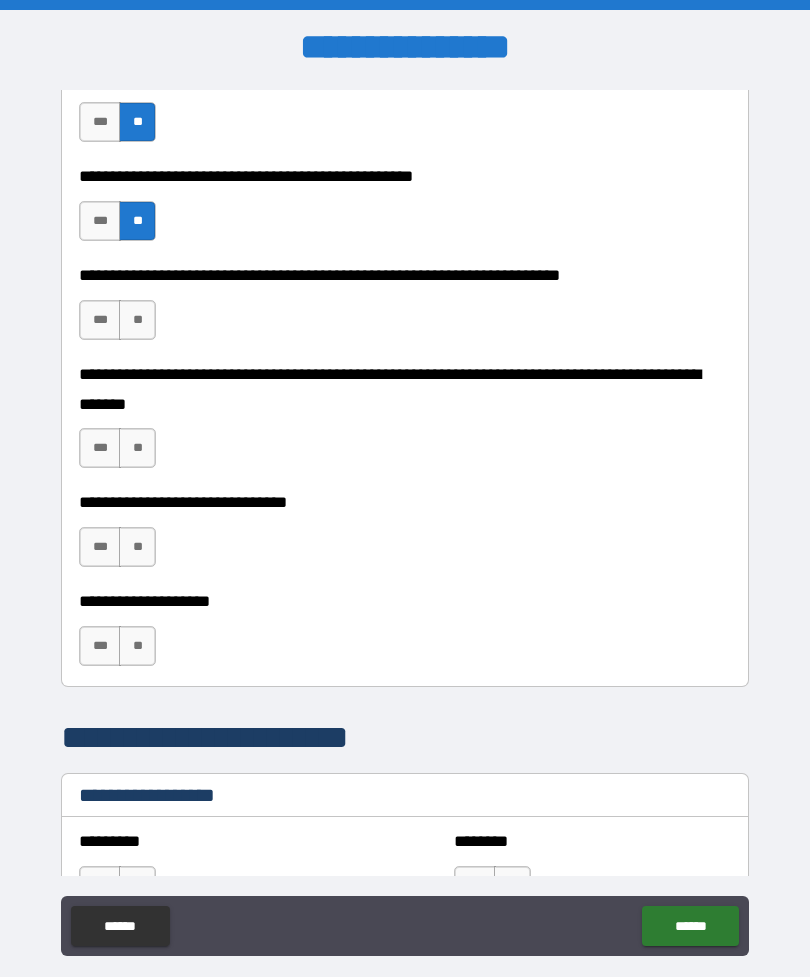scroll, scrollTop: 626, scrollLeft: 0, axis: vertical 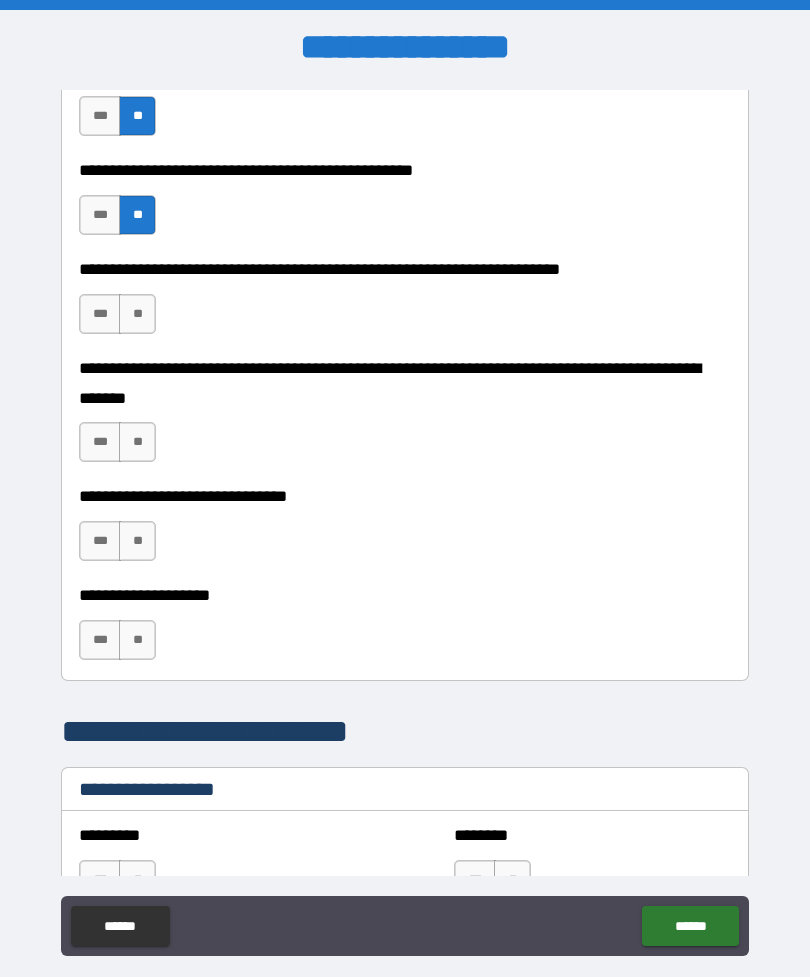 click on "**" at bounding box center (137, 314) 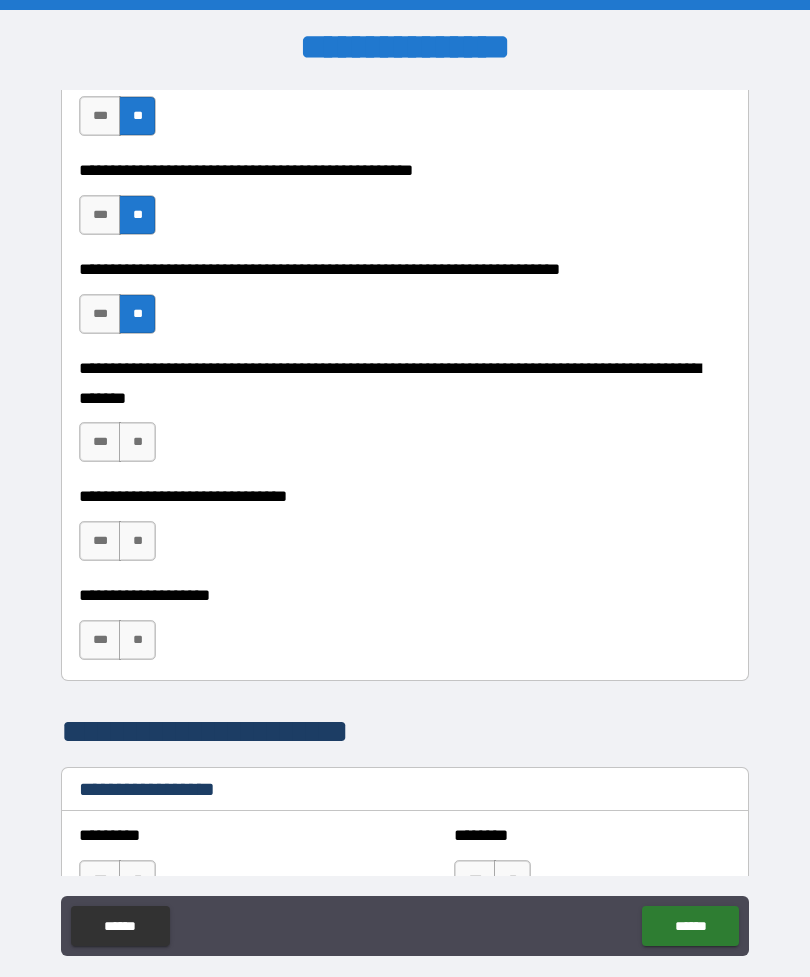 click on "**" at bounding box center [137, 442] 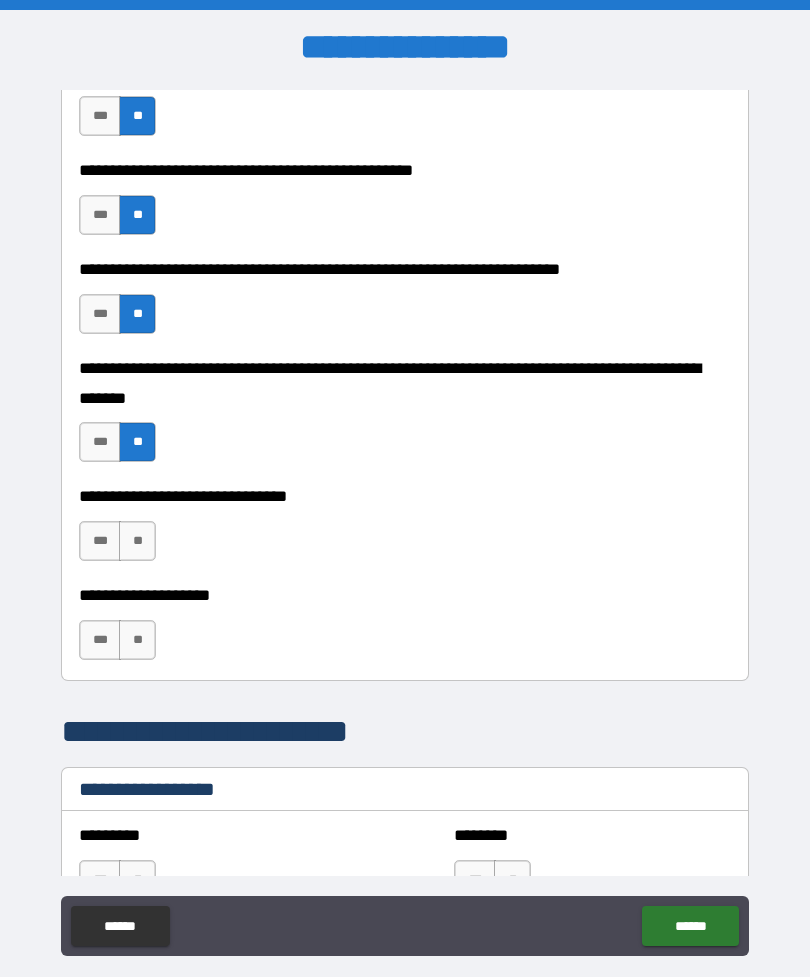 click on "**" at bounding box center [137, 541] 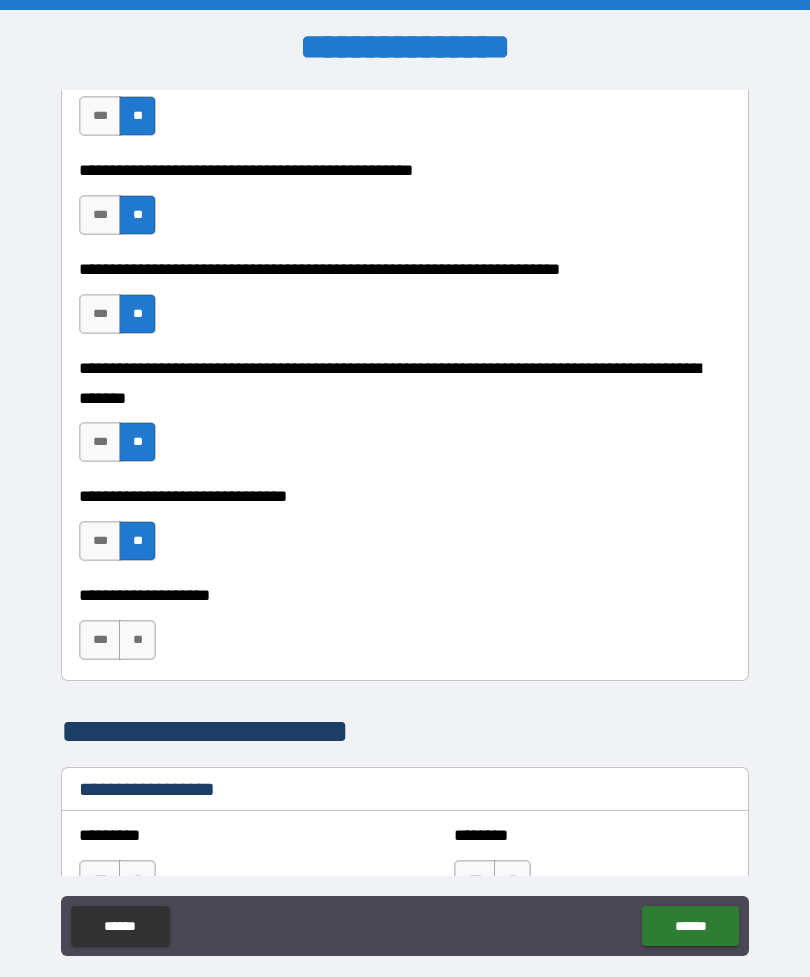 click on "**" at bounding box center [137, 640] 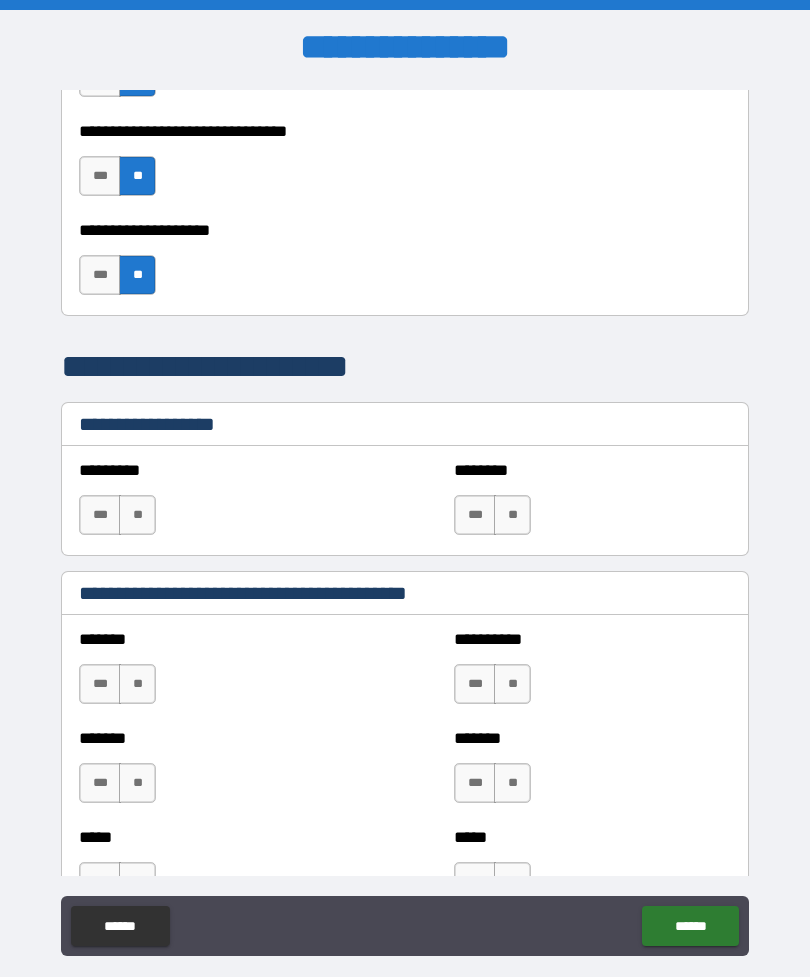 scroll, scrollTop: 1141, scrollLeft: 0, axis: vertical 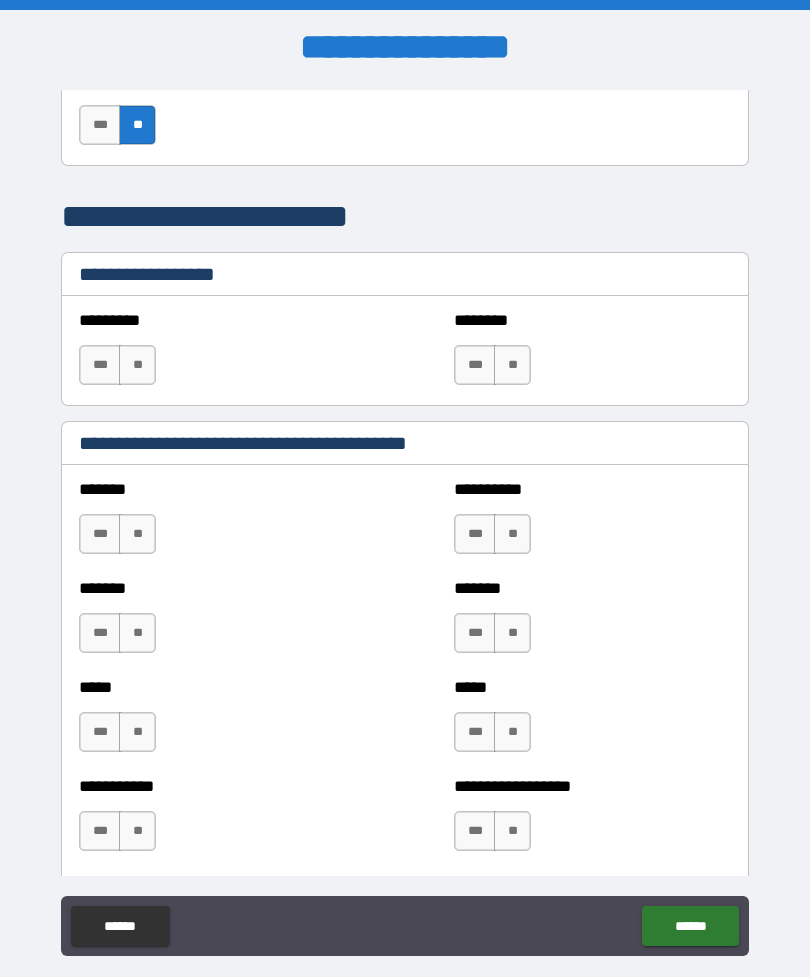 click on "**" at bounding box center (137, 365) 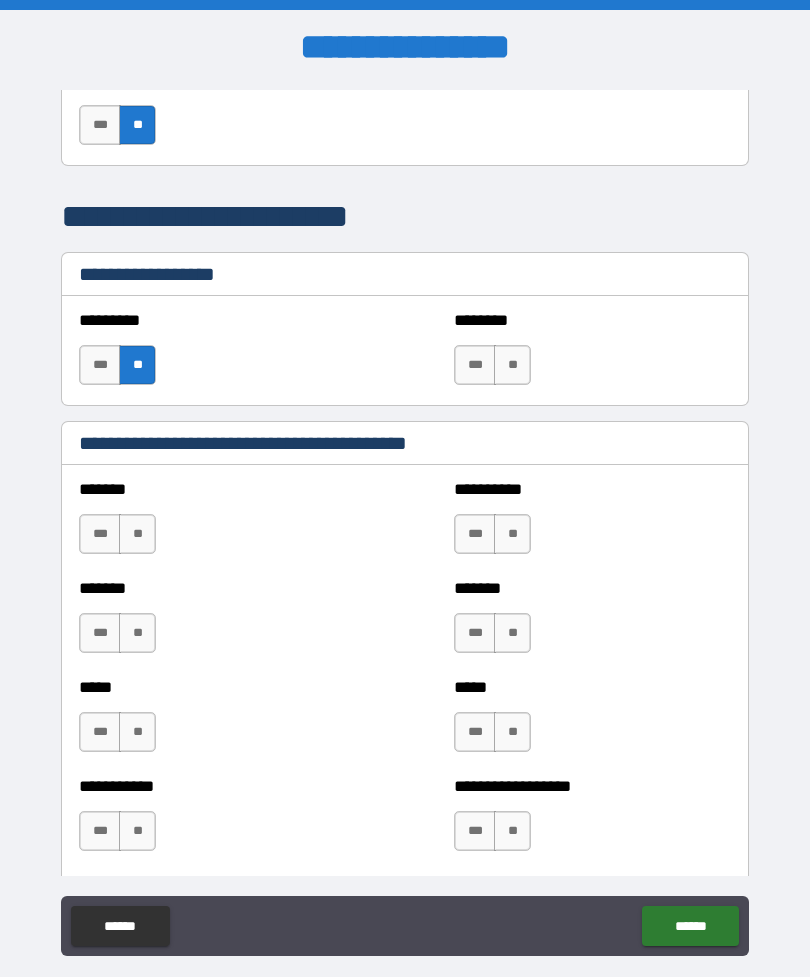 click on "**" at bounding box center (512, 365) 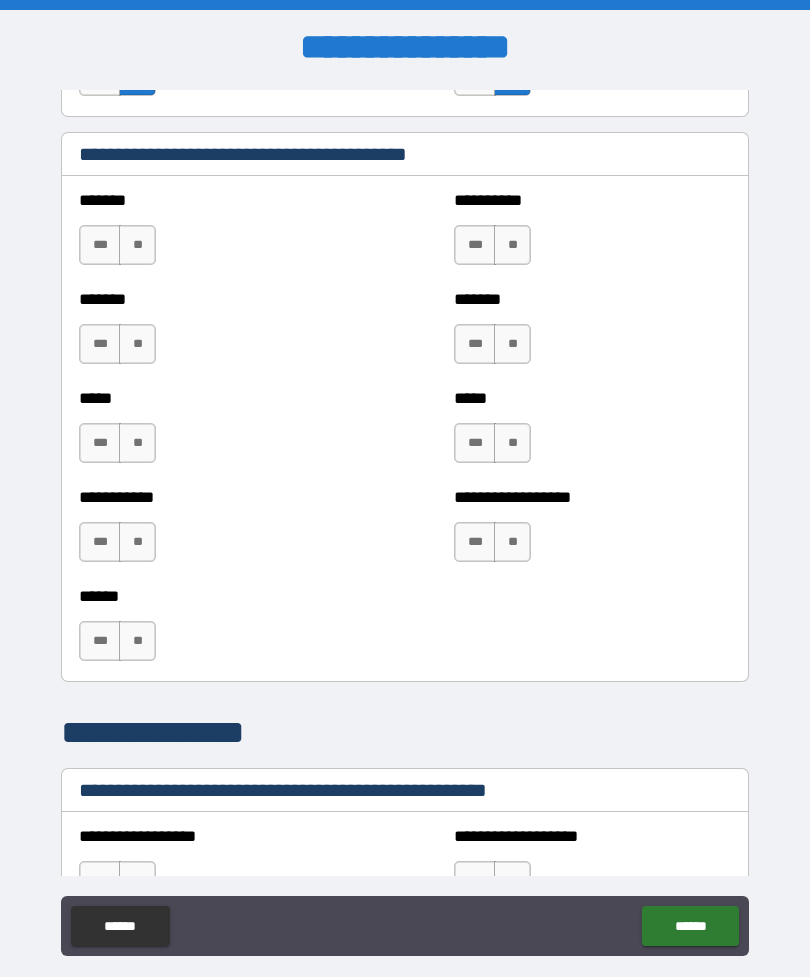 scroll, scrollTop: 1432, scrollLeft: 0, axis: vertical 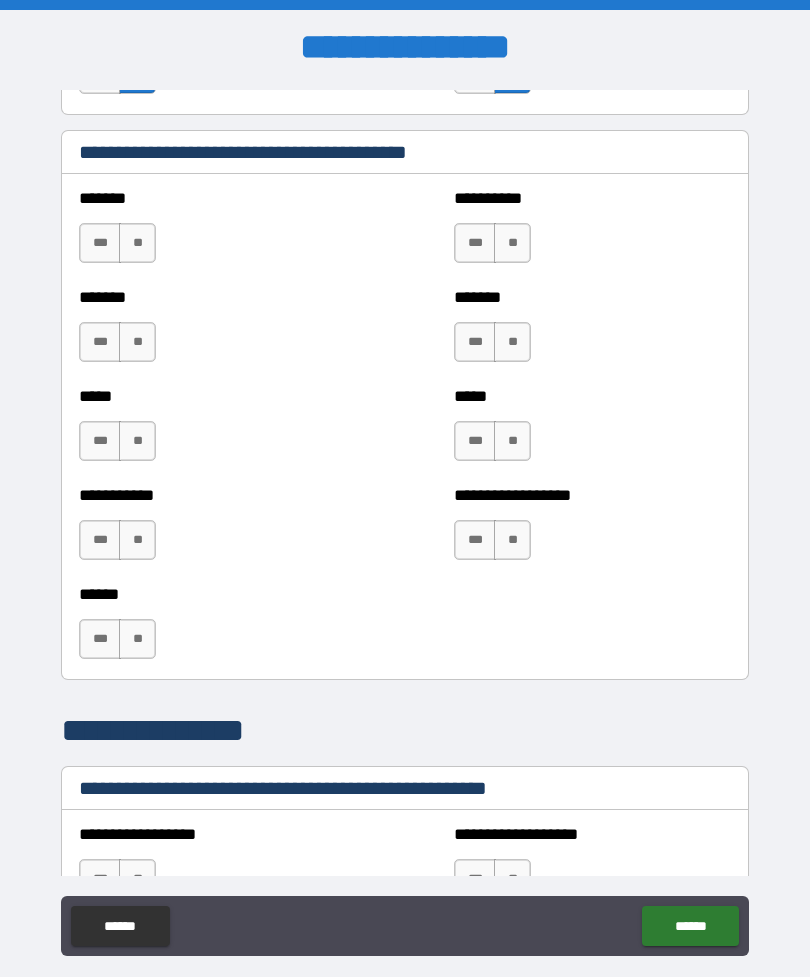 click on "**" at bounding box center [137, 243] 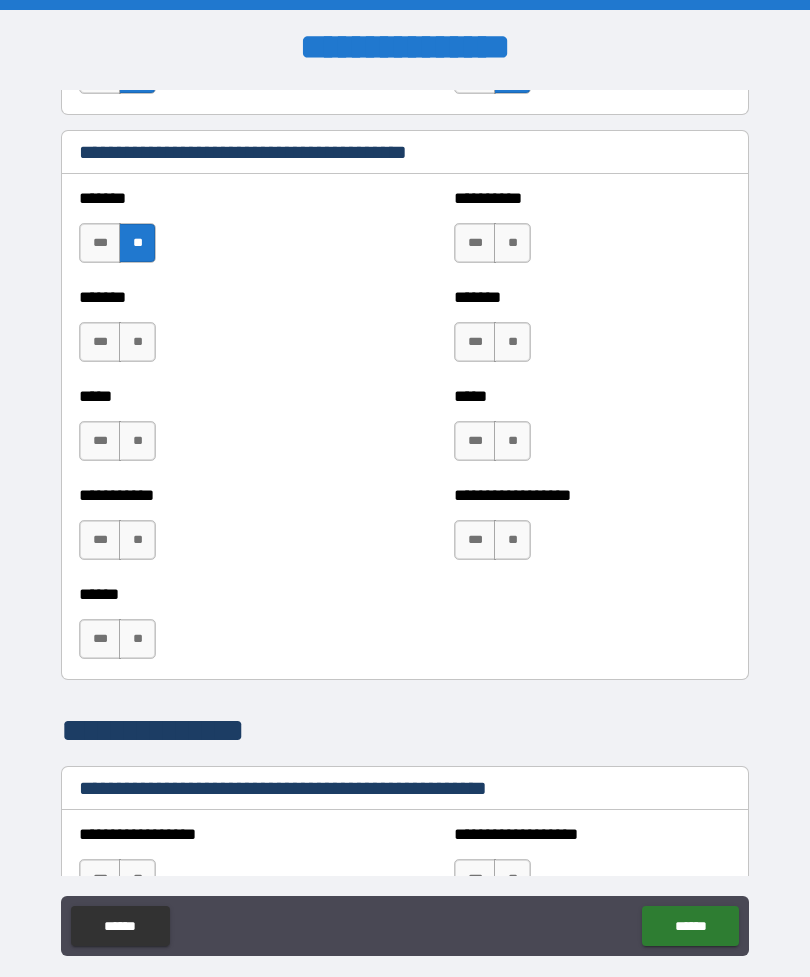 click on "**" at bounding box center [512, 243] 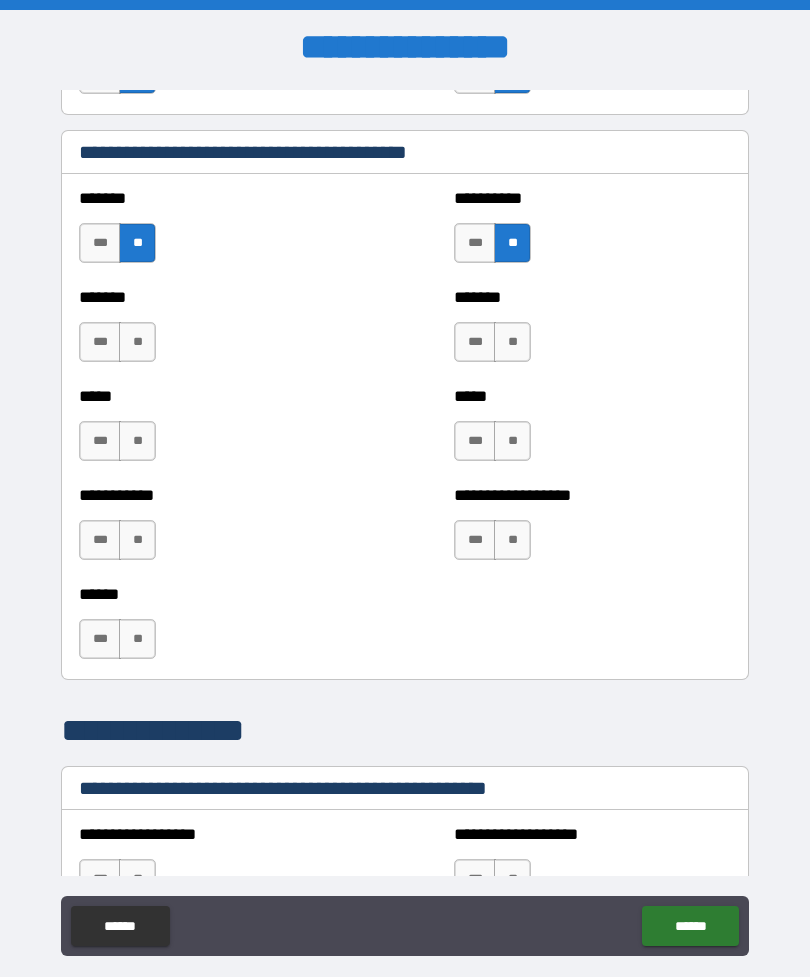 click on "**" at bounding box center (137, 342) 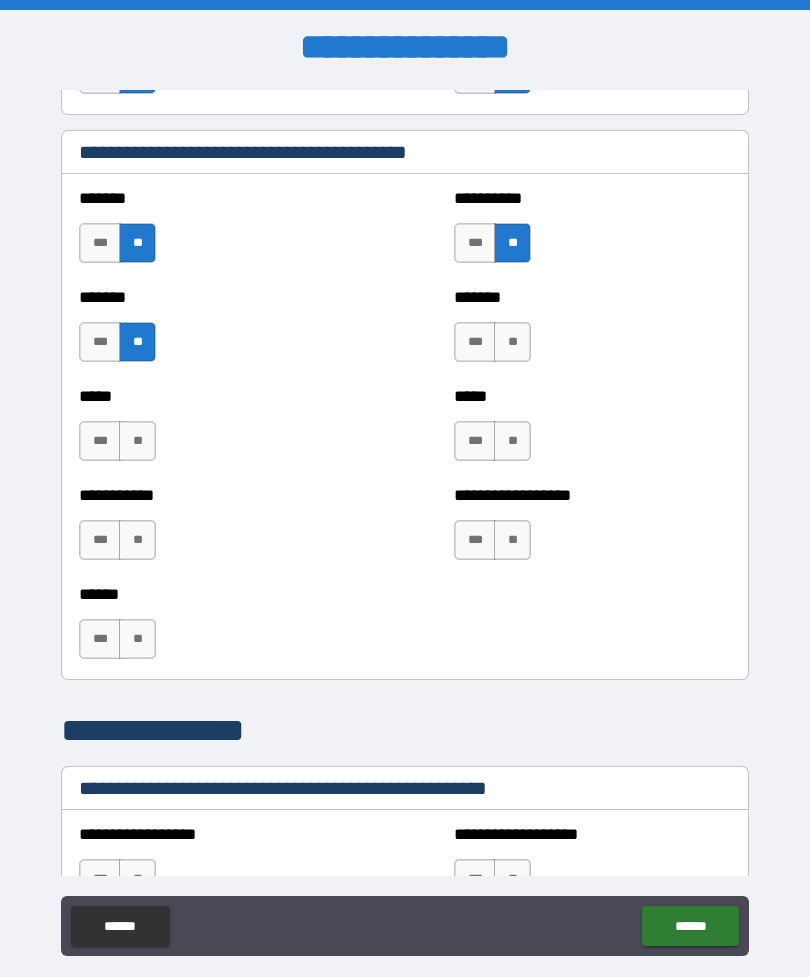 click on "**" at bounding box center (512, 342) 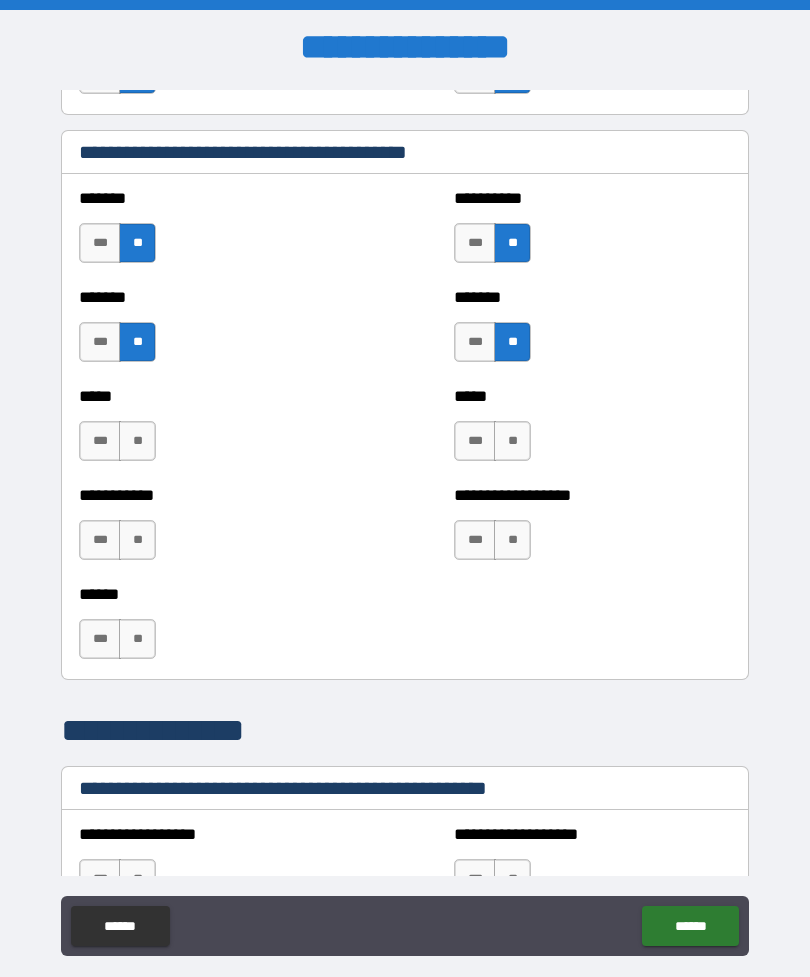 click on "**" at bounding box center [137, 441] 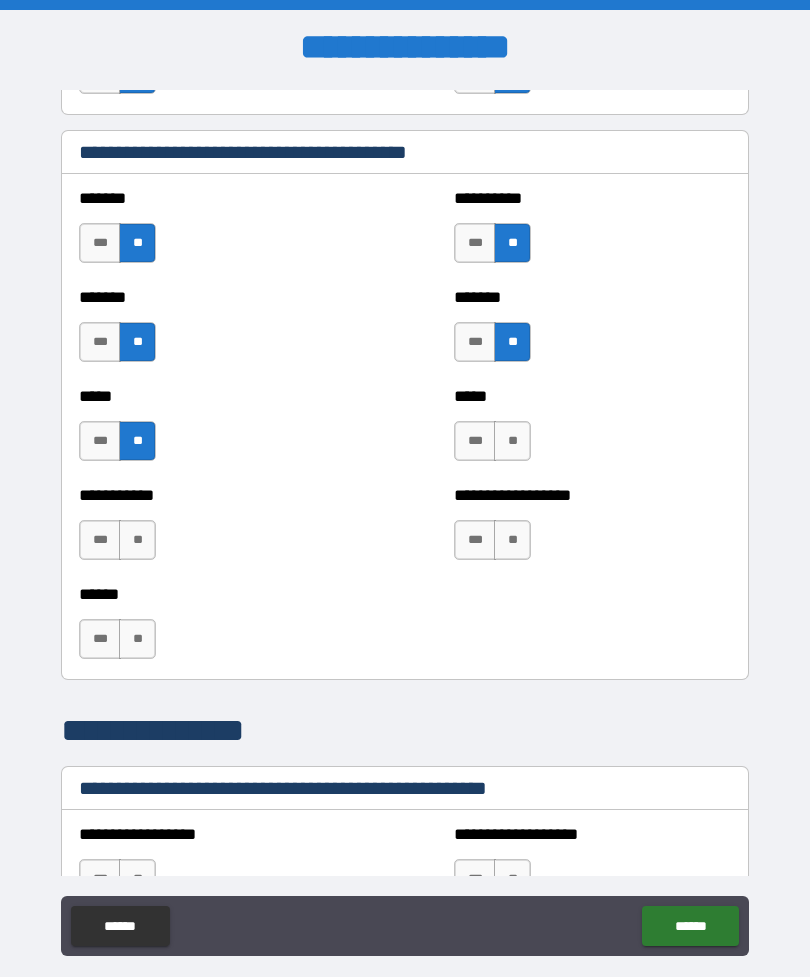 click on "**" at bounding box center (512, 441) 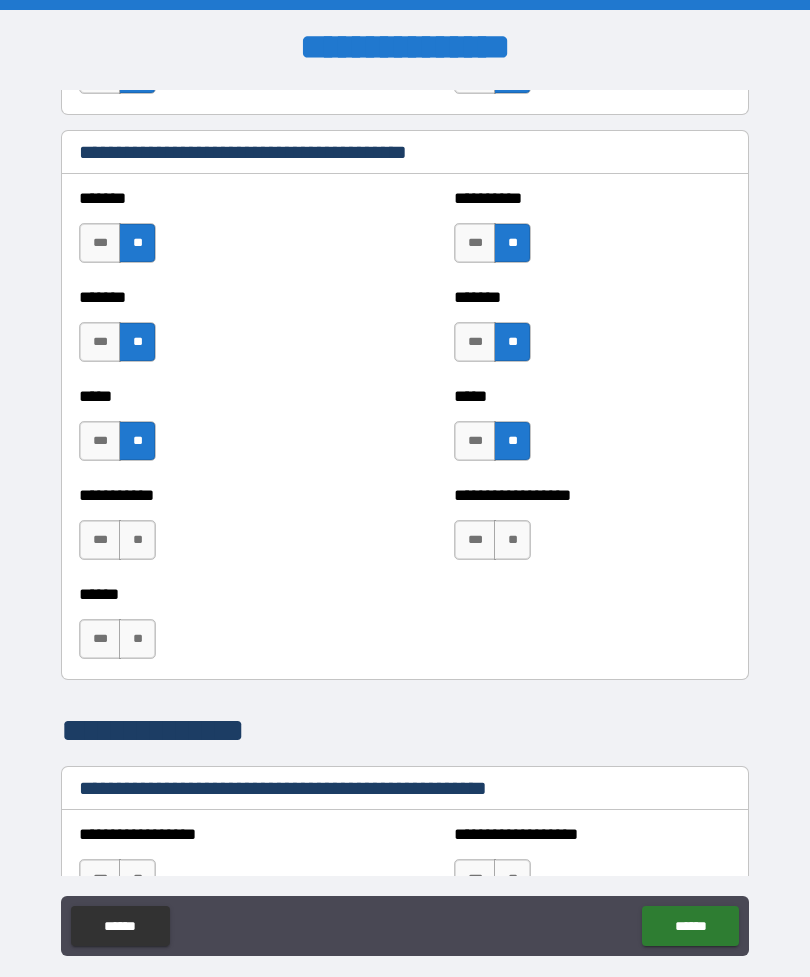 click on "**" at bounding box center [137, 540] 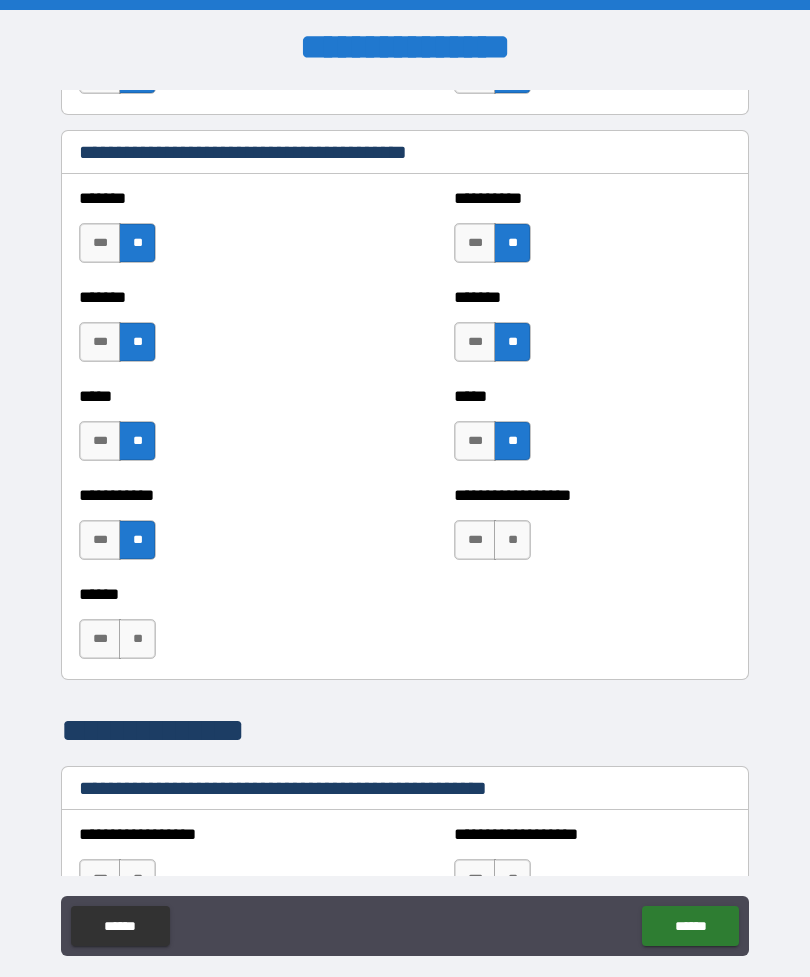 click on "**" at bounding box center (512, 540) 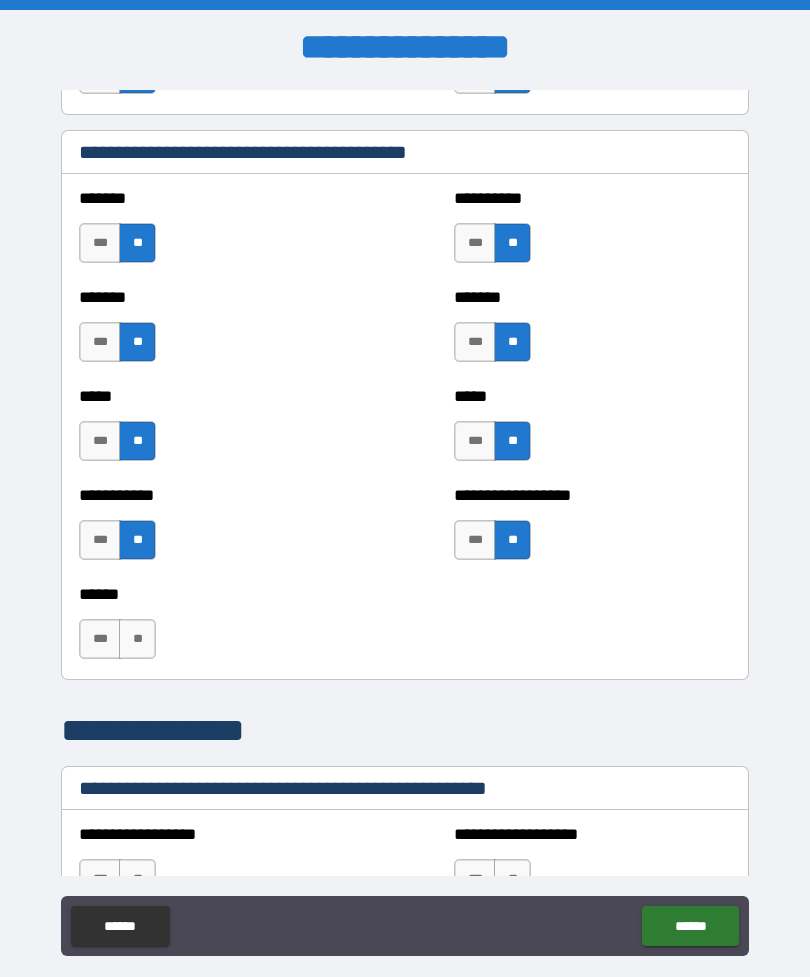 click on "**" at bounding box center [137, 639] 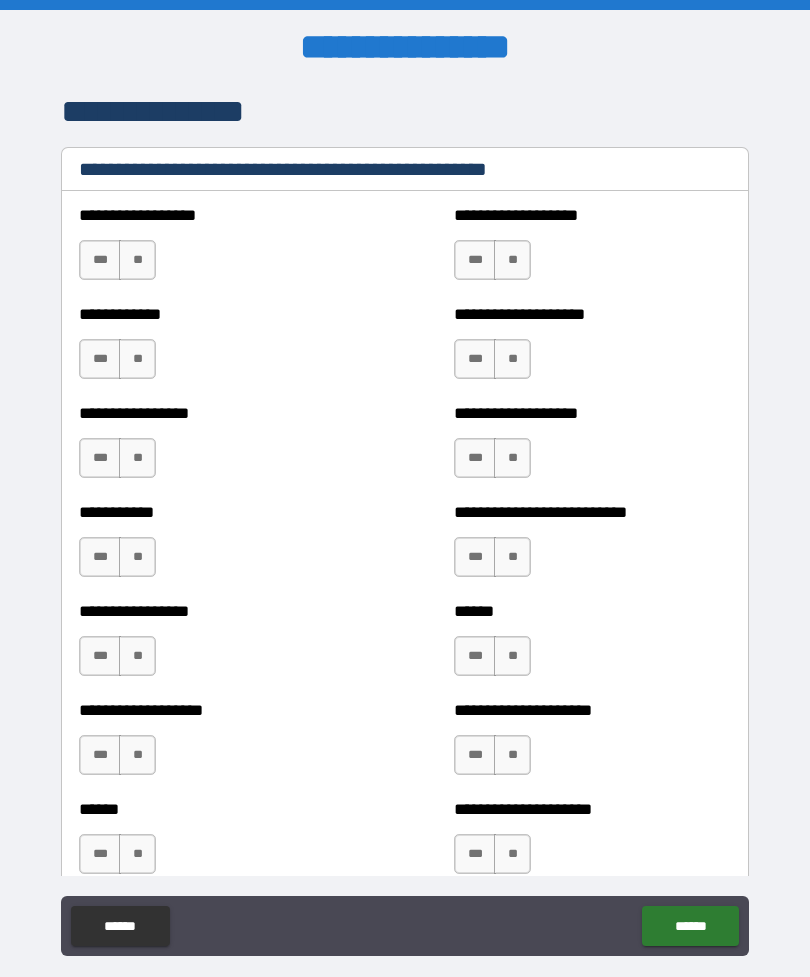 scroll, scrollTop: 2049, scrollLeft: 0, axis: vertical 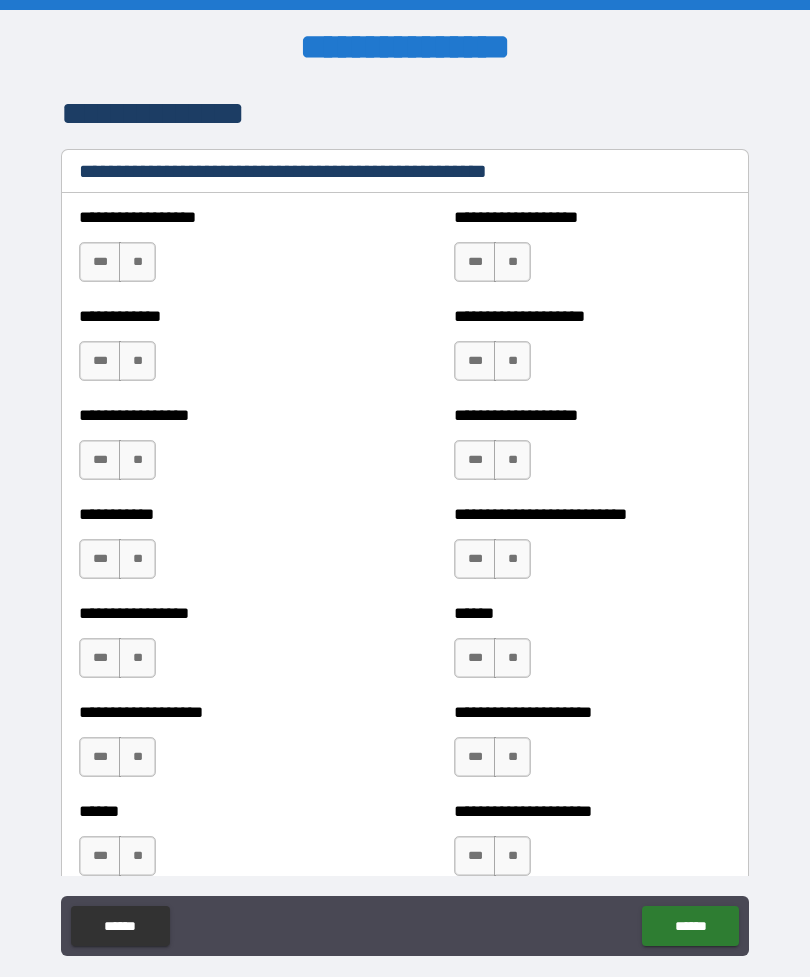 click on "**" at bounding box center (137, 262) 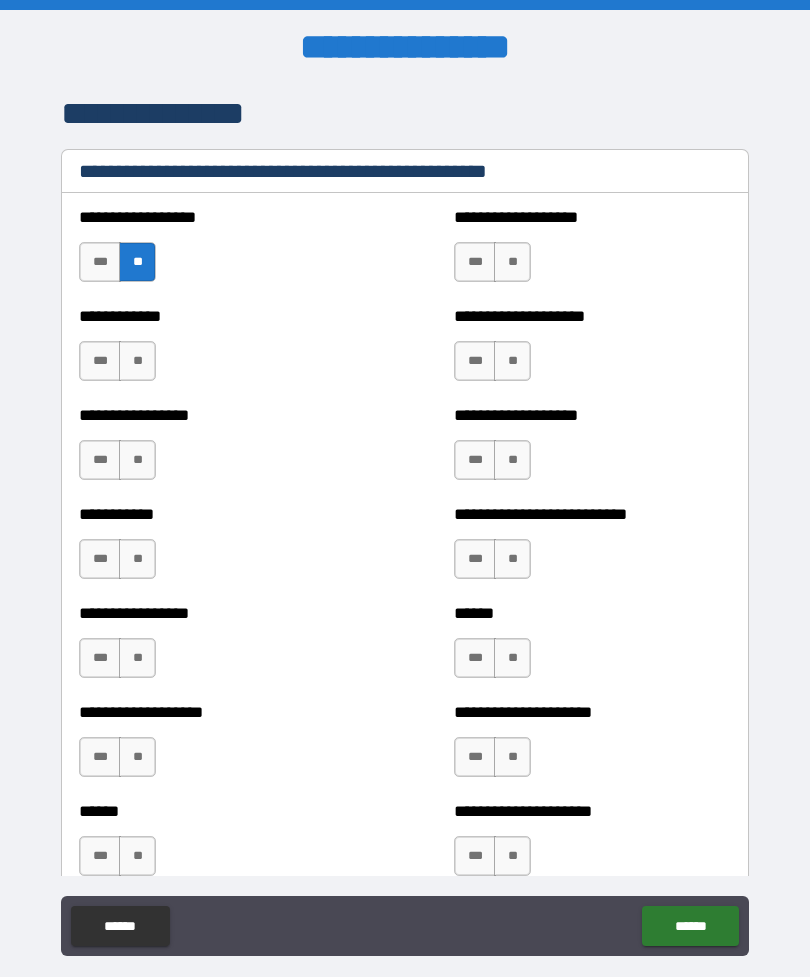 click on "**" at bounding box center [512, 262] 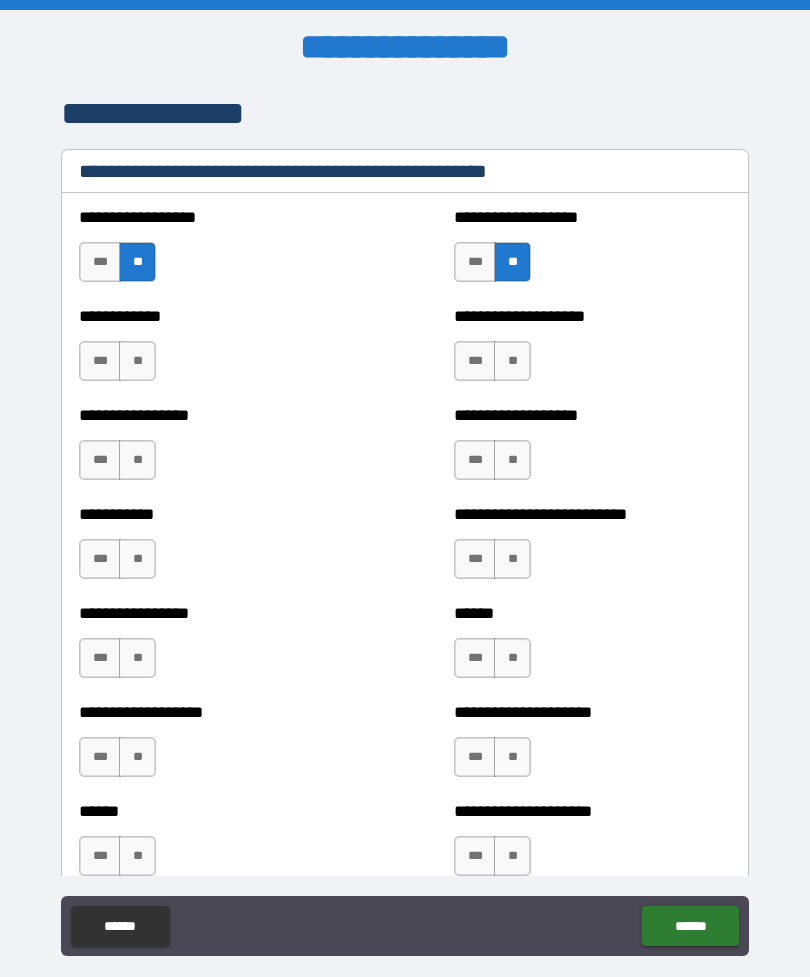 click on "**" at bounding box center [137, 361] 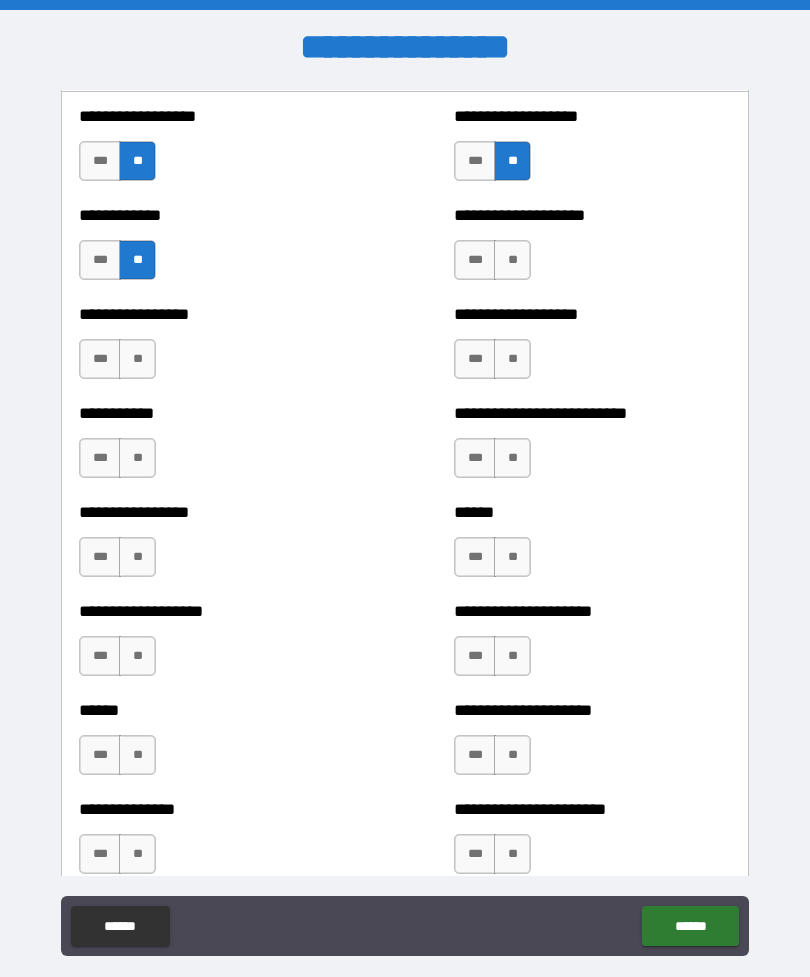 scroll, scrollTop: 2152, scrollLeft: 0, axis: vertical 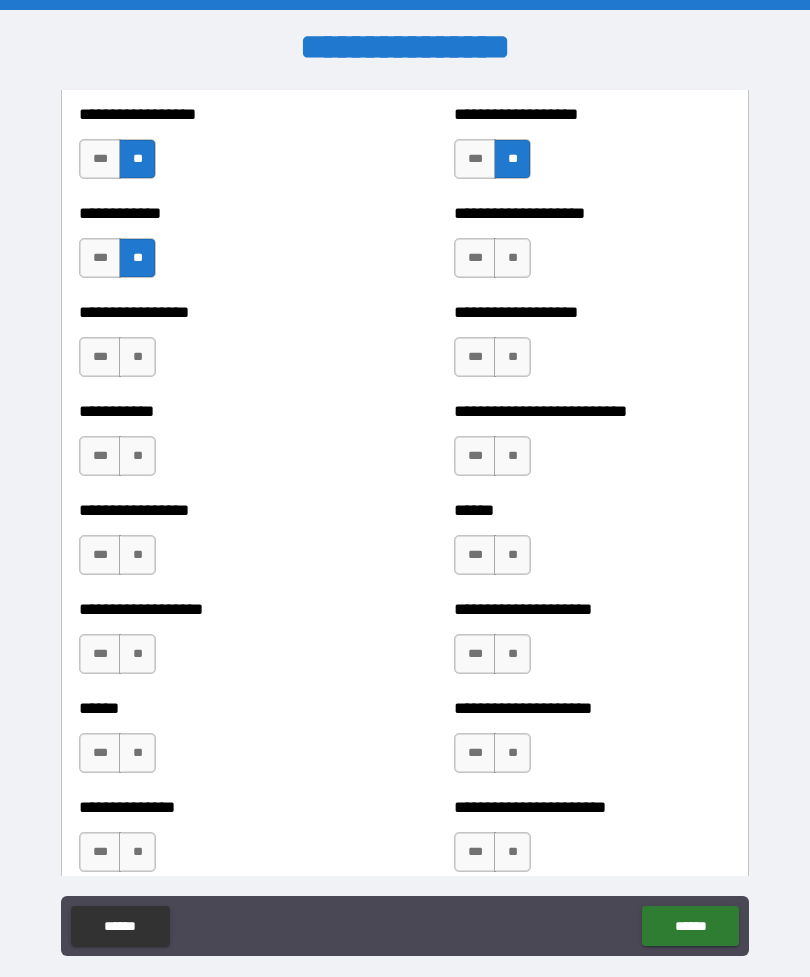 click on "**" at bounding box center [512, 258] 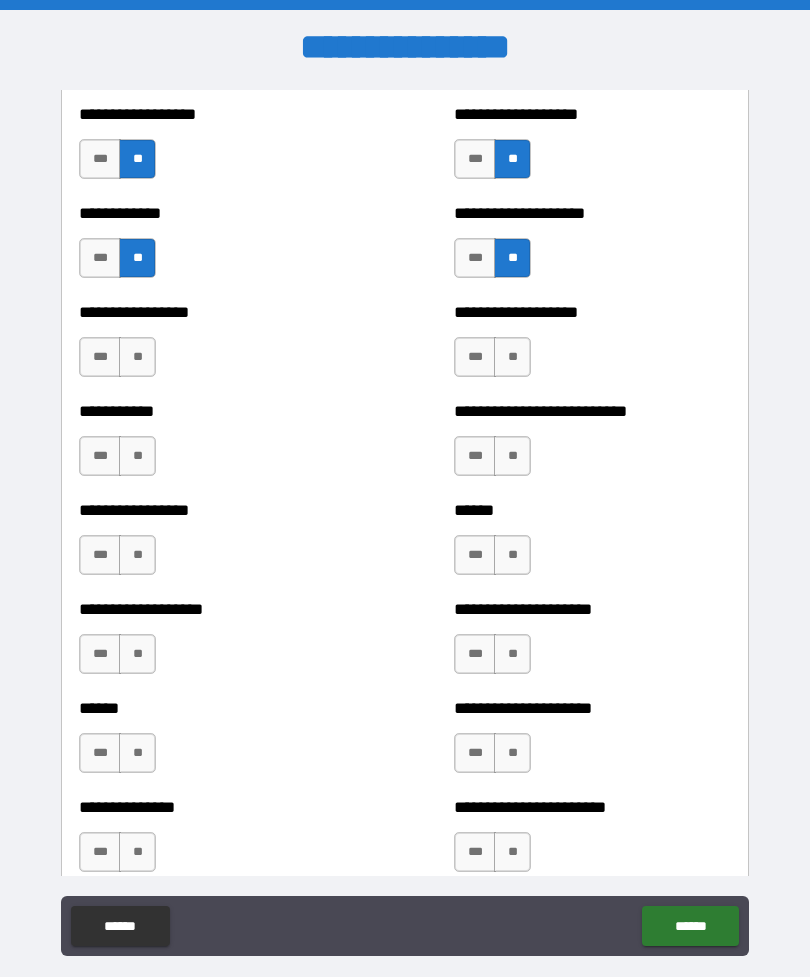 click on "**" at bounding box center (137, 357) 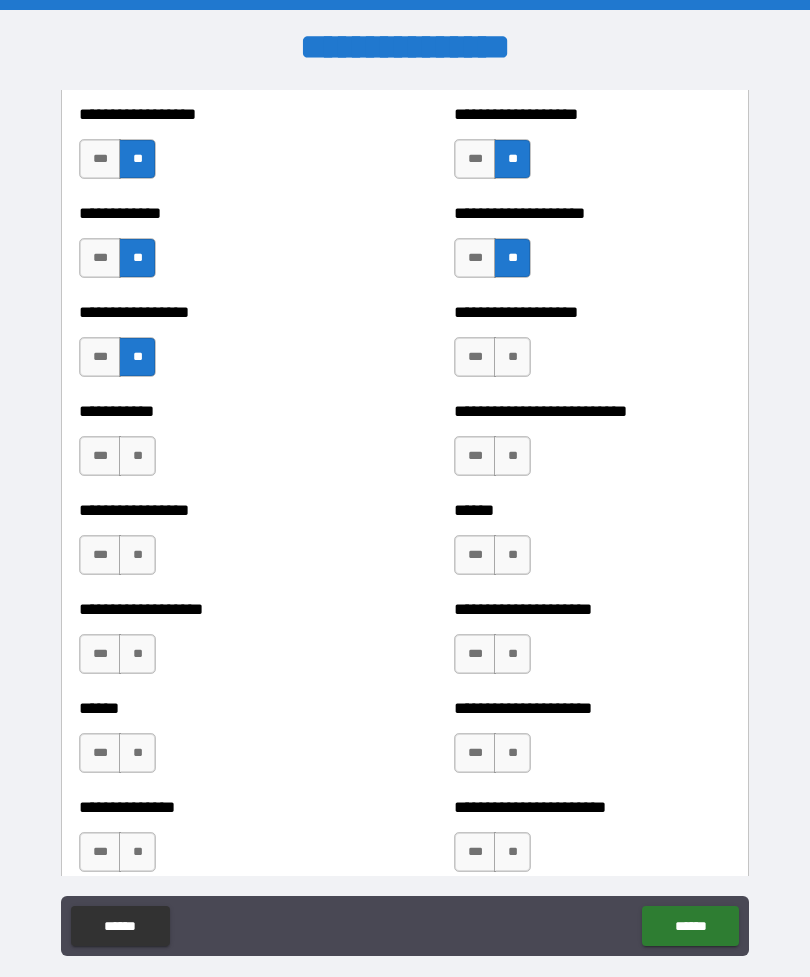click on "**" at bounding box center (512, 357) 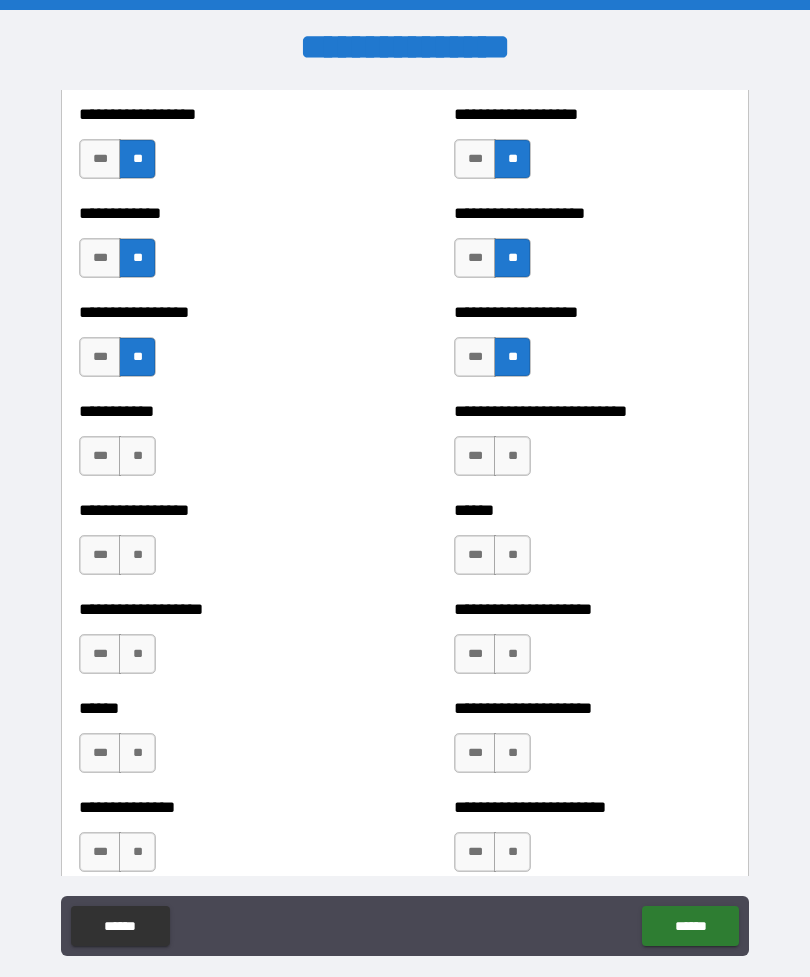 click on "**" at bounding box center [137, 456] 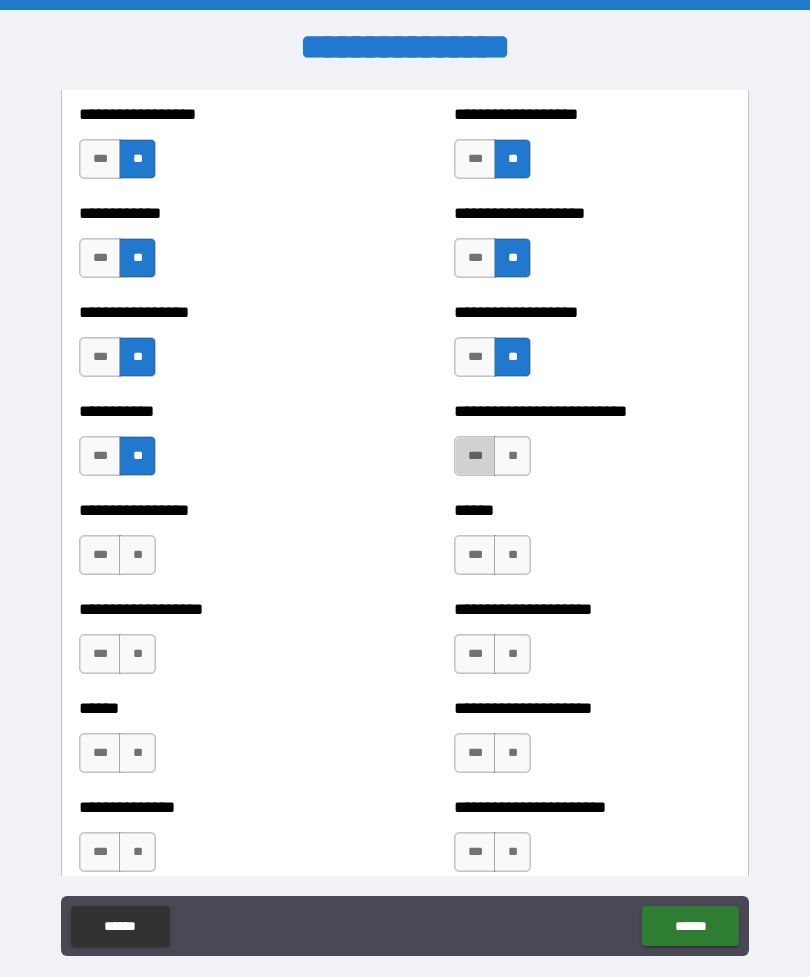 click on "***" at bounding box center (475, 456) 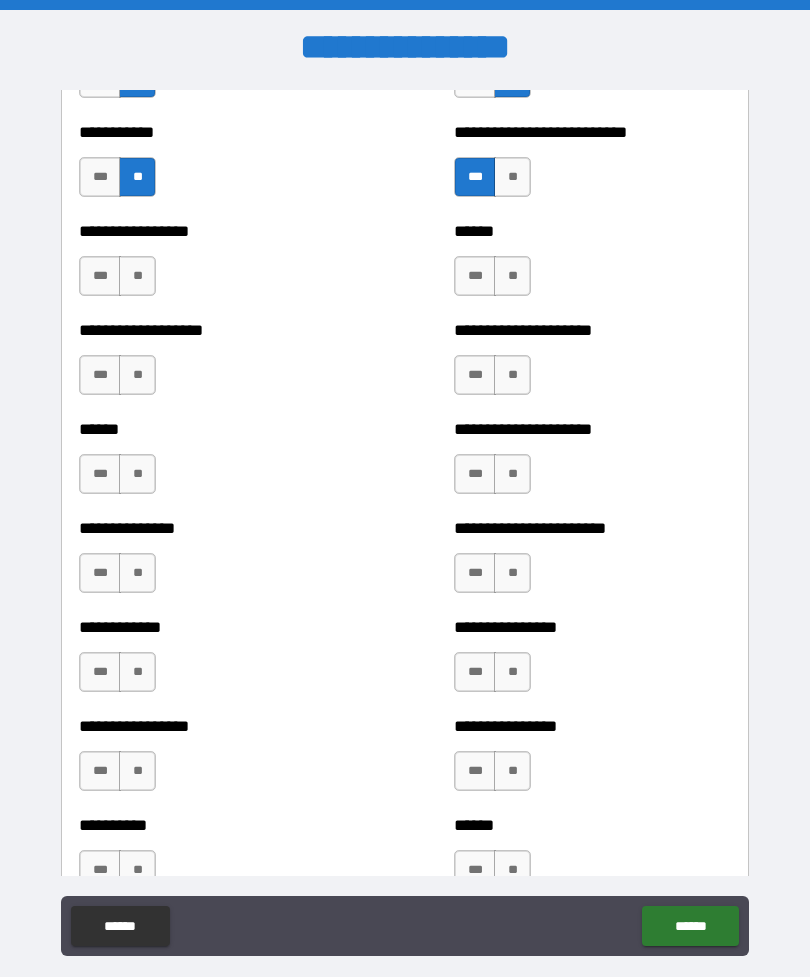 scroll, scrollTop: 2420, scrollLeft: 0, axis: vertical 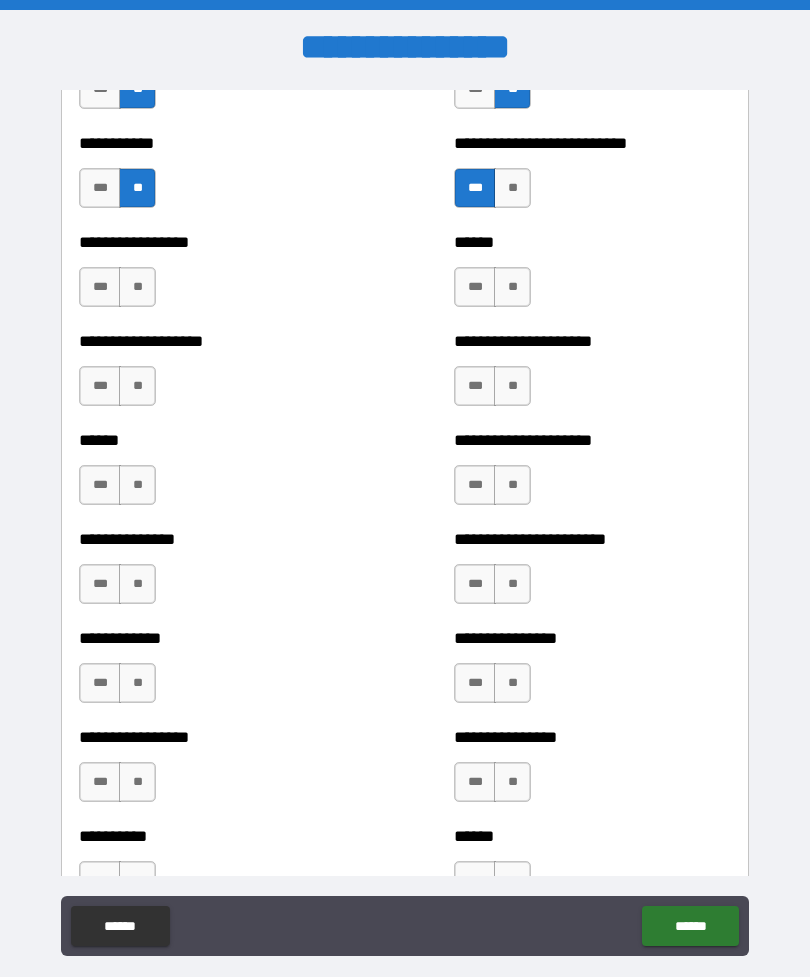 click on "**" at bounding box center [512, 287] 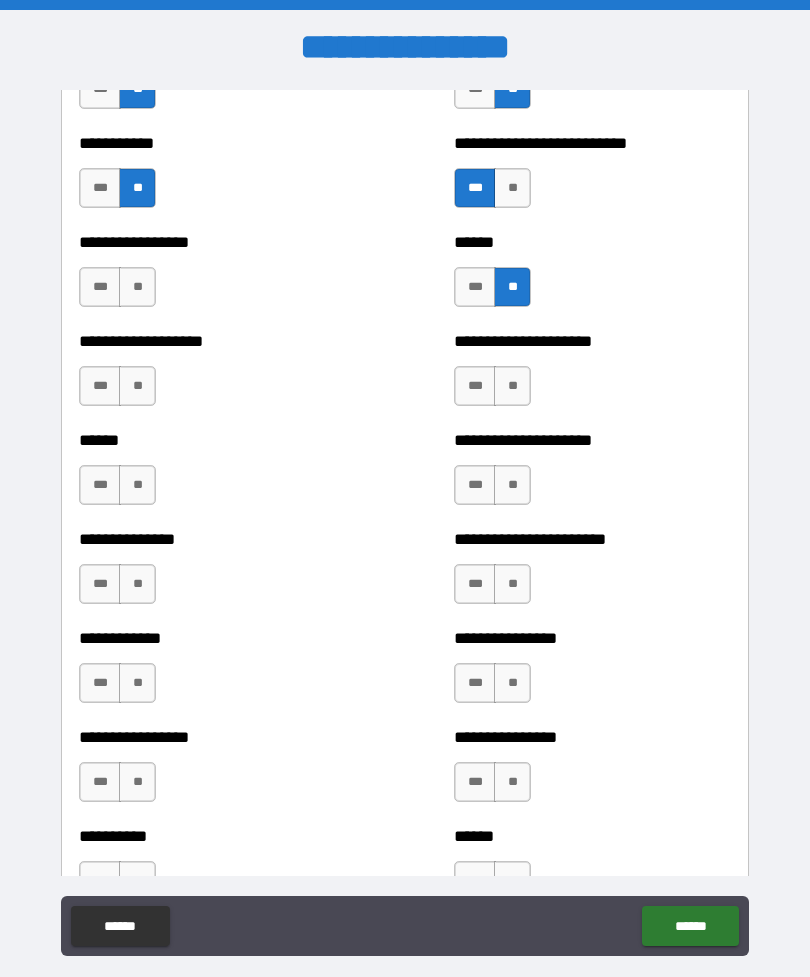 click on "**" at bounding box center (137, 287) 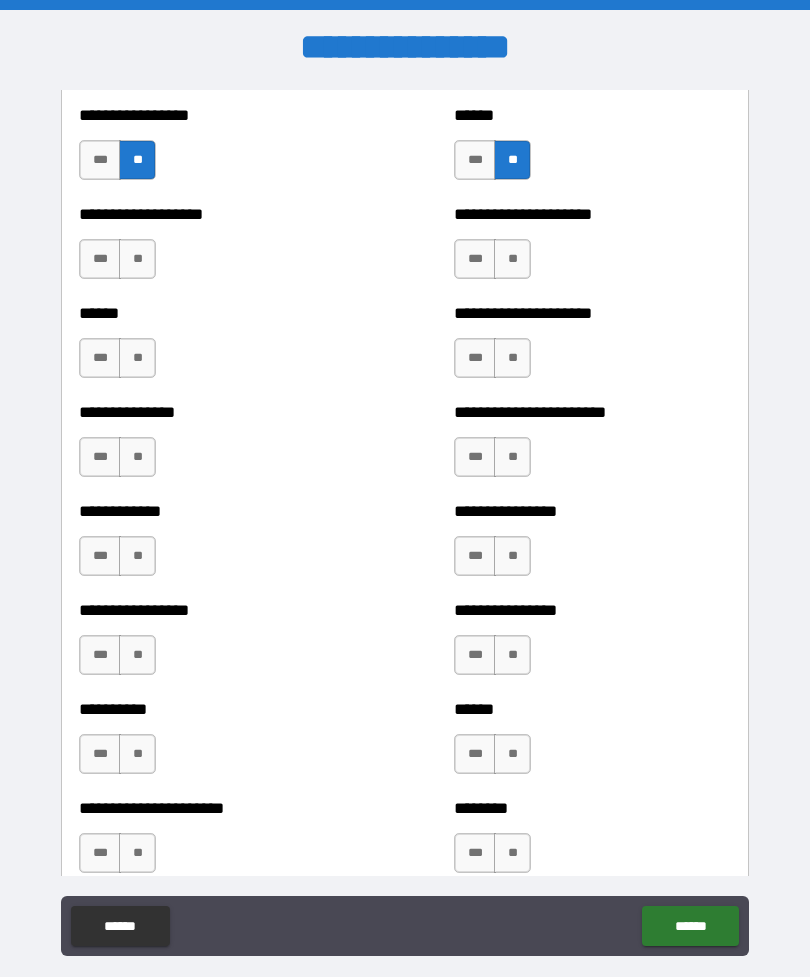 scroll, scrollTop: 2549, scrollLeft: 0, axis: vertical 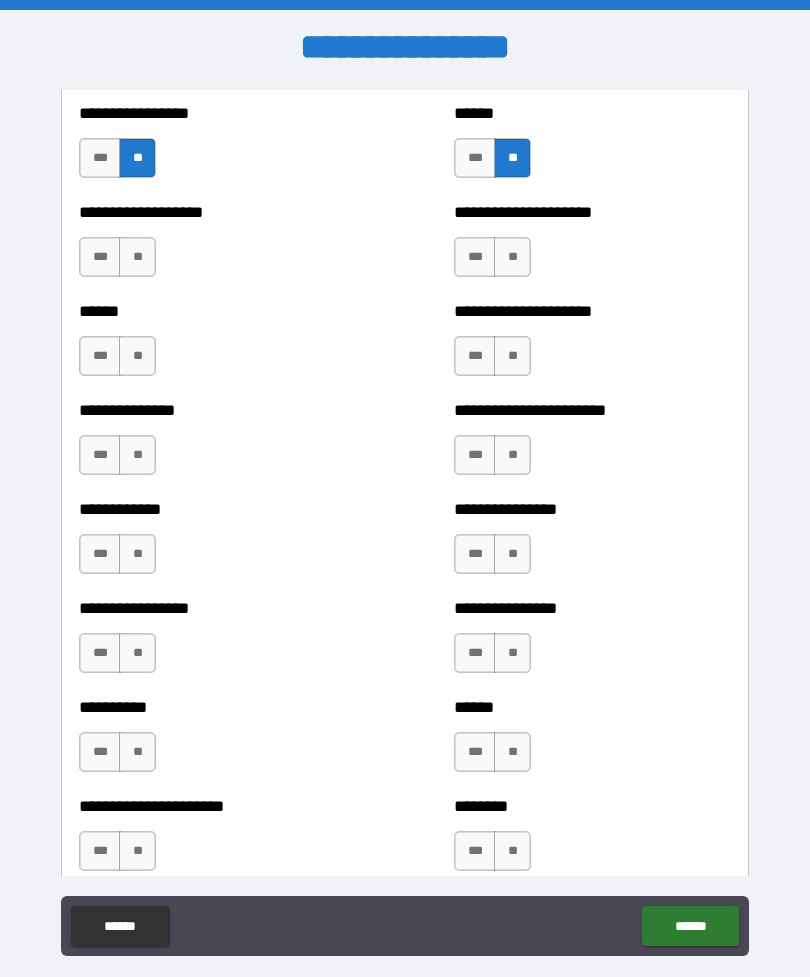 click on "**" at bounding box center [137, 257] 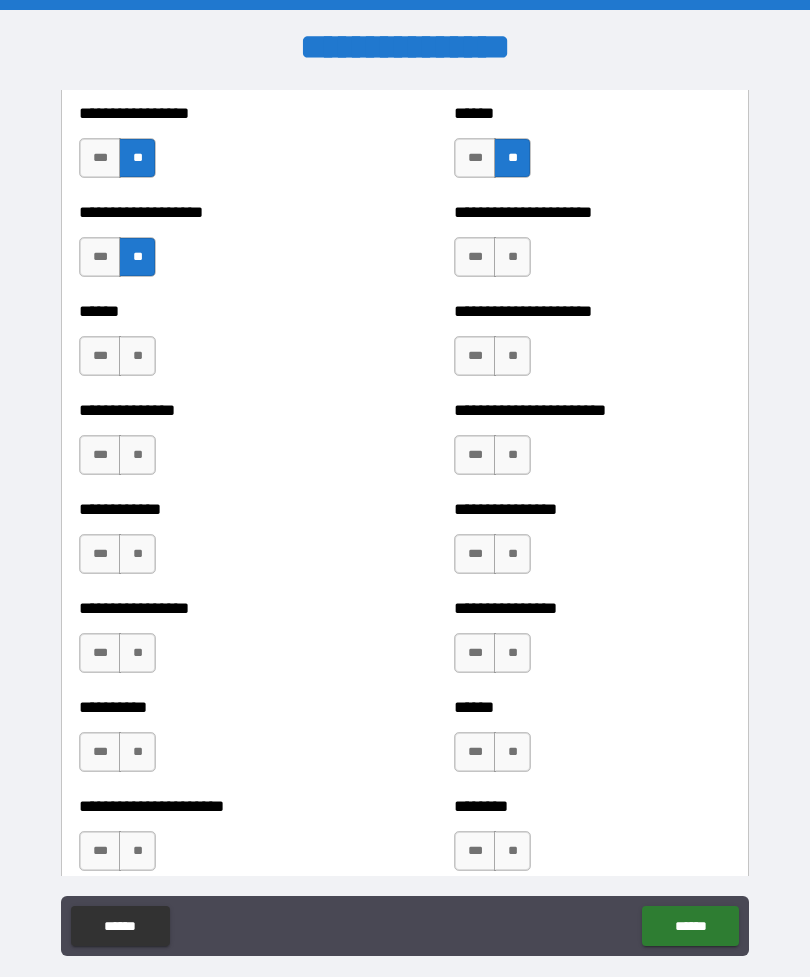 click on "**" at bounding box center [512, 257] 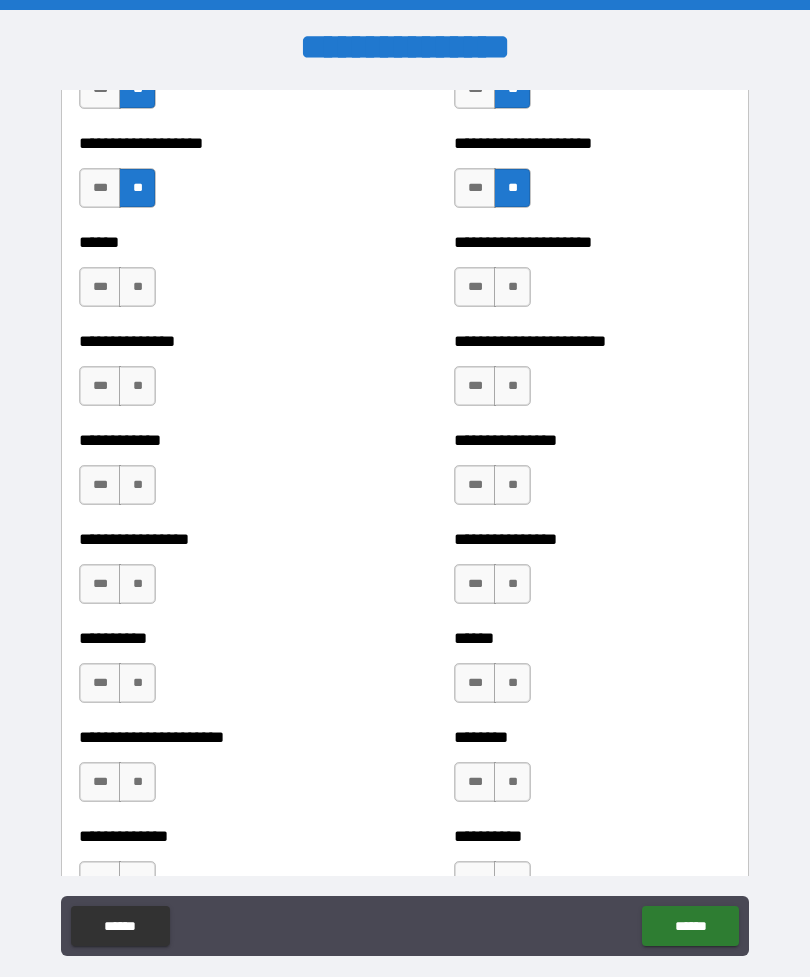 scroll, scrollTop: 2617, scrollLeft: 0, axis: vertical 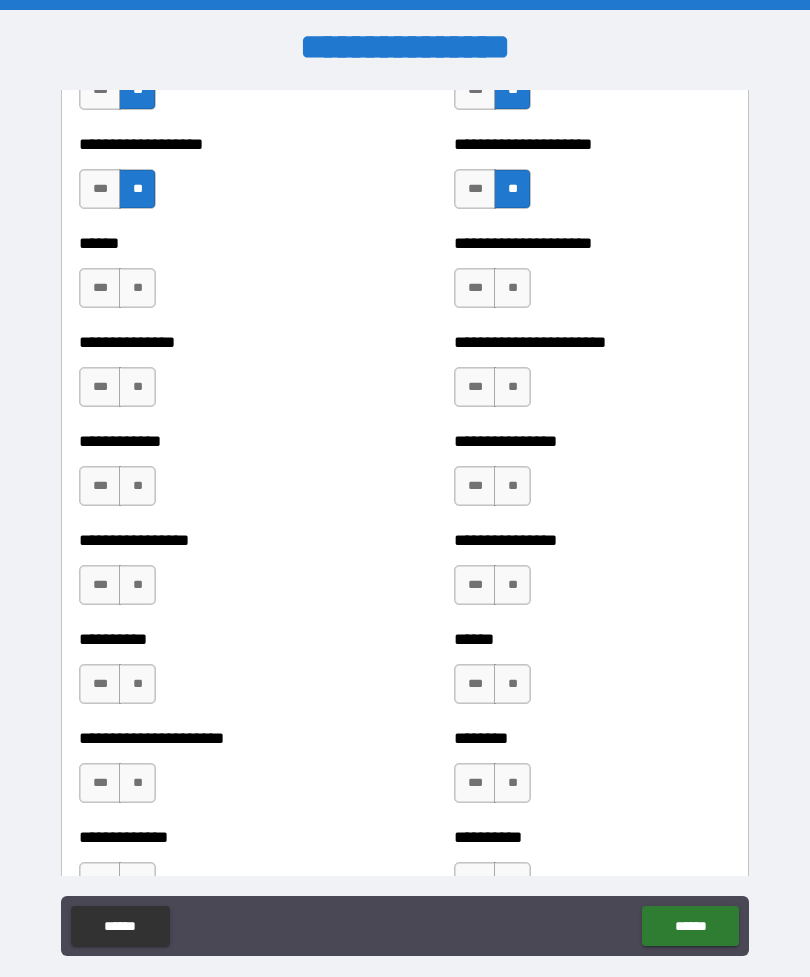 click on "**" at bounding box center (137, 288) 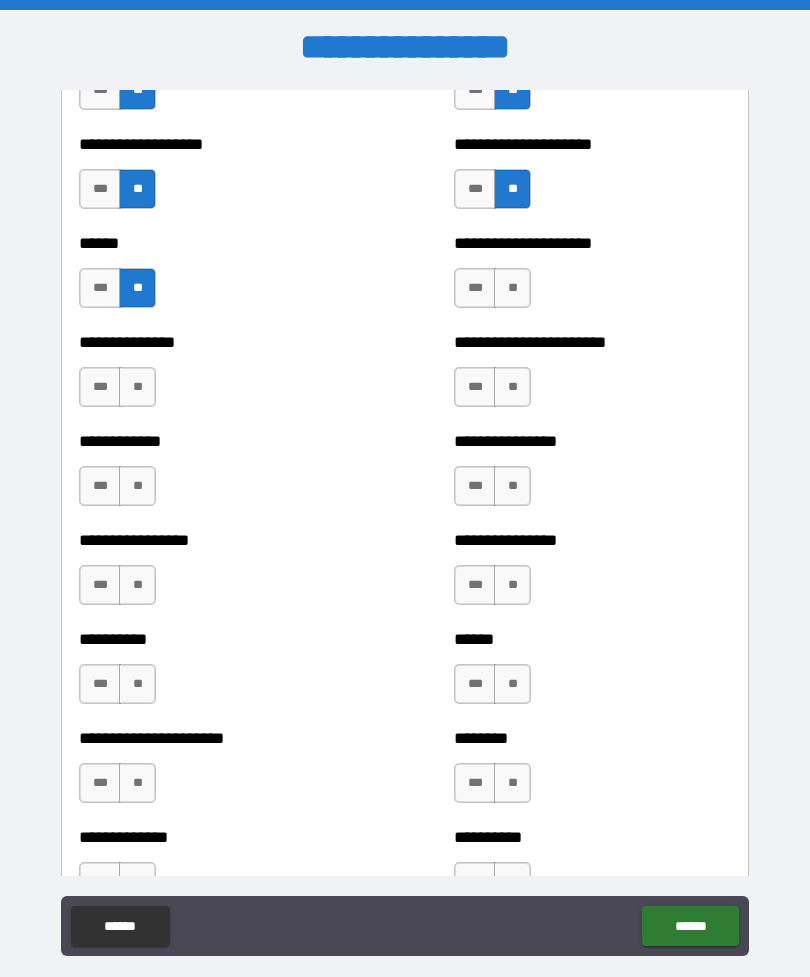 click on "**" at bounding box center (512, 288) 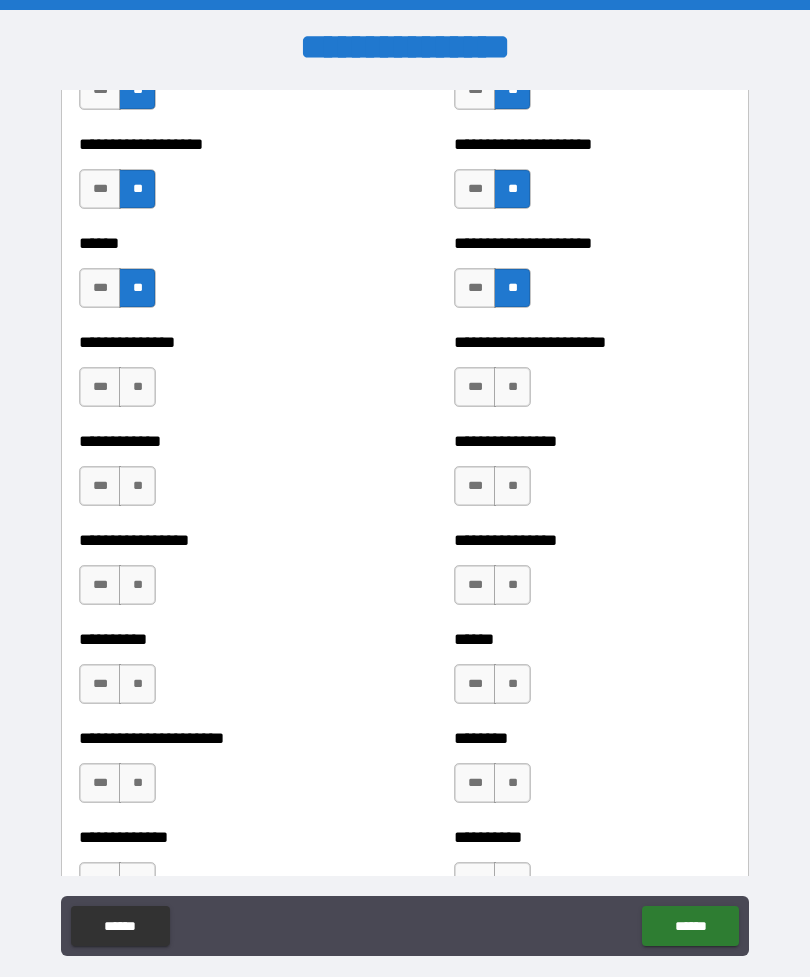 click on "**" at bounding box center [137, 387] 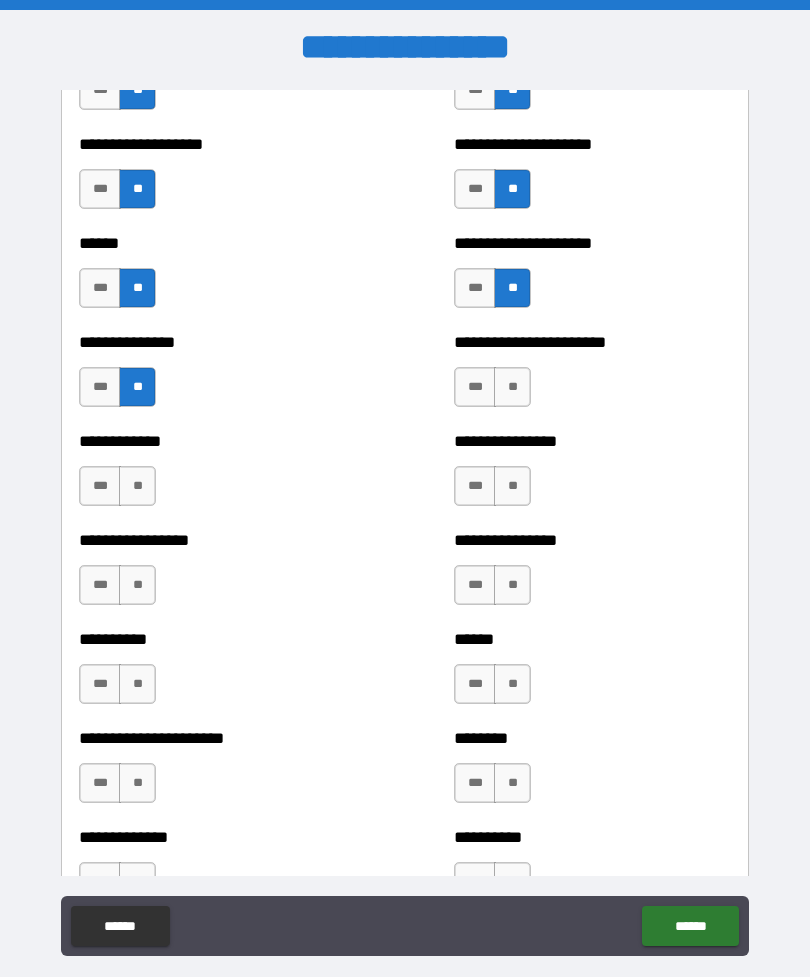 click on "**" at bounding box center [512, 387] 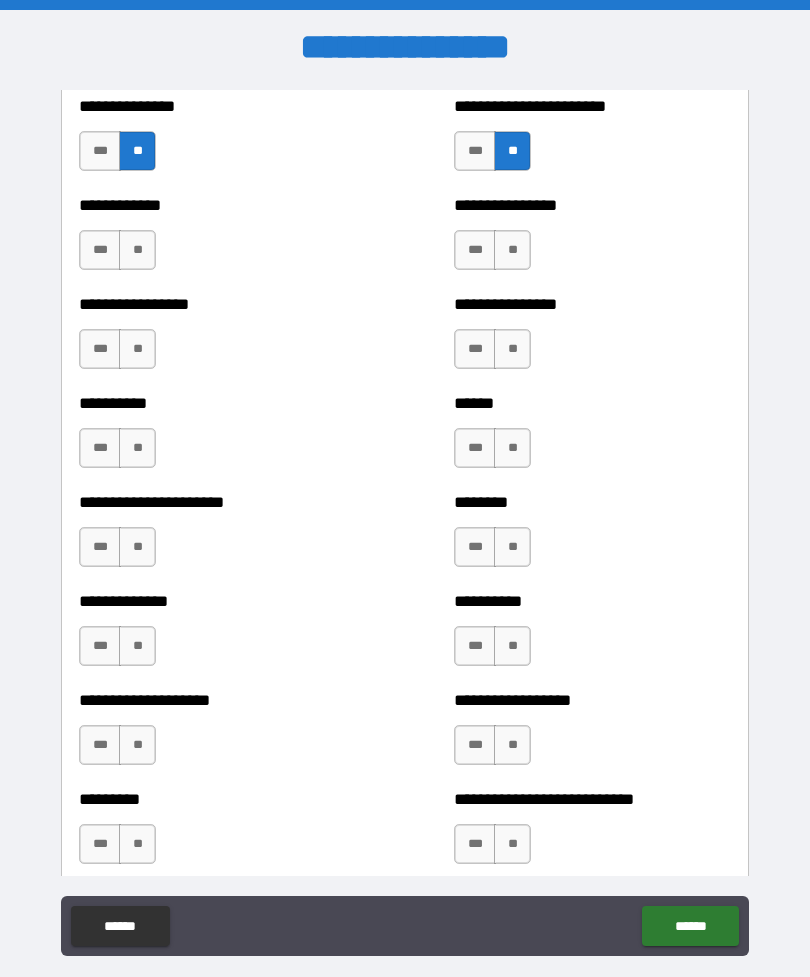 scroll, scrollTop: 2861, scrollLeft: 0, axis: vertical 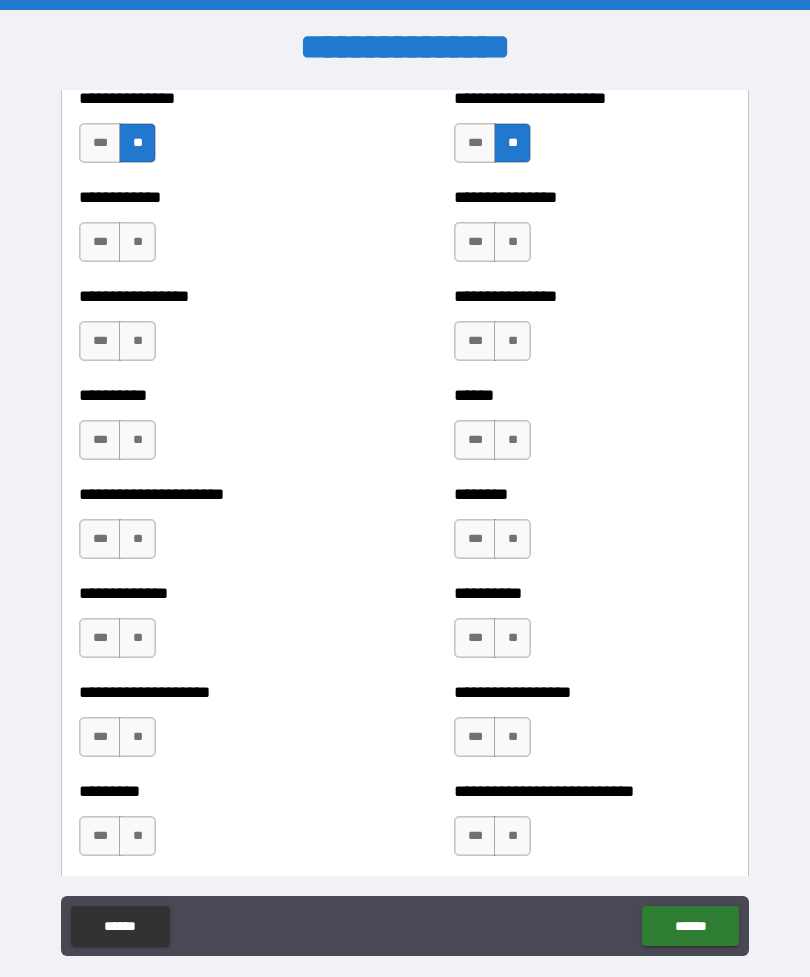 click on "**" at bounding box center [137, 242] 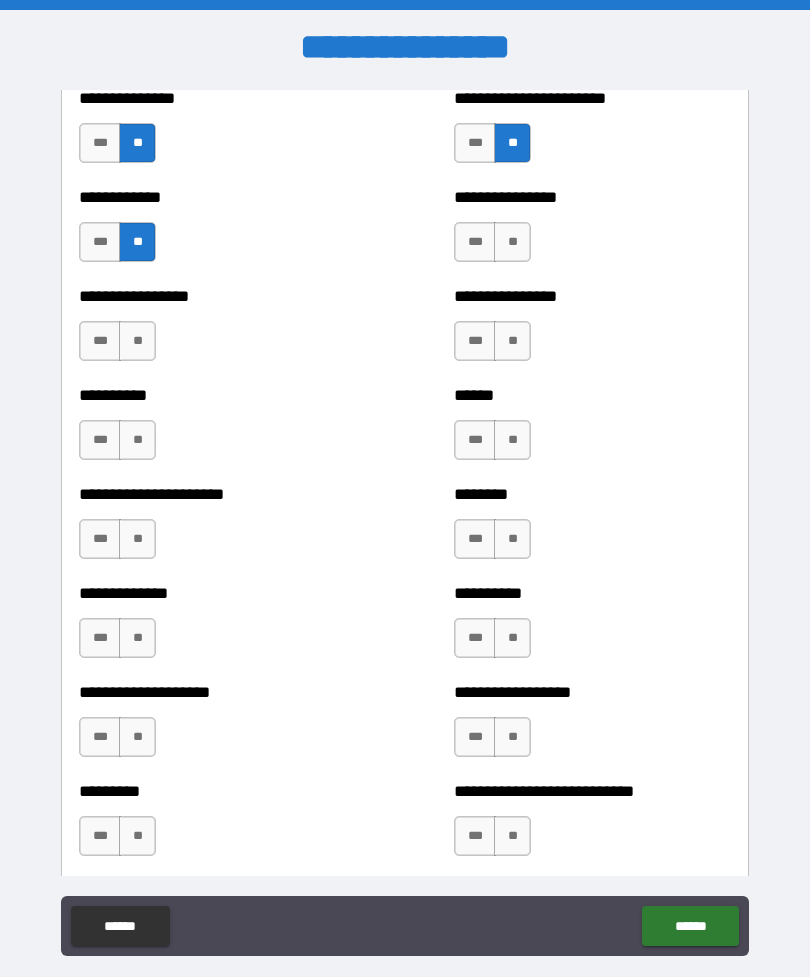 click on "**" at bounding box center (512, 242) 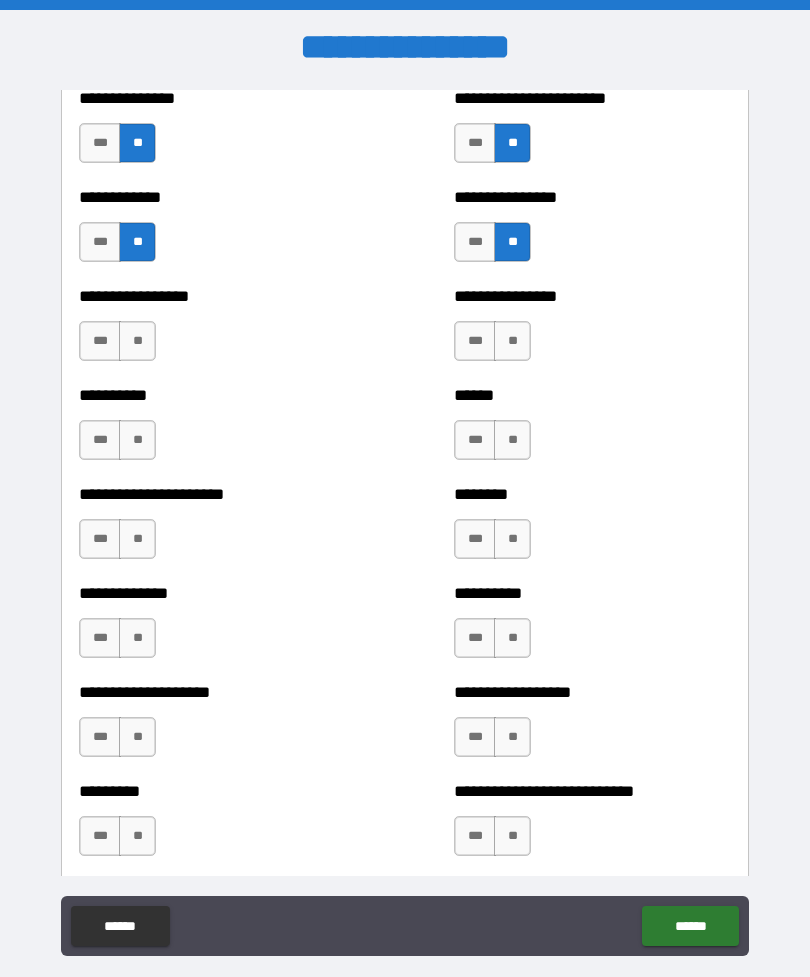 click on "**" at bounding box center [137, 341] 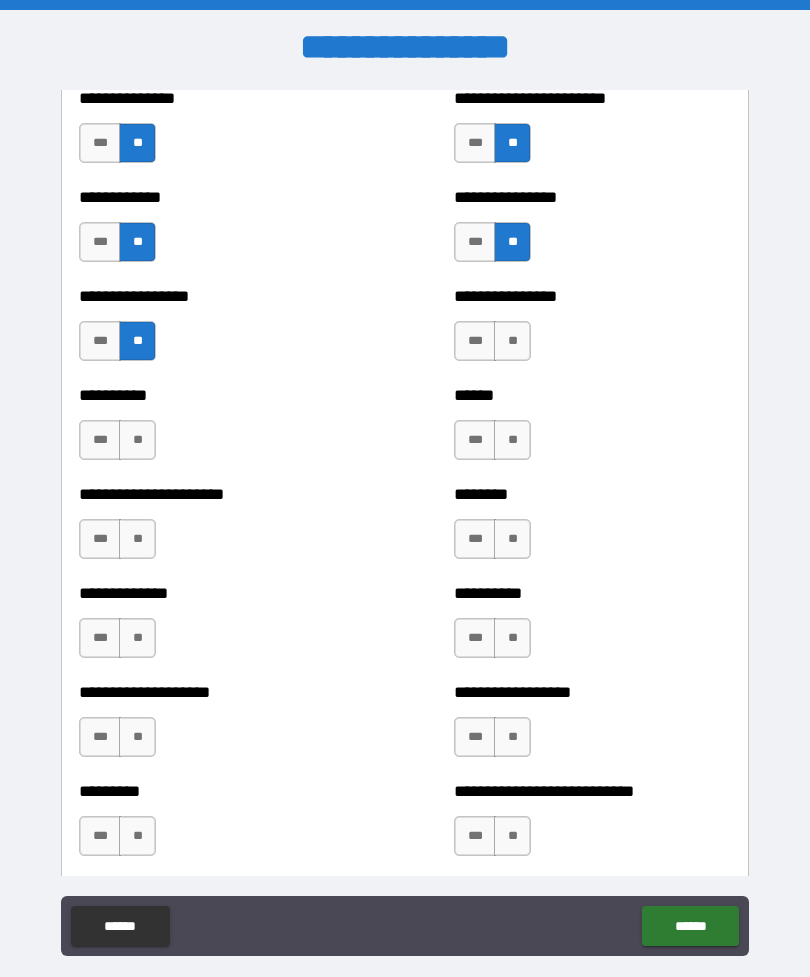 click on "**" at bounding box center (512, 341) 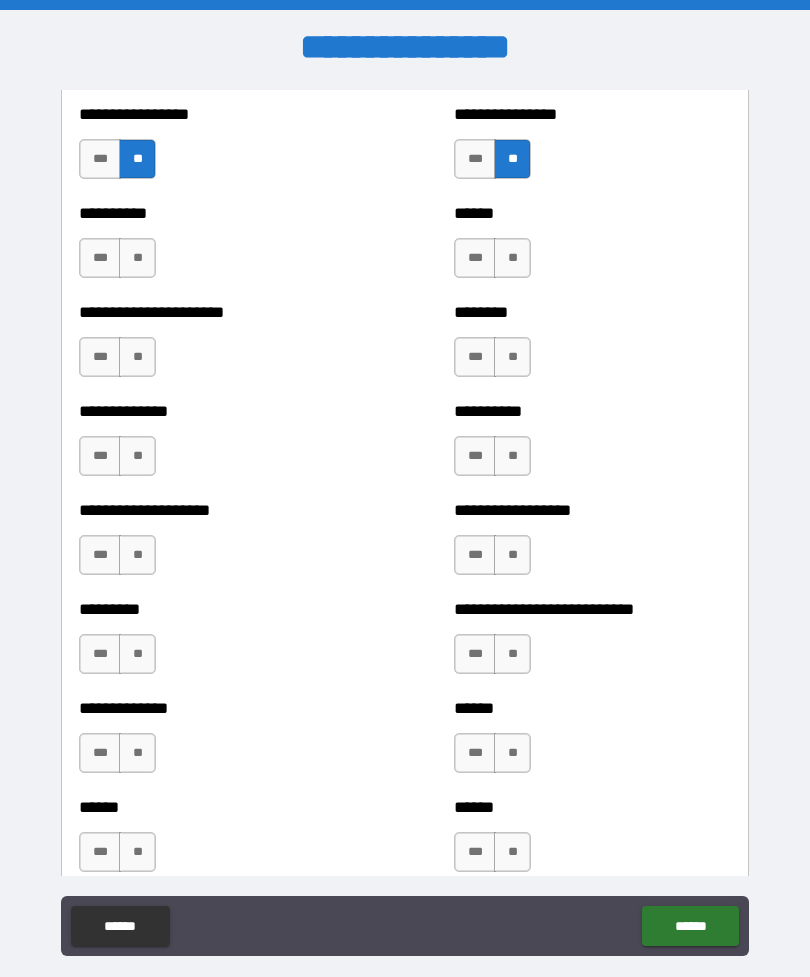 scroll, scrollTop: 3049, scrollLeft: 0, axis: vertical 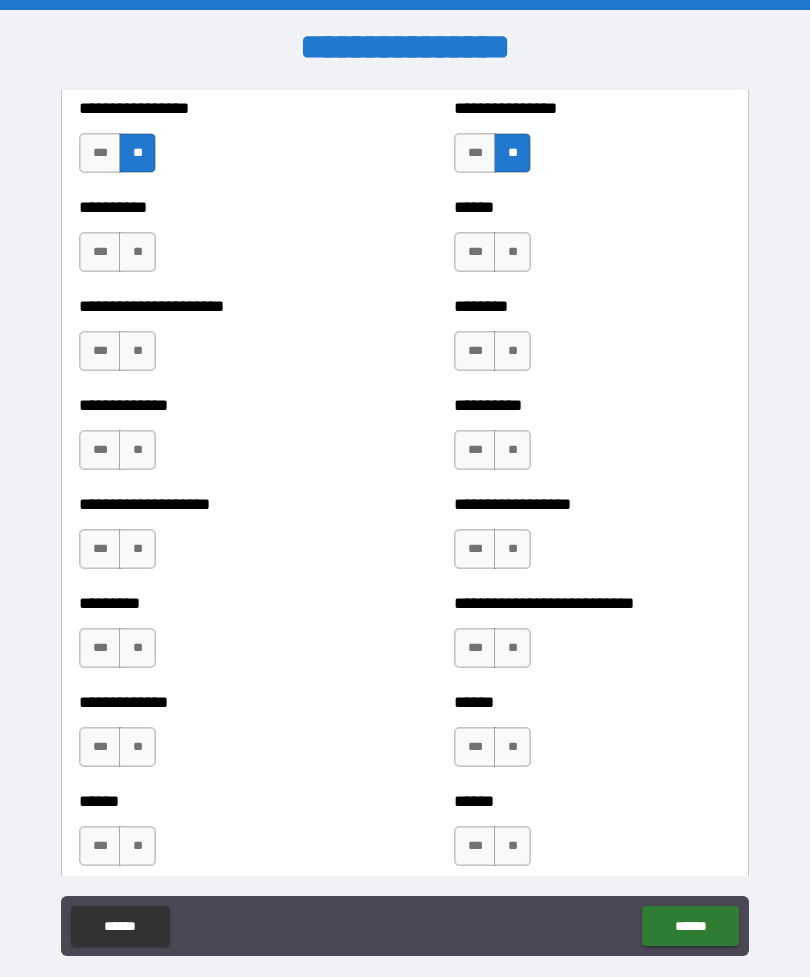 click on "**" at bounding box center (512, 252) 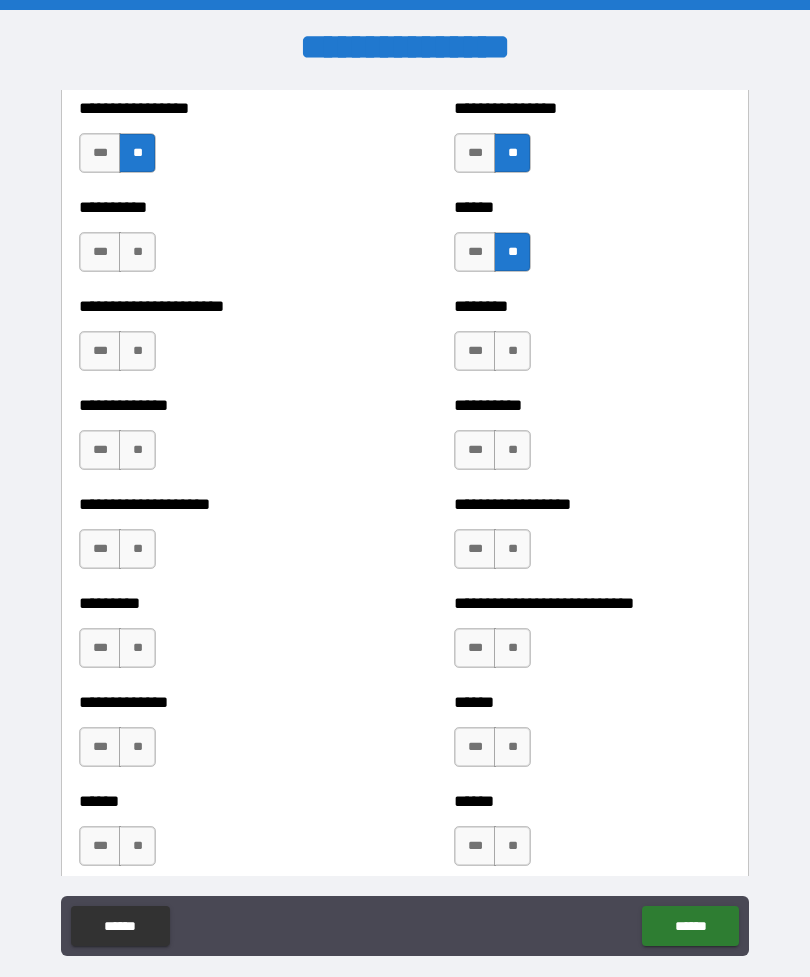 click on "**" at bounding box center (137, 252) 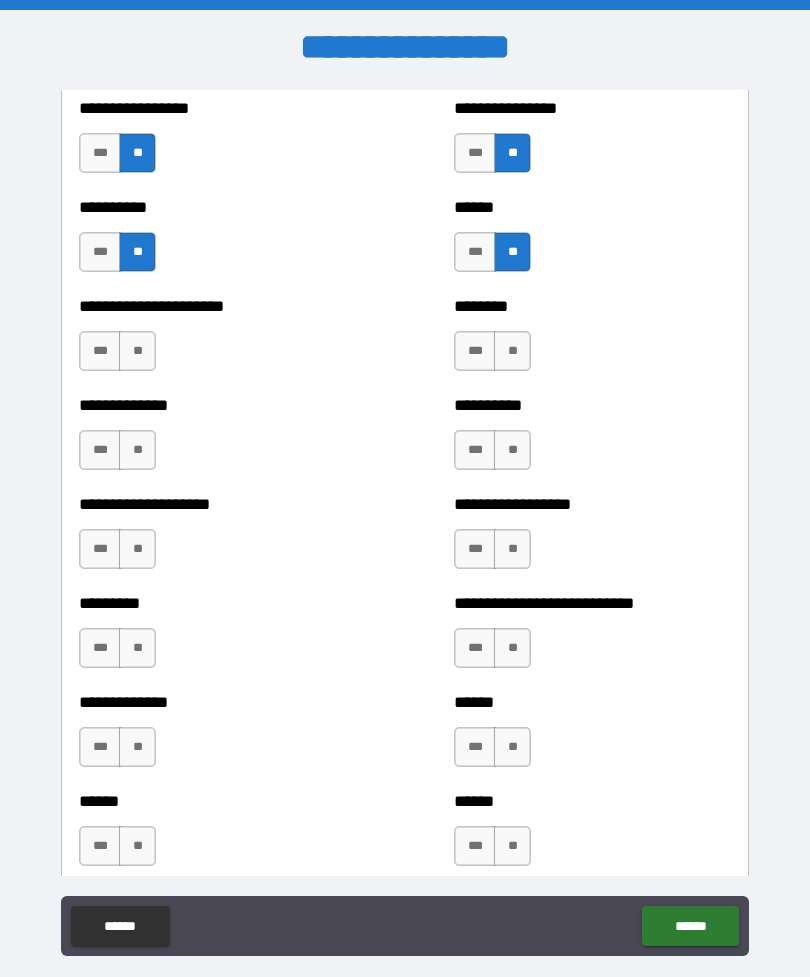 click on "**" at bounding box center (137, 351) 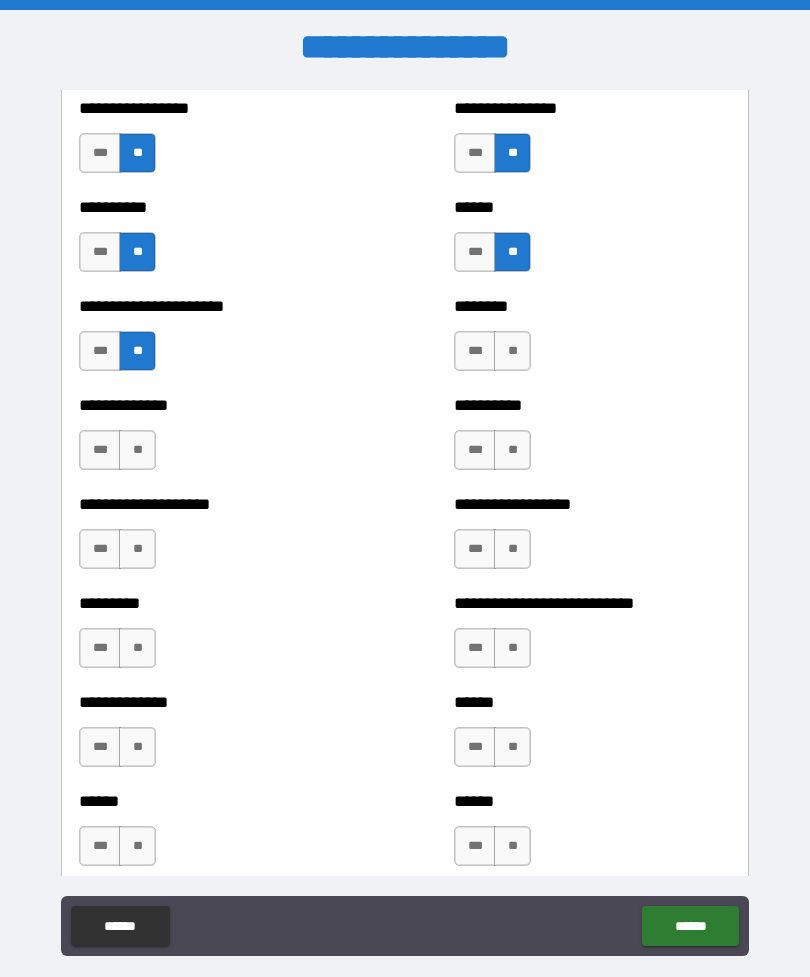 click on "**" at bounding box center [512, 351] 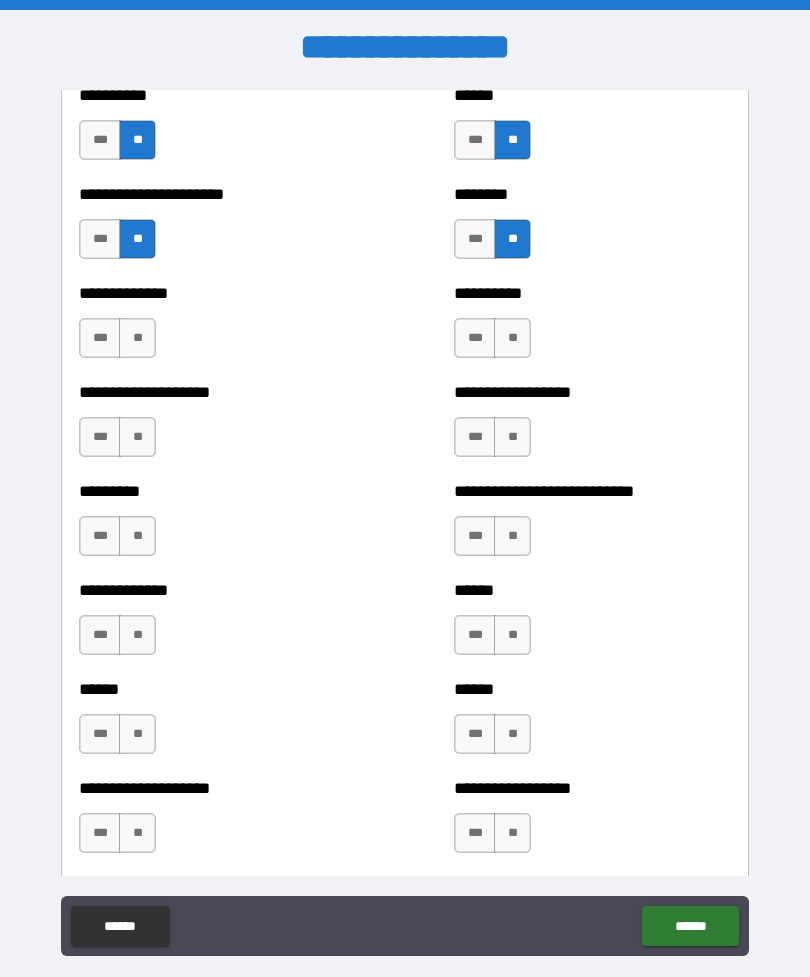 scroll, scrollTop: 3165, scrollLeft: 0, axis: vertical 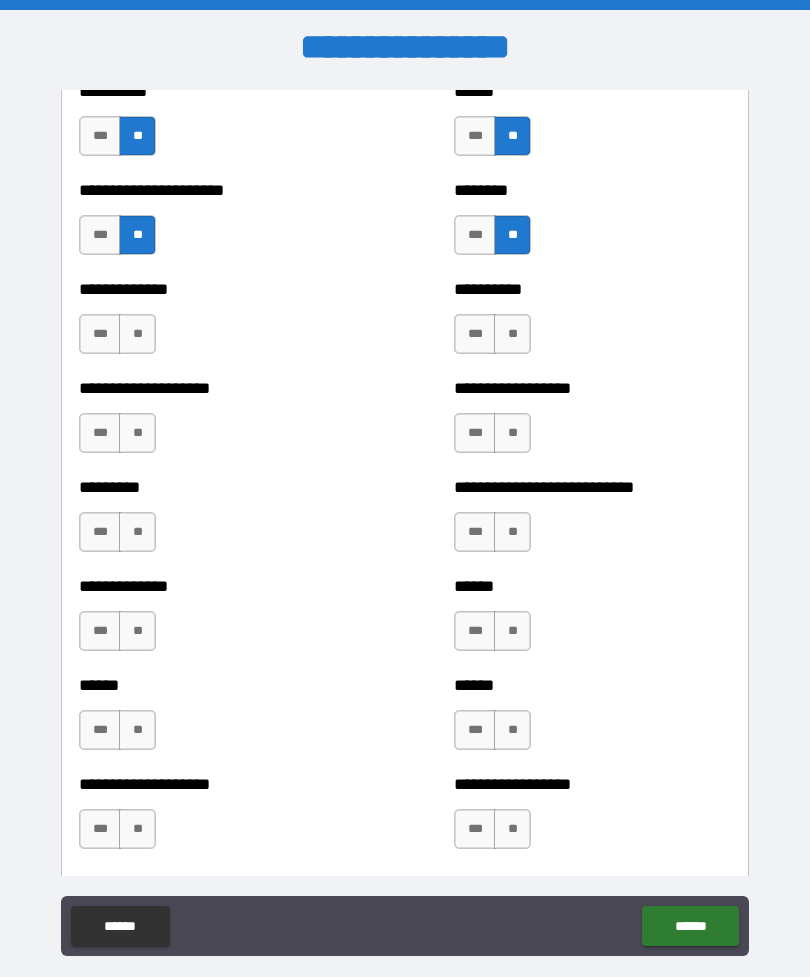 click on "**" at bounding box center [137, 334] 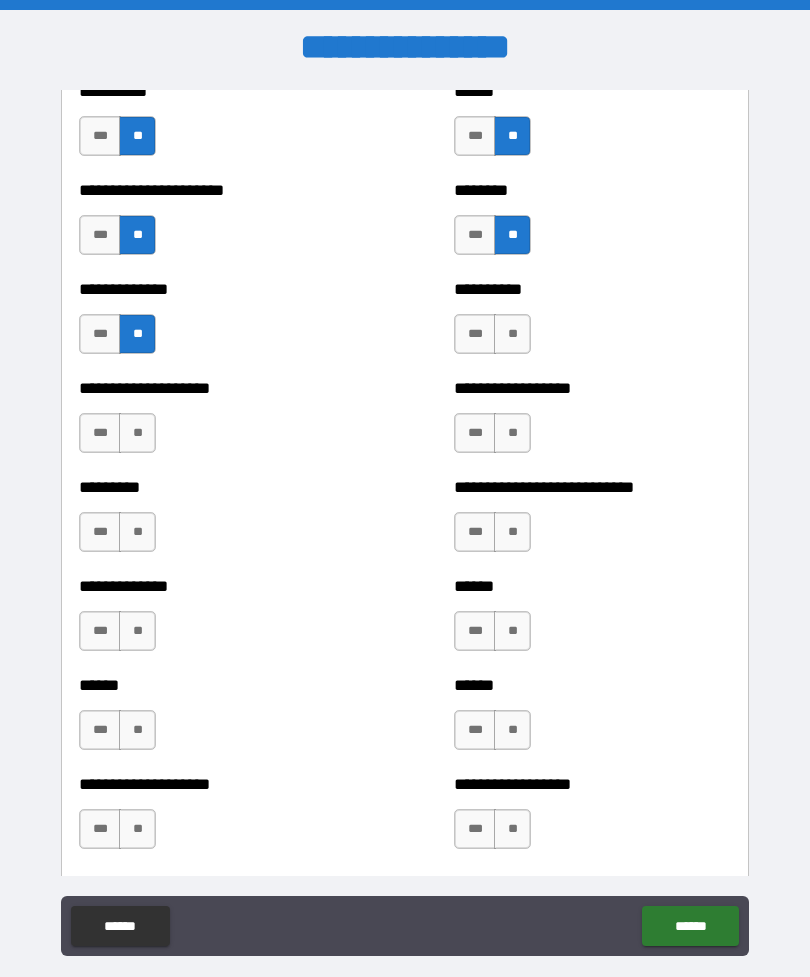 click on "**" at bounding box center (512, 334) 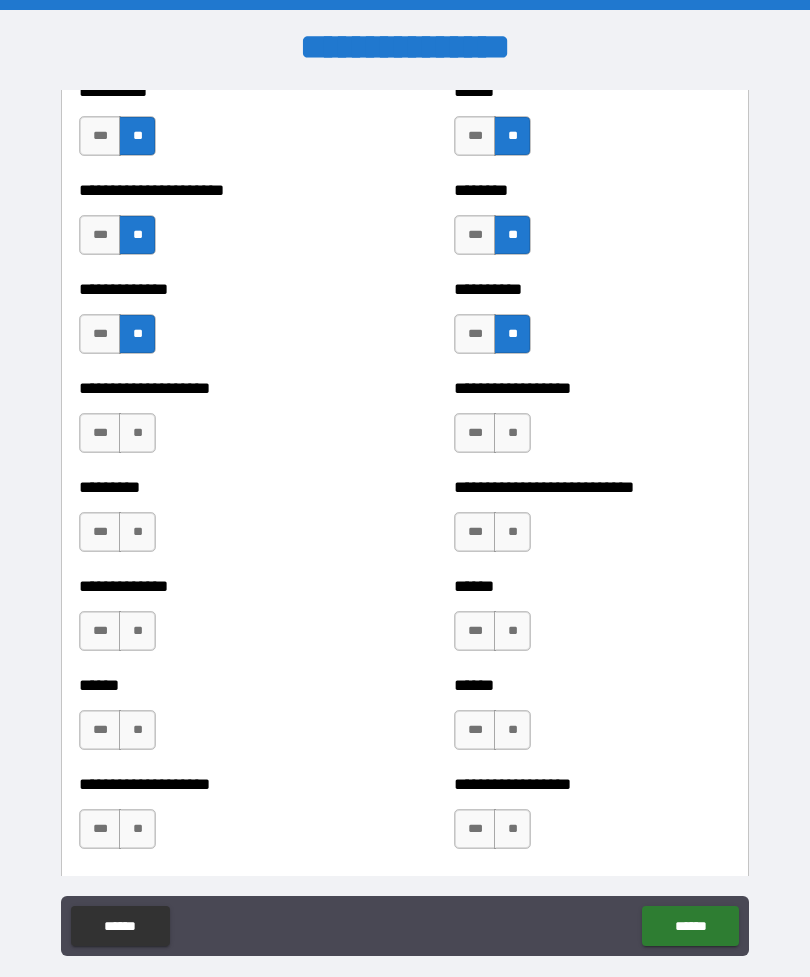 click on "**" at bounding box center [137, 433] 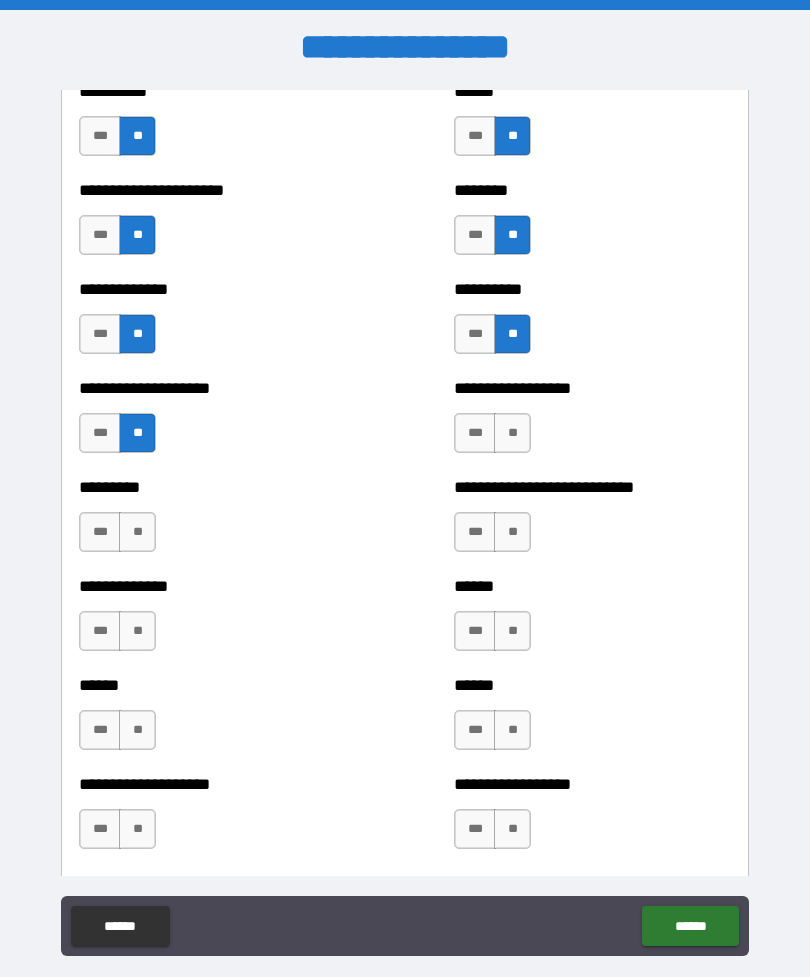 click on "**" at bounding box center [512, 433] 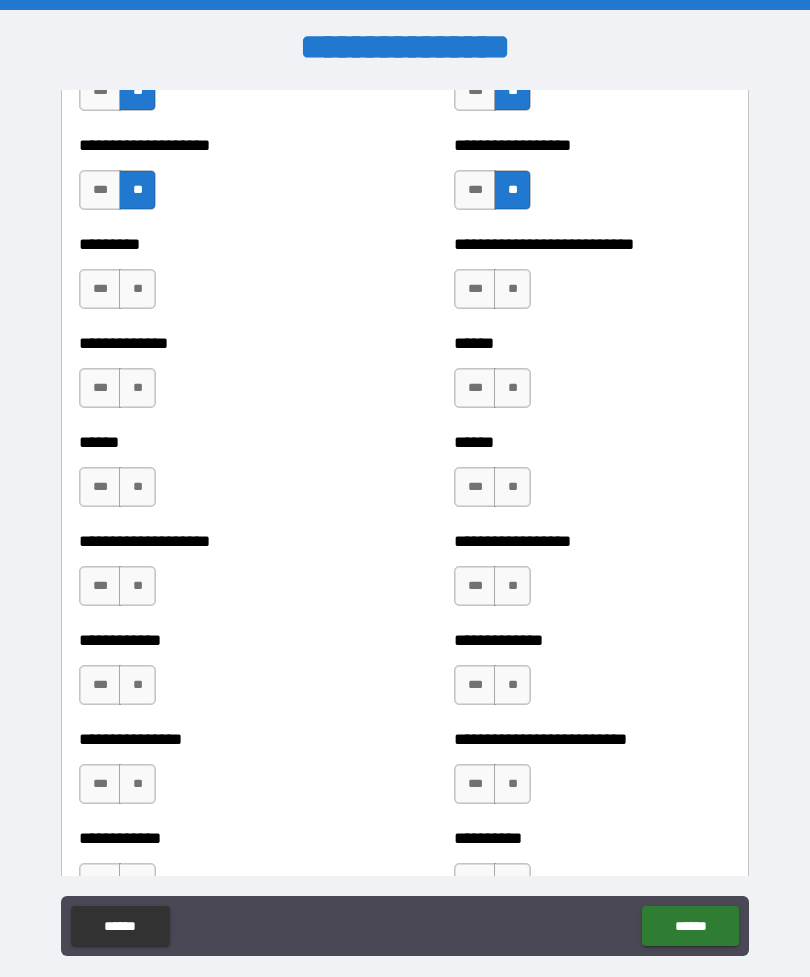 scroll, scrollTop: 3410, scrollLeft: 0, axis: vertical 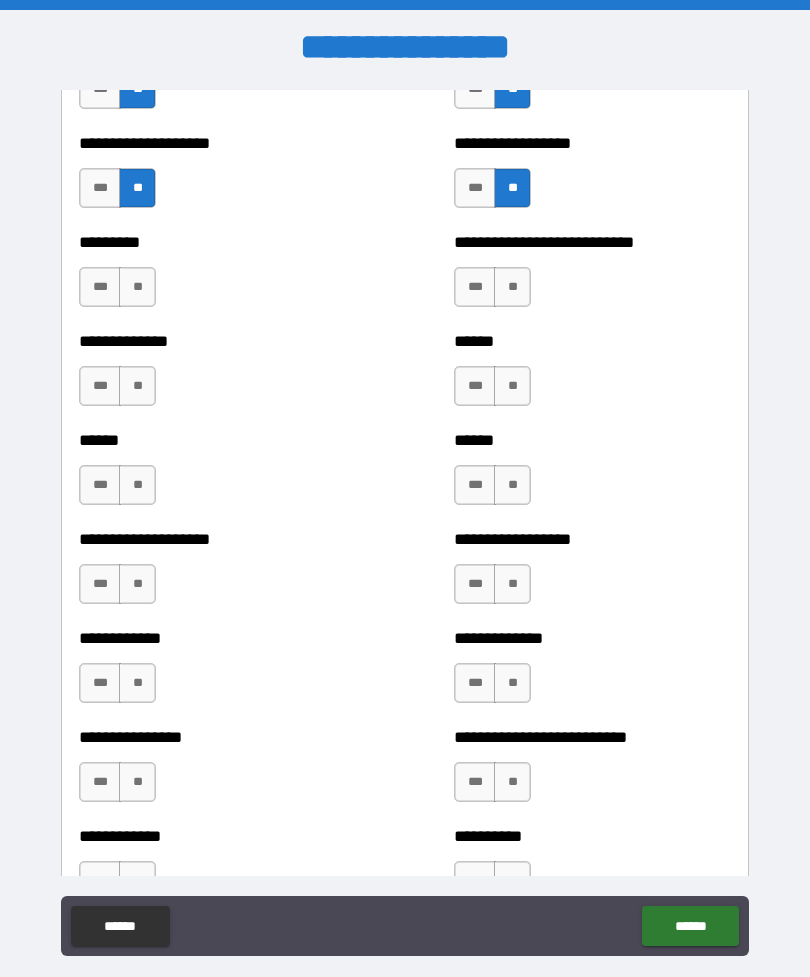 click on "**" at bounding box center [137, 287] 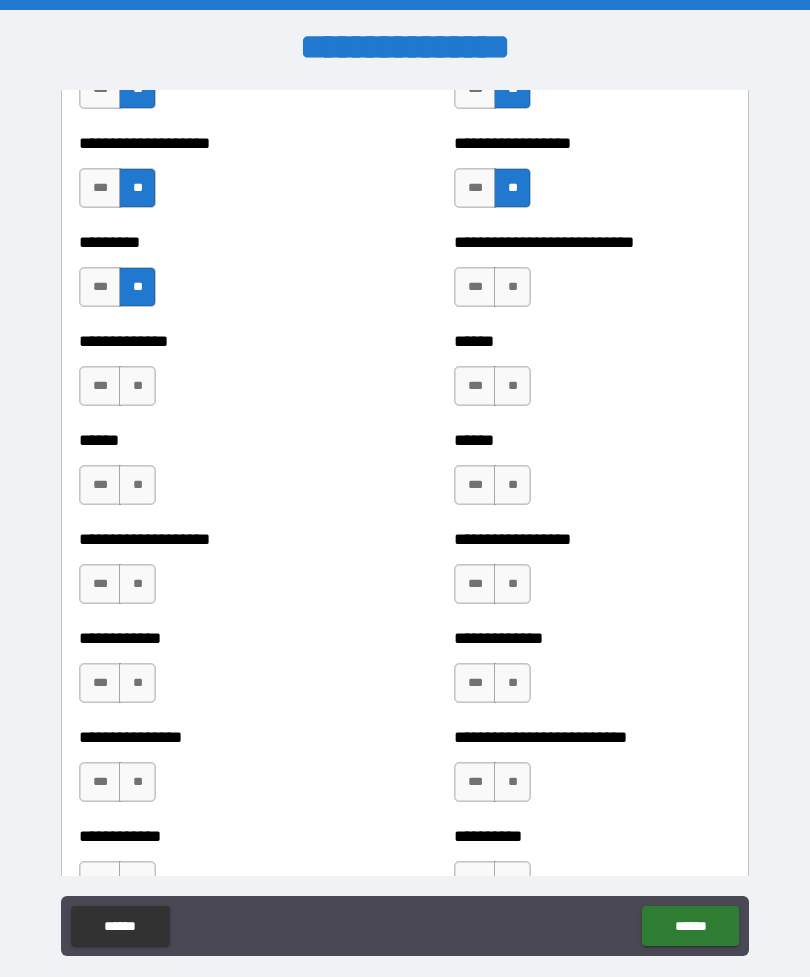 click on "**" at bounding box center (512, 287) 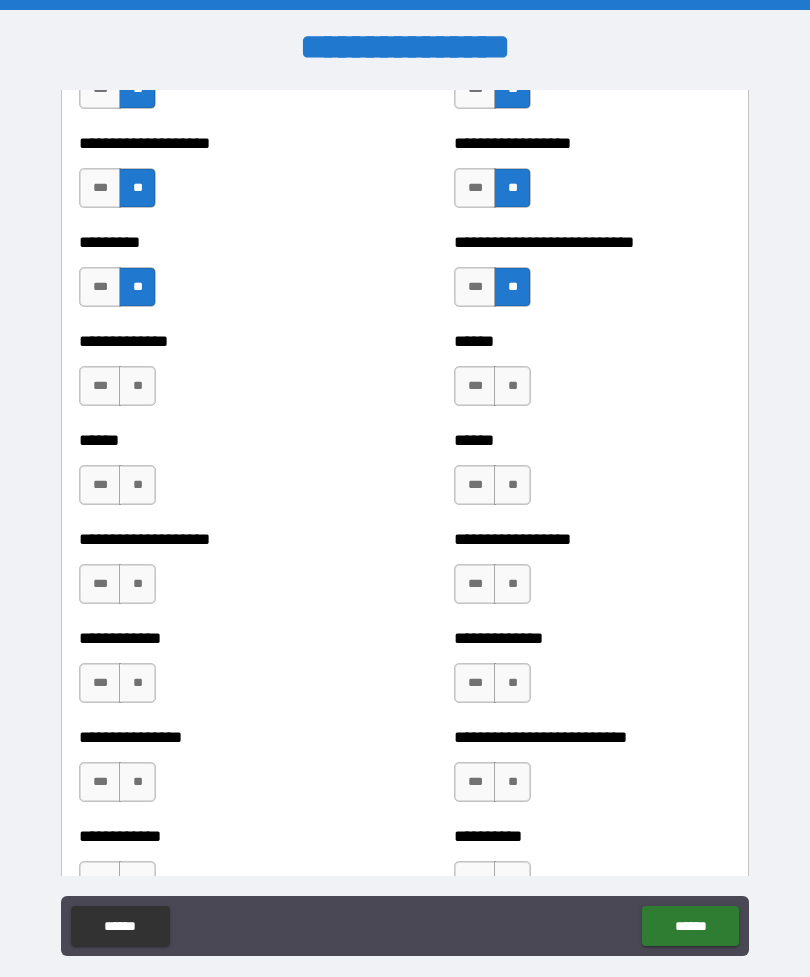 click on "**" at bounding box center [137, 386] 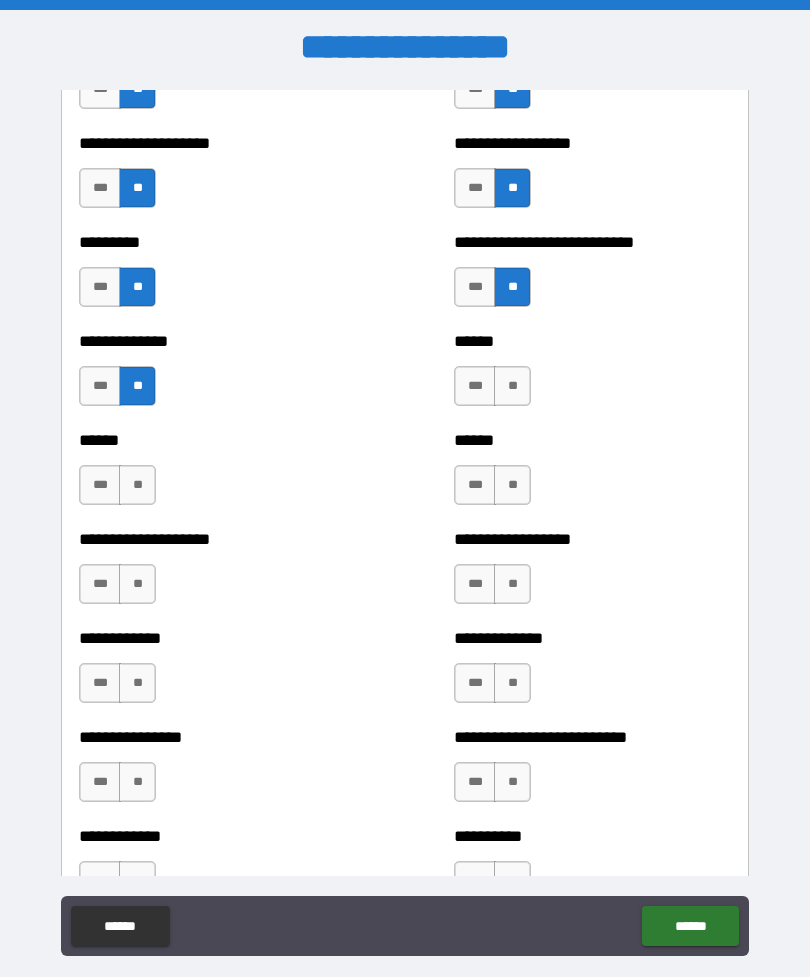 click on "**" at bounding box center (512, 386) 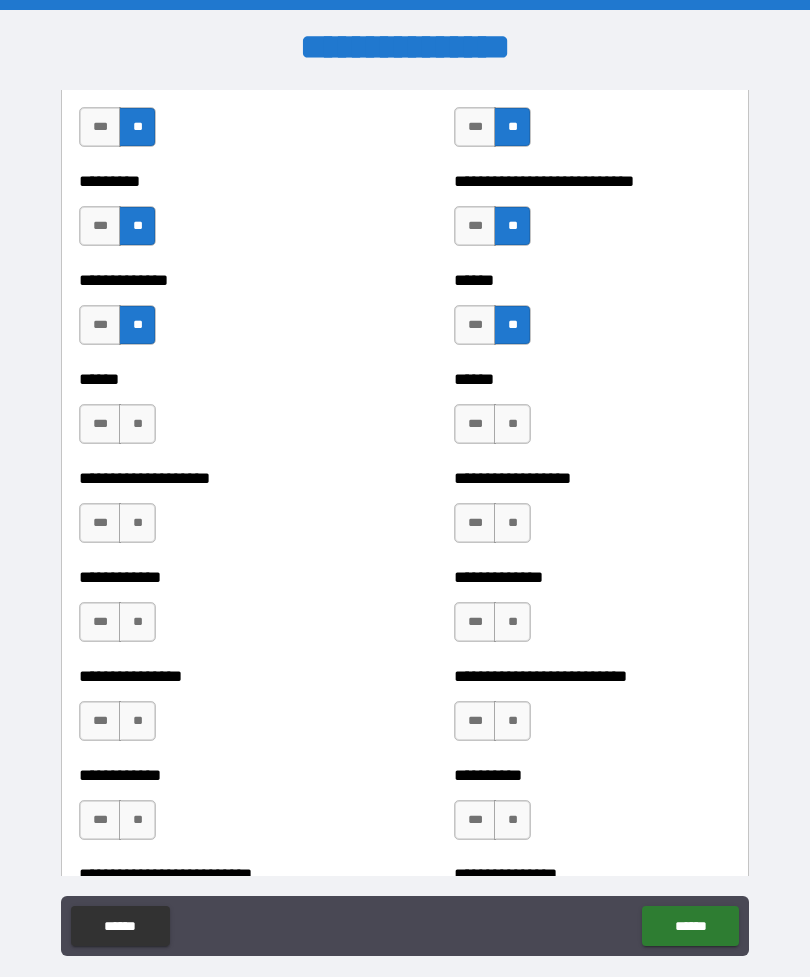 scroll, scrollTop: 3472, scrollLeft: 0, axis: vertical 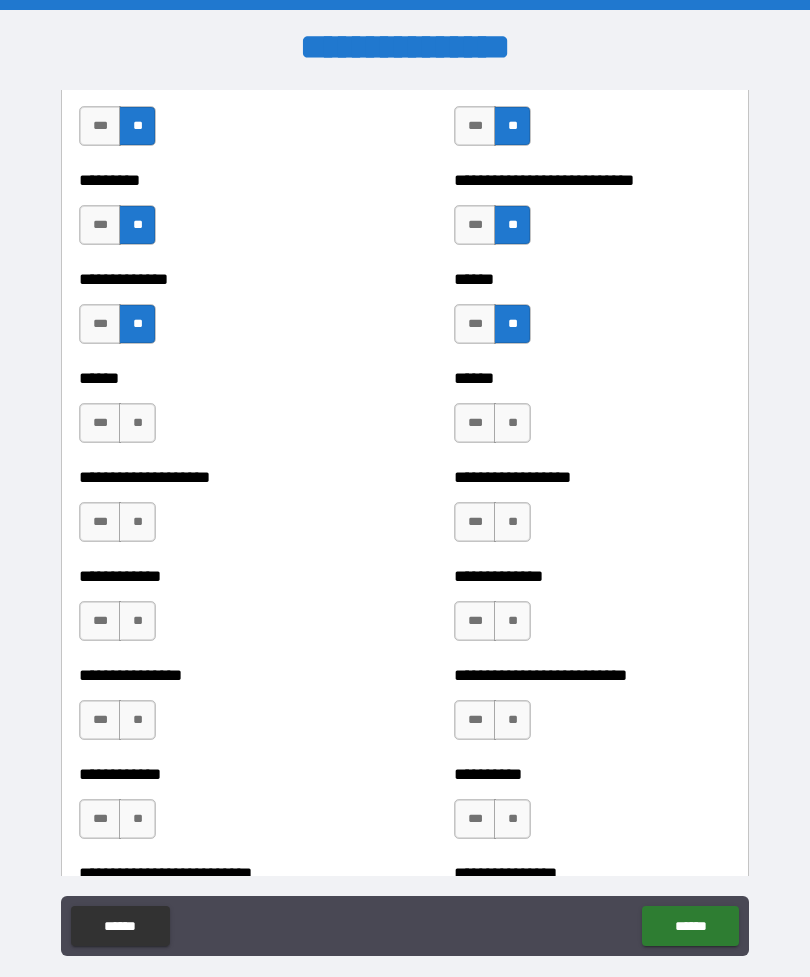 click on "**" at bounding box center (137, 423) 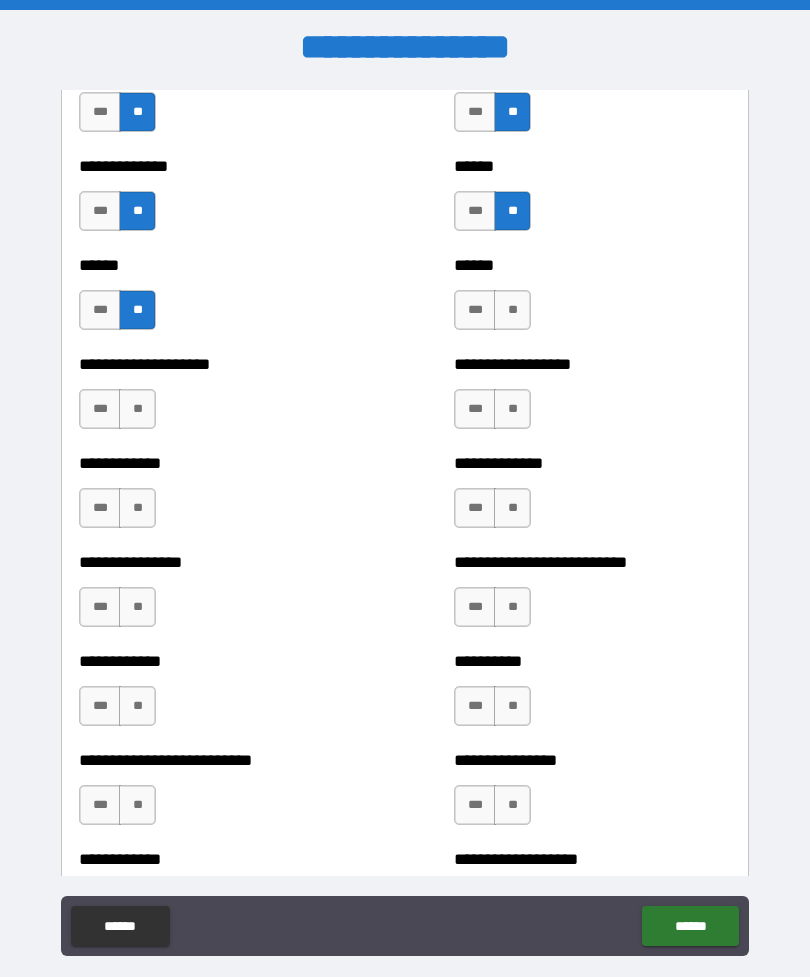 scroll, scrollTop: 3588, scrollLeft: 0, axis: vertical 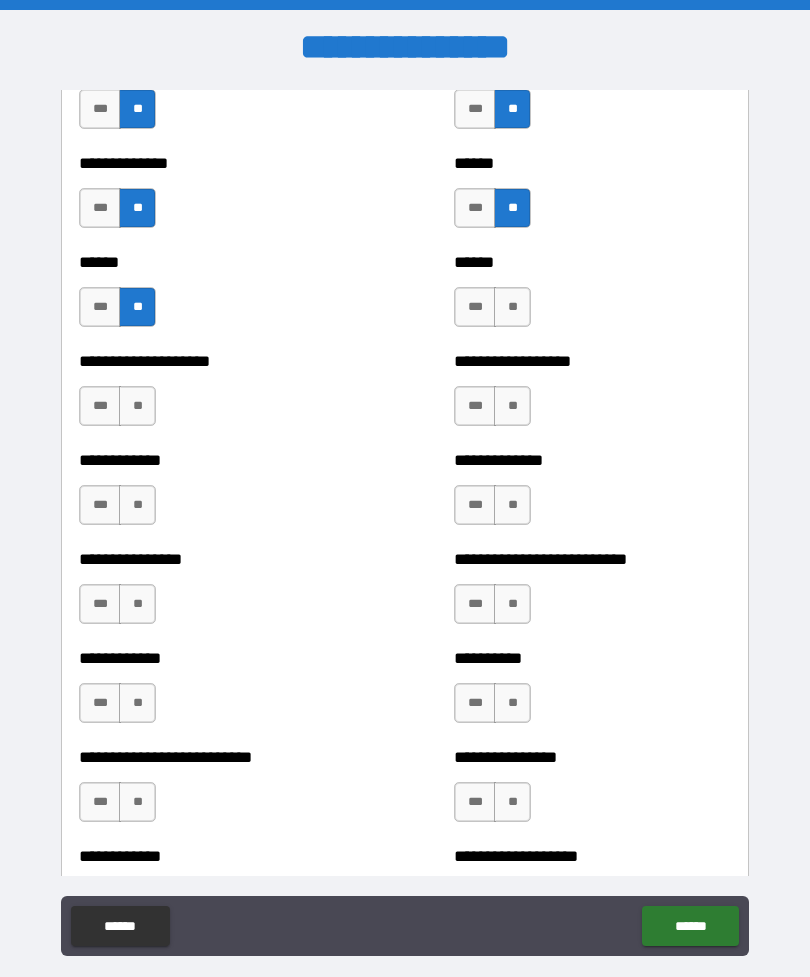 click on "**" at bounding box center (512, 307) 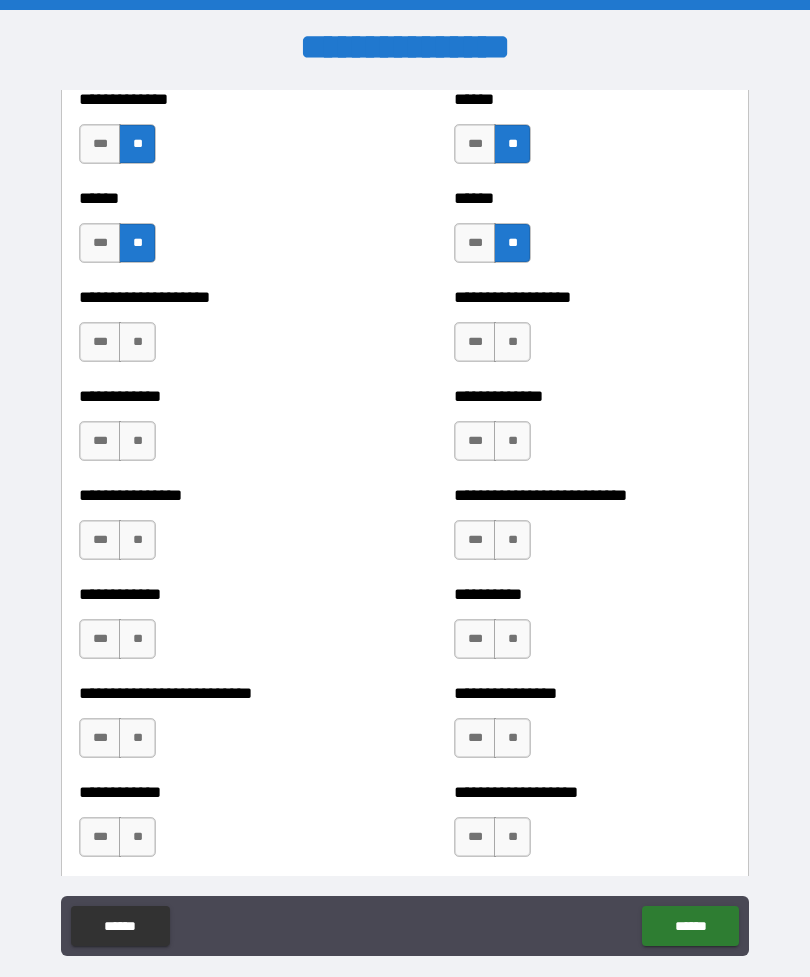 scroll, scrollTop: 3654, scrollLeft: 0, axis: vertical 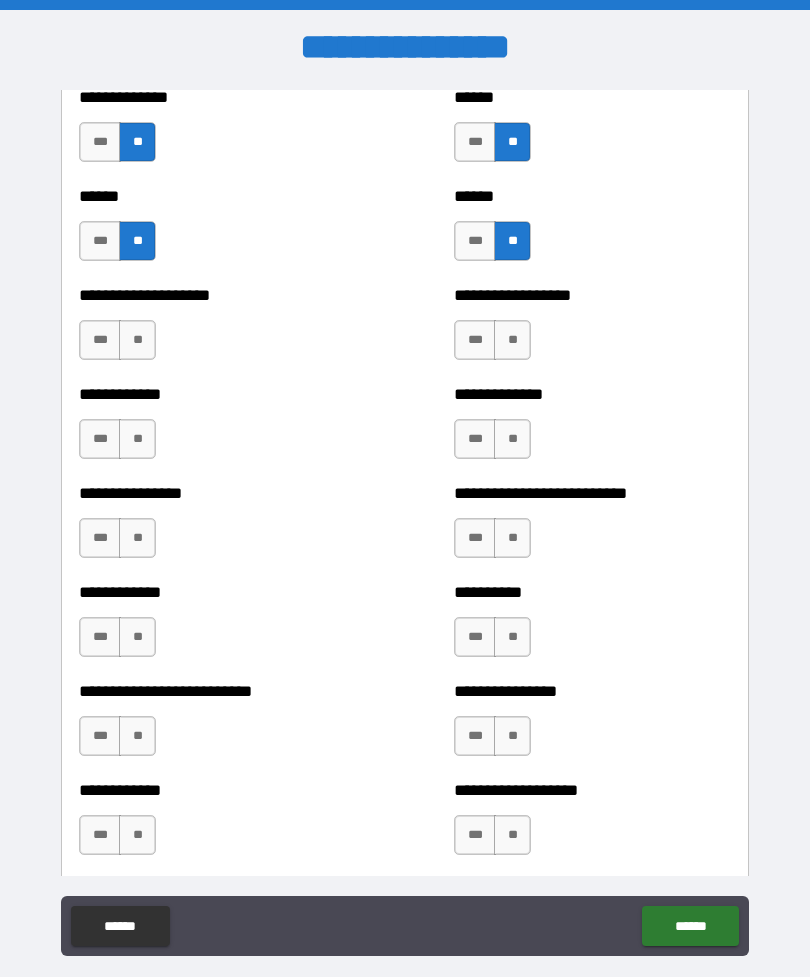 click on "**" at bounding box center (137, 340) 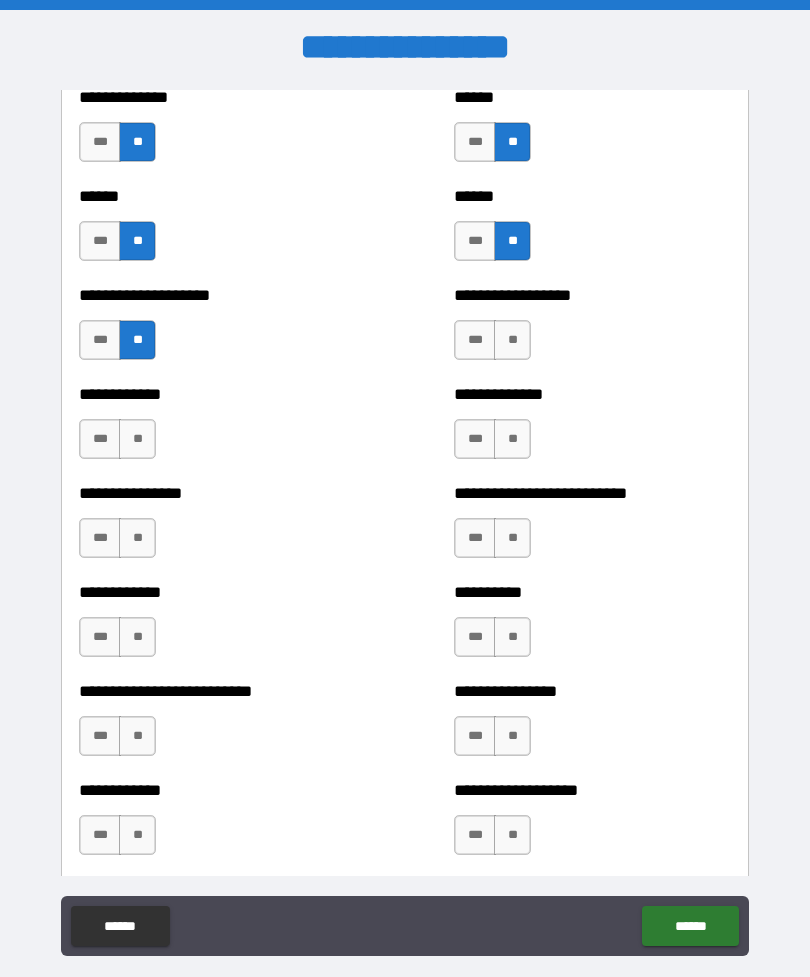 click on "**" at bounding box center (512, 340) 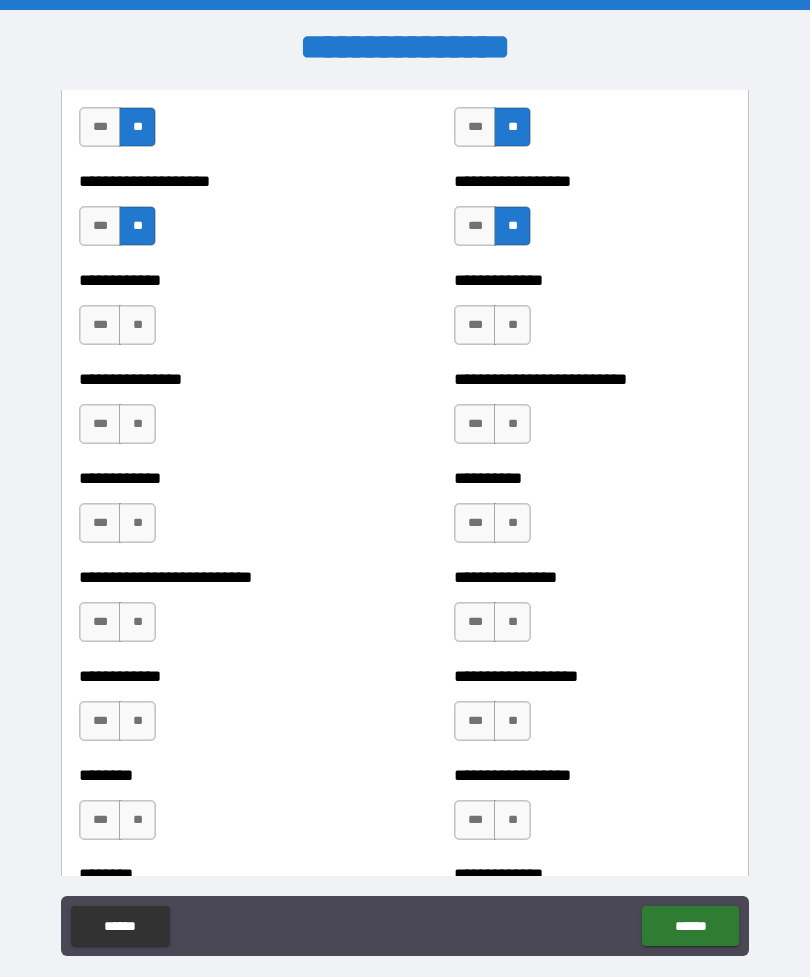 scroll, scrollTop: 3767, scrollLeft: 0, axis: vertical 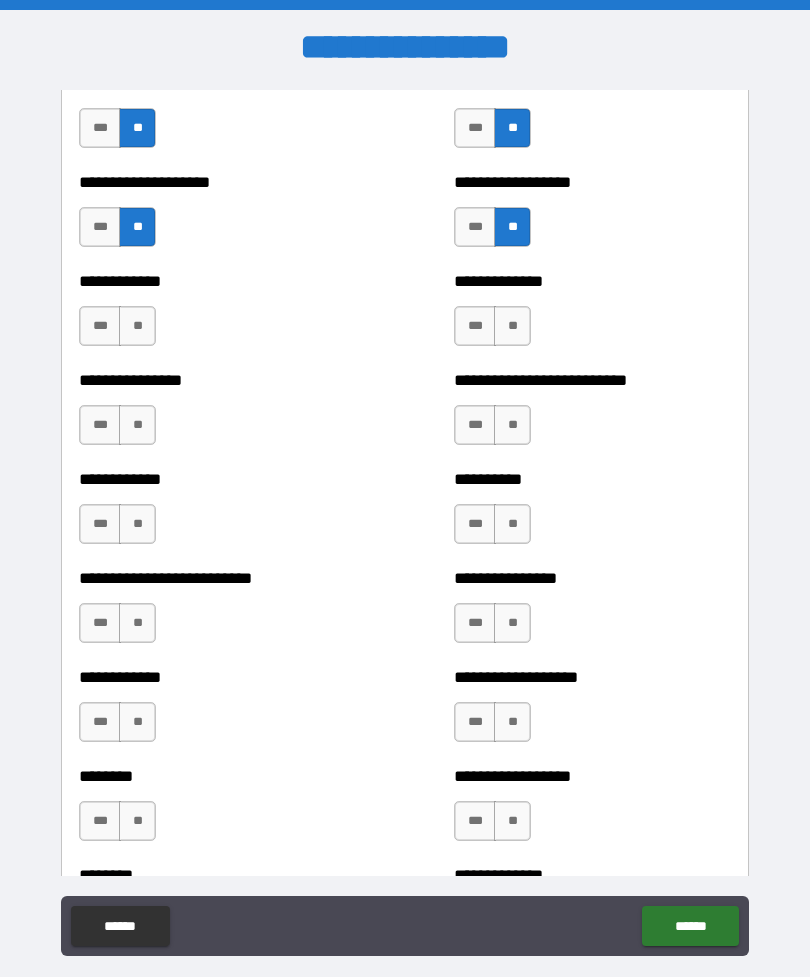 click on "**" at bounding box center (137, 326) 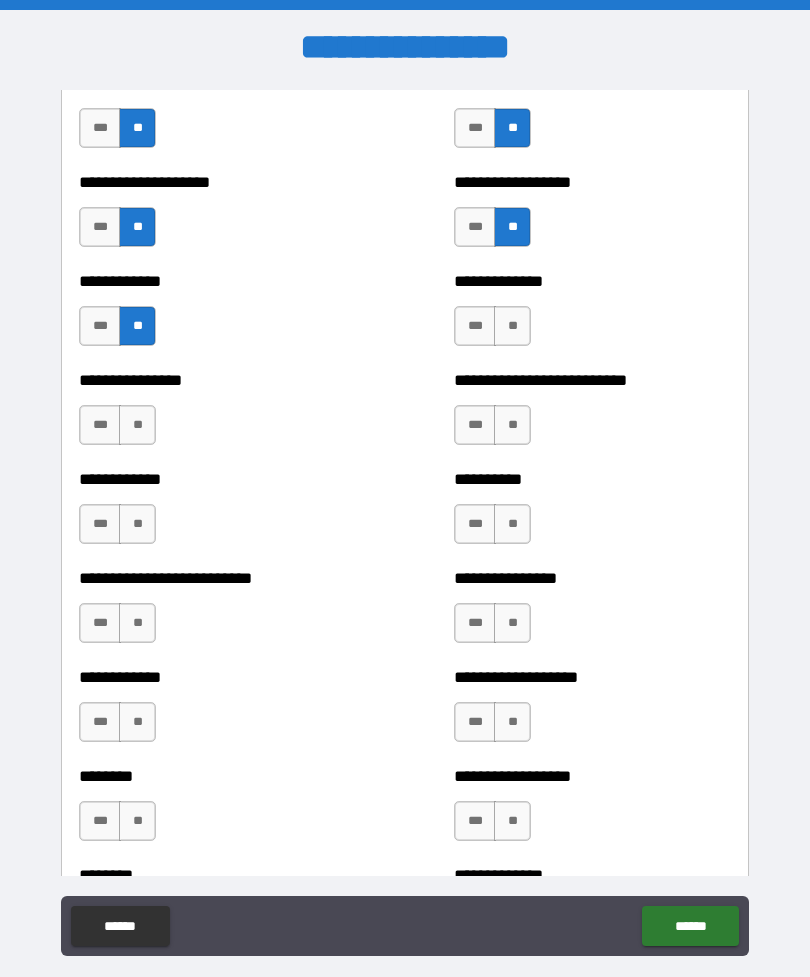 click on "**" at bounding box center (512, 326) 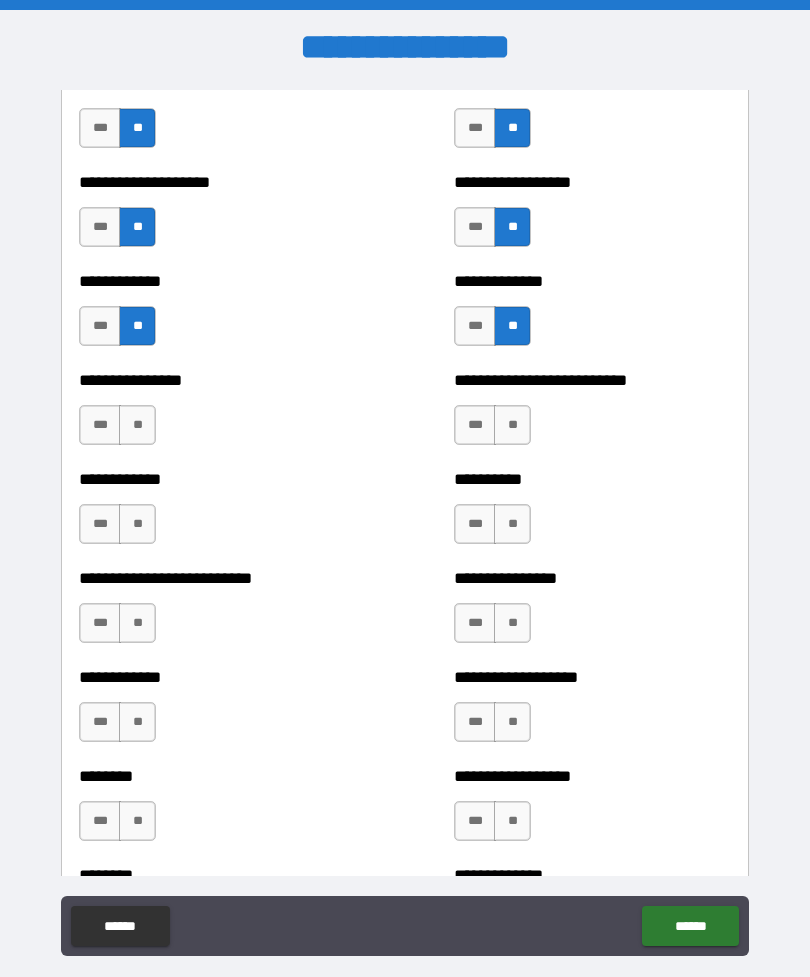 click on "***" at bounding box center [475, 326] 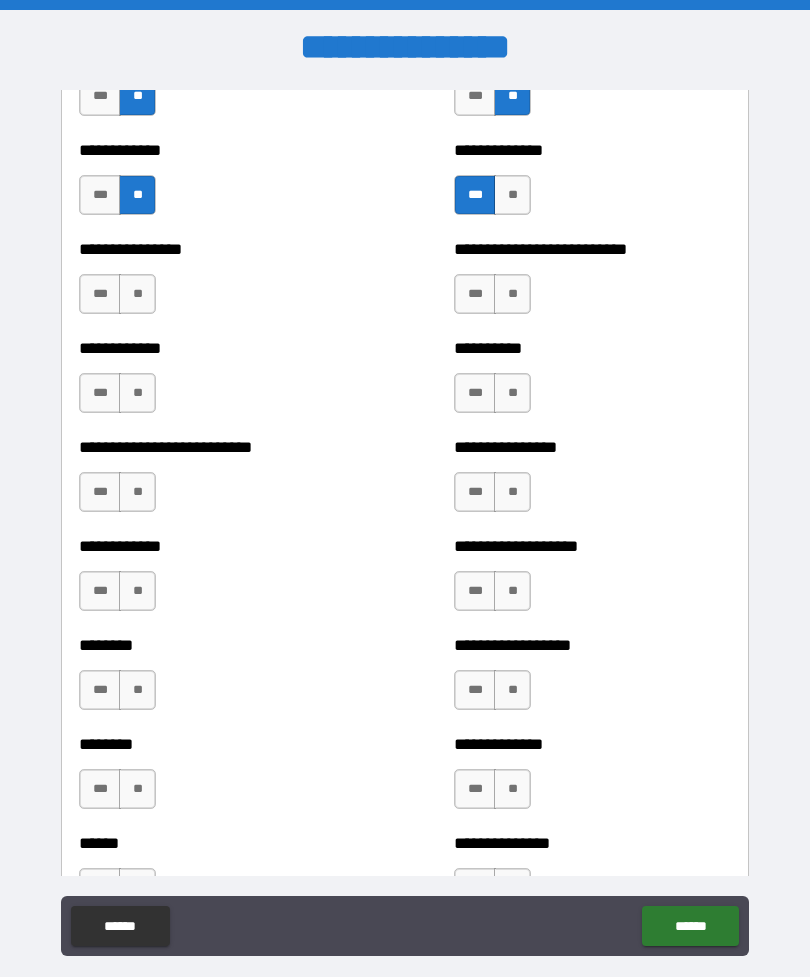 scroll, scrollTop: 3919, scrollLeft: 0, axis: vertical 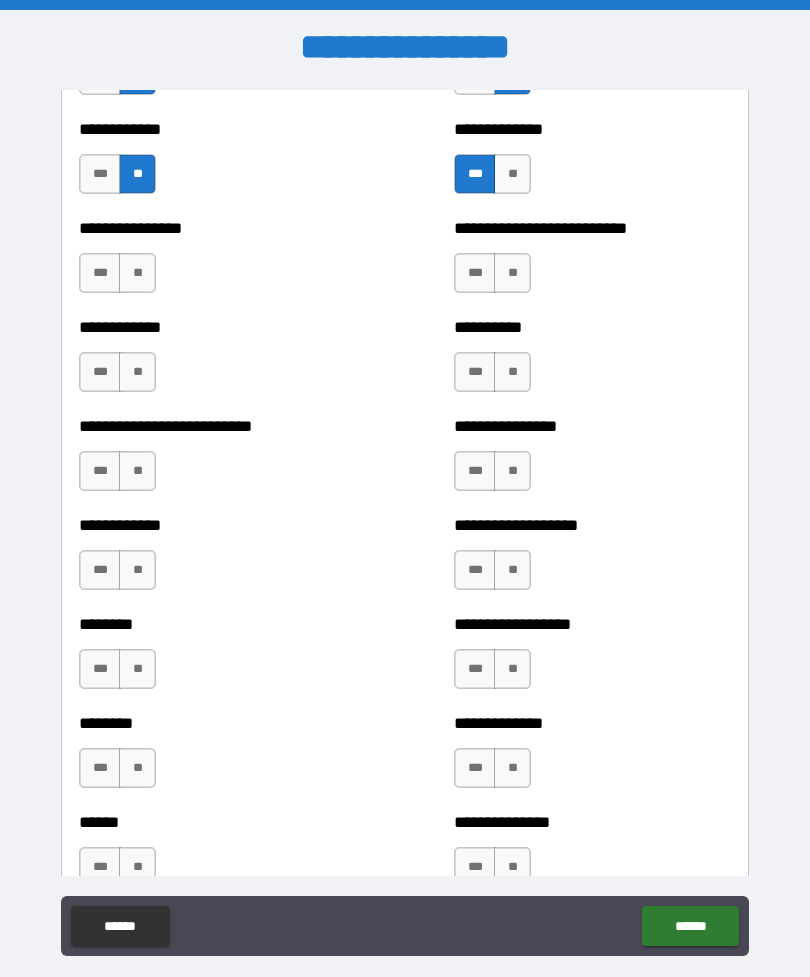 click on "**" at bounding box center (137, 273) 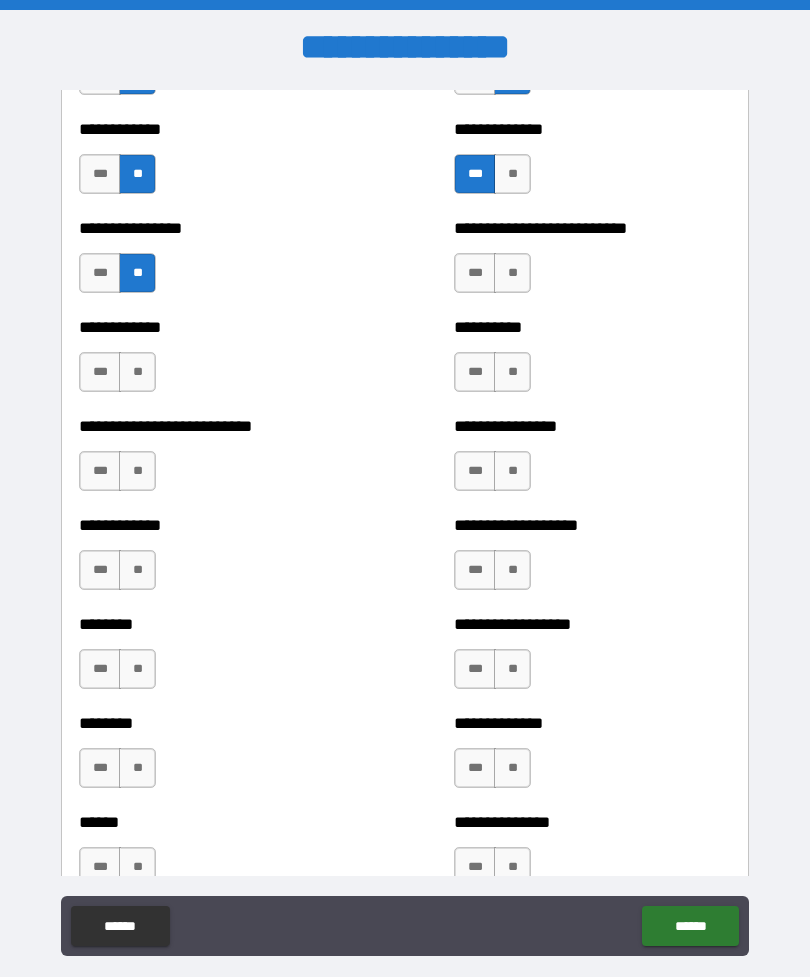 click on "***" at bounding box center [475, 273] 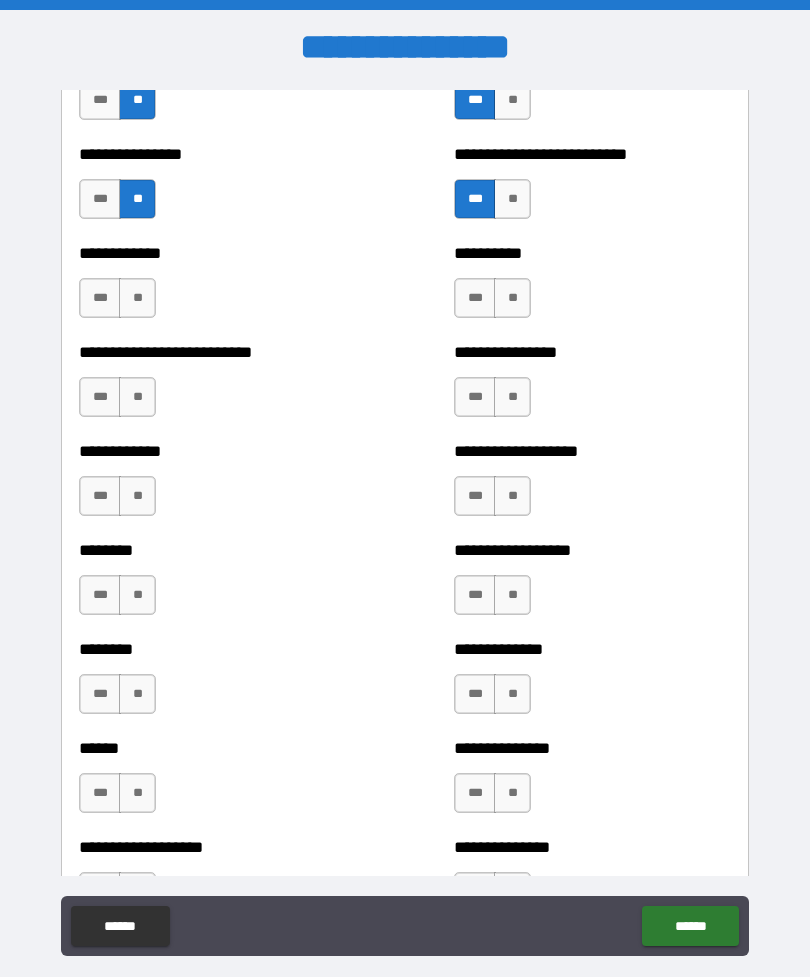 scroll, scrollTop: 4014, scrollLeft: 0, axis: vertical 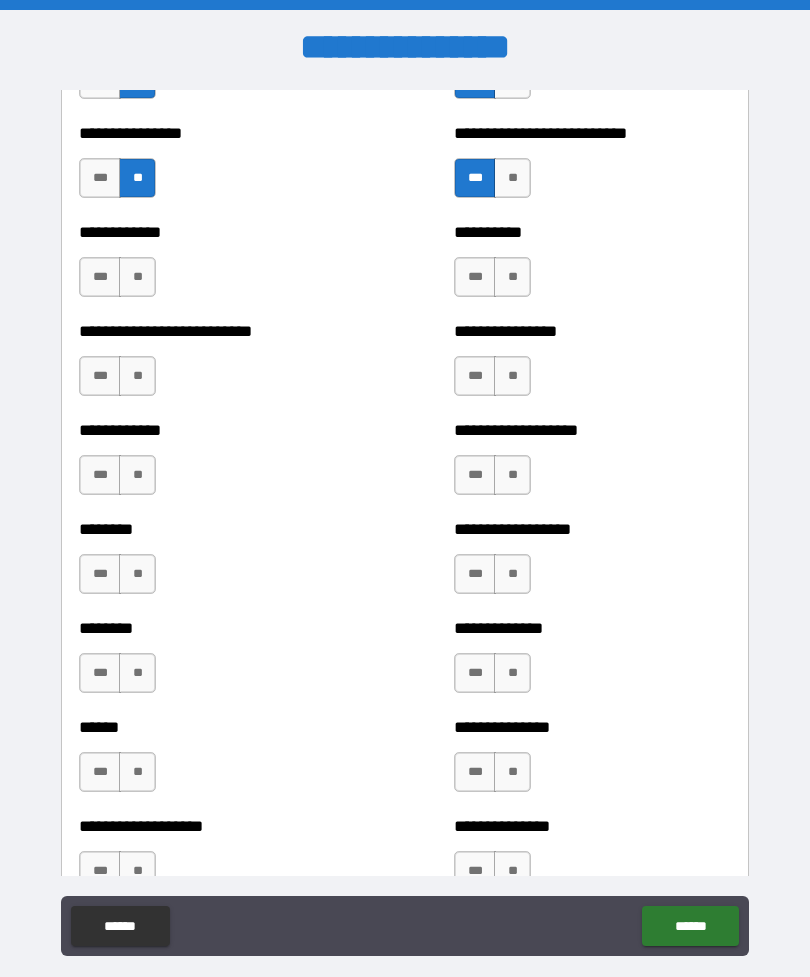 click on "**" at bounding box center (137, 277) 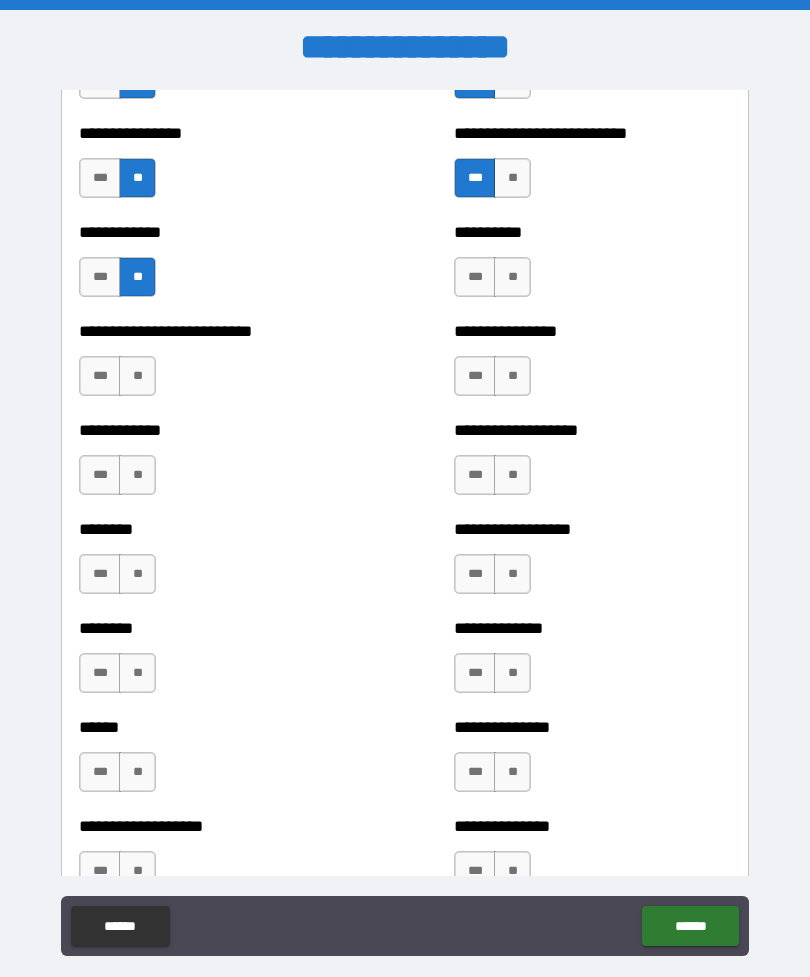 click on "**" at bounding box center [512, 277] 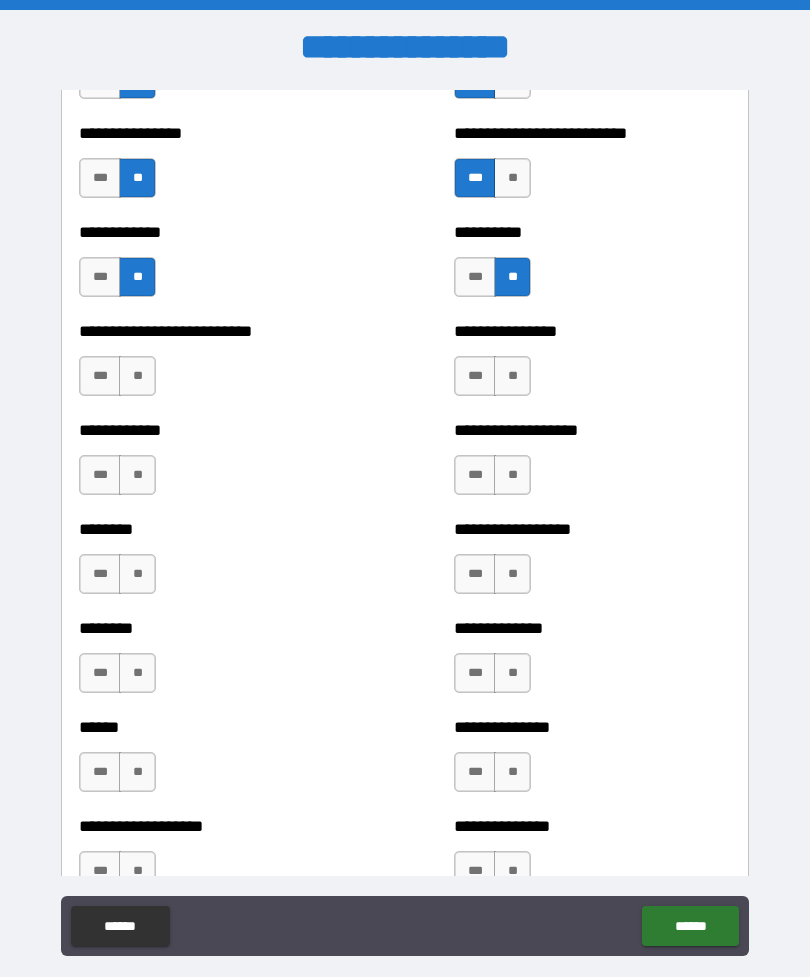 click on "**" at bounding box center [137, 376] 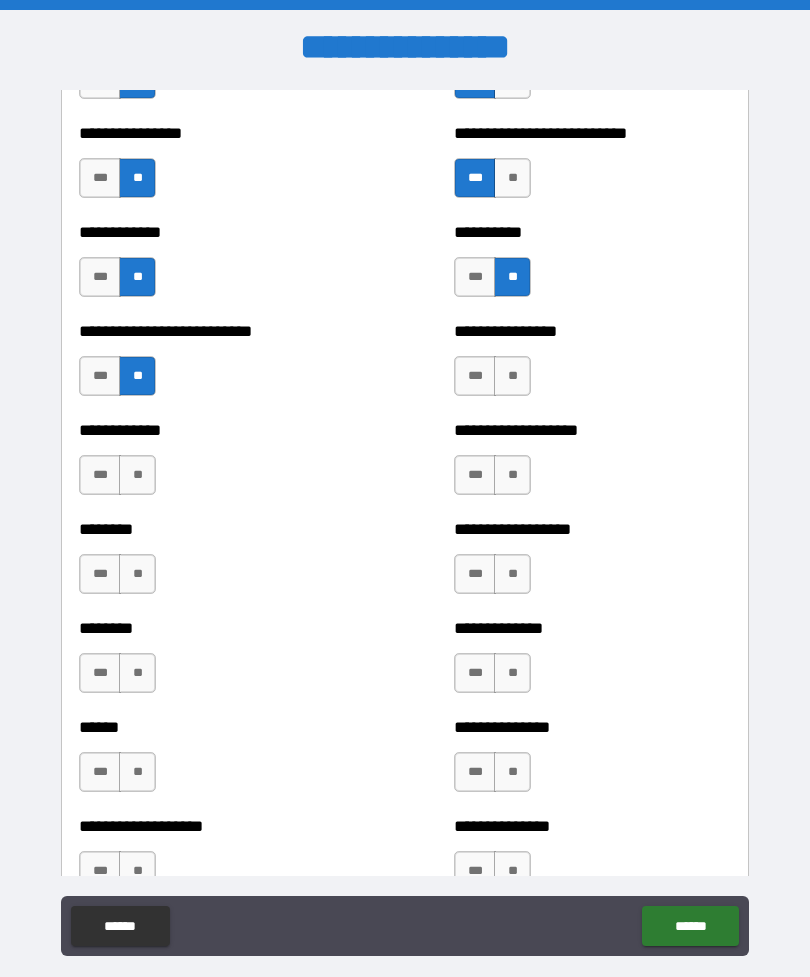 click on "**" at bounding box center (512, 376) 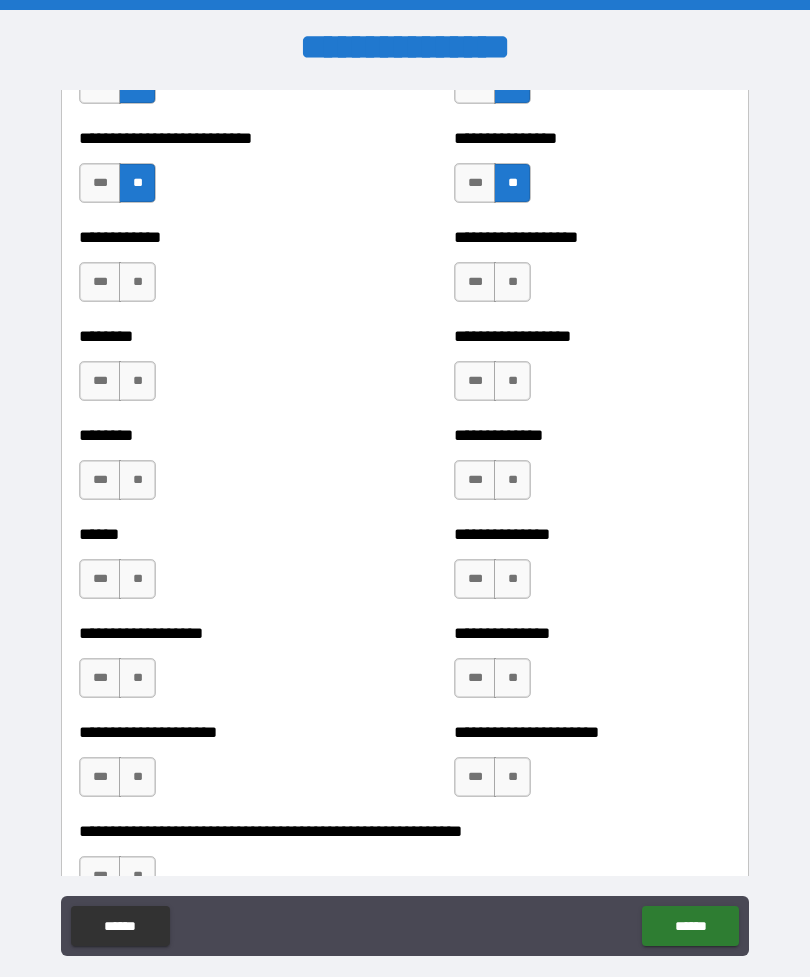 scroll, scrollTop: 4209, scrollLeft: 0, axis: vertical 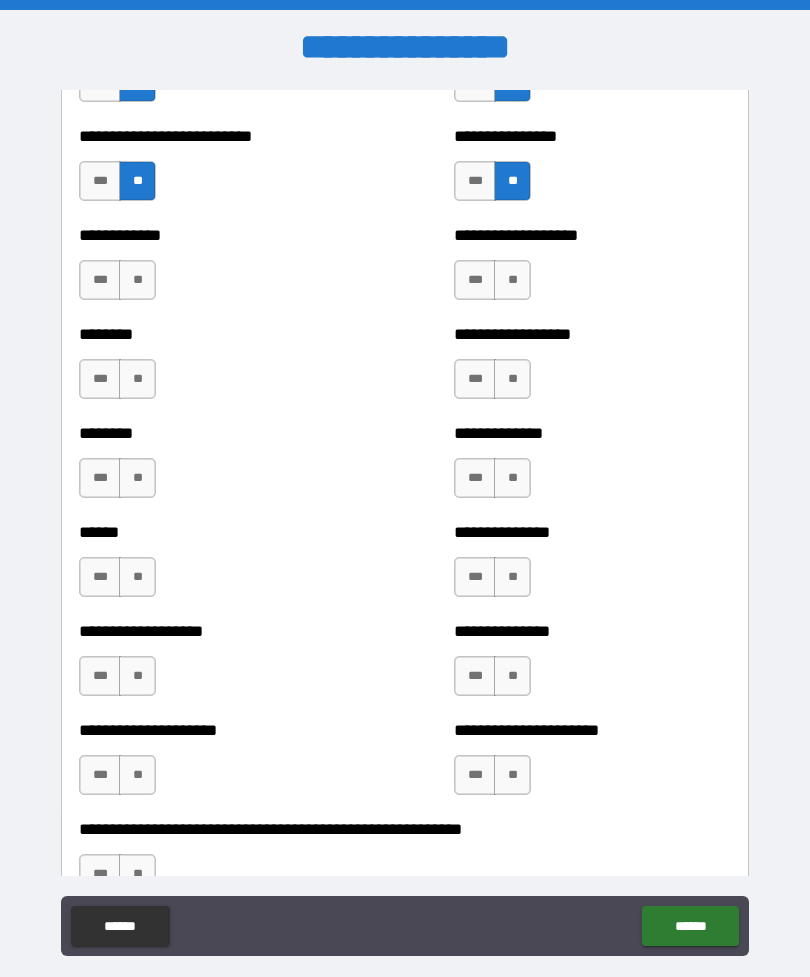 click on "**" at bounding box center [512, 280] 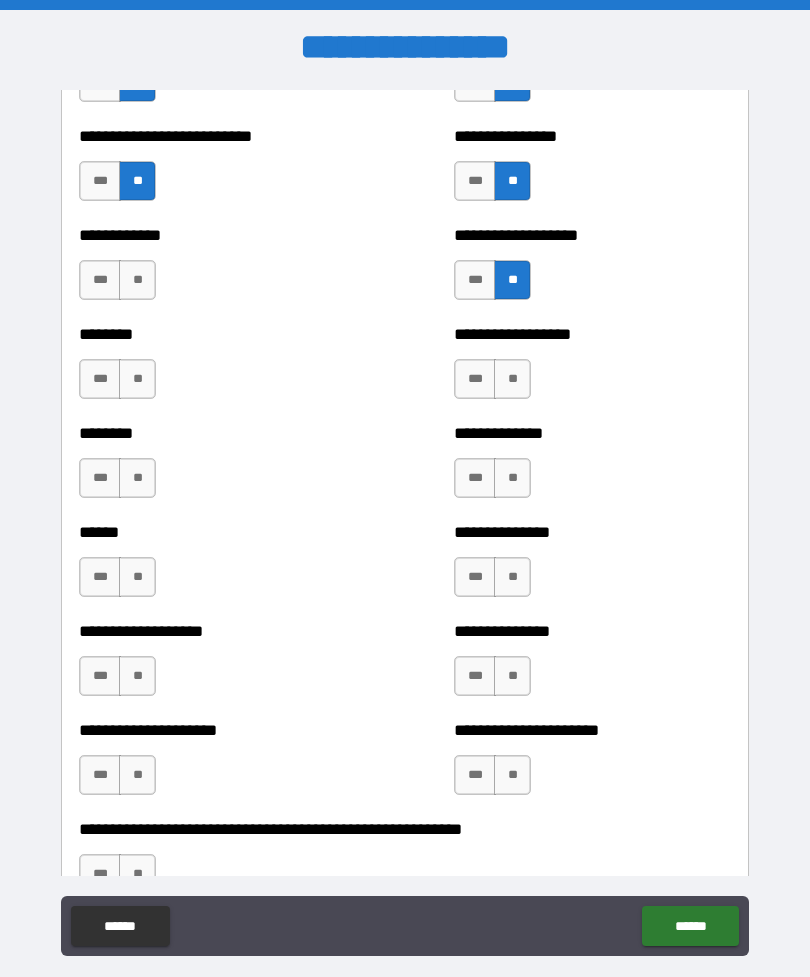 click on "**" at bounding box center (137, 280) 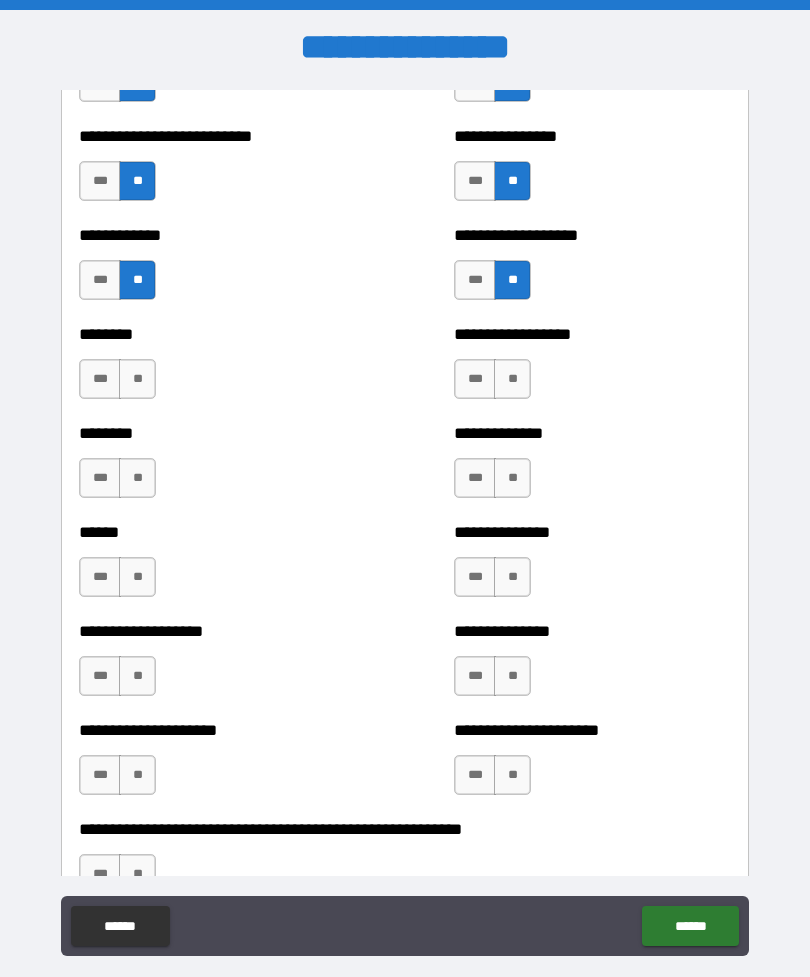 click on "**" at bounding box center [137, 379] 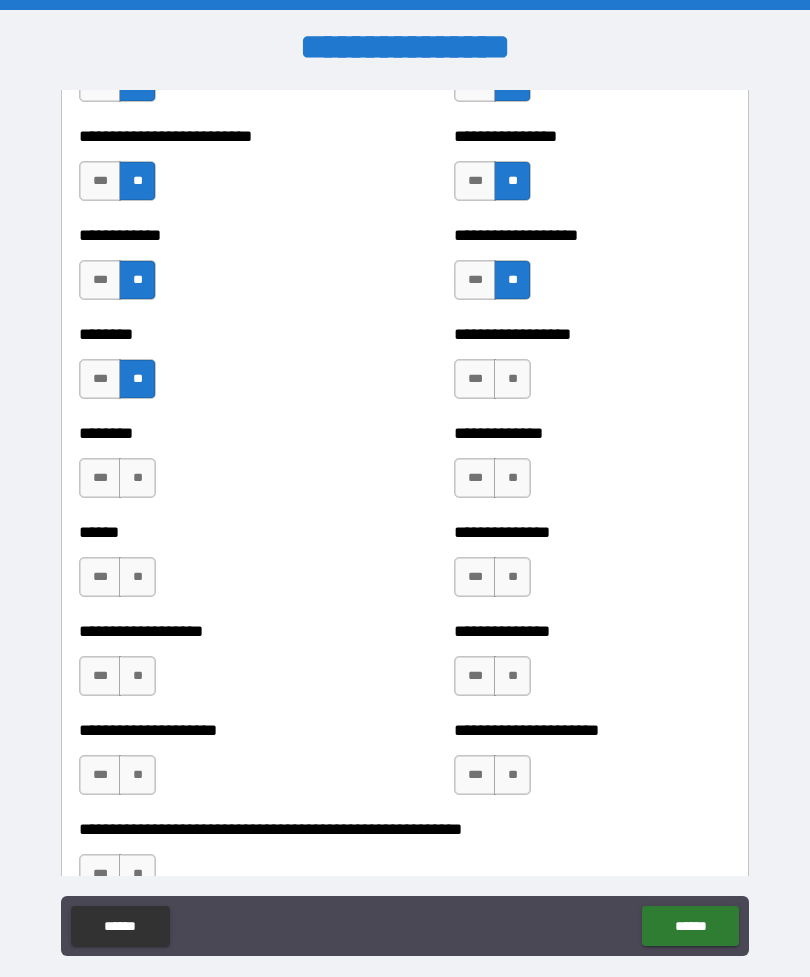 click on "**" at bounding box center [512, 379] 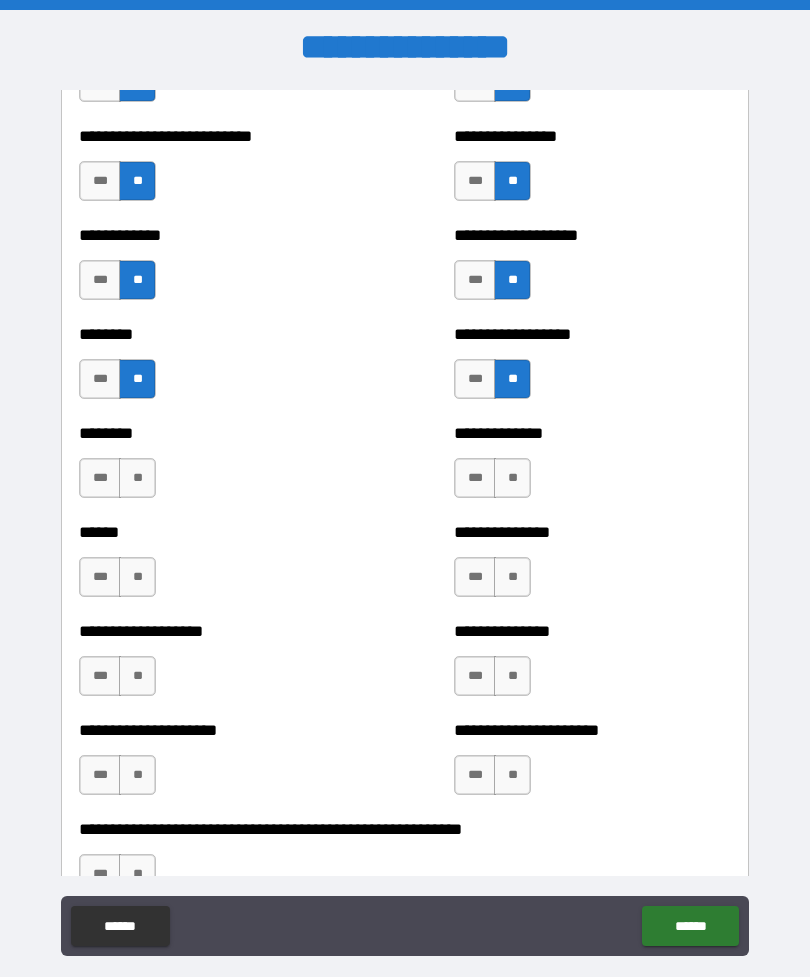 click on "**" at bounding box center (137, 478) 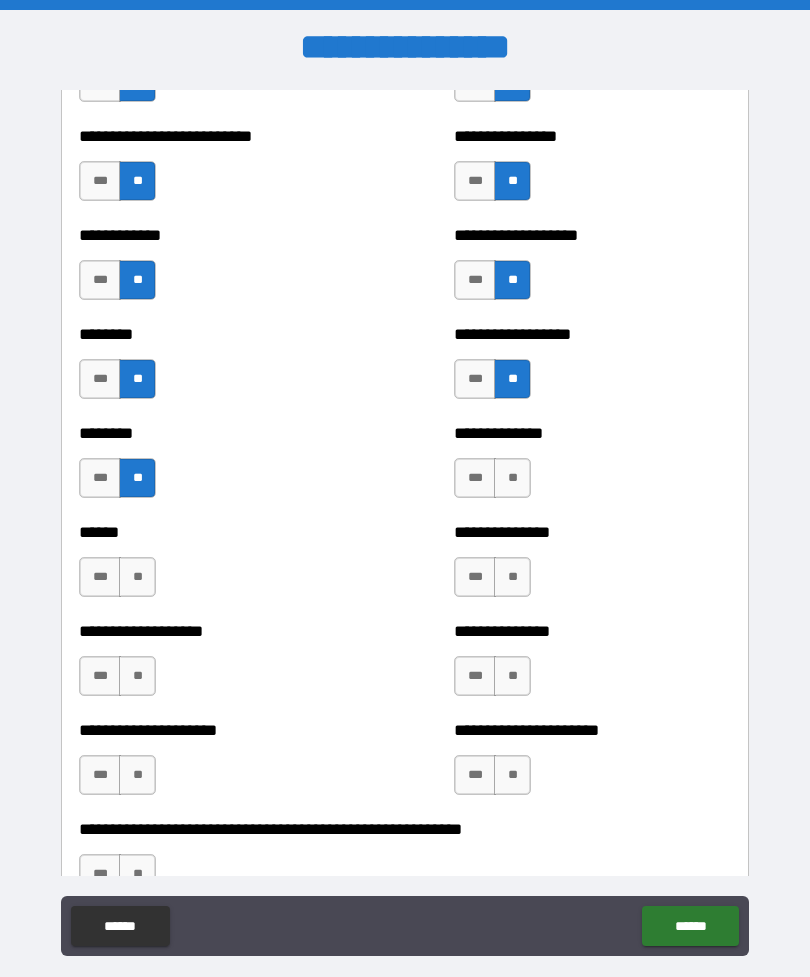 click on "**" at bounding box center (512, 478) 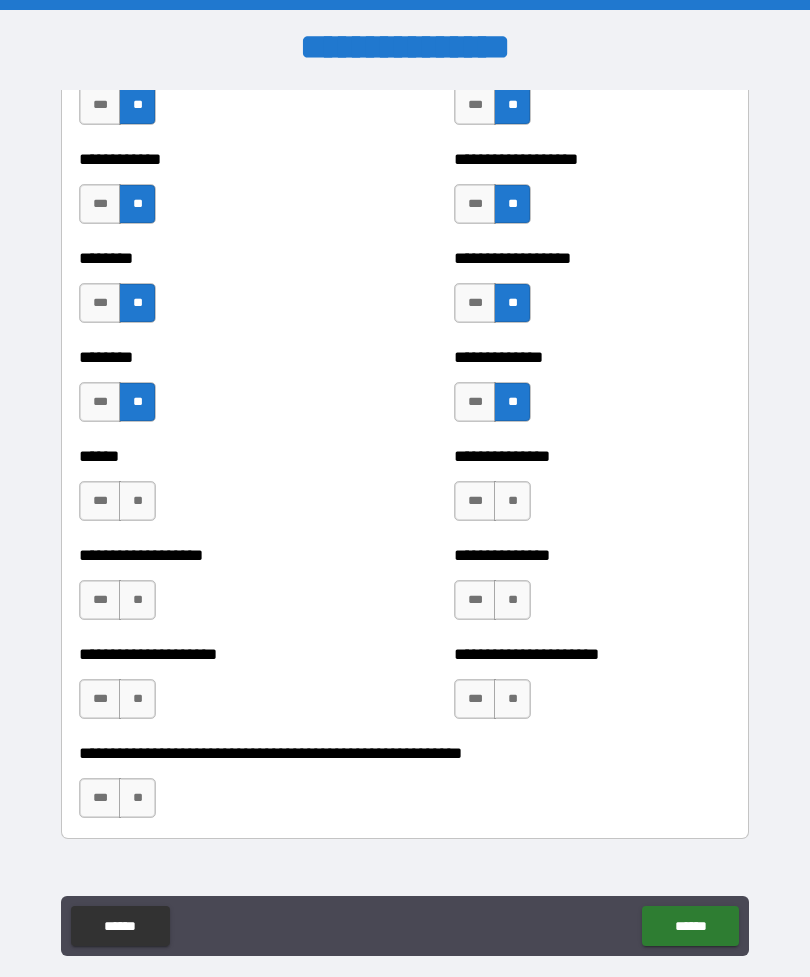 scroll, scrollTop: 4292, scrollLeft: 0, axis: vertical 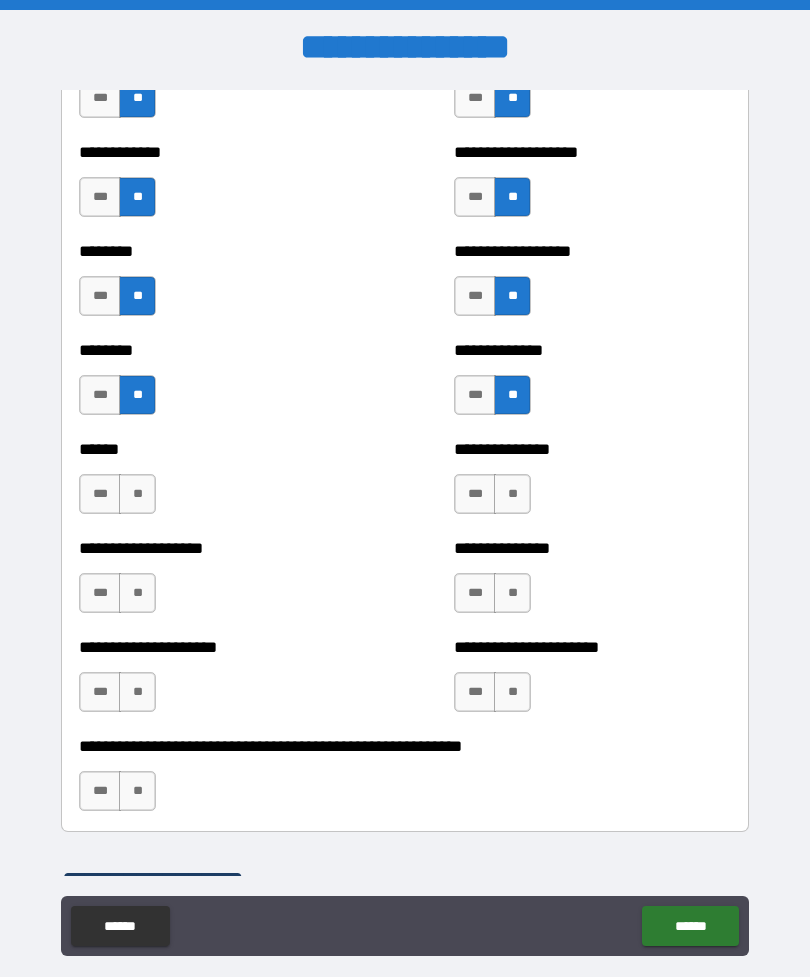 click on "**" at bounding box center [137, 494] 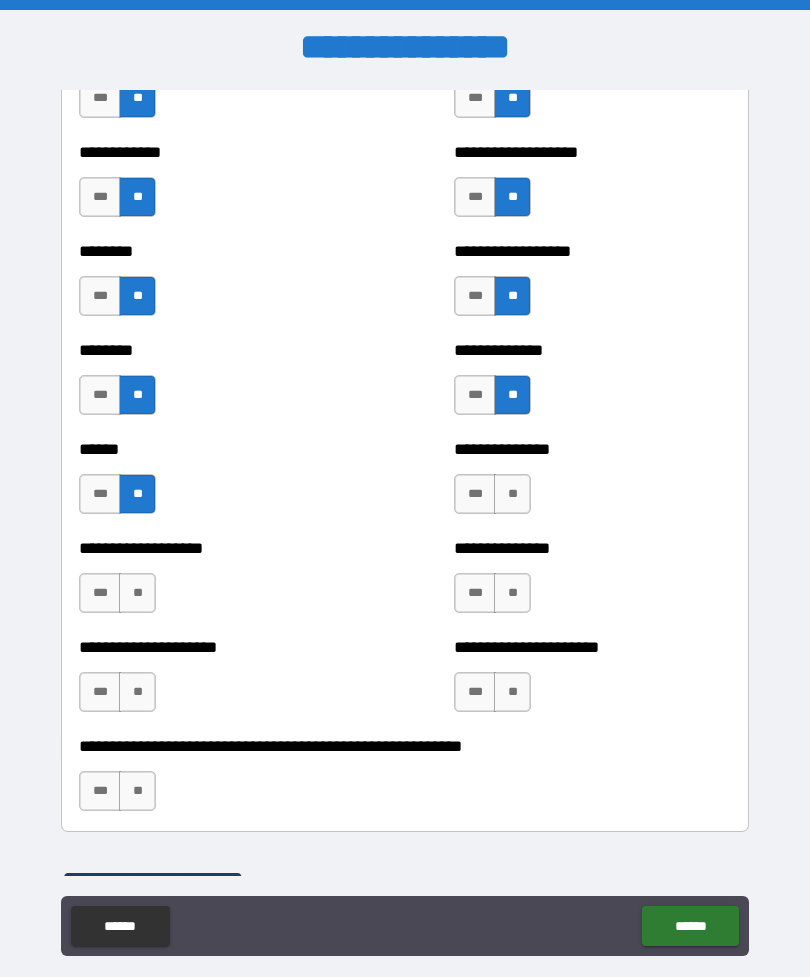 click on "**" at bounding box center (512, 494) 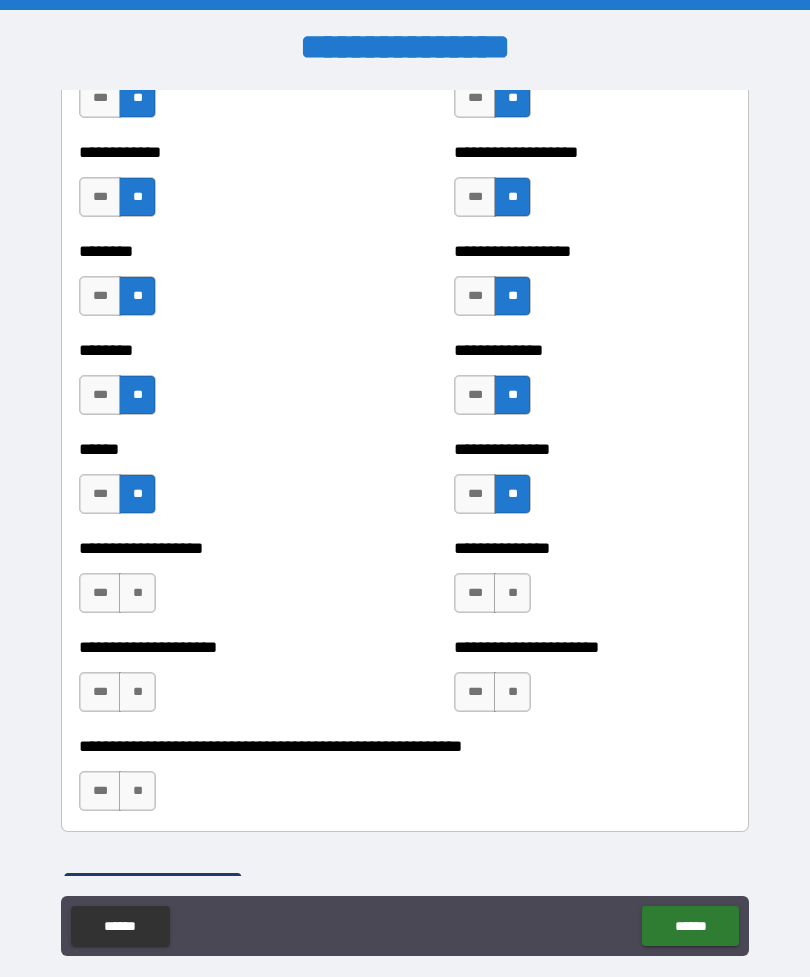click on "**" at bounding box center [512, 593] 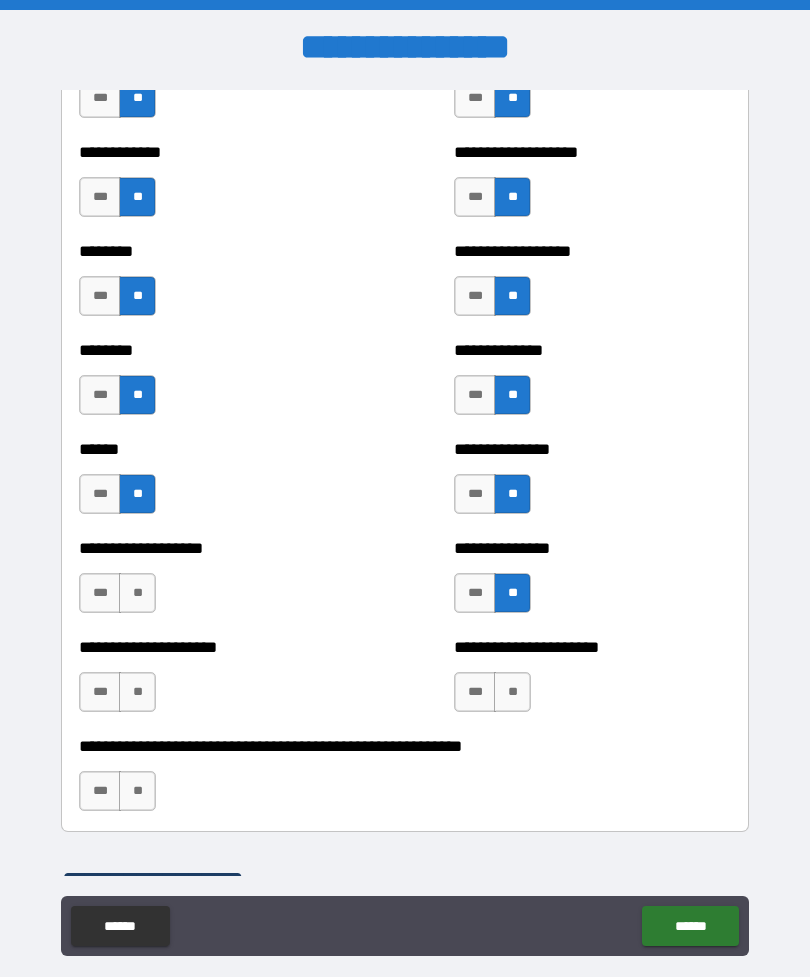 click on "**" at bounding box center [512, 692] 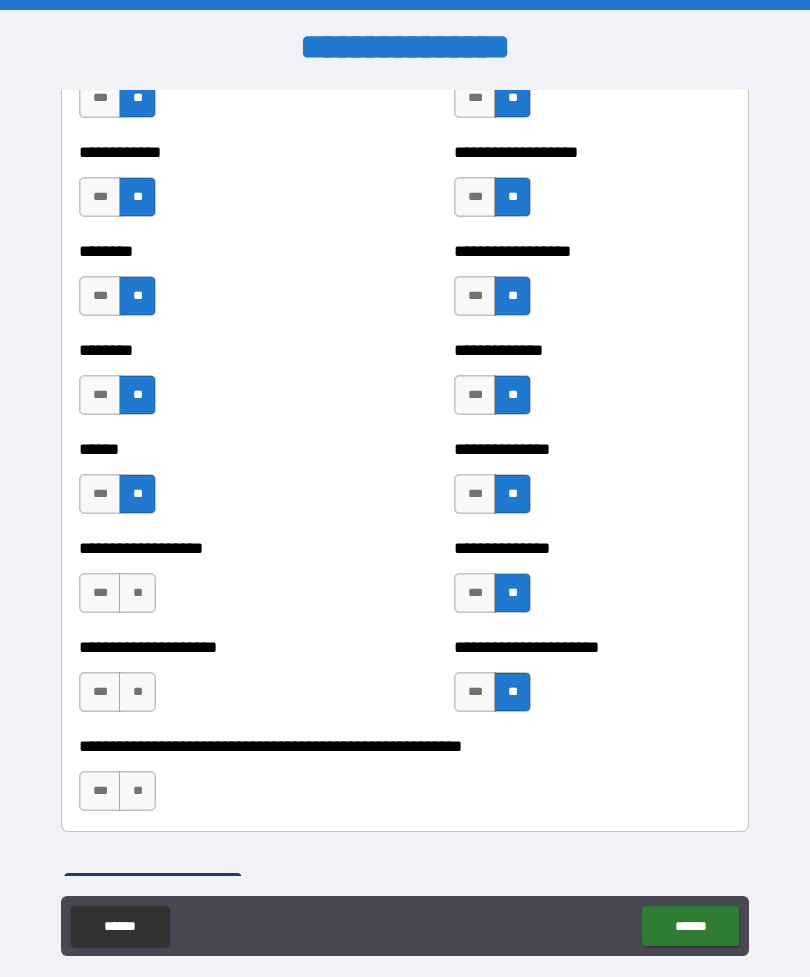 click on "**********" at bounding box center [217, 583] 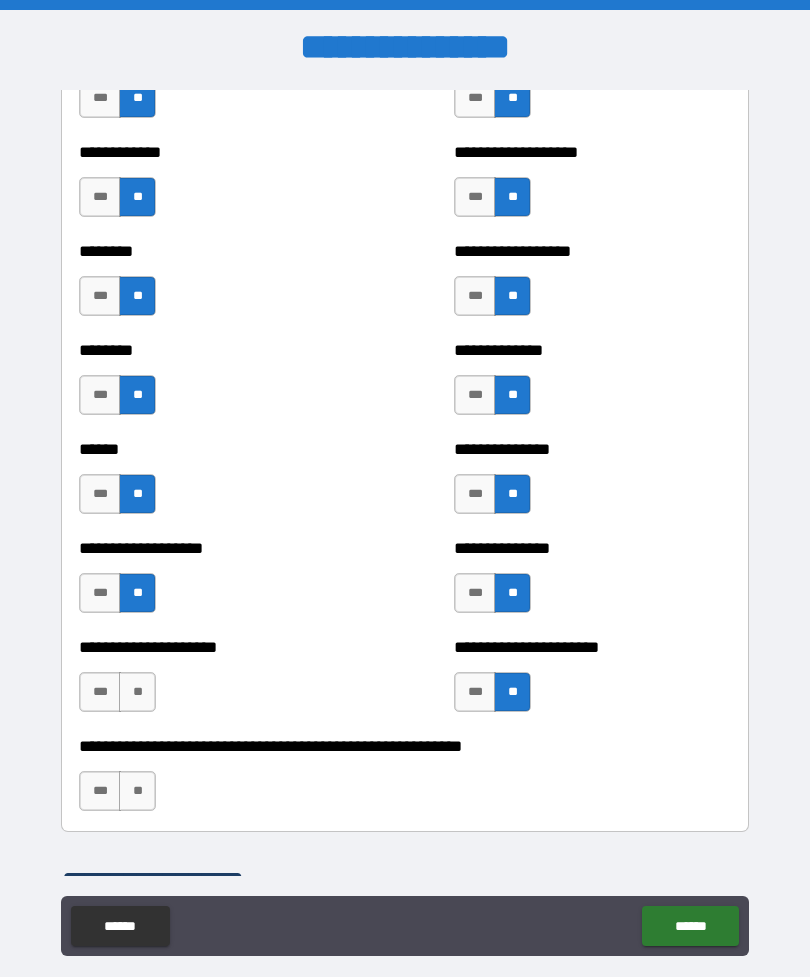 click on "**" at bounding box center (137, 692) 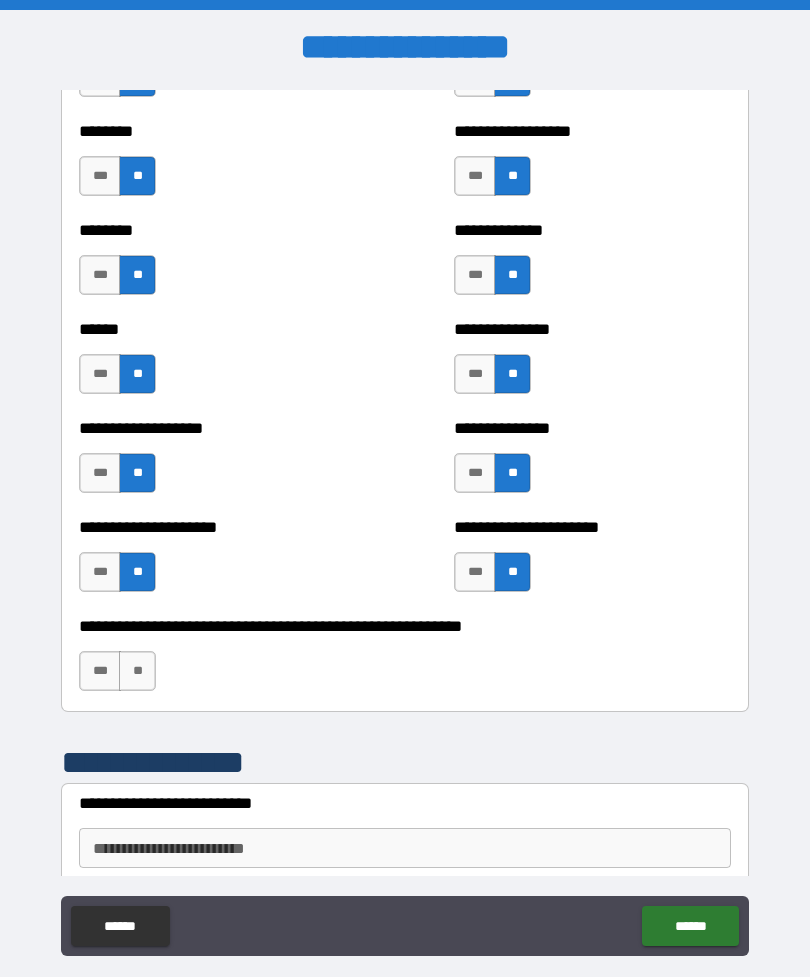 scroll, scrollTop: 4424, scrollLeft: 0, axis: vertical 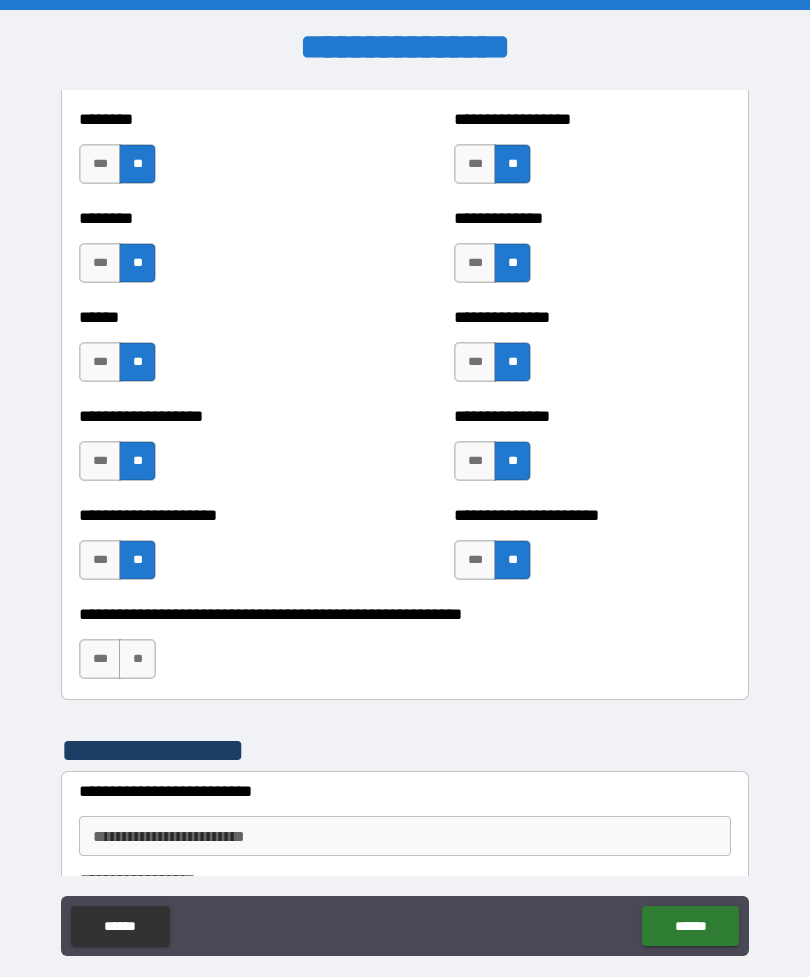 click on "**" at bounding box center [137, 659] 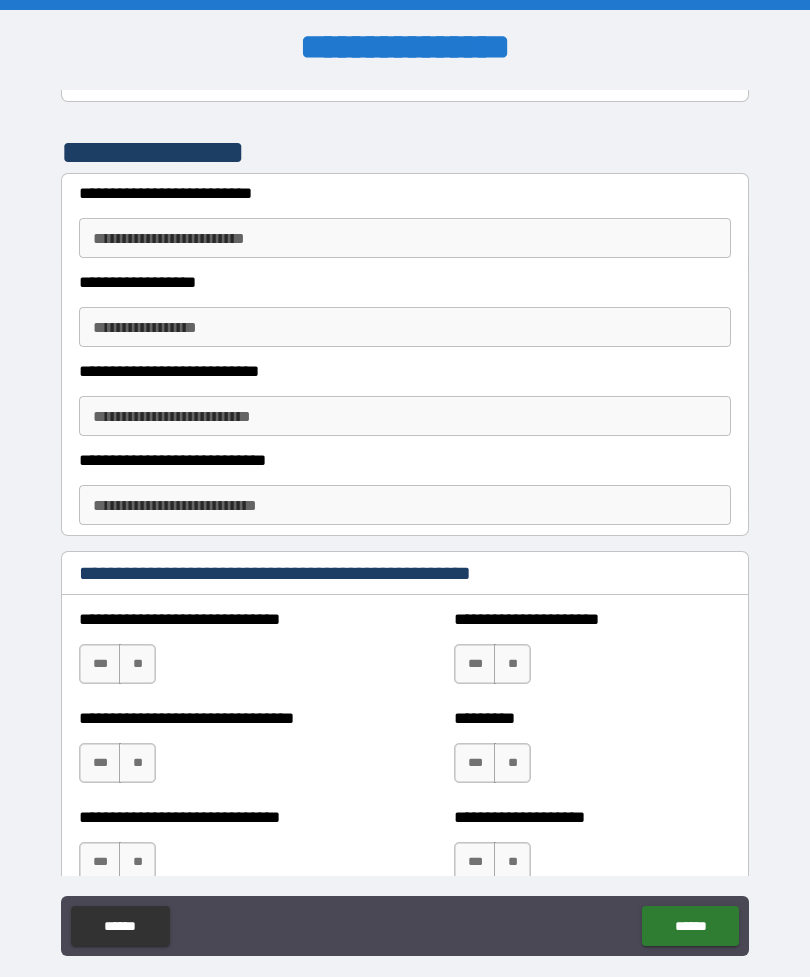 scroll, scrollTop: 5024, scrollLeft: 0, axis: vertical 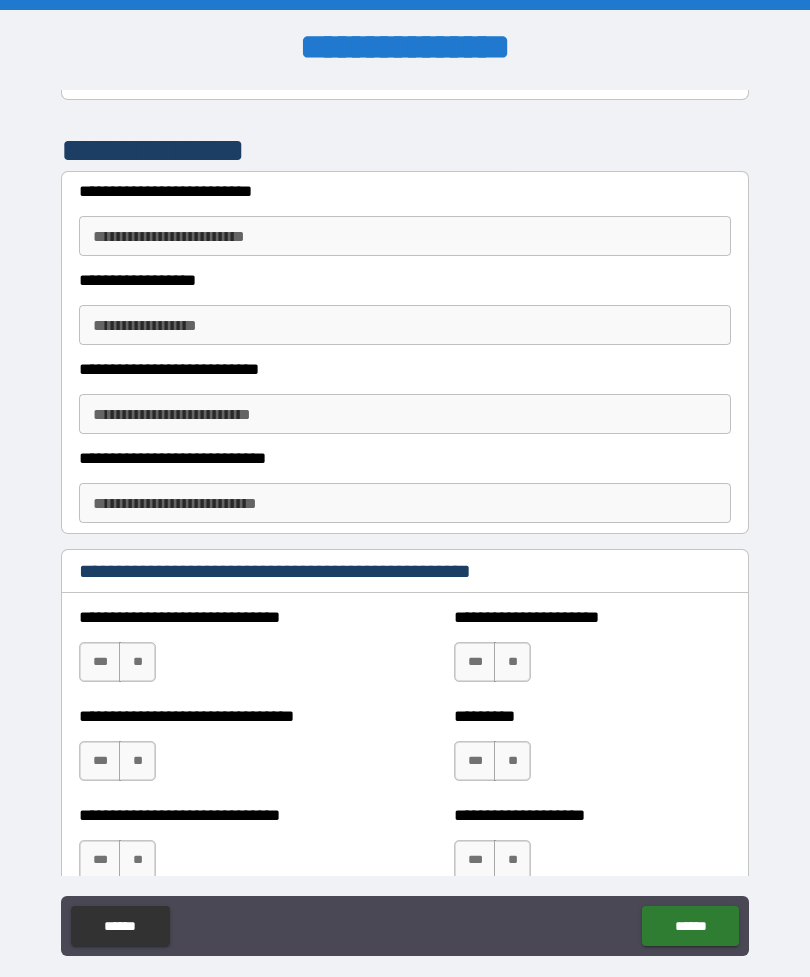 click on "**********" at bounding box center [405, 236] 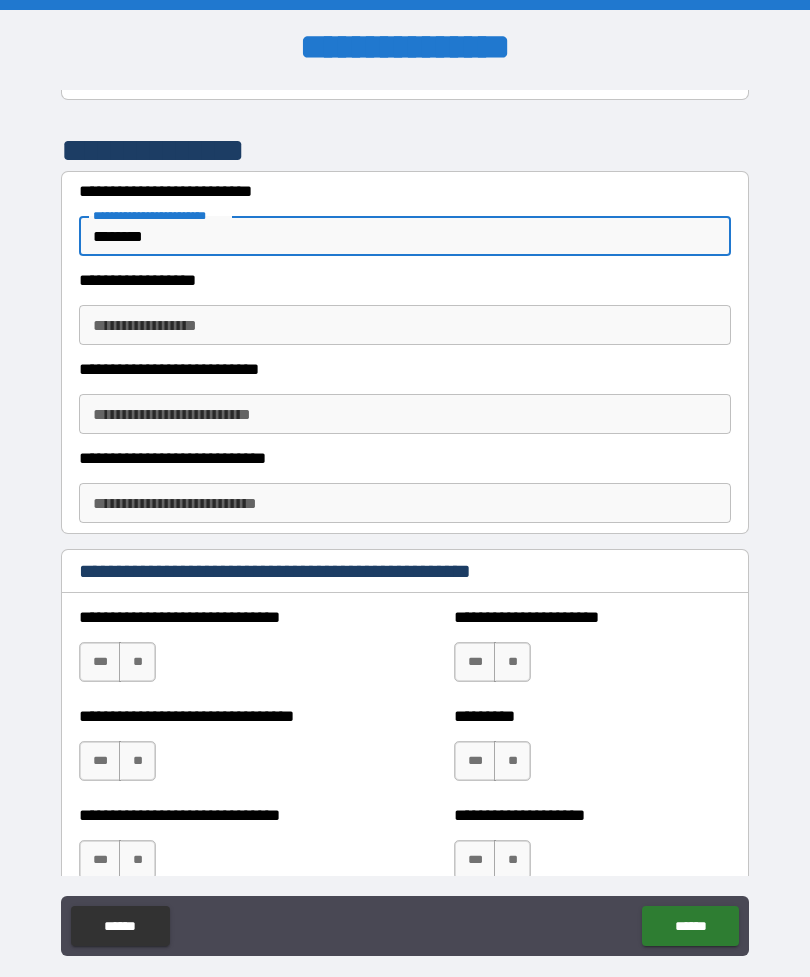 type on "********" 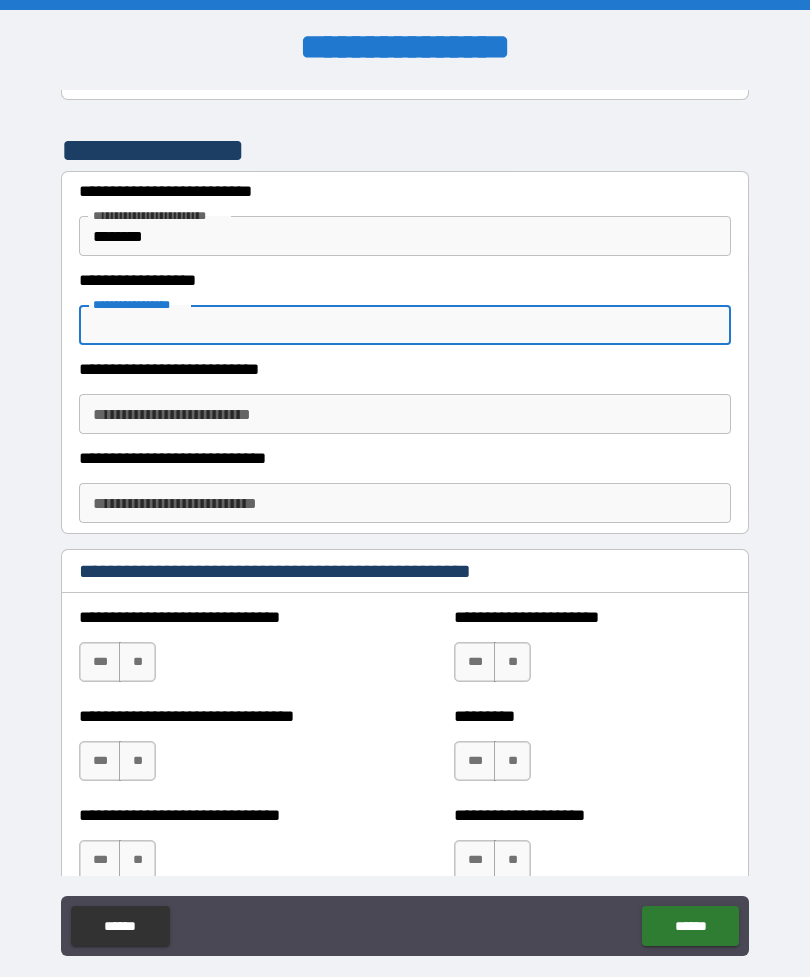 click on "**********" at bounding box center [405, 523] 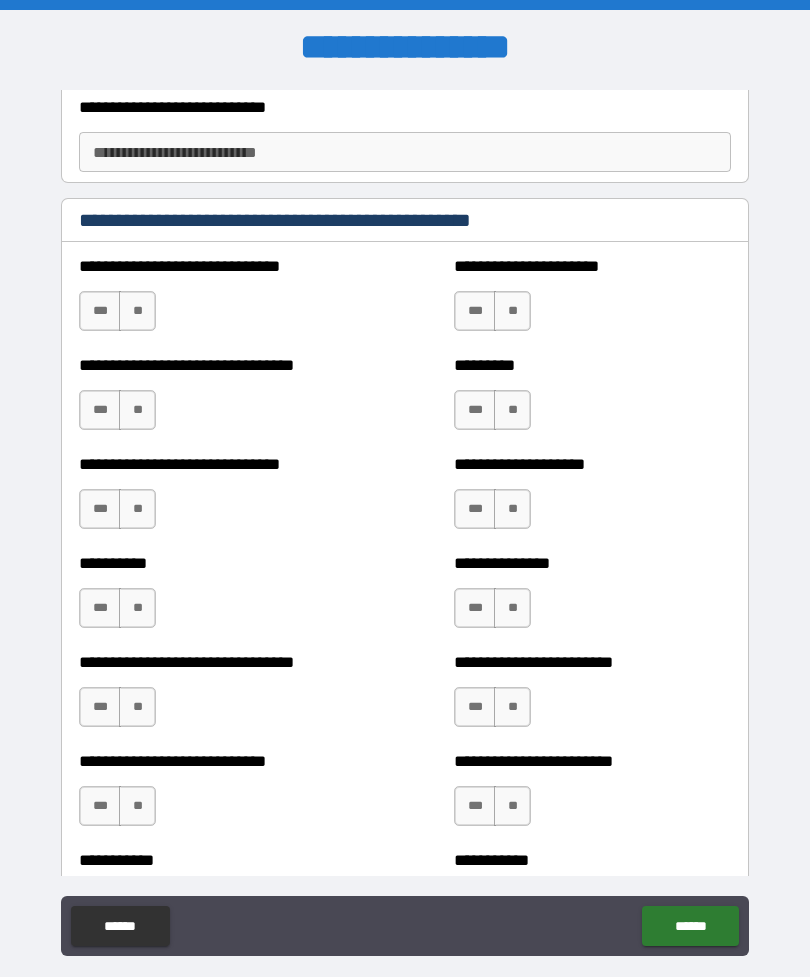 scroll, scrollTop: 5374, scrollLeft: 0, axis: vertical 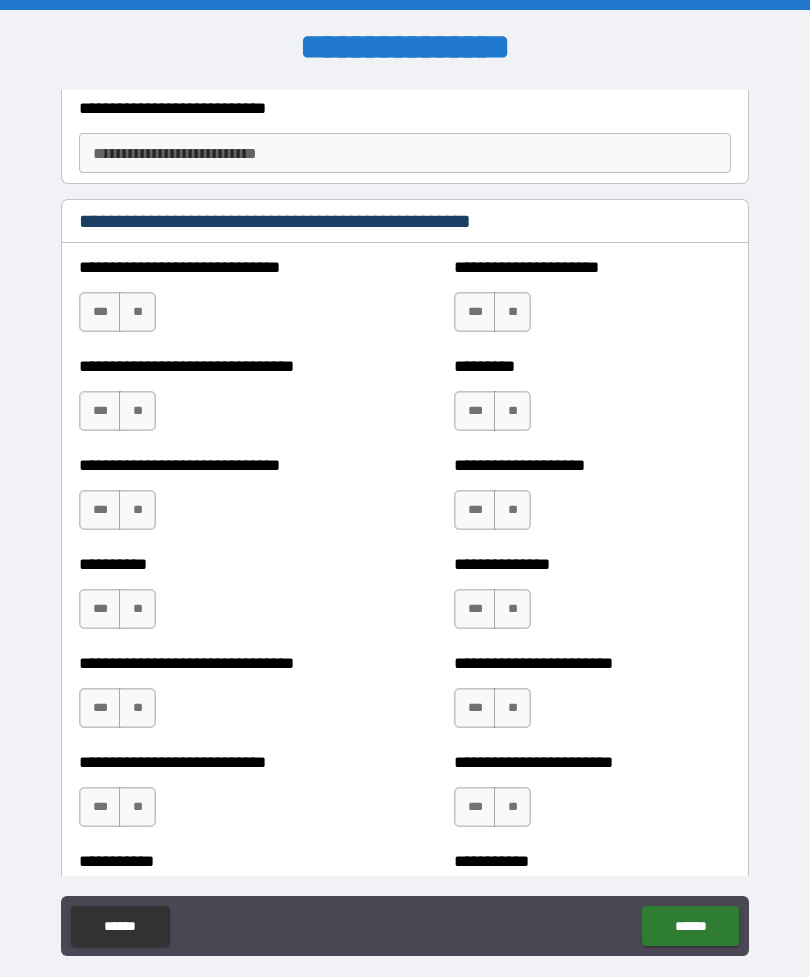 click on "**" at bounding box center (137, 312) 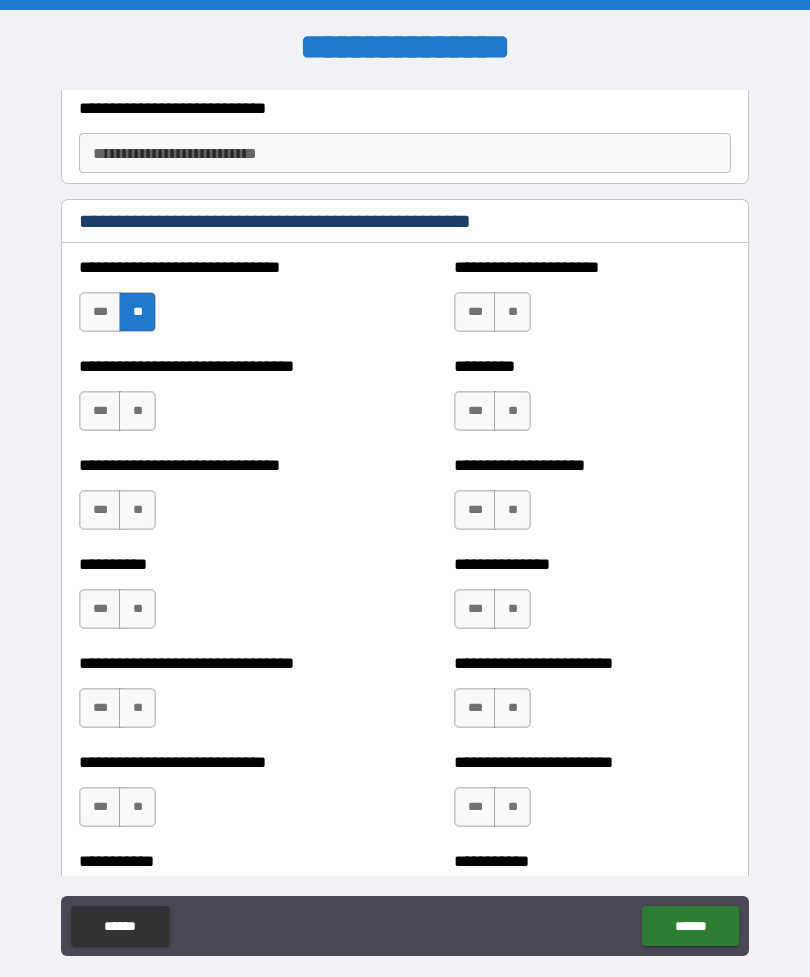 click on "**" at bounding box center (512, 312) 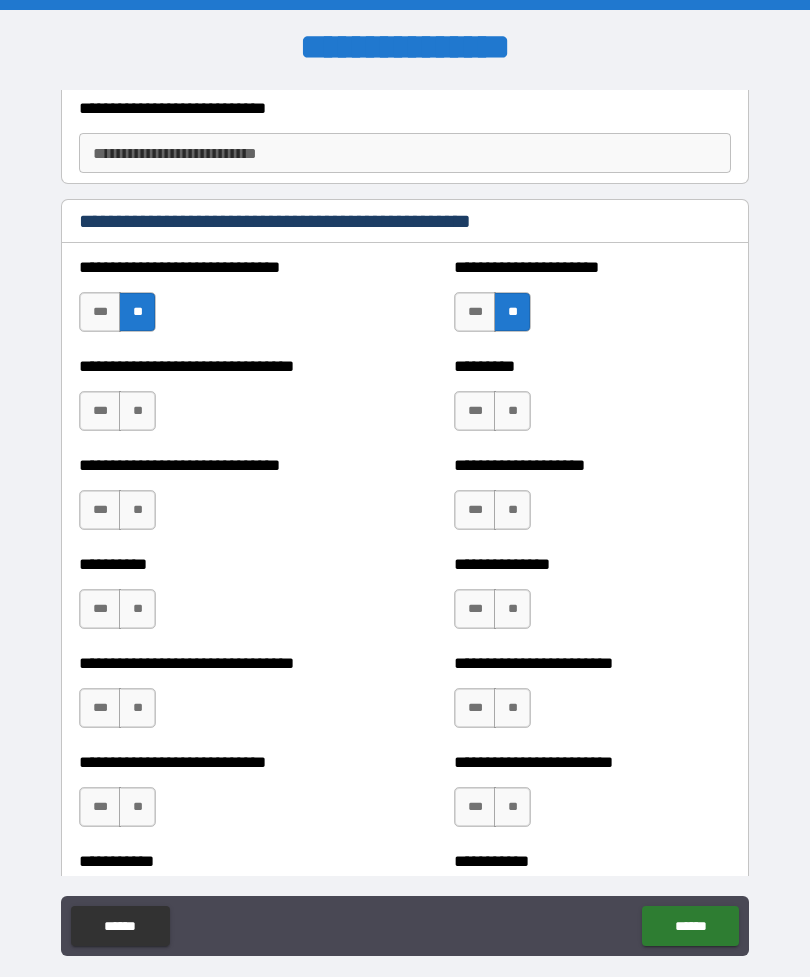 click on "**" at bounding box center (137, 411) 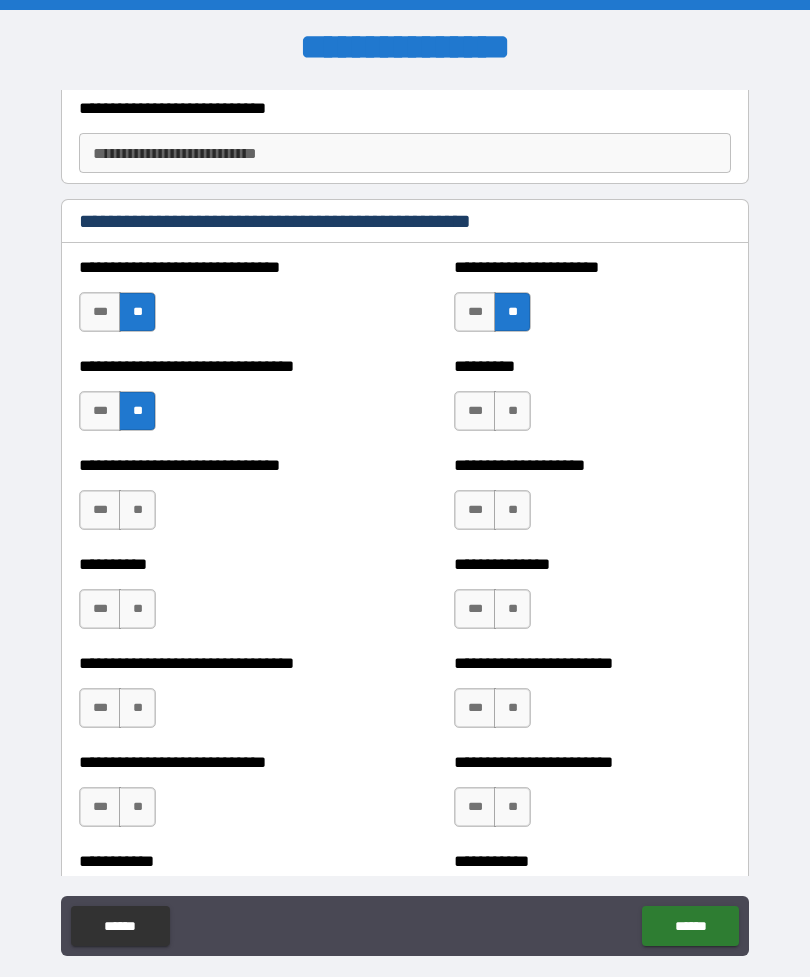 click on "***" at bounding box center (100, 411) 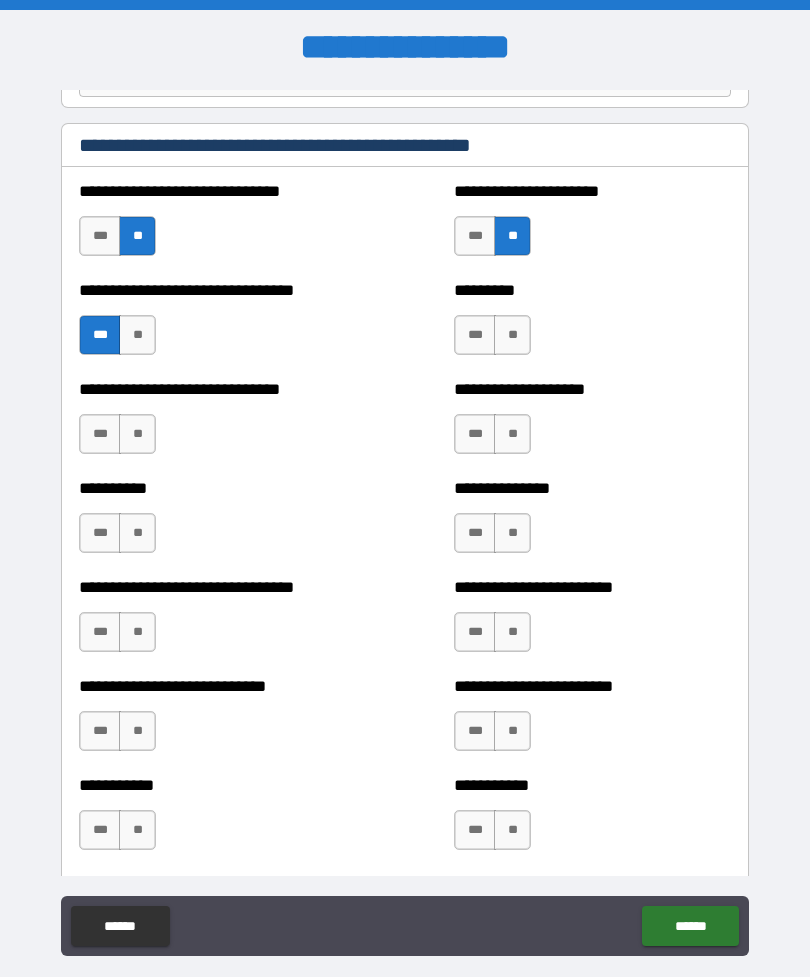 scroll, scrollTop: 5456, scrollLeft: 0, axis: vertical 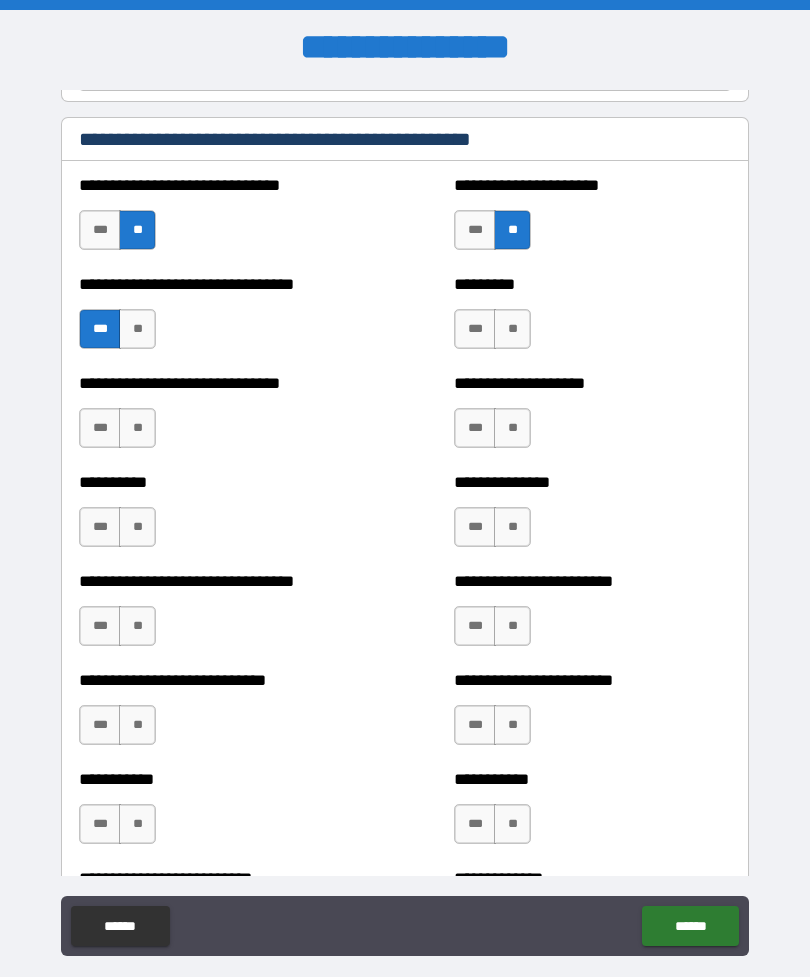click on "**" at bounding box center [137, 329] 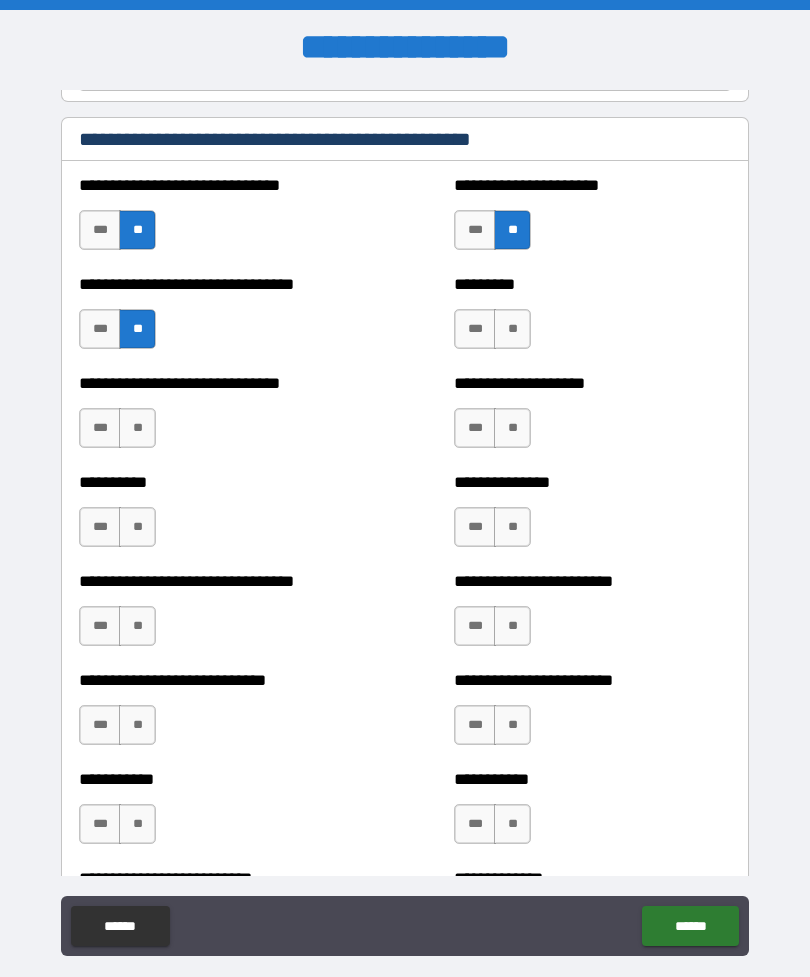 click on "**" at bounding box center [512, 329] 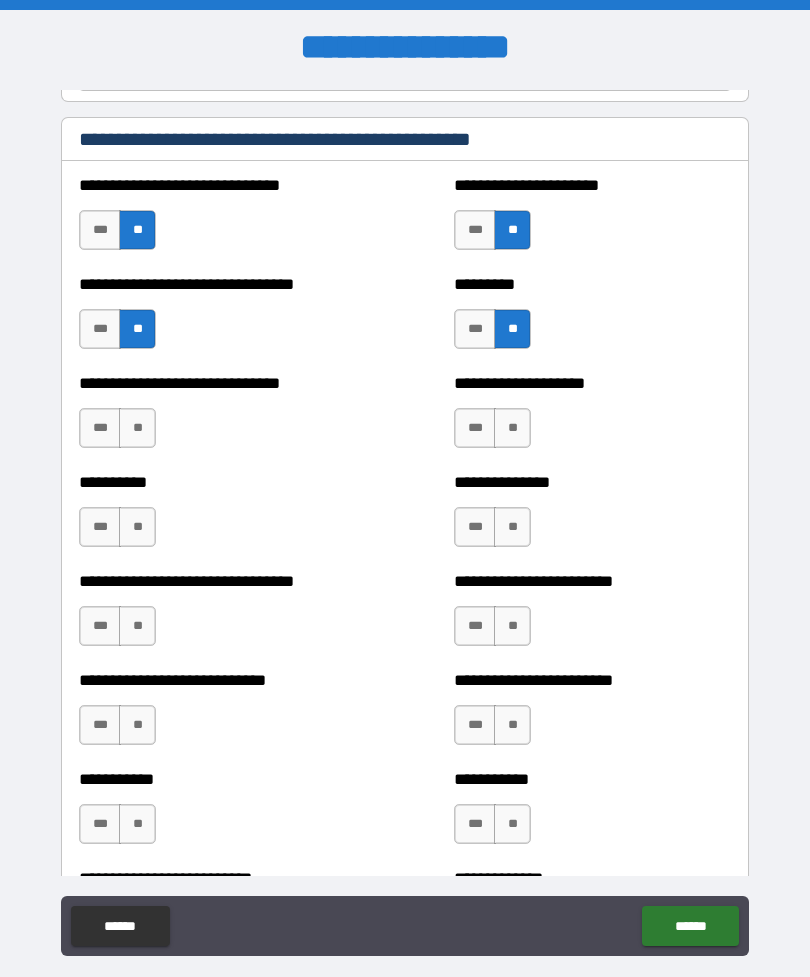 click on "**" at bounding box center (137, 428) 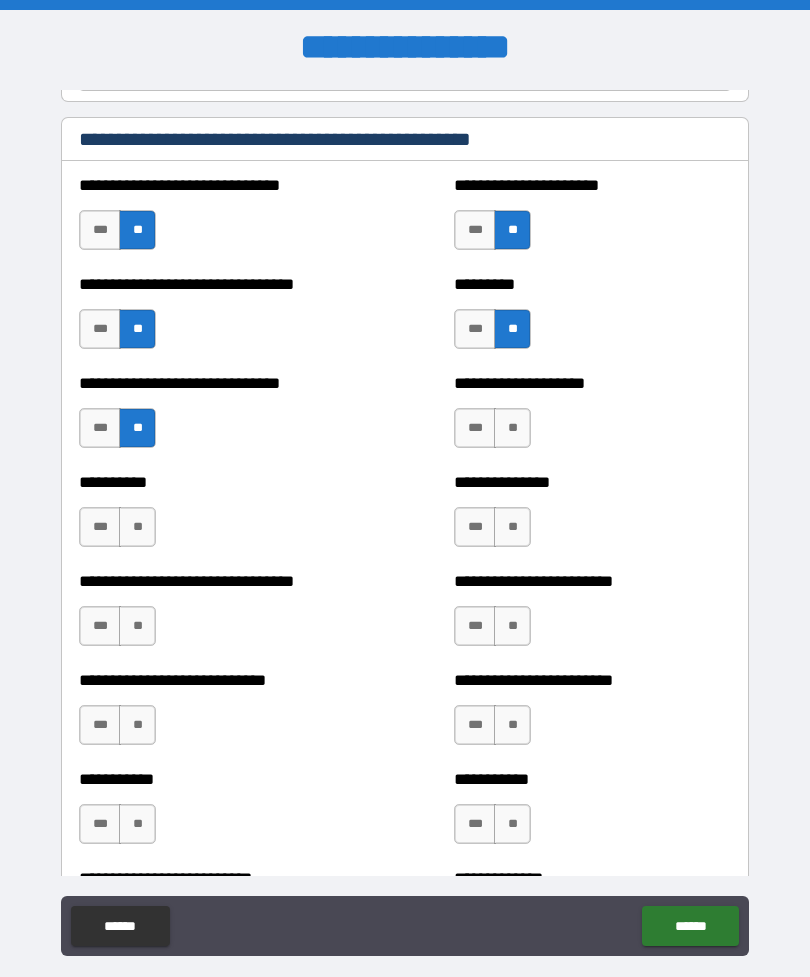 click on "**" at bounding box center [512, 428] 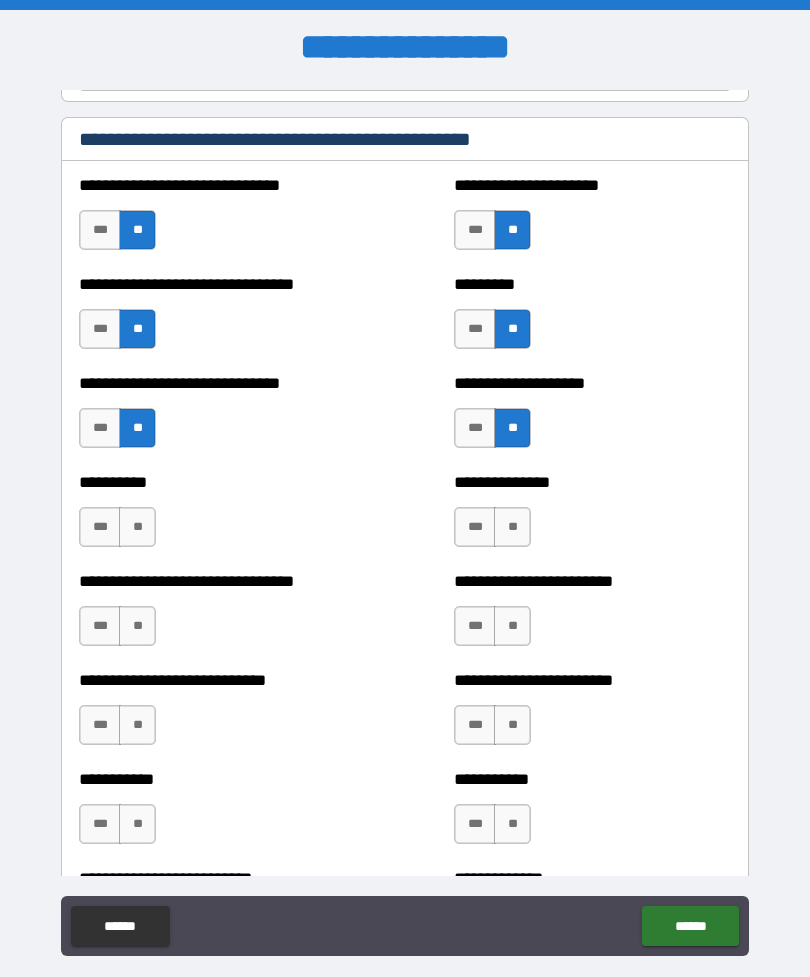 click on "***" at bounding box center [100, 428] 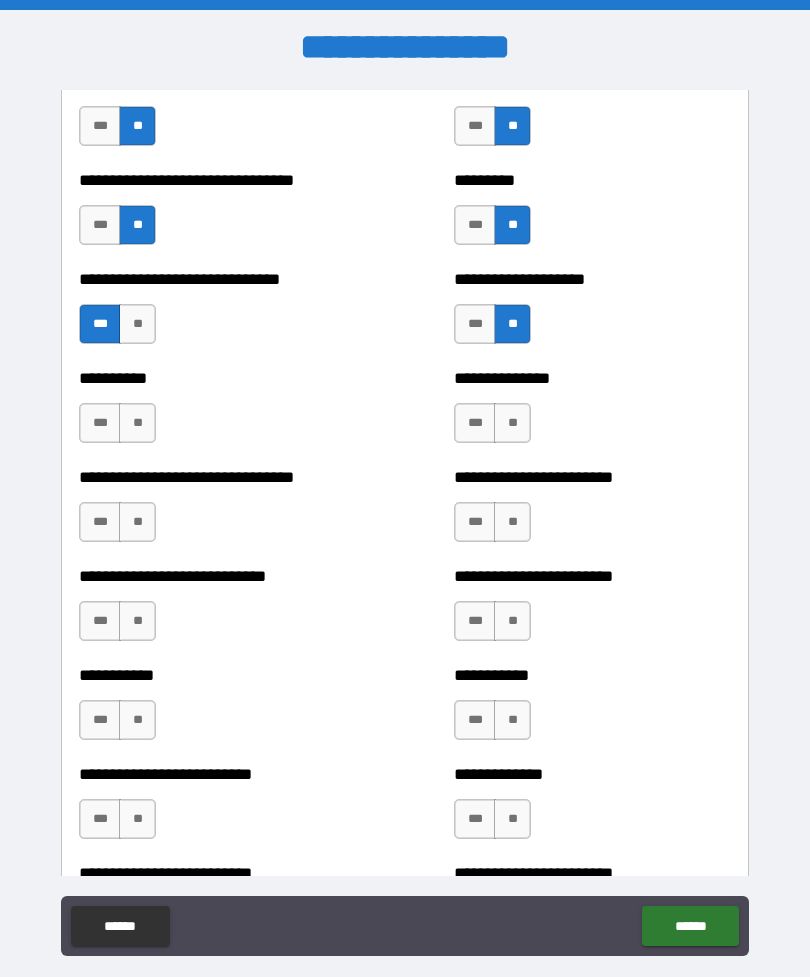 scroll, scrollTop: 5592, scrollLeft: 0, axis: vertical 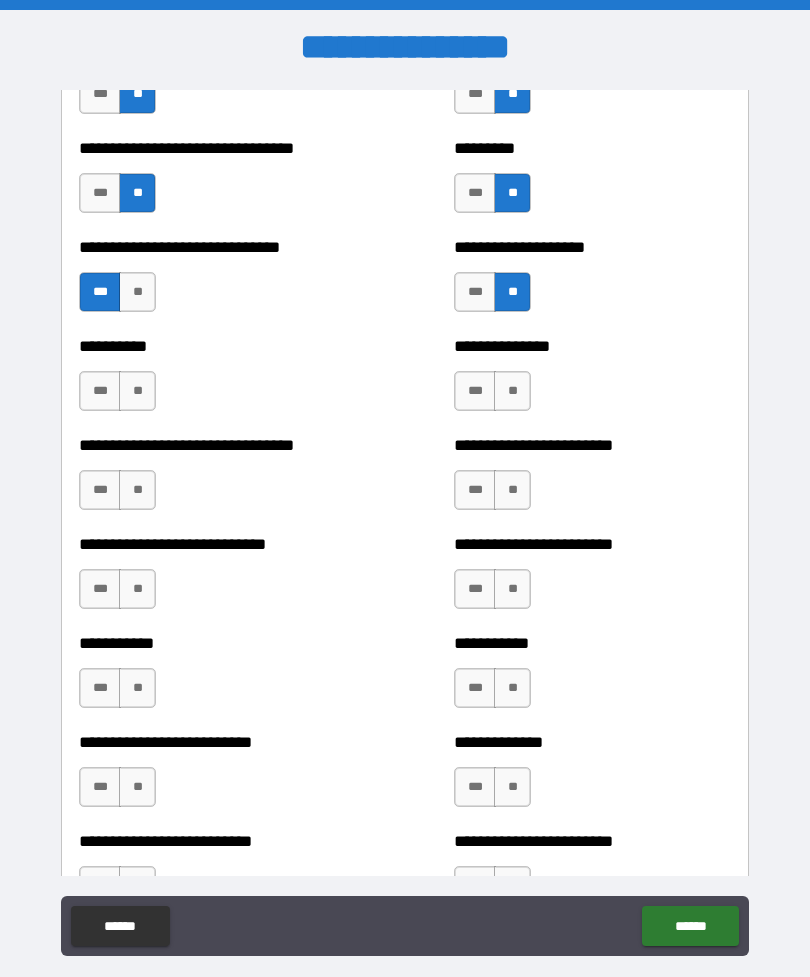 click on "***" at bounding box center (100, 391) 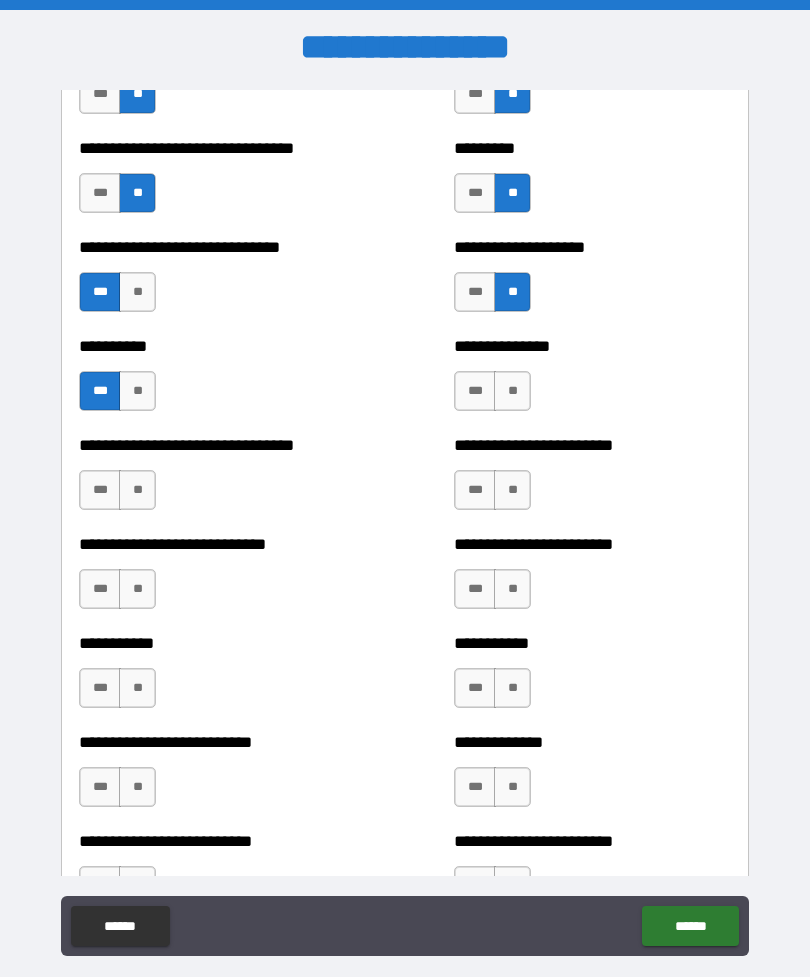 click on "***" at bounding box center (475, 391) 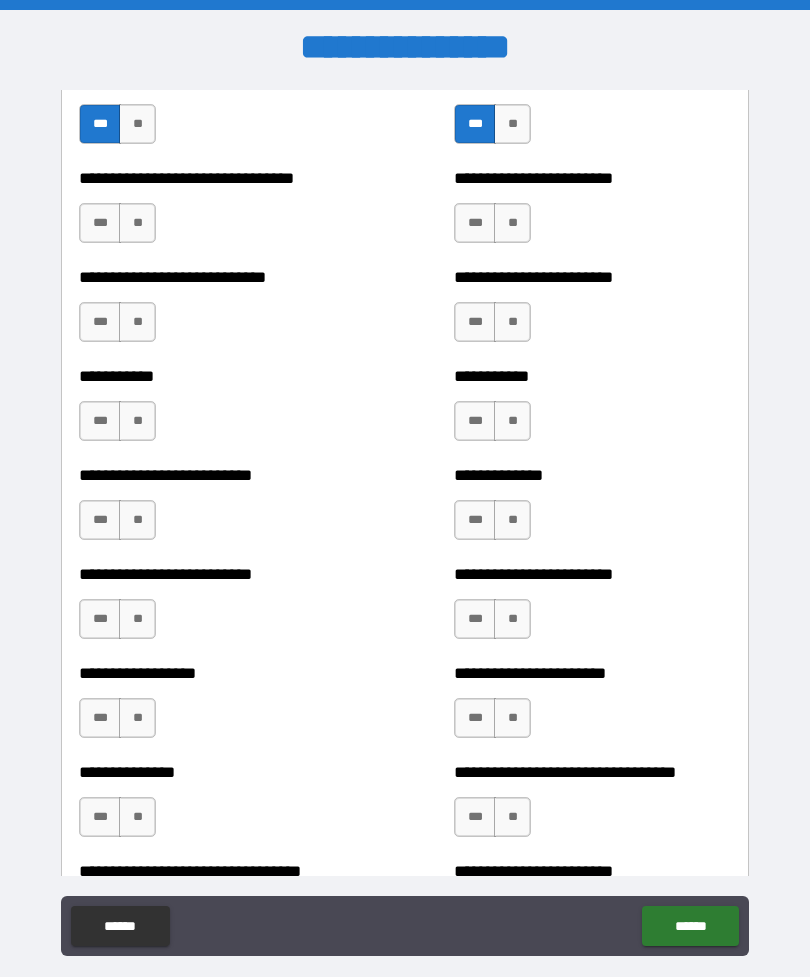 scroll, scrollTop: 5862, scrollLeft: 0, axis: vertical 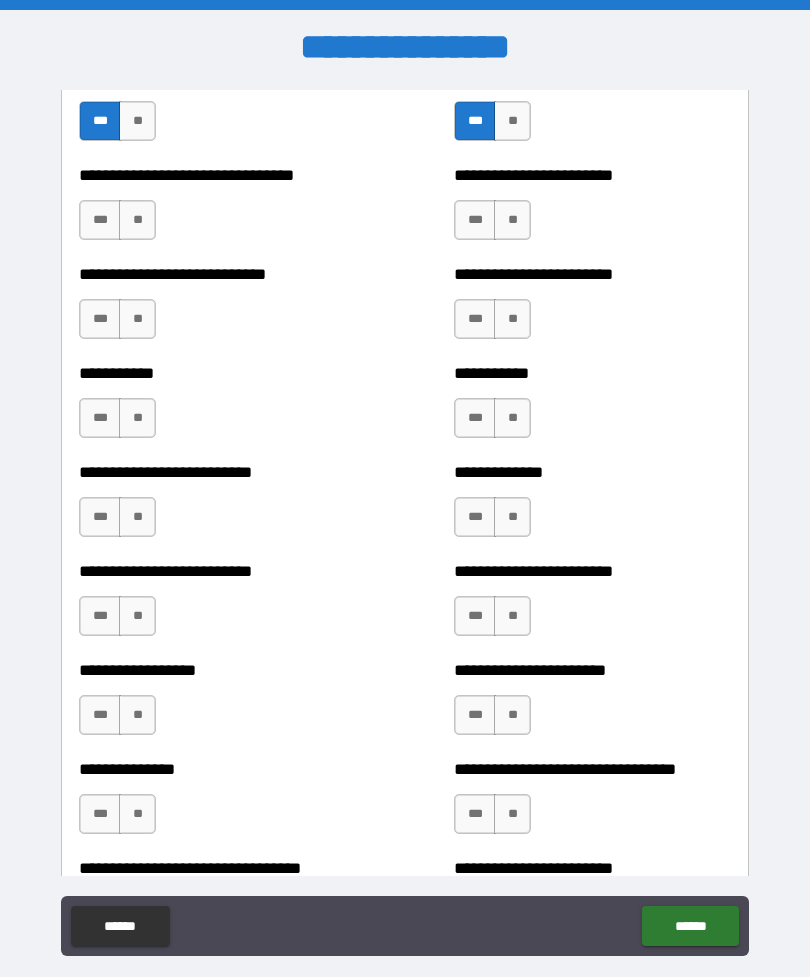 click on "**" at bounding box center (137, 220) 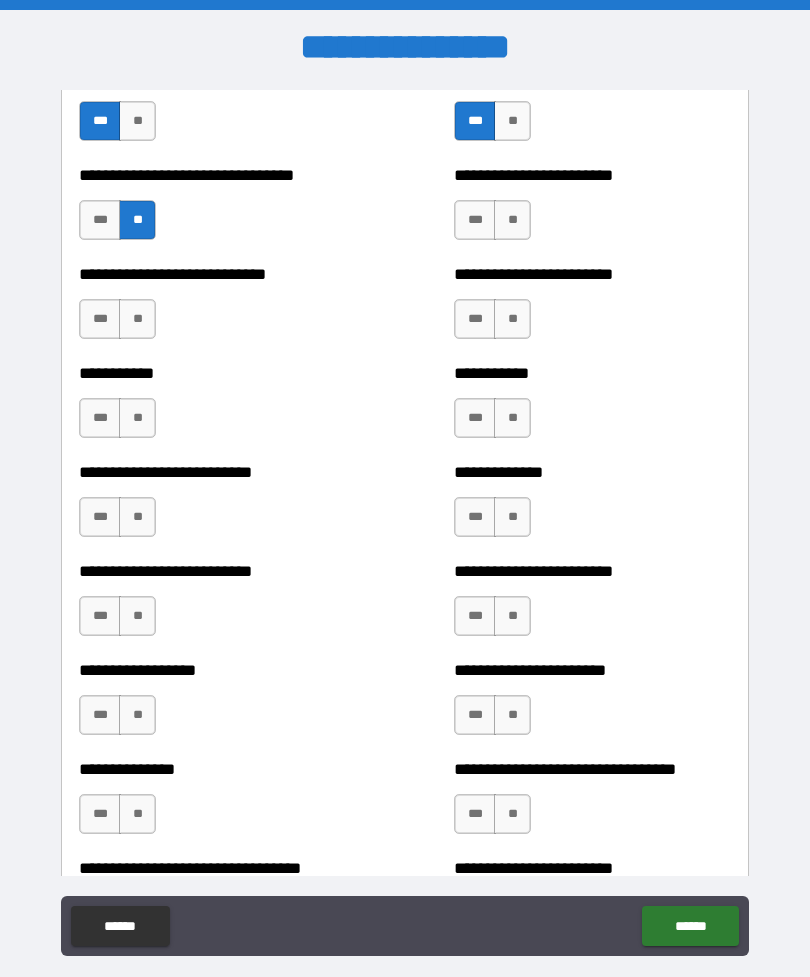 click on "**" at bounding box center [512, 220] 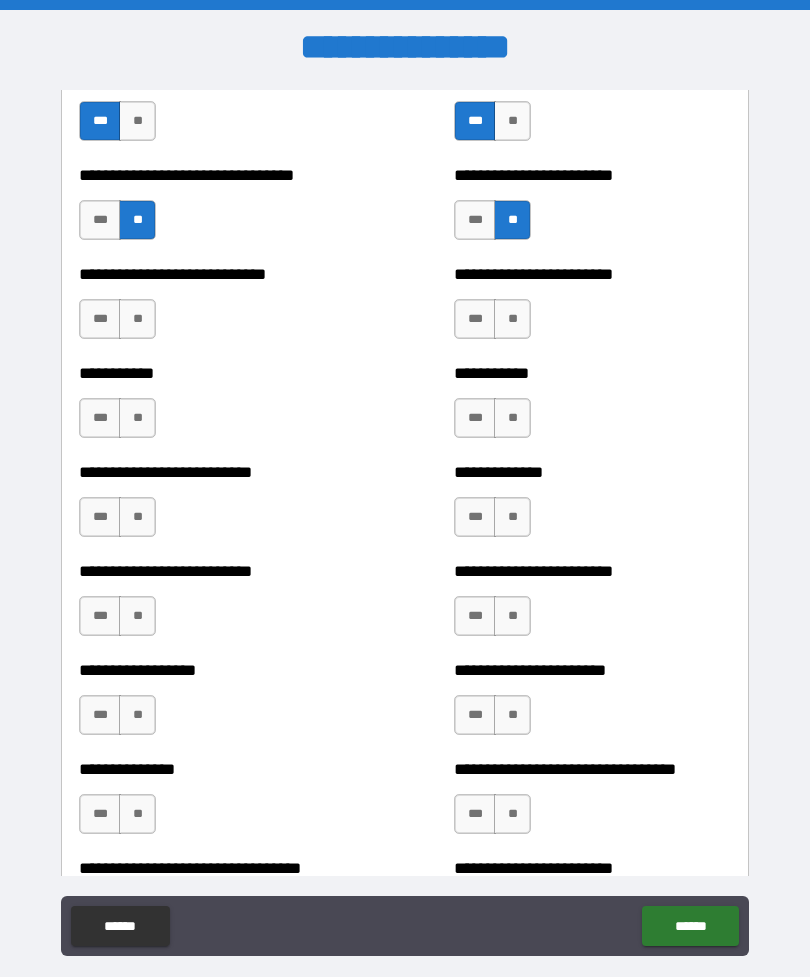 click on "***" at bounding box center [100, 319] 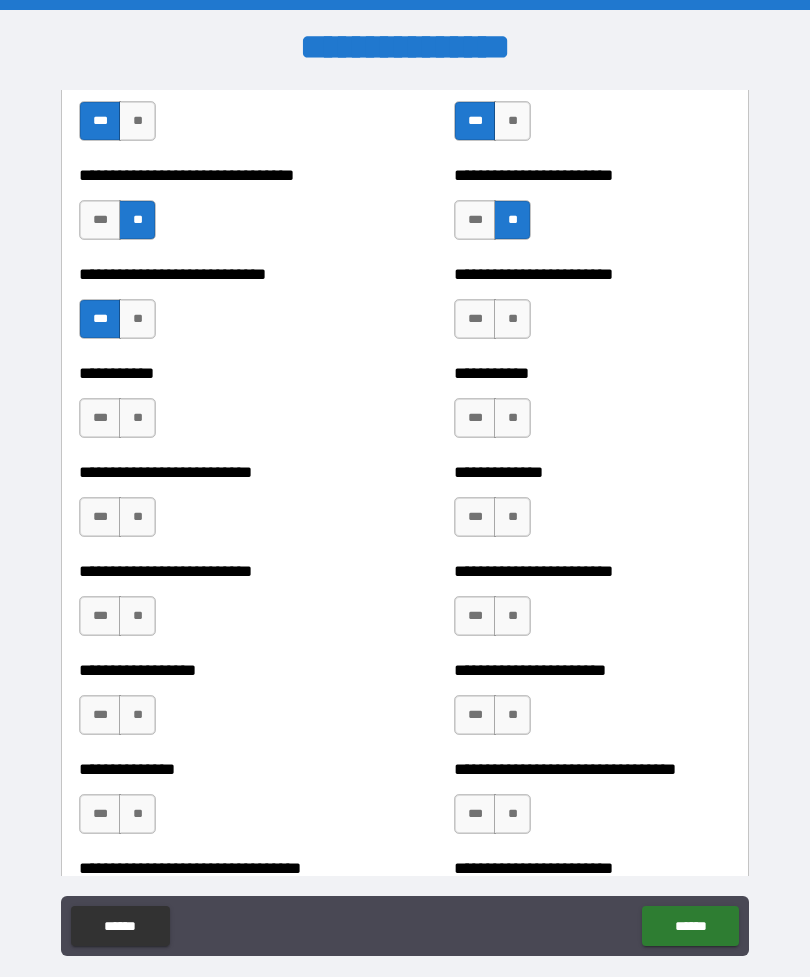 click on "**" at bounding box center (512, 319) 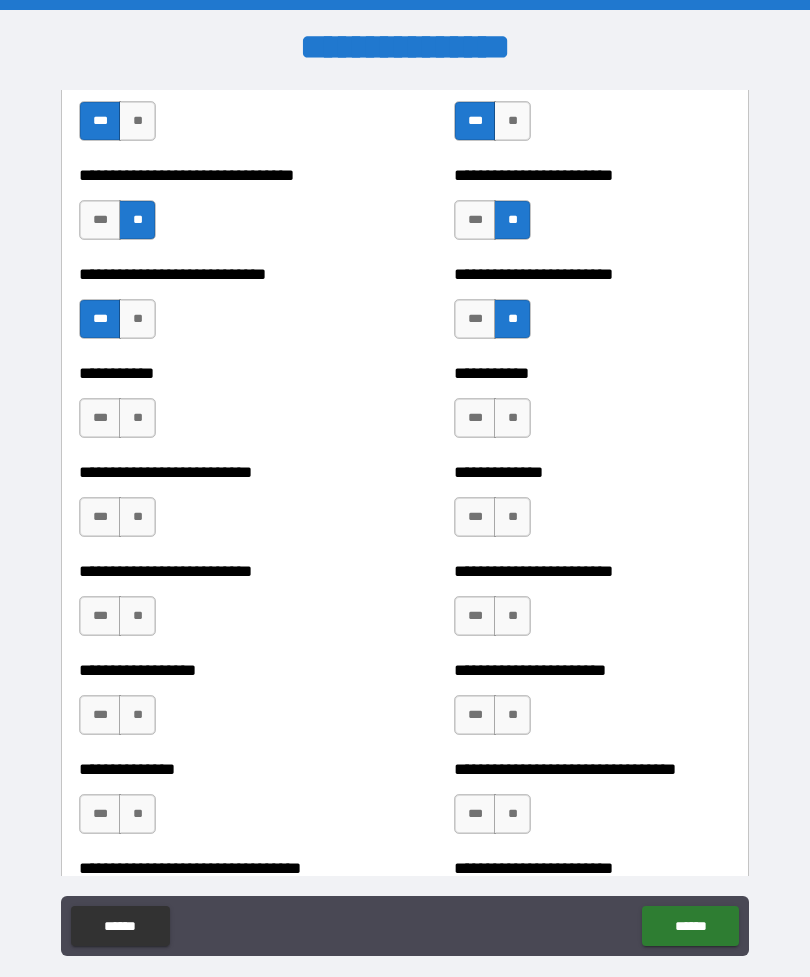 click on "**" at bounding box center (137, 418) 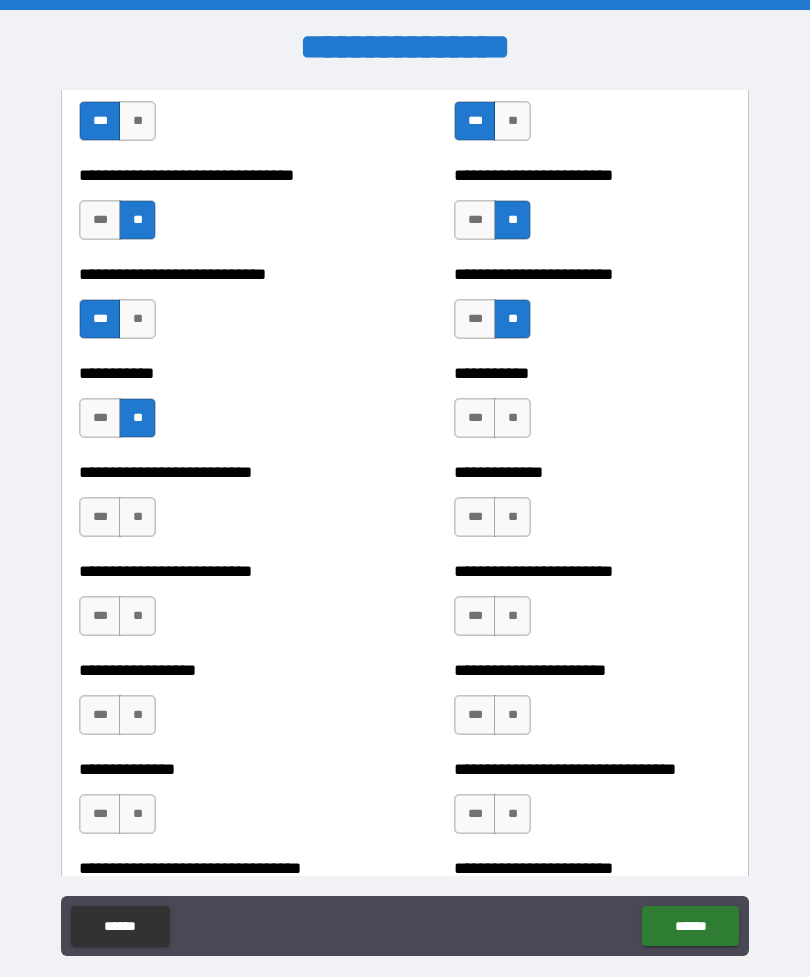 click on "**" at bounding box center (512, 418) 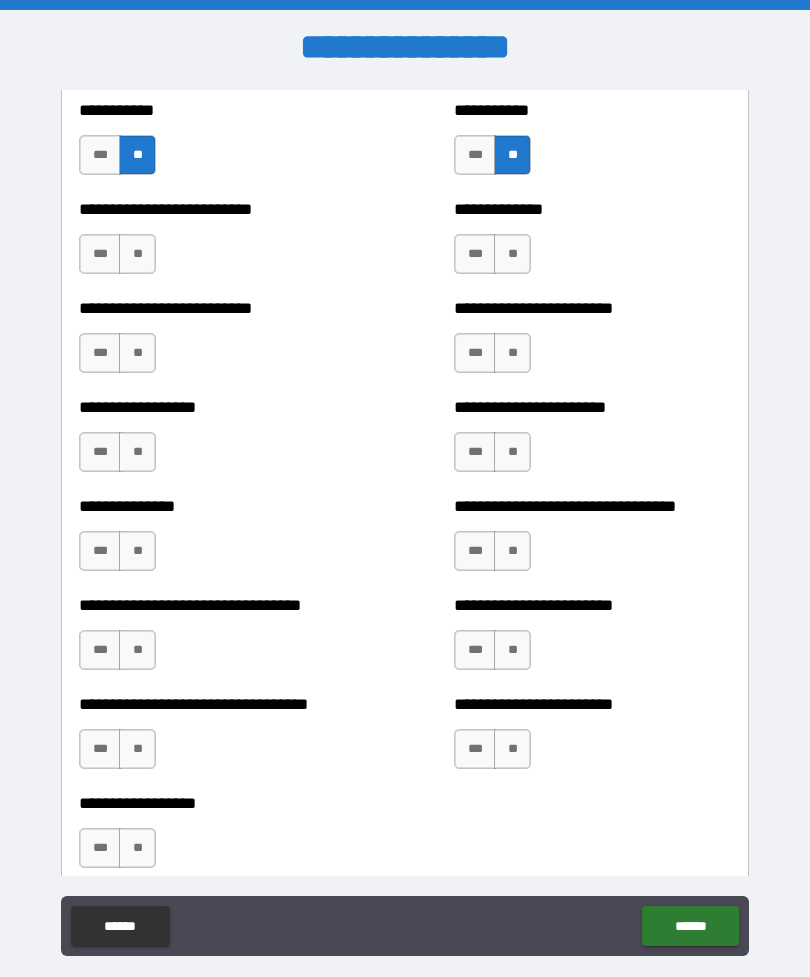 scroll, scrollTop: 6135, scrollLeft: 0, axis: vertical 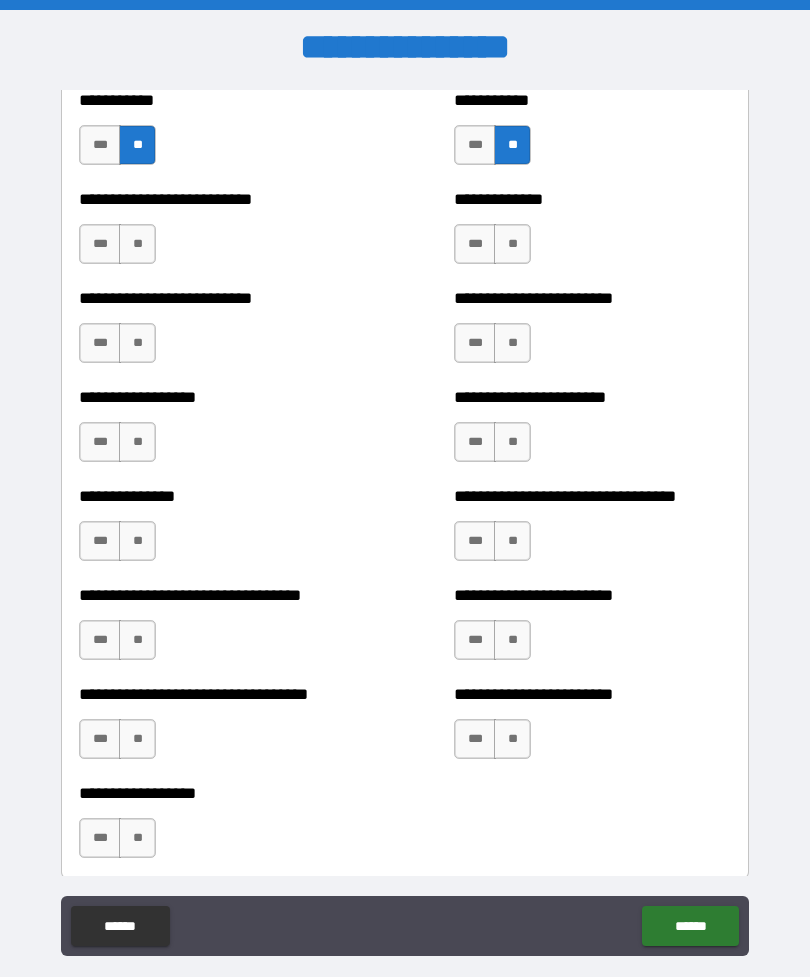 click on "**" at bounding box center [137, 244] 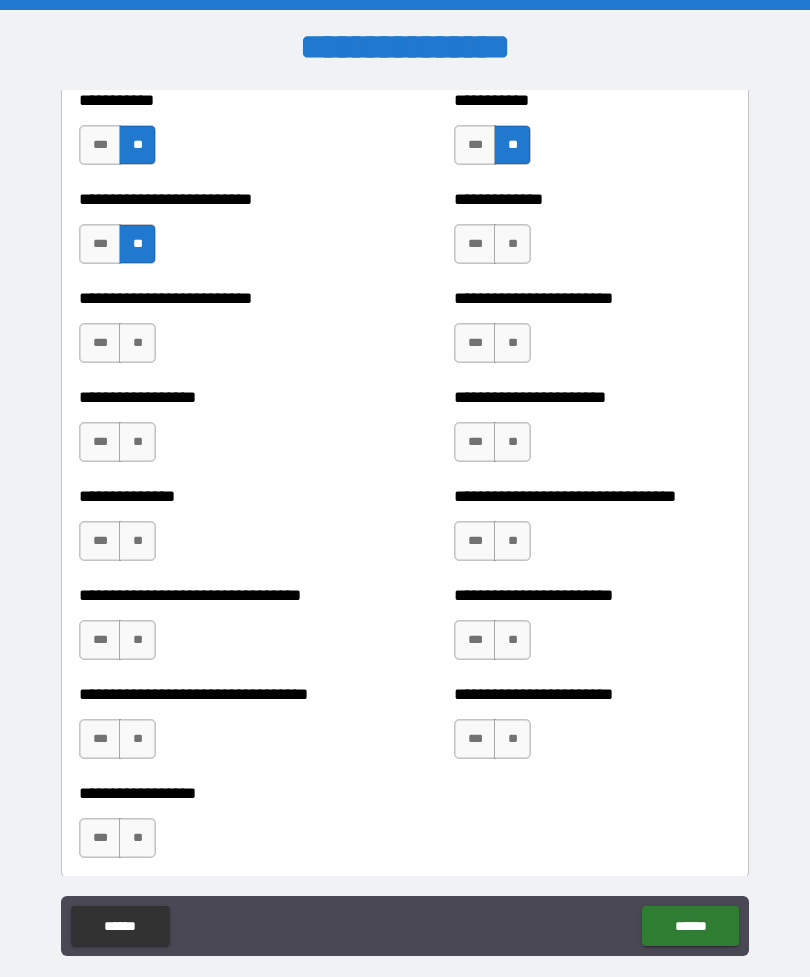click on "*** **" at bounding box center (495, 249) 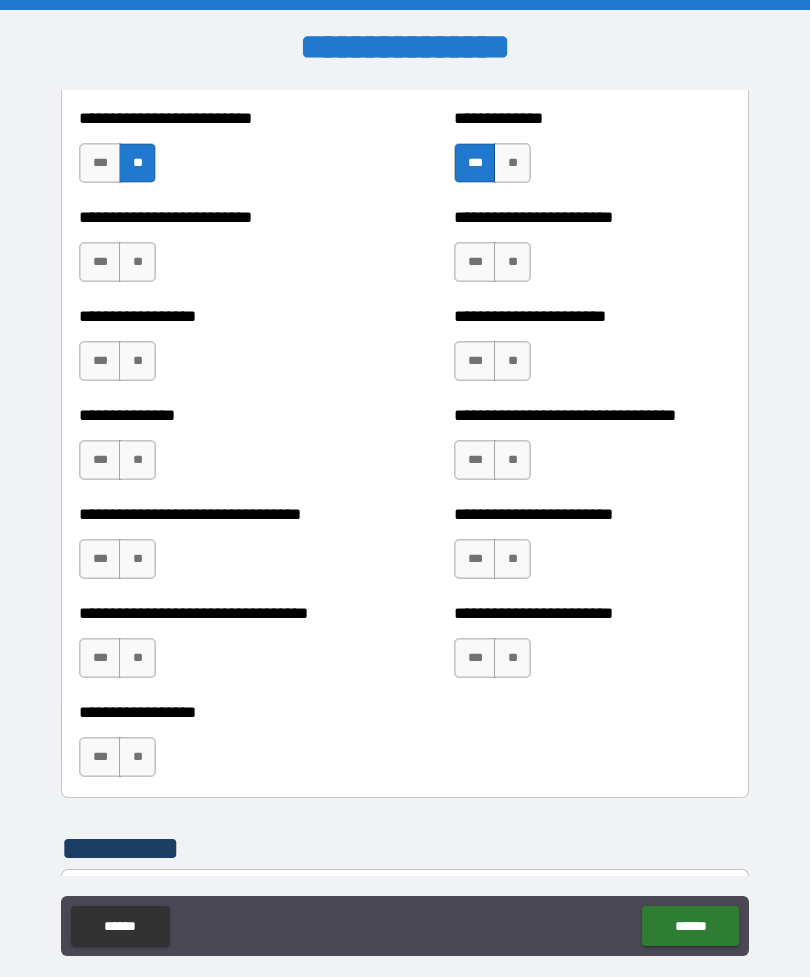 scroll, scrollTop: 6215, scrollLeft: 0, axis: vertical 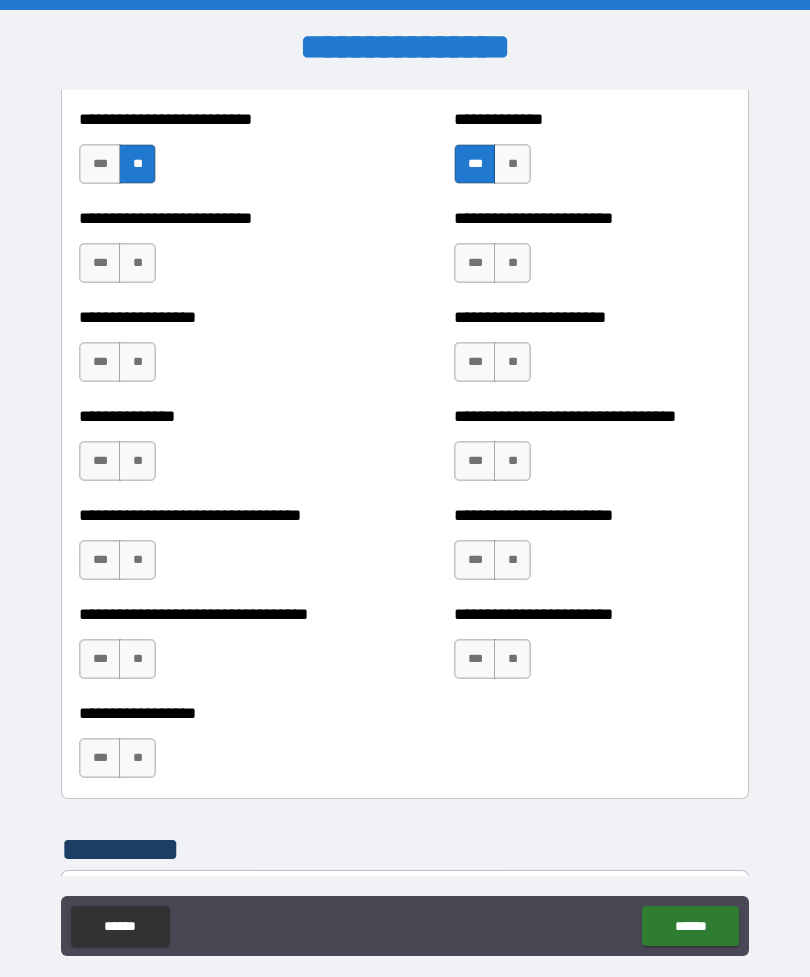 click on "**" at bounding box center [512, 164] 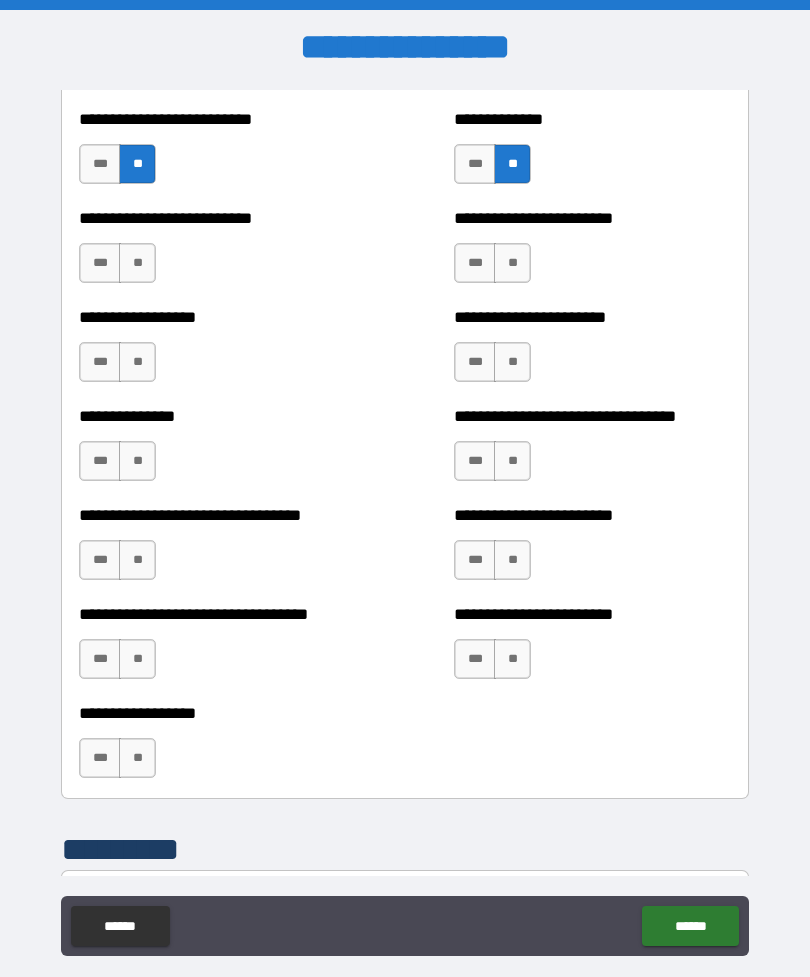 click on "**" at bounding box center [137, 263] 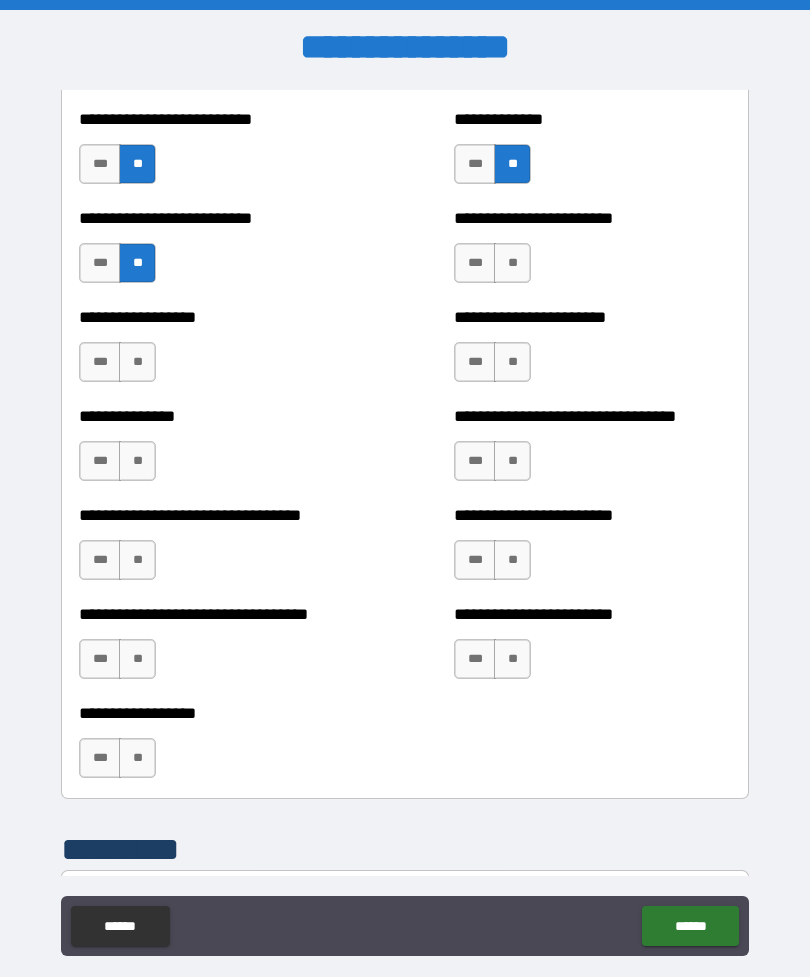 click on "**" at bounding box center (512, 263) 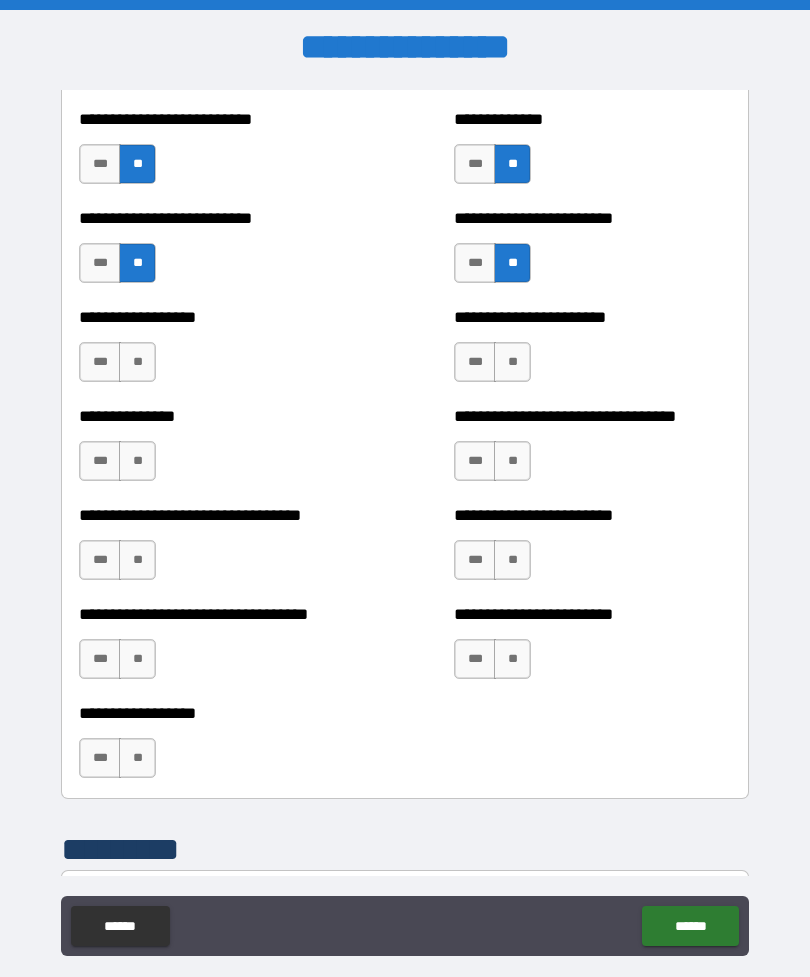 click on "***" at bounding box center [475, 461] 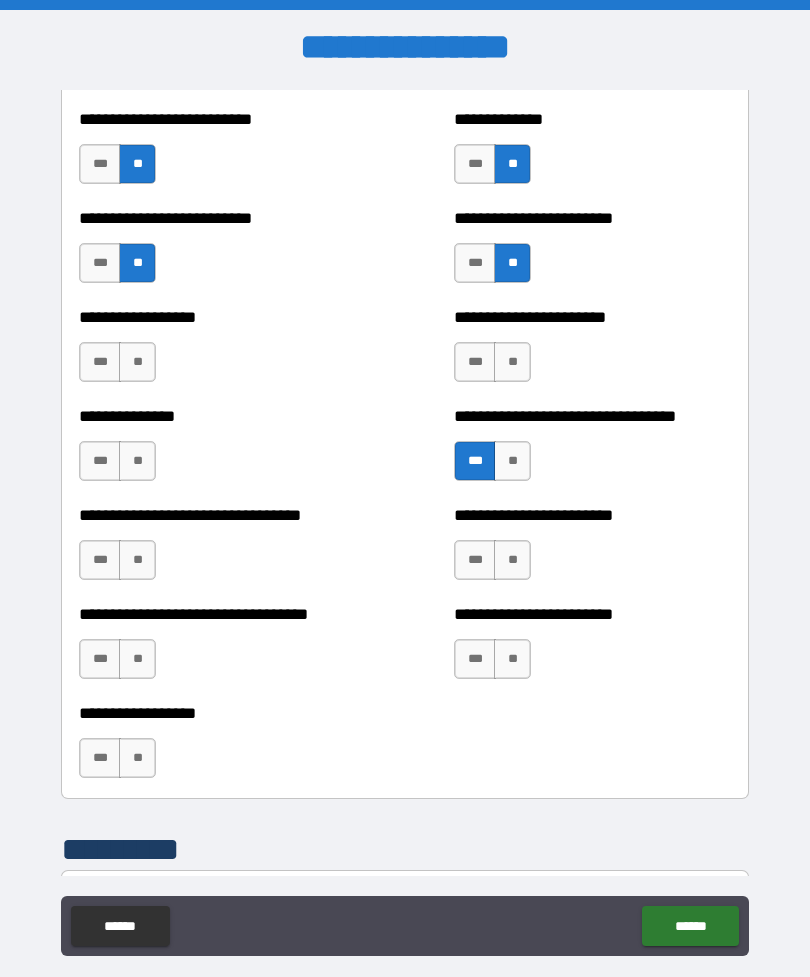 click on "**" at bounding box center [512, 362] 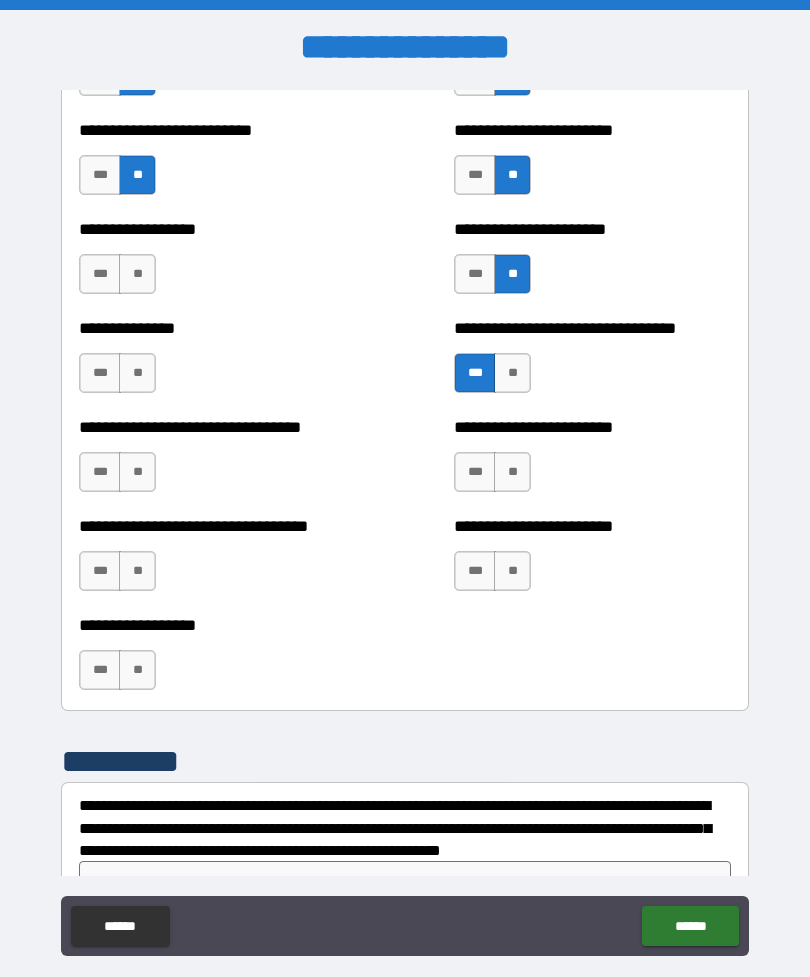 scroll, scrollTop: 6308, scrollLeft: 0, axis: vertical 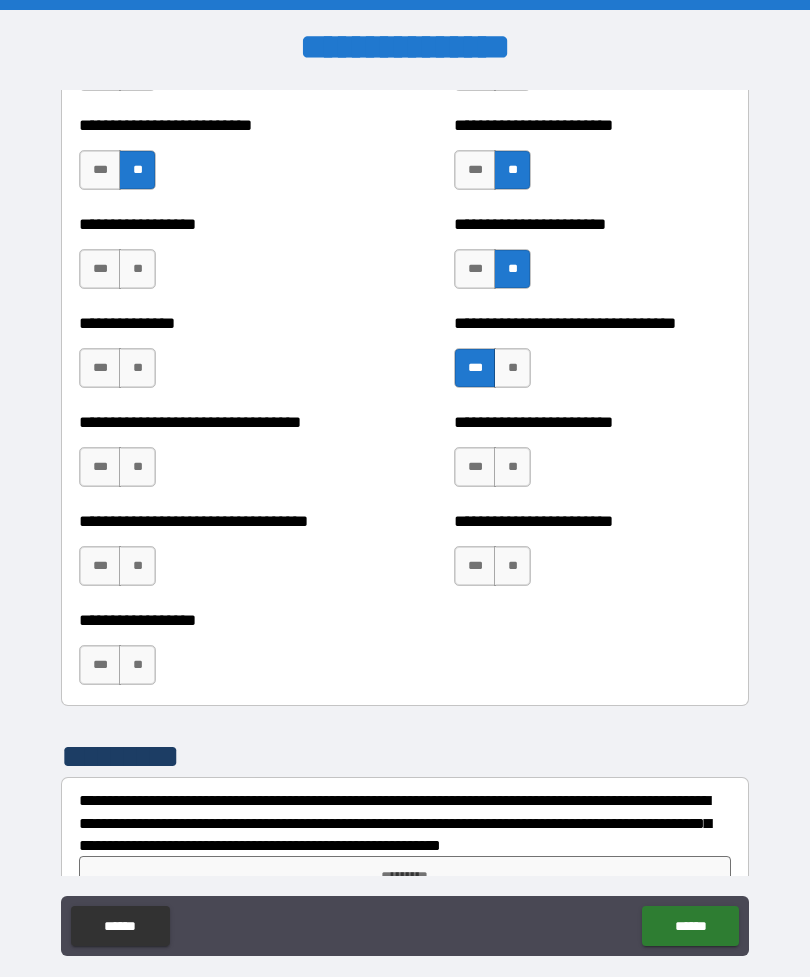 click on "**********" at bounding box center [405, 523] 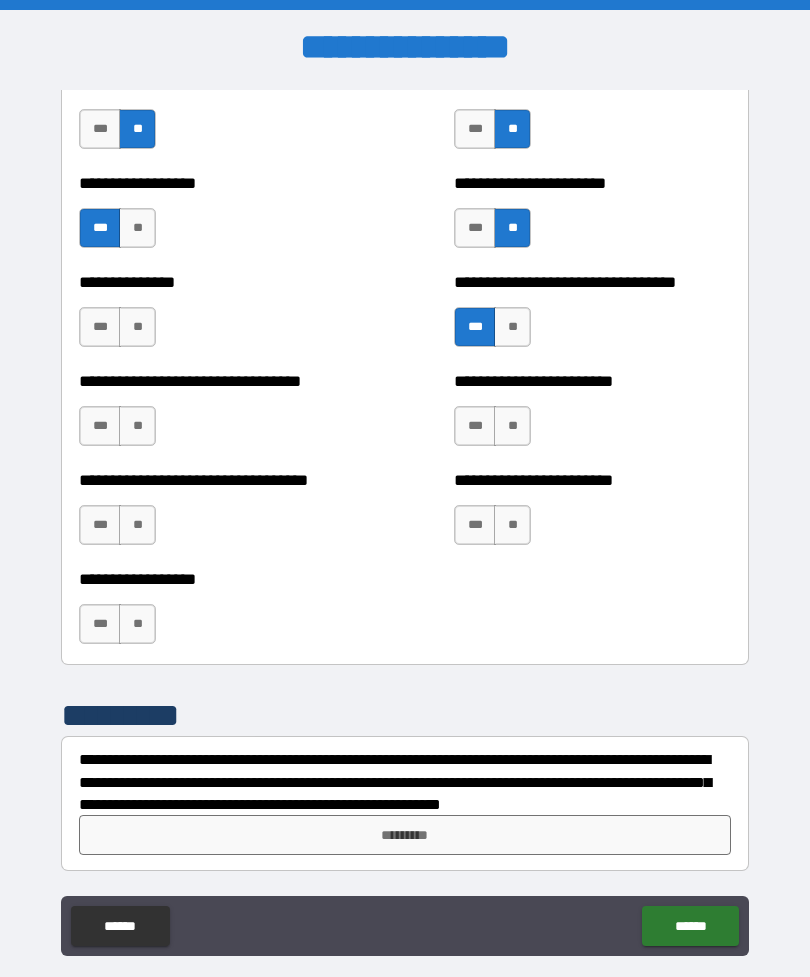 scroll, scrollTop: 6349, scrollLeft: 0, axis: vertical 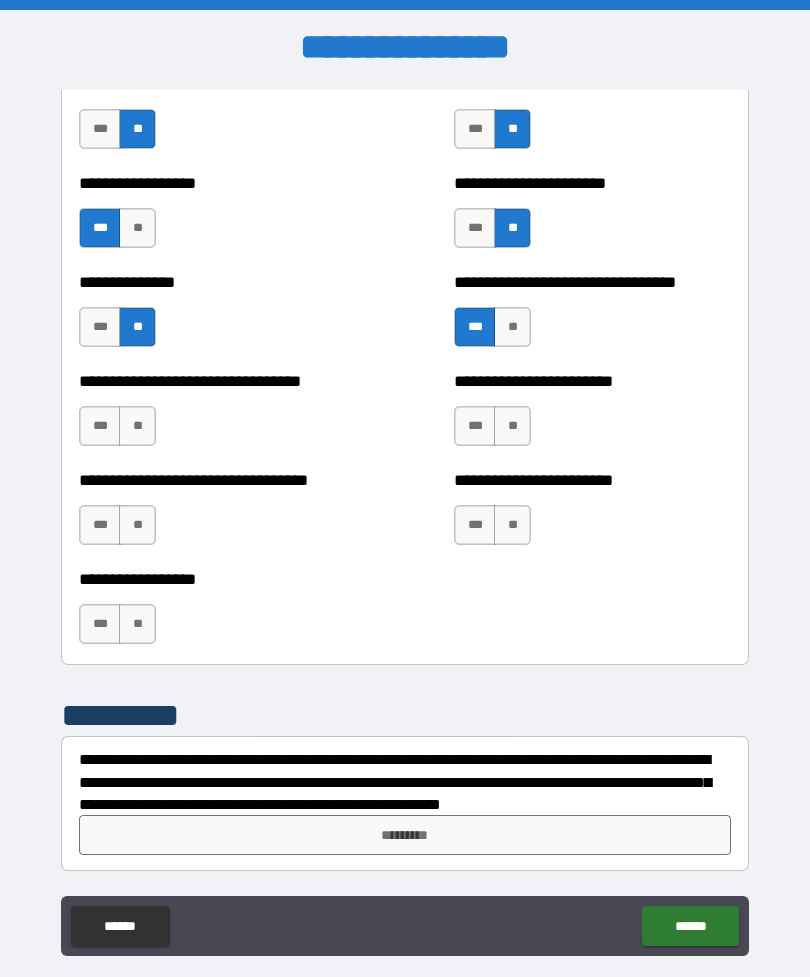 click on "**" at bounding box center [512, 426] 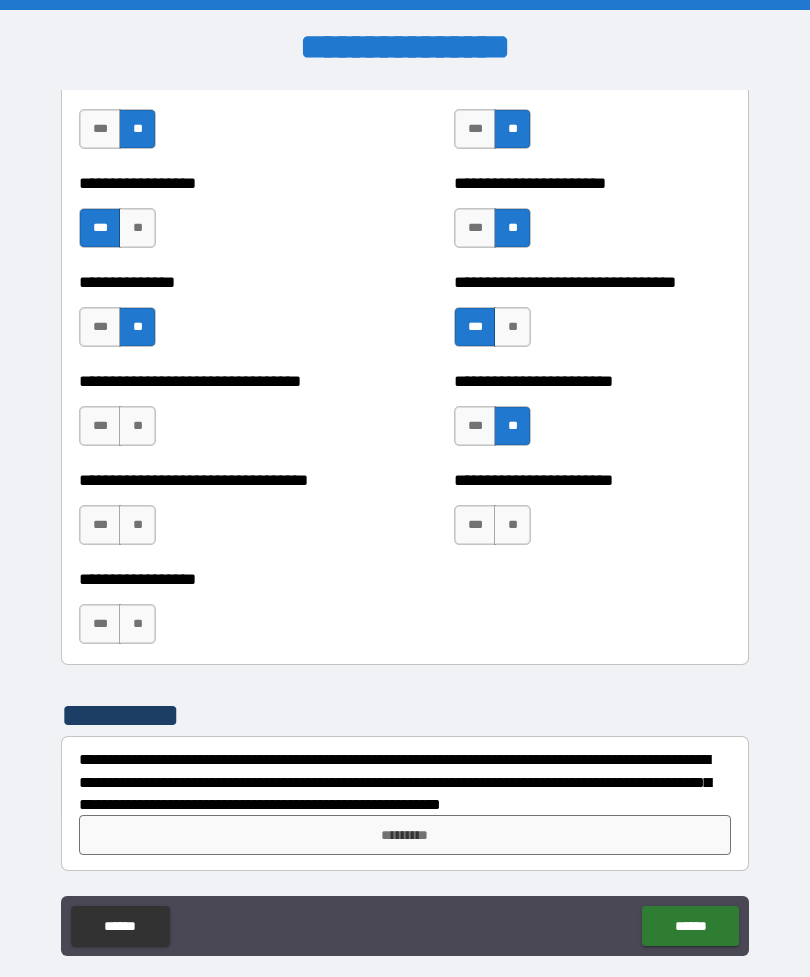 click on "***" at bounding box center (475, 525) 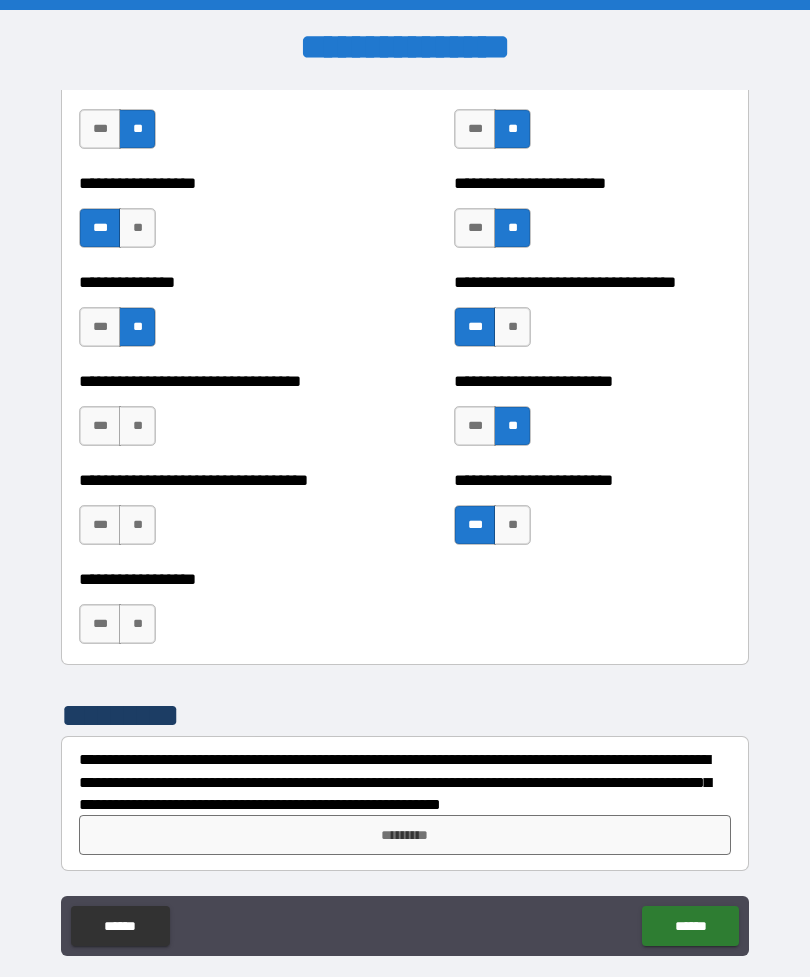 click on "**" at bounding box center [137, 525] 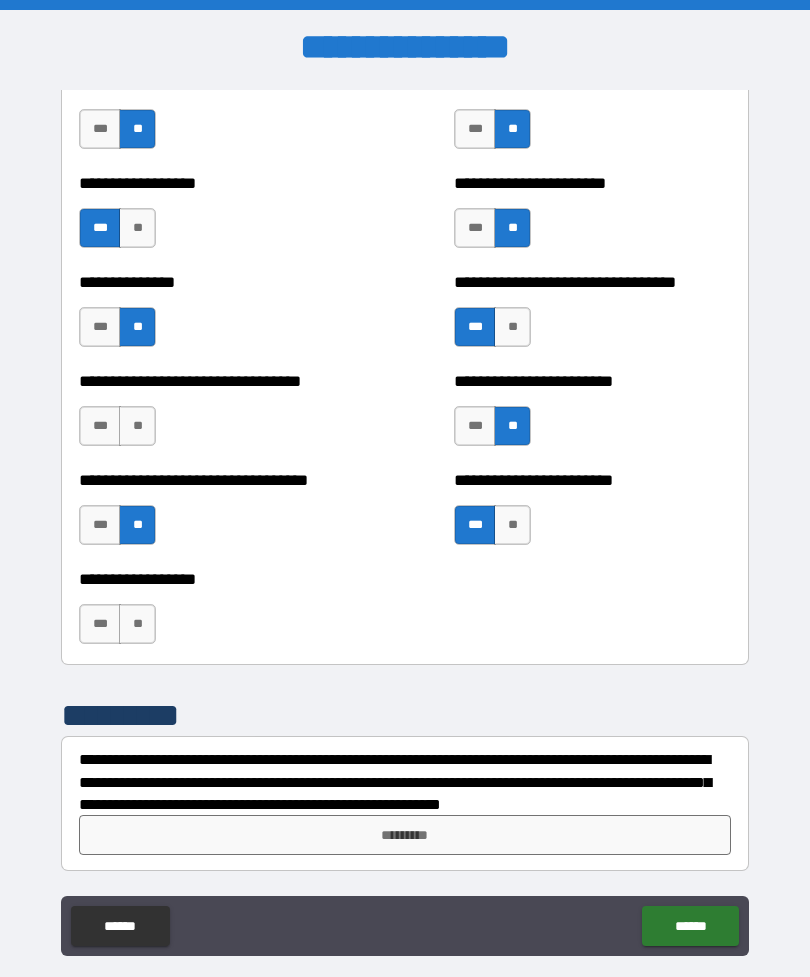 click on "**" at bounding box center (137, 624) 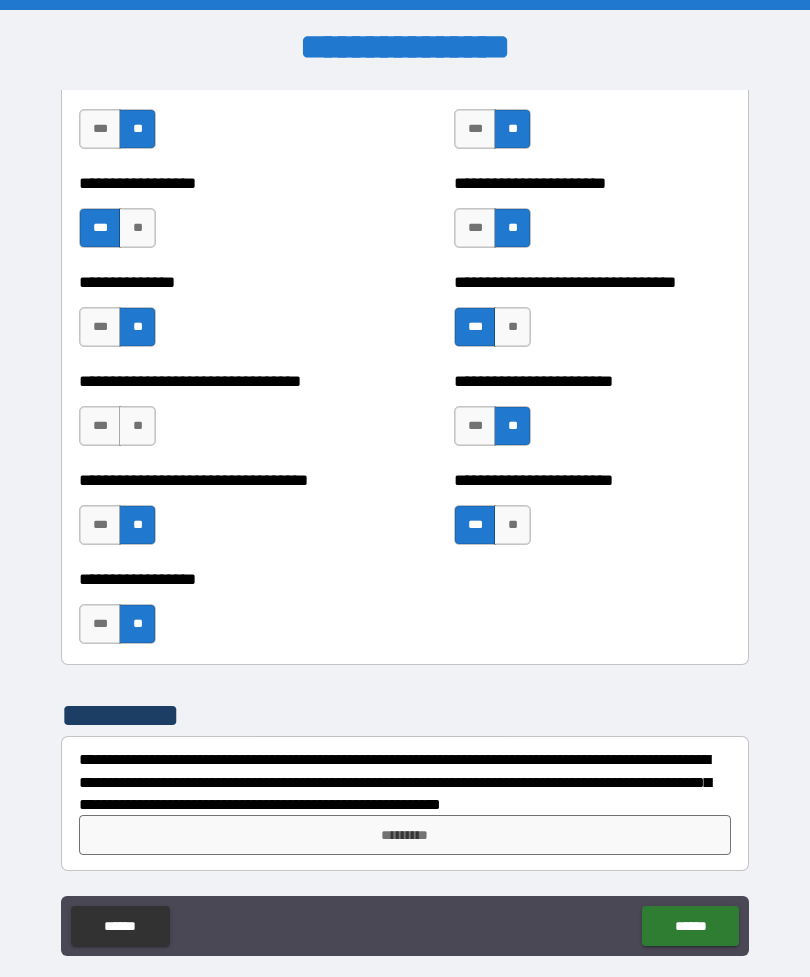 click on "**" at bounding box center (137, 426) 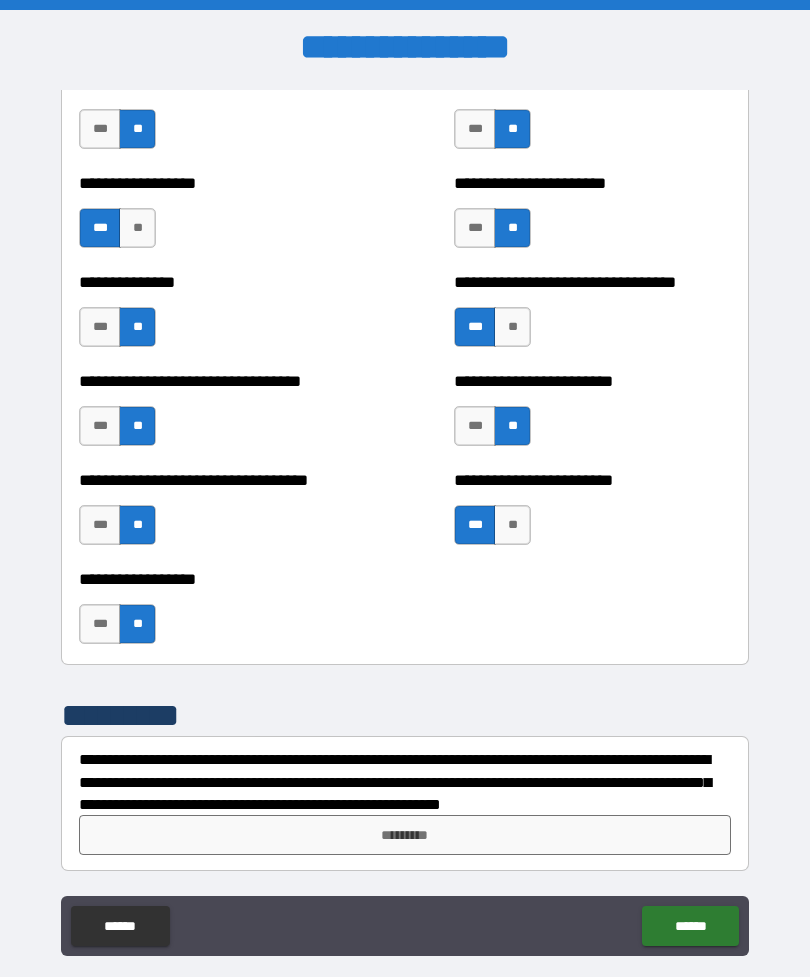 scroll, scrollTop: 6349, scrollLeft: 0, axis: vertical 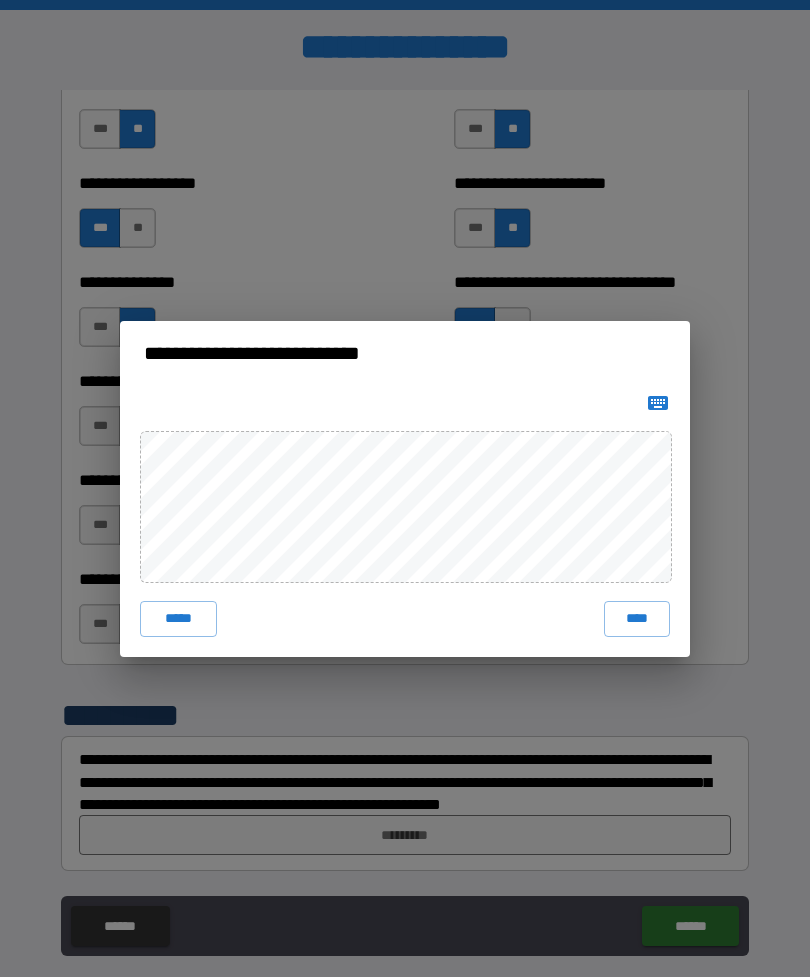 click on "*****" at bounding box center [178, 619] 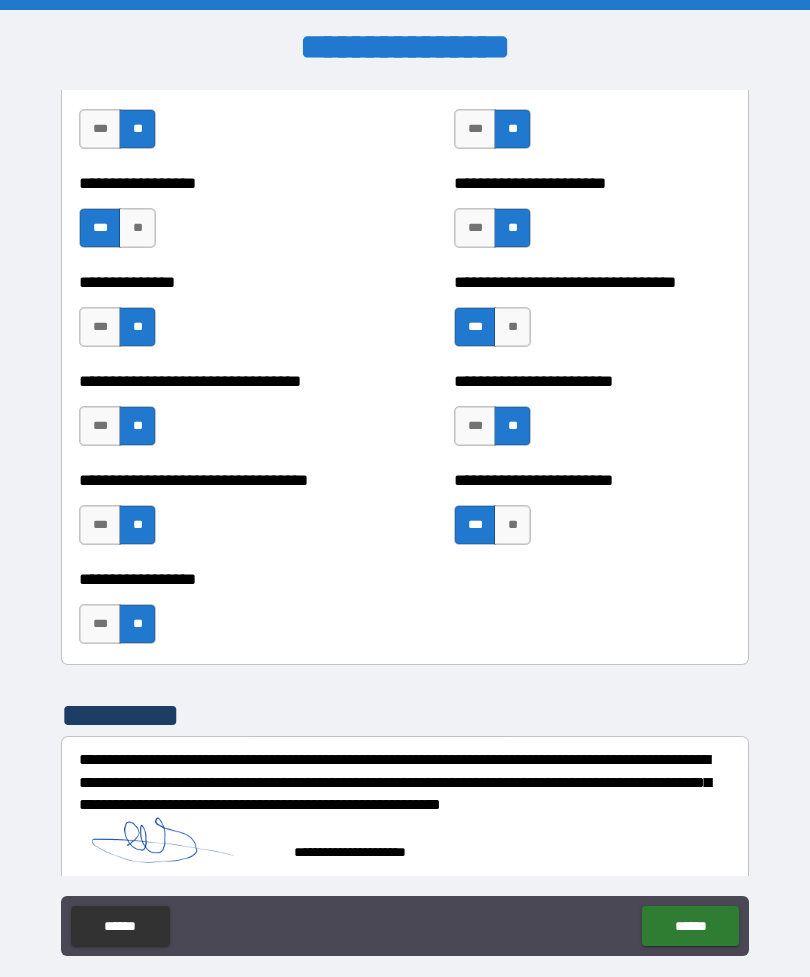 click on "******" at bounding box center (690, 926) 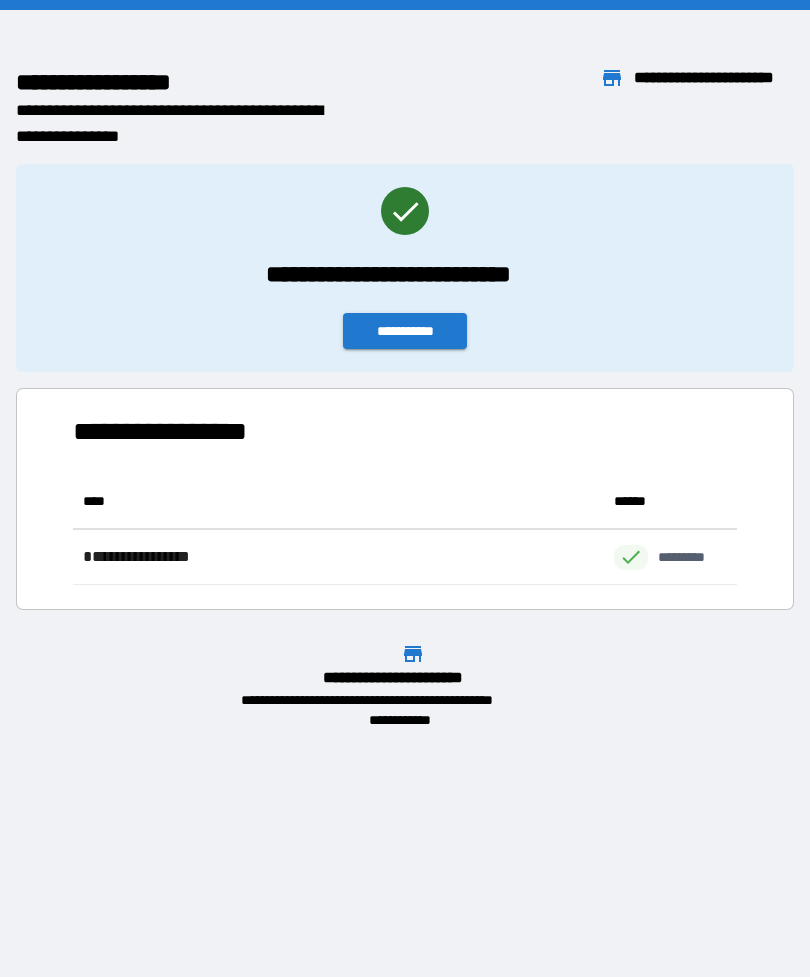 scroll, scrollTop: 111, scrollLeft: 664, axis: both 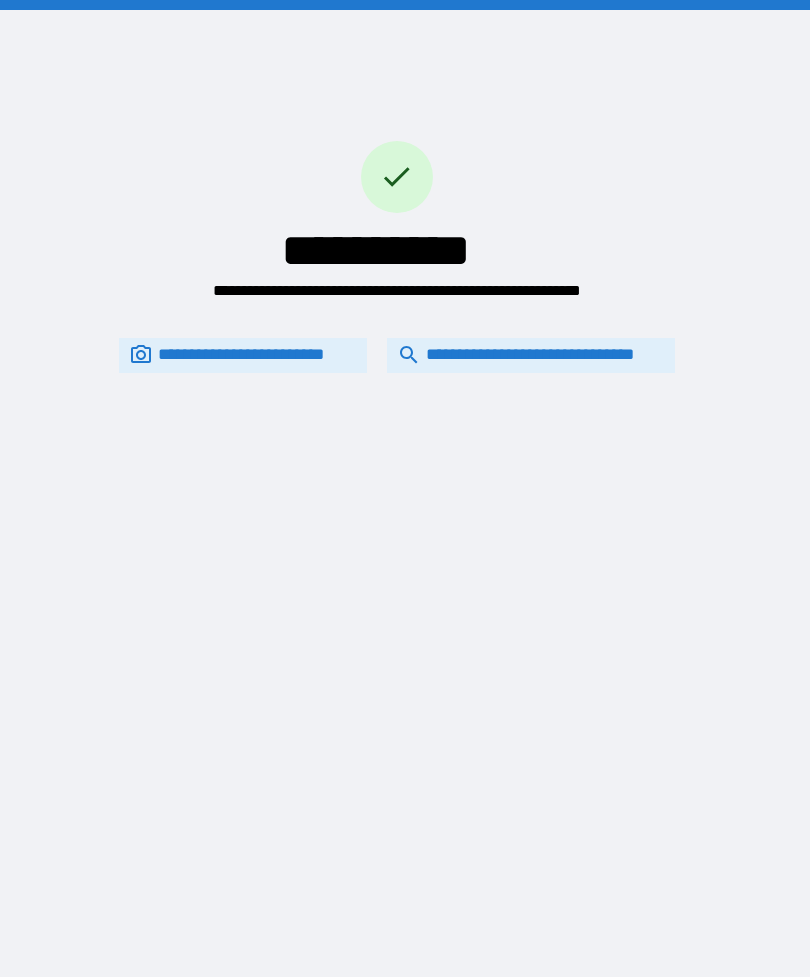 click on "**********" at bounding box center [531, 355] 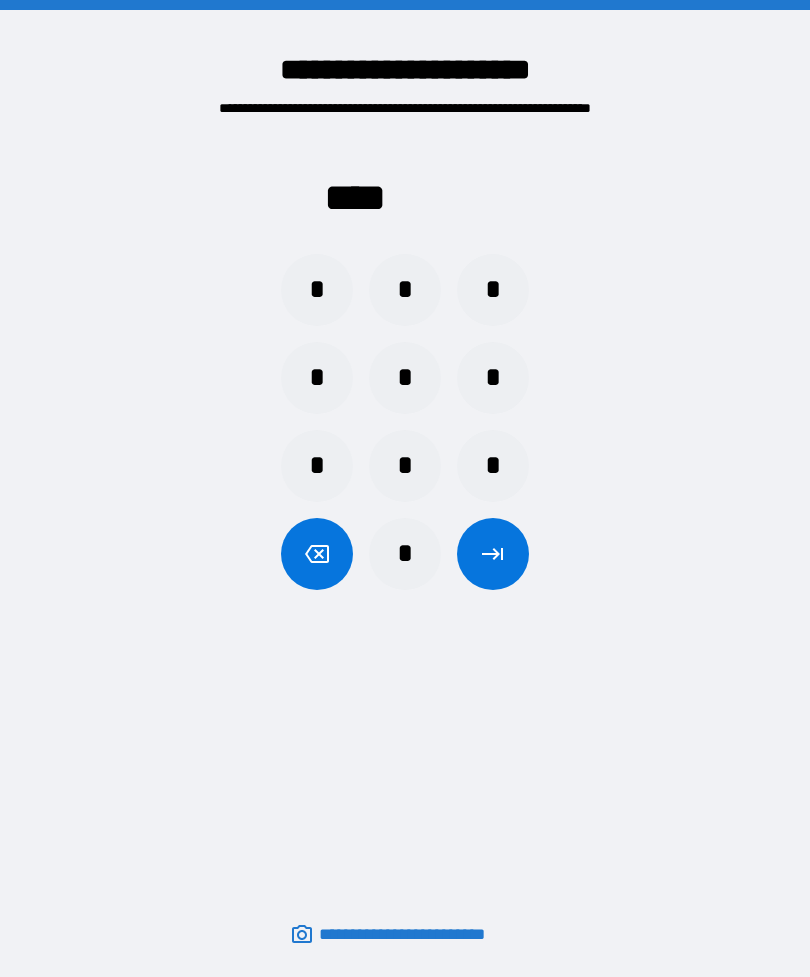click on "*" at bounding box center [317, 290] 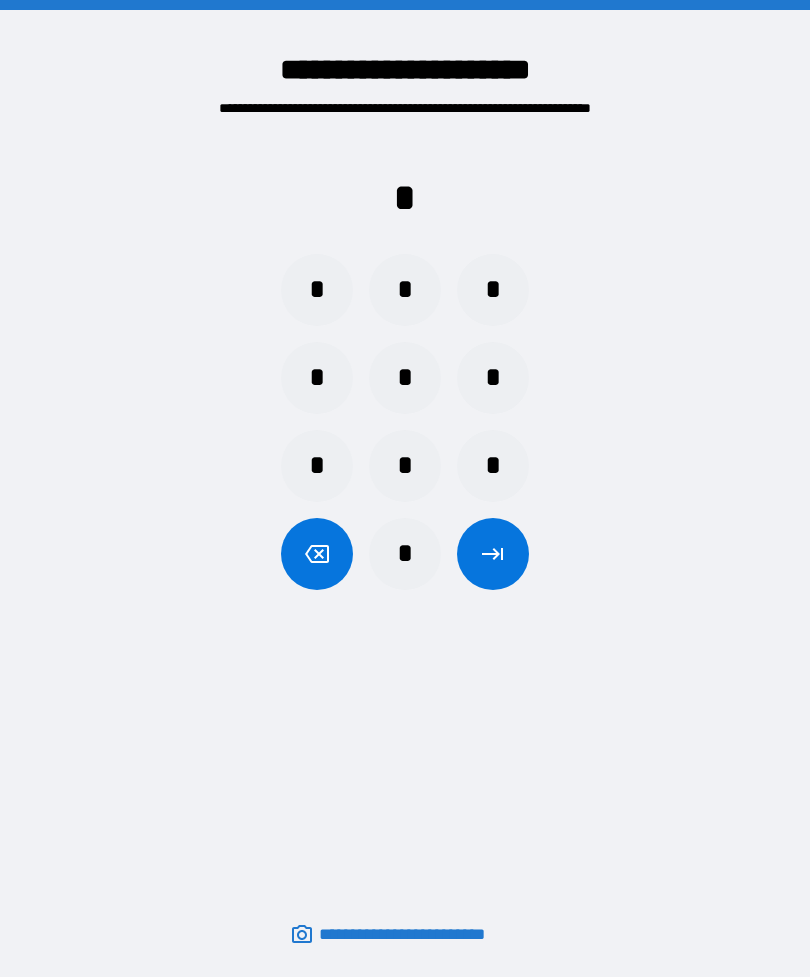 click on "*" at bounding box center [405, 554] 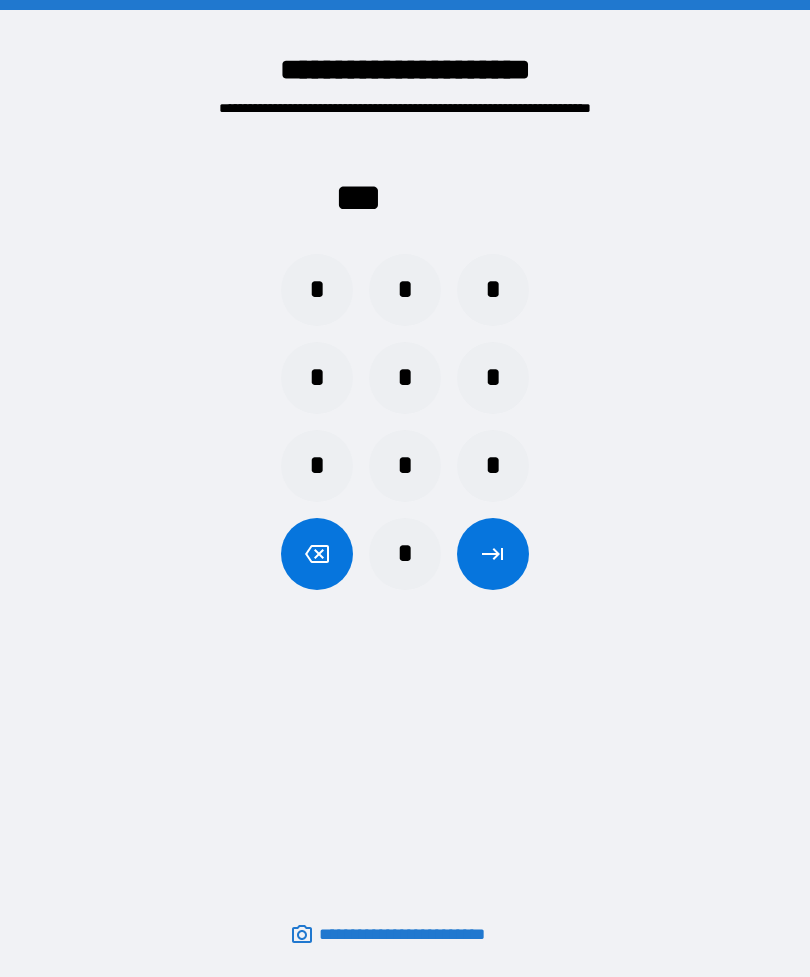 click on "*" at bounding box center (405, 378) 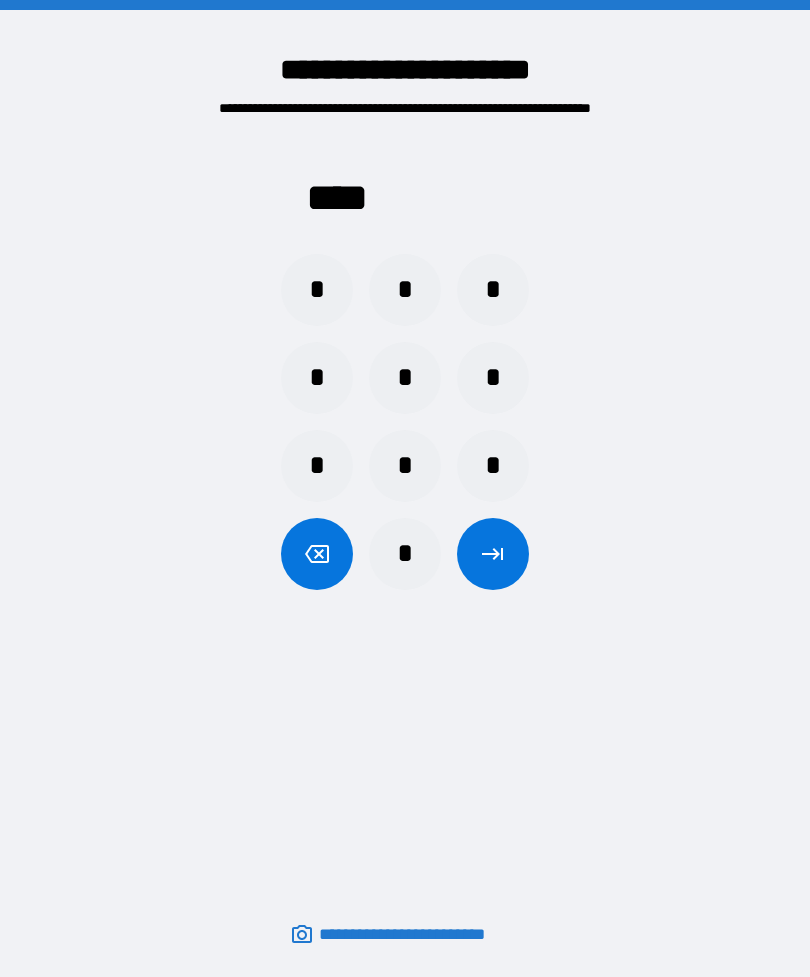 click at bounding box center [493, 554] 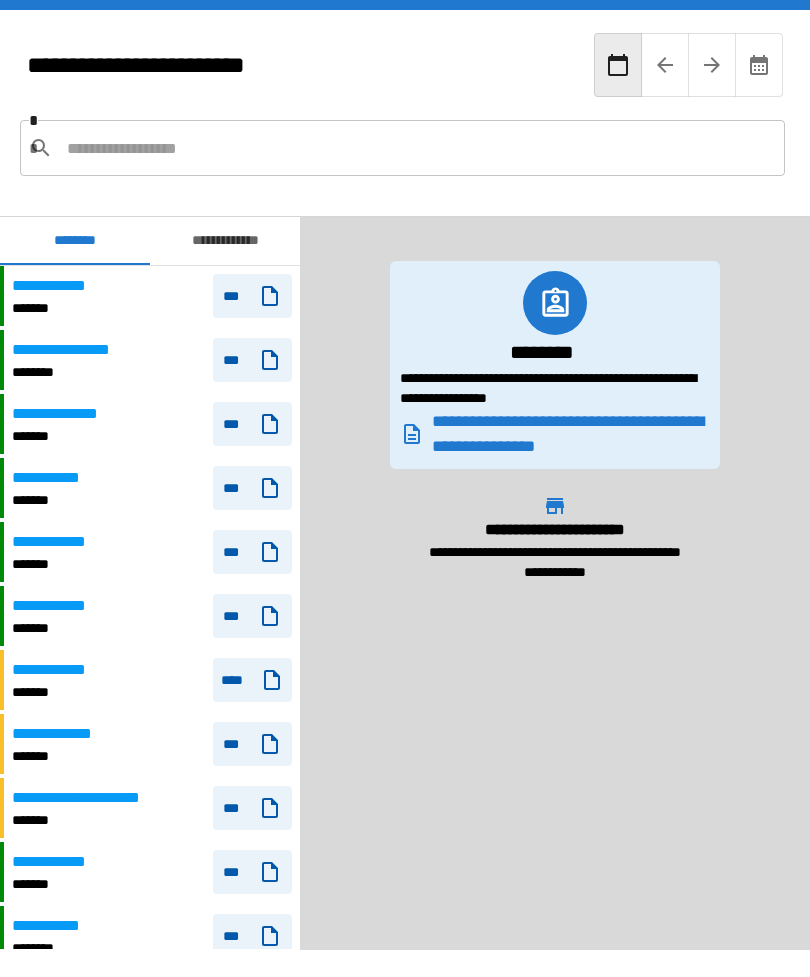 scroll, scrollTop: 120, scrollLeft: 0, axis: vertical 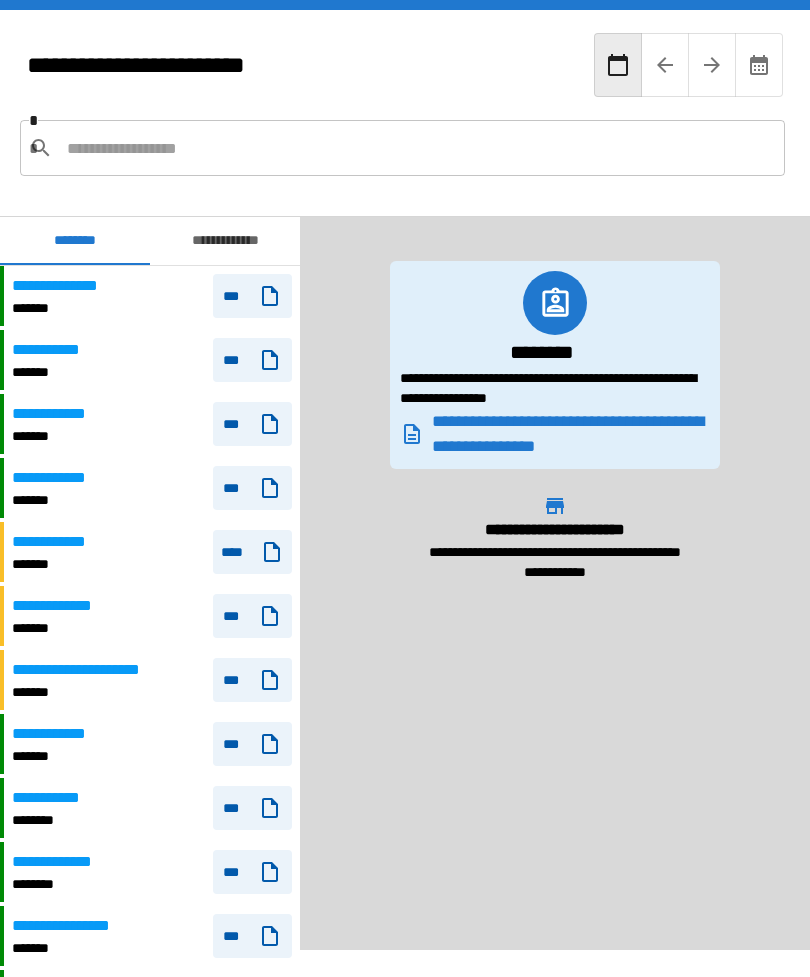 click at bounding box center [418, 148] 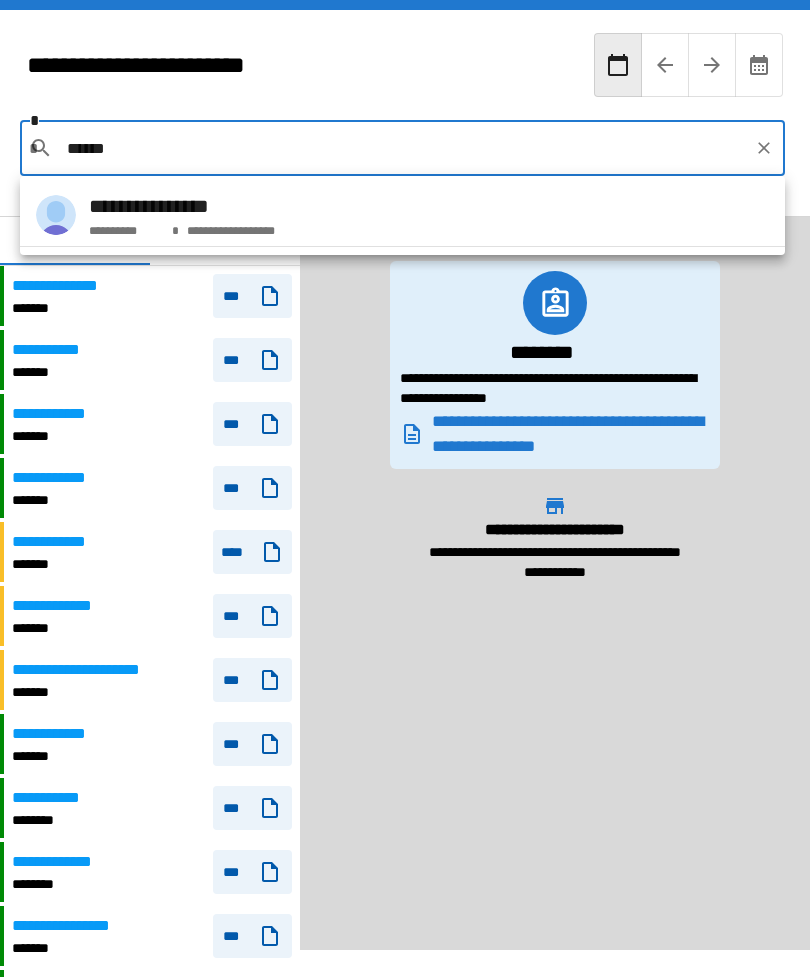 click on "**********" at bounding box center [402, 215] 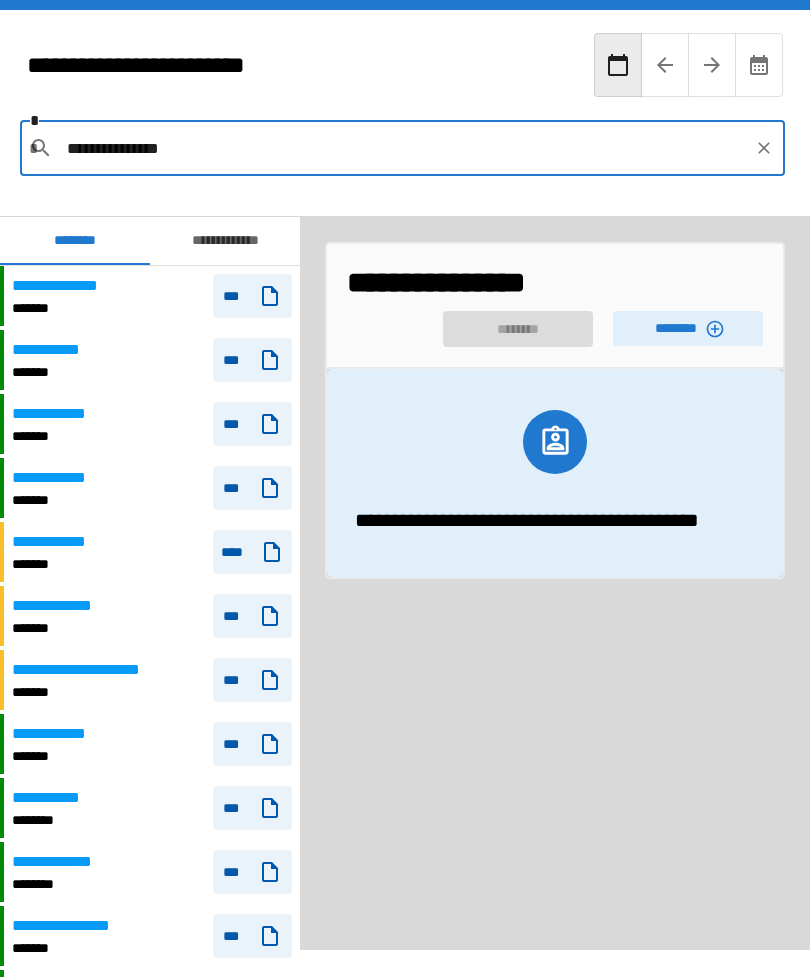 click on "********" at bounding box center (688, 328) 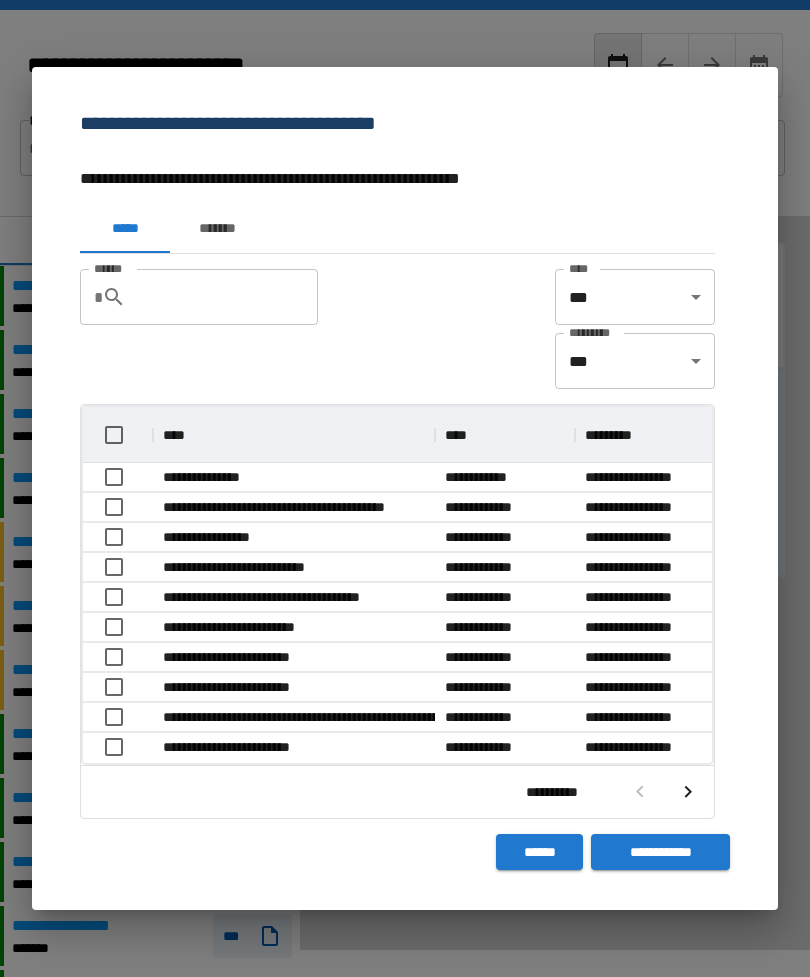 scroll, scrollTop: 356, scrollLeft: 629, axis: both 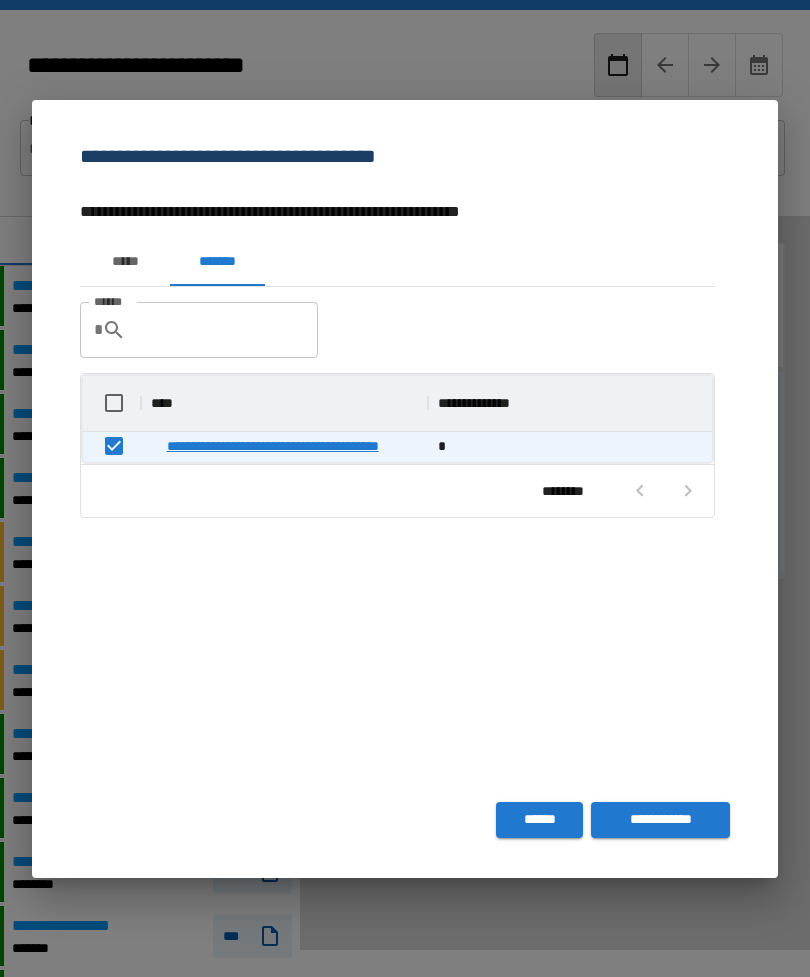 click on "**********" at bounding box center (660, 820) 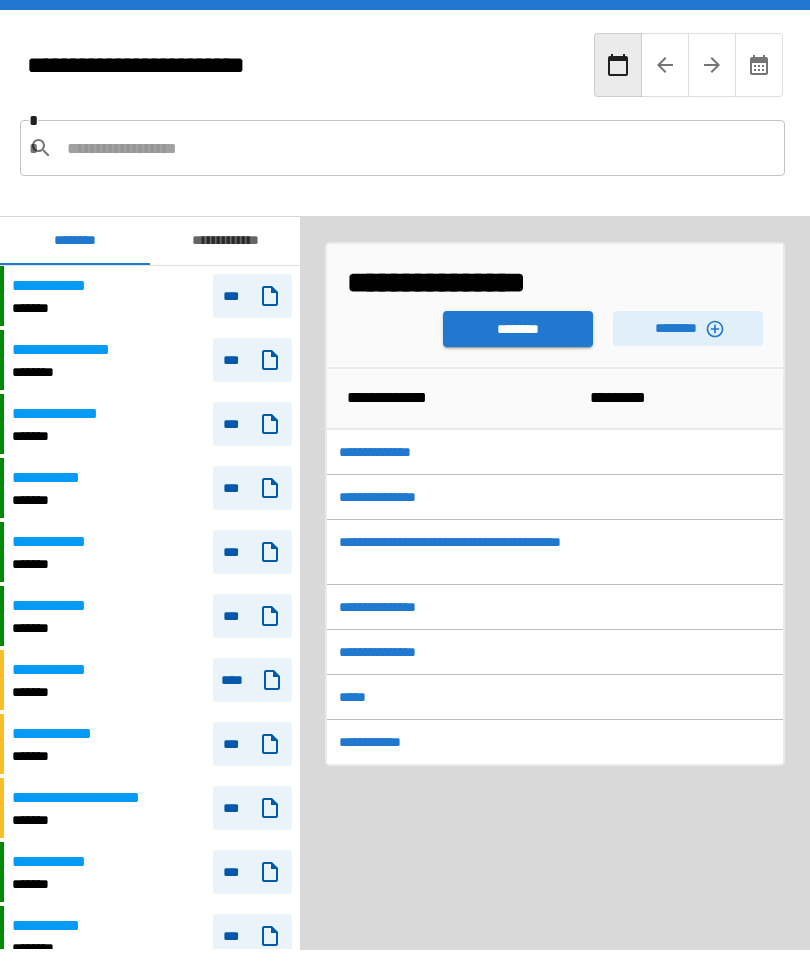 click on "********" at bounding box center [518, 329] 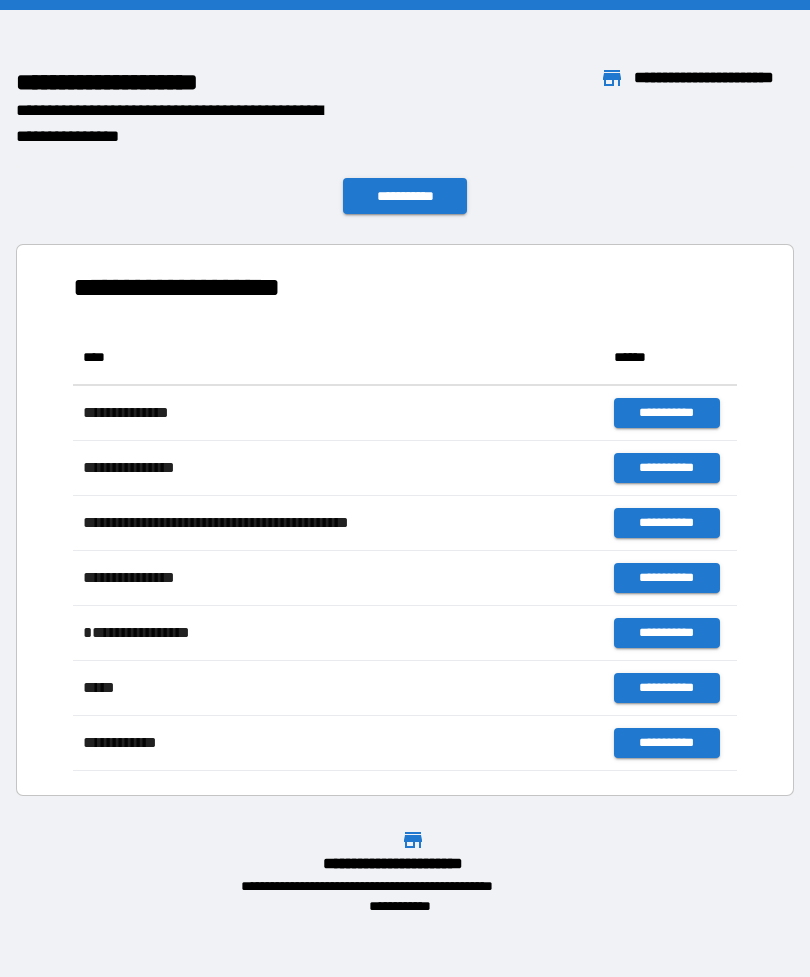 scroll, scrollTop: 1, scrollLeft: 1, axis: both 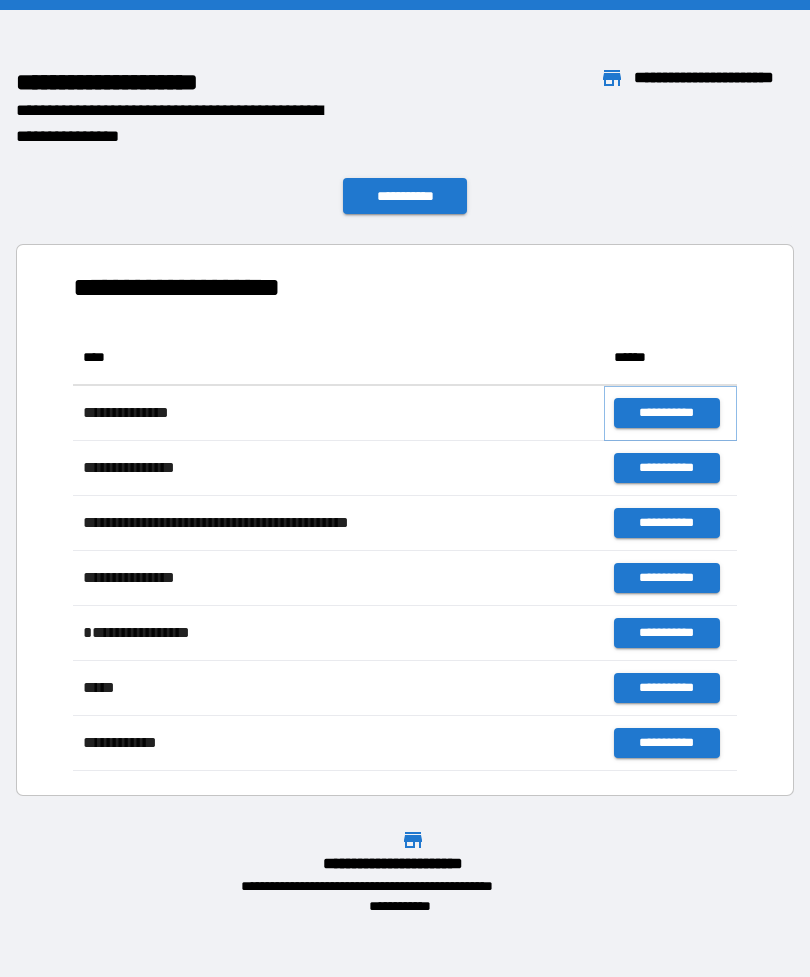 click on "**********" at bounding box center (666, 413) 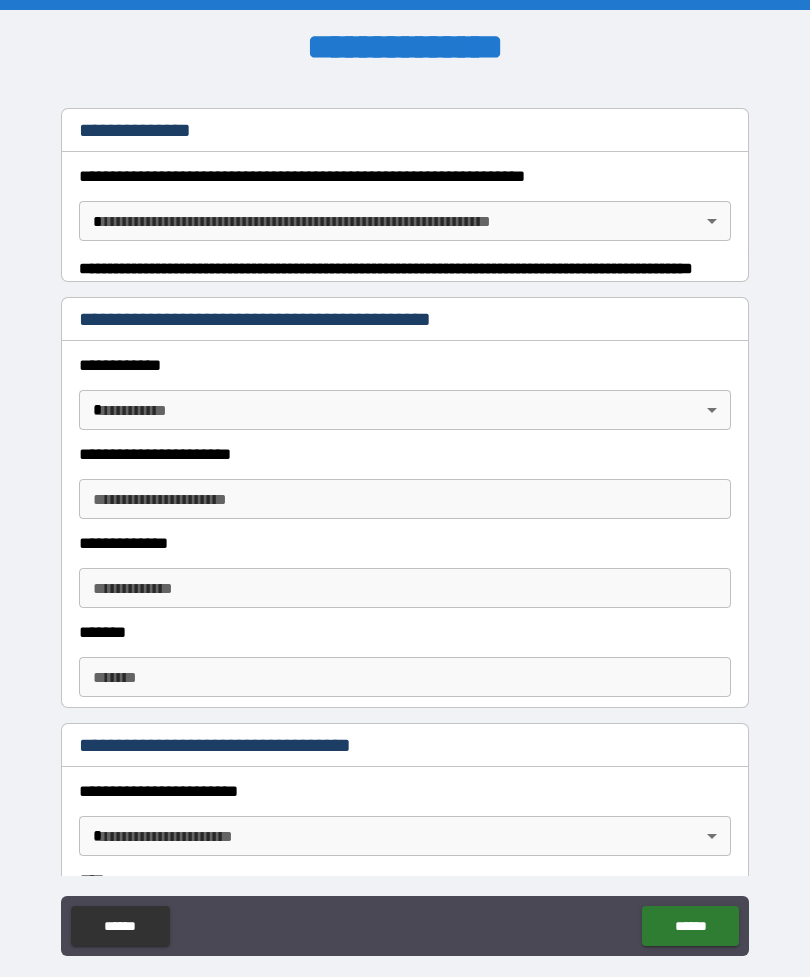scroll, scrollTop: 324, scrollLeft: 0, axis: vertical 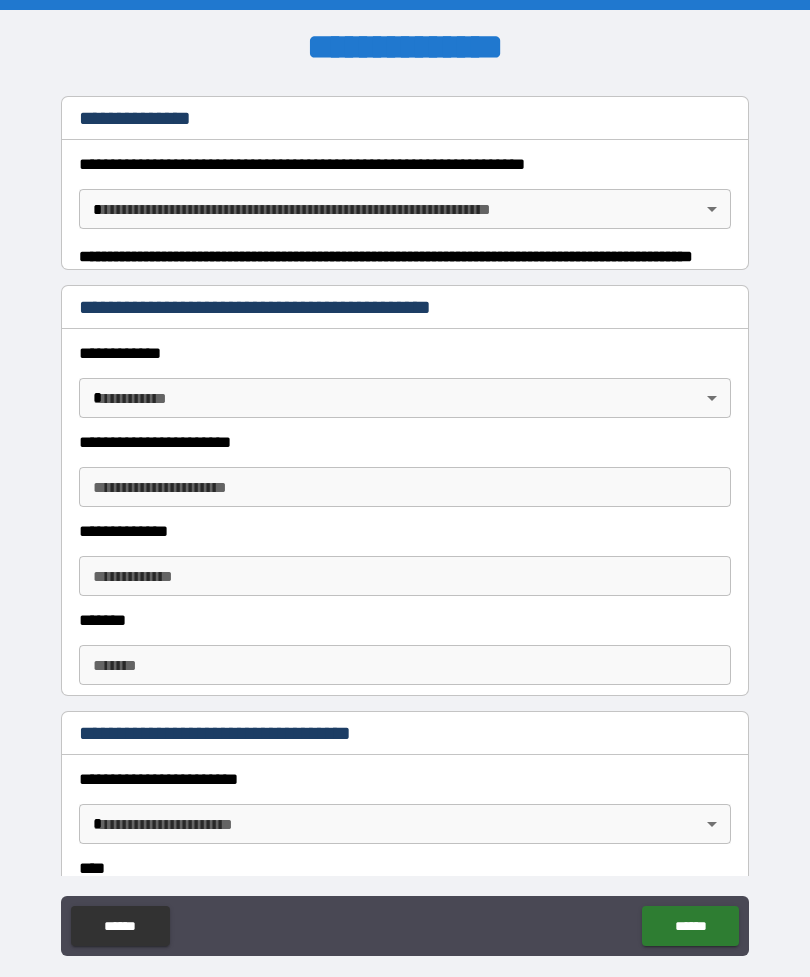 click on "**********" at bounding box center (405, 520) 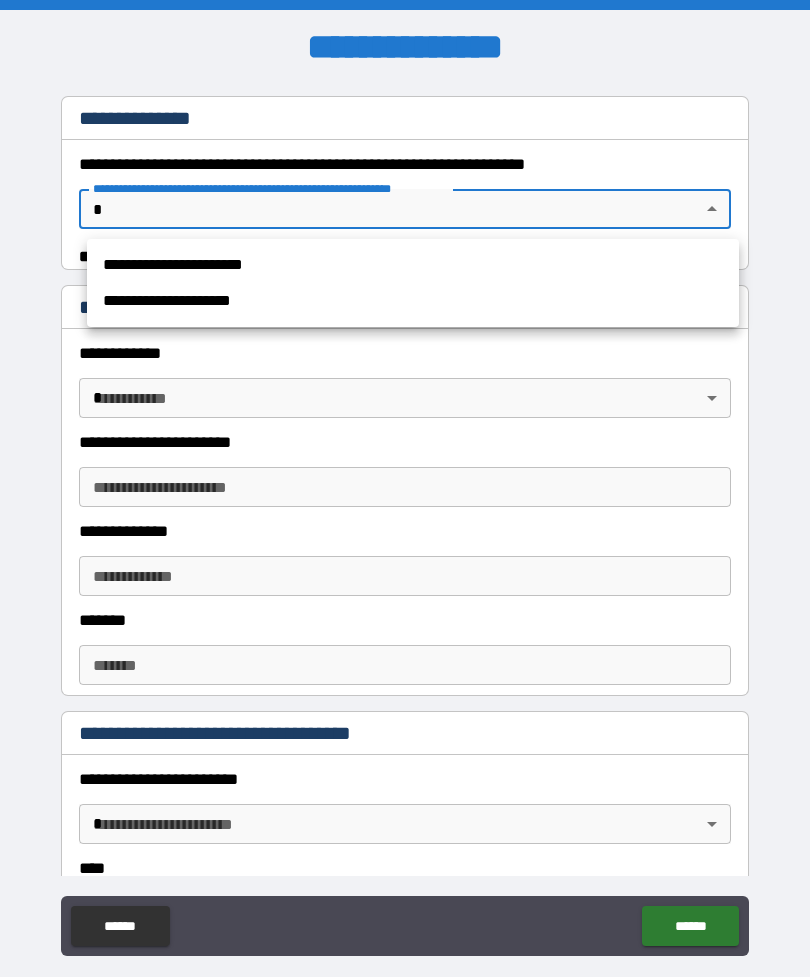 click on "**********" at bounding box center (413, 265) 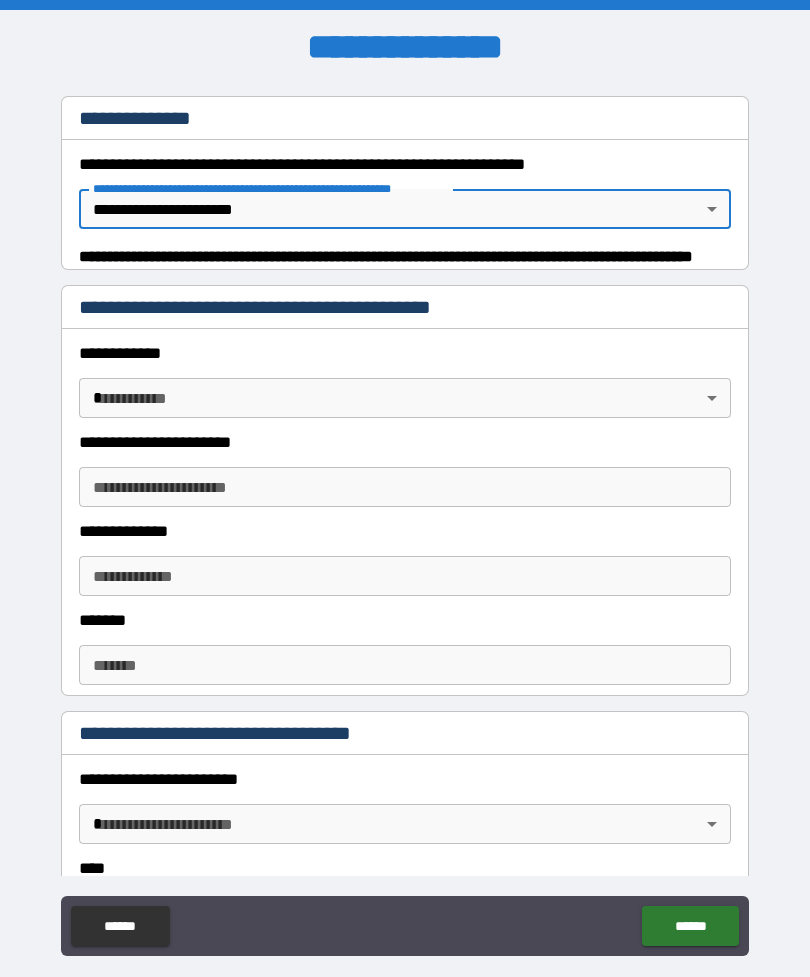 type on "*" 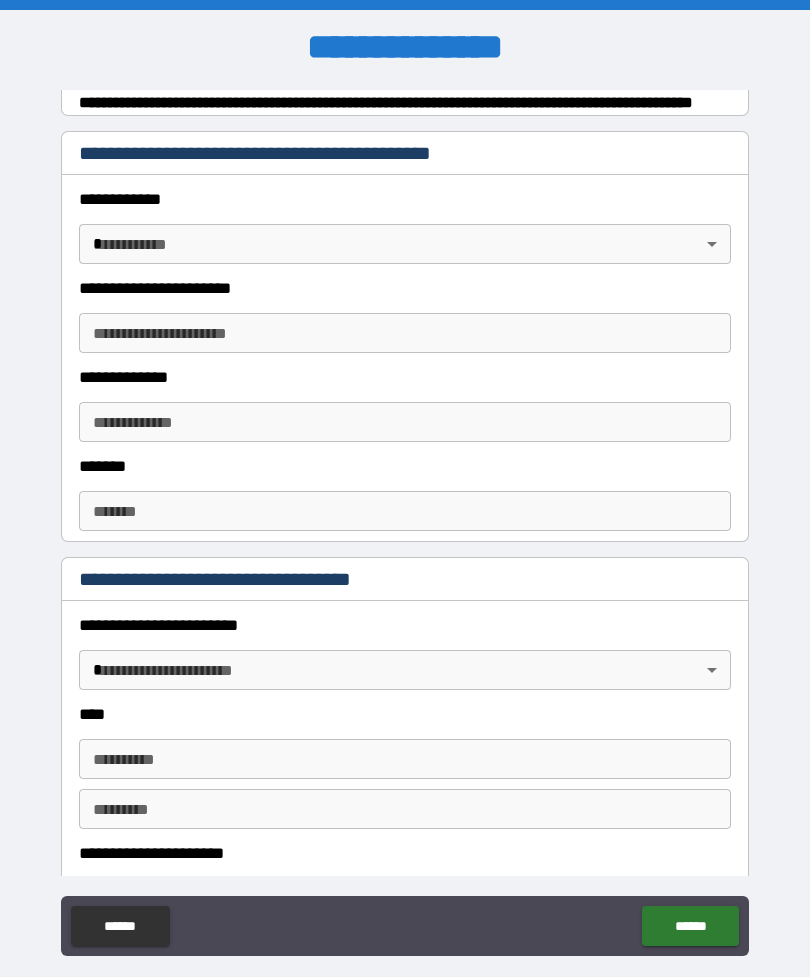 scroll, scrollTop: 480, scrollLeft: 0, axis: vertical 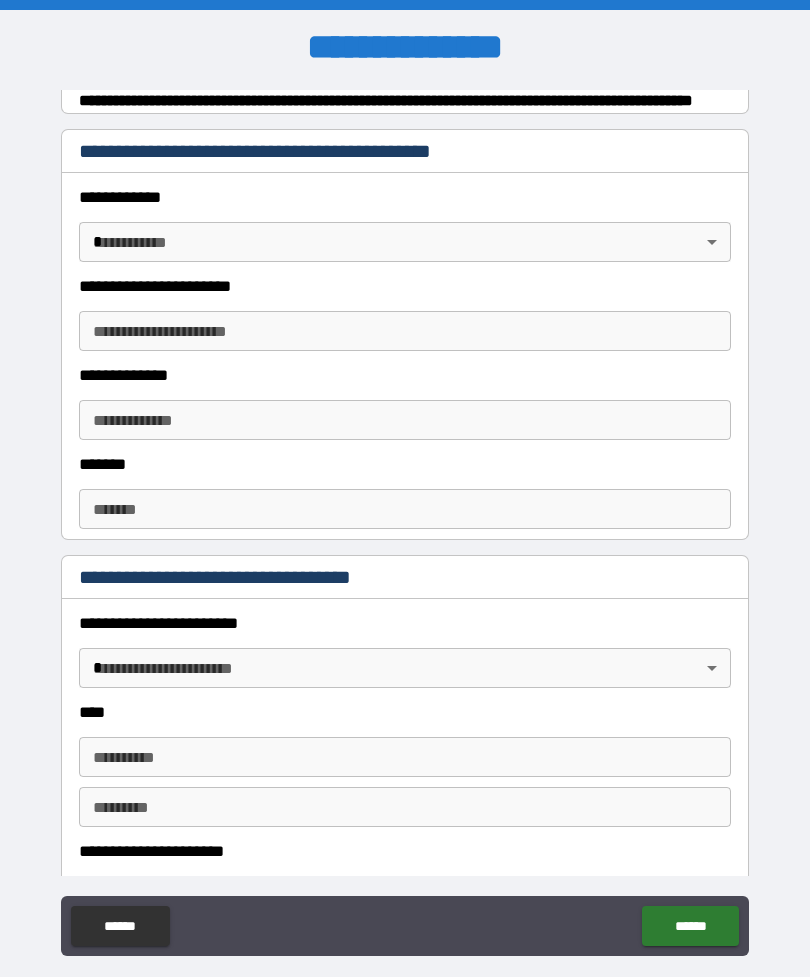 click on "**********" at bounding box center [405, 520] 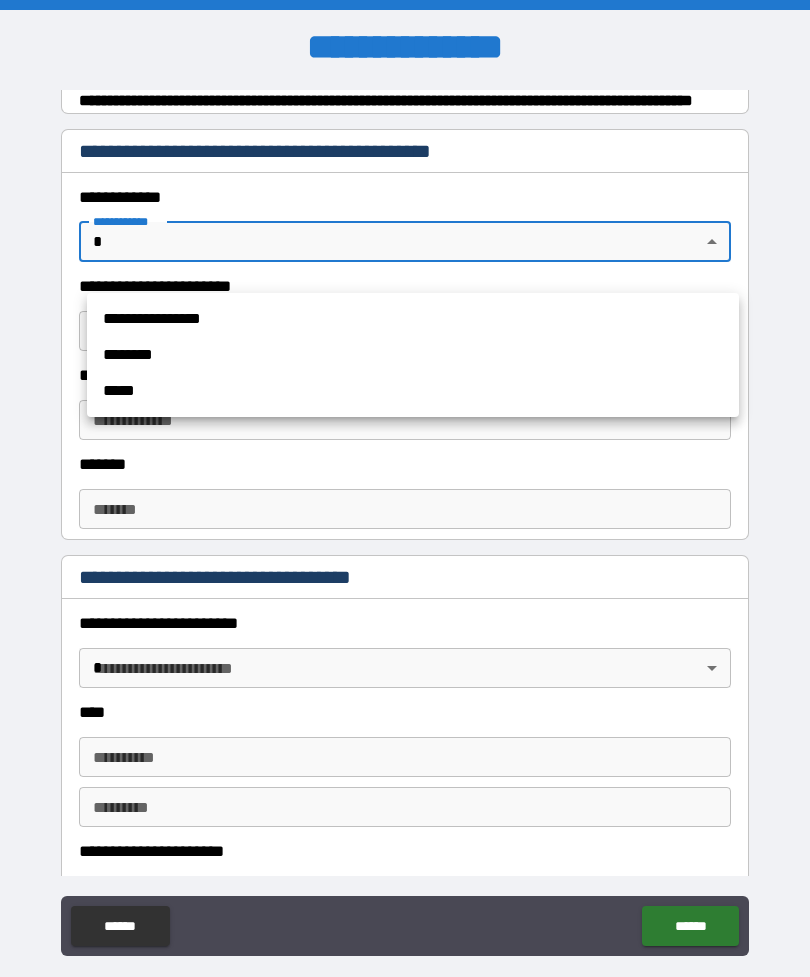 click on "********" at bounding box center (413, 355) 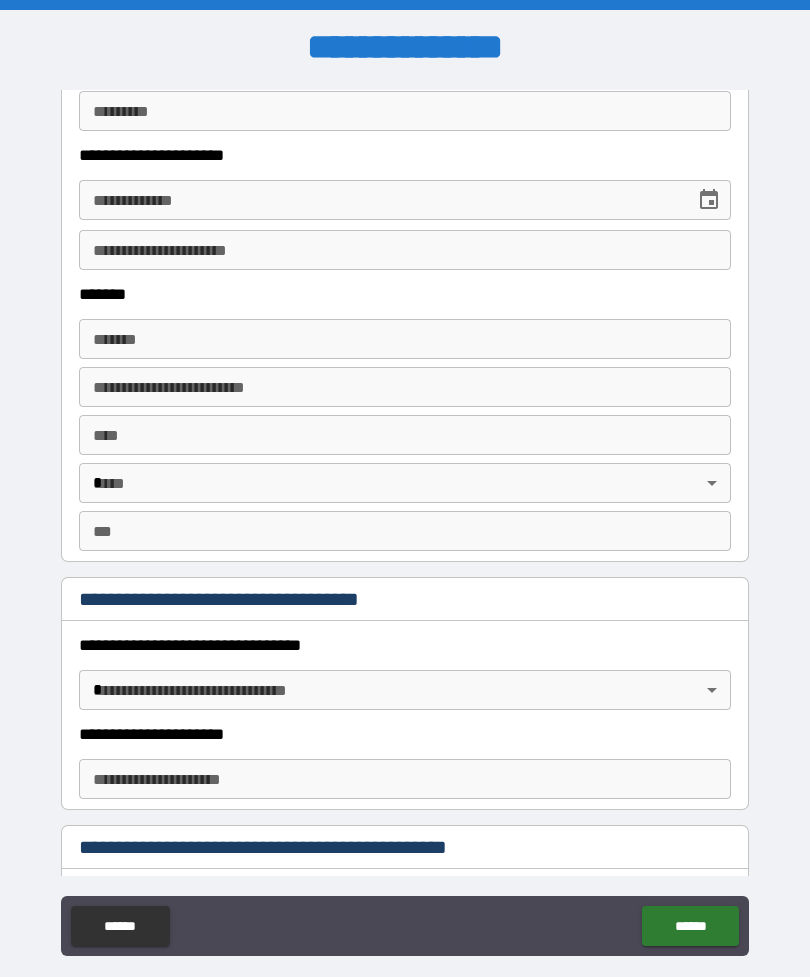 scroll, scrollTop: 996, scrollLeft: 0, axis: vertical 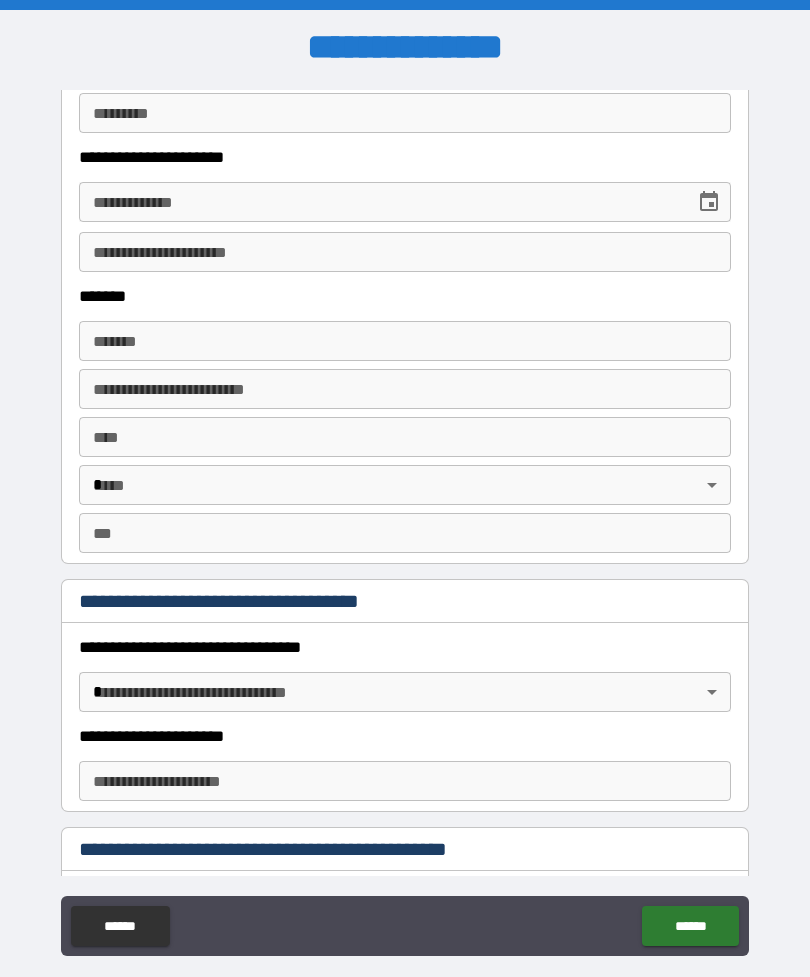 click on "*******" at bounding box center [405, 341] 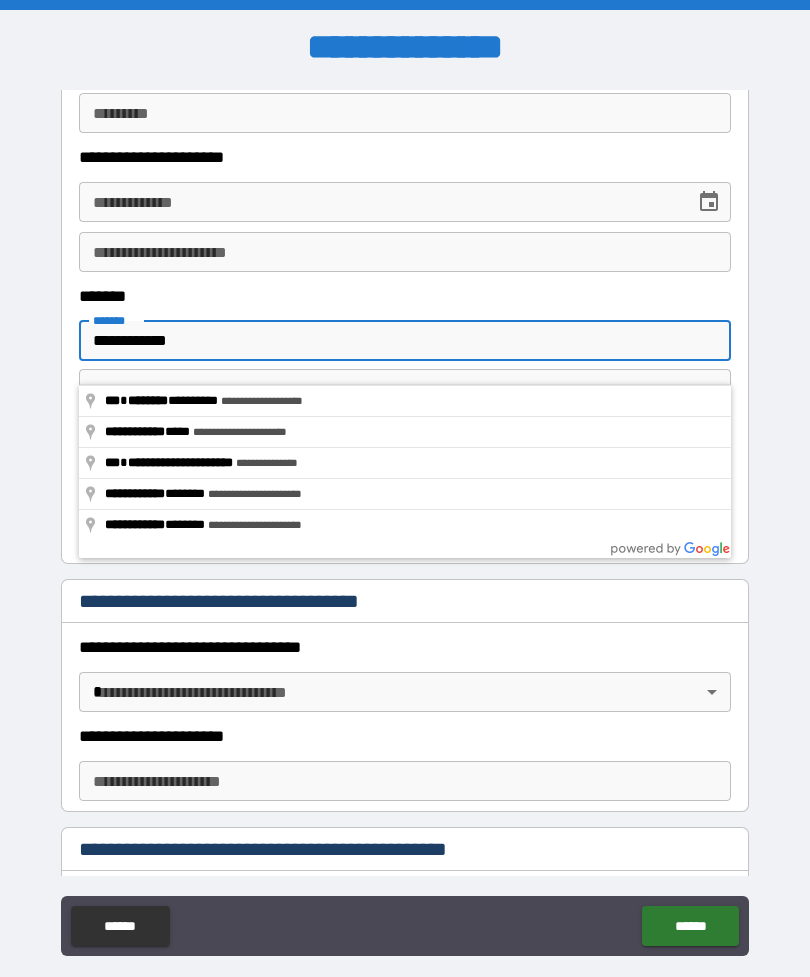 type on "**********" 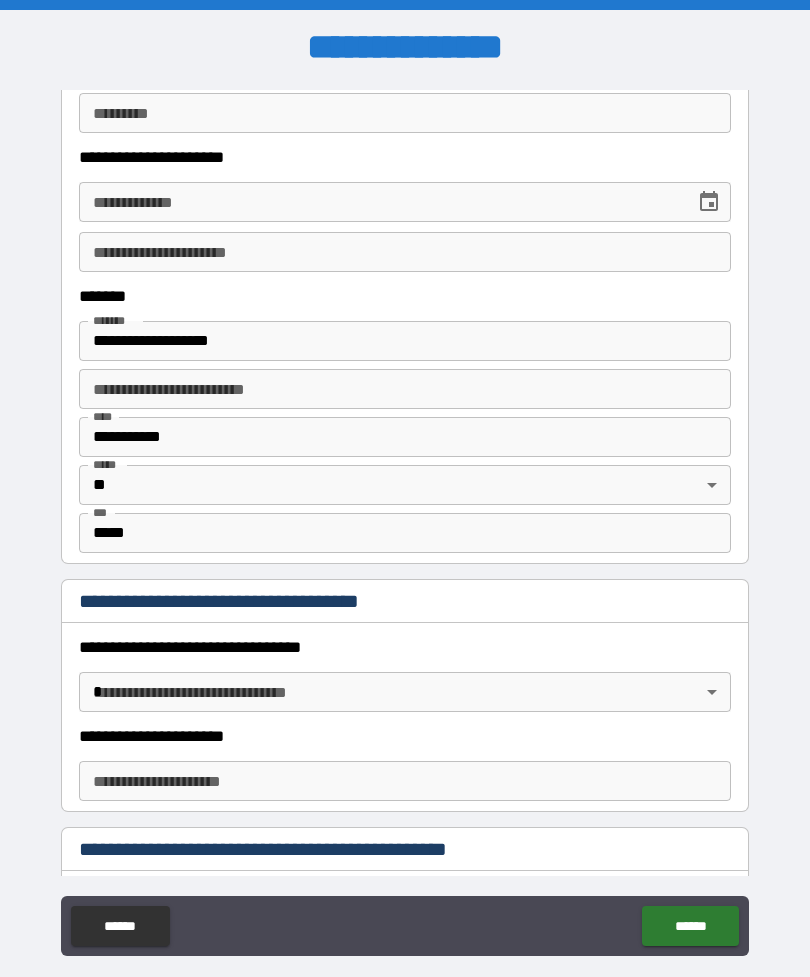 click on "**********" at bounding box center [405, 252] 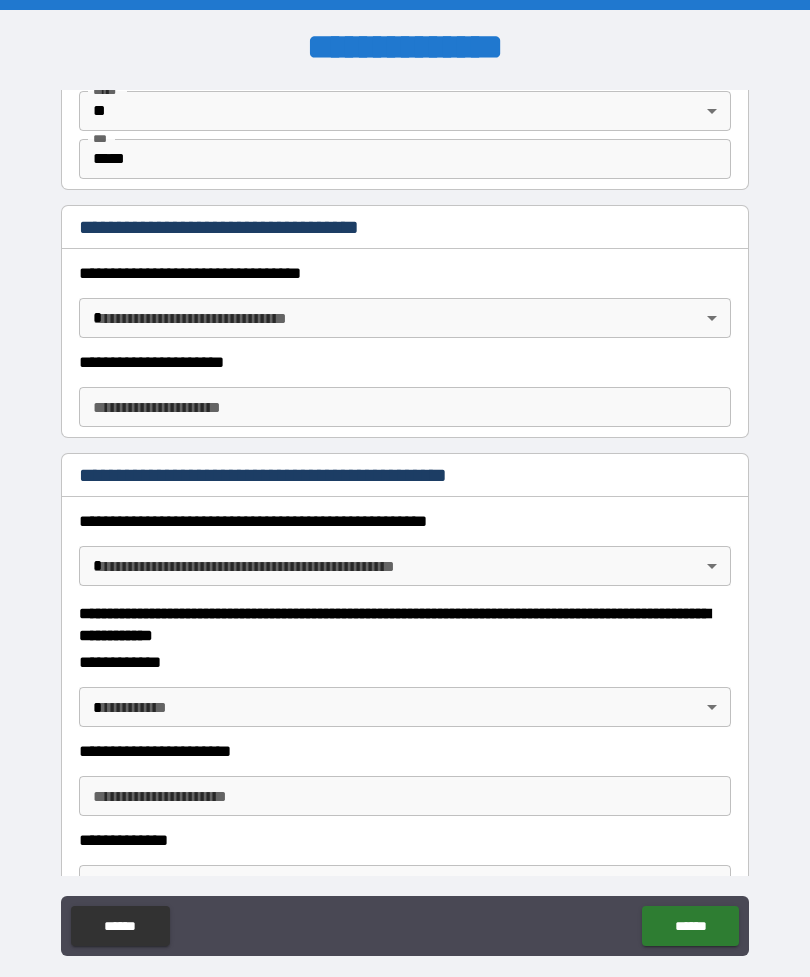 scroll, scrollTop: 1375, scrollLeft: 0, axis: vertical 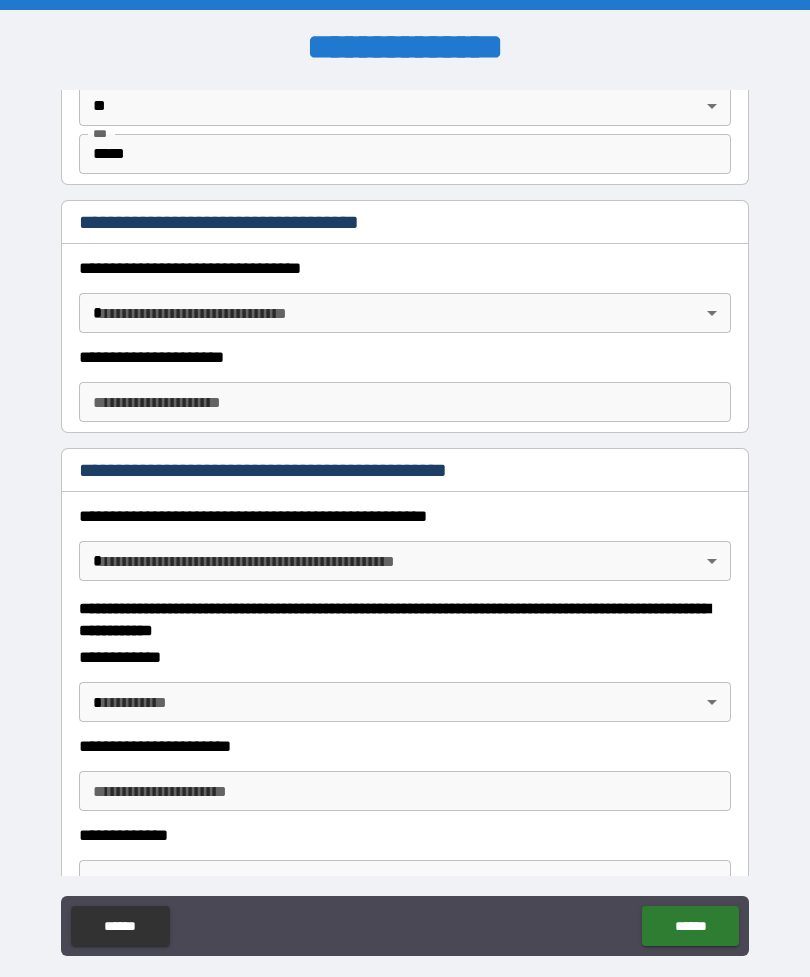 type on "**********" 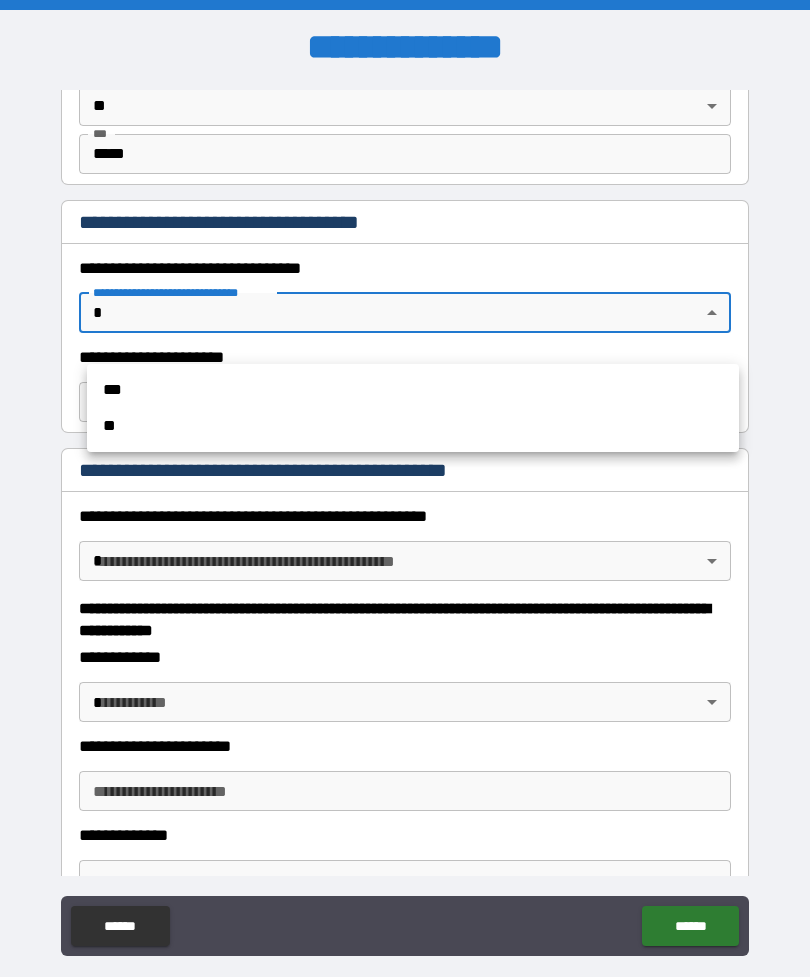 click on "**" at bounding box center (413, 426) 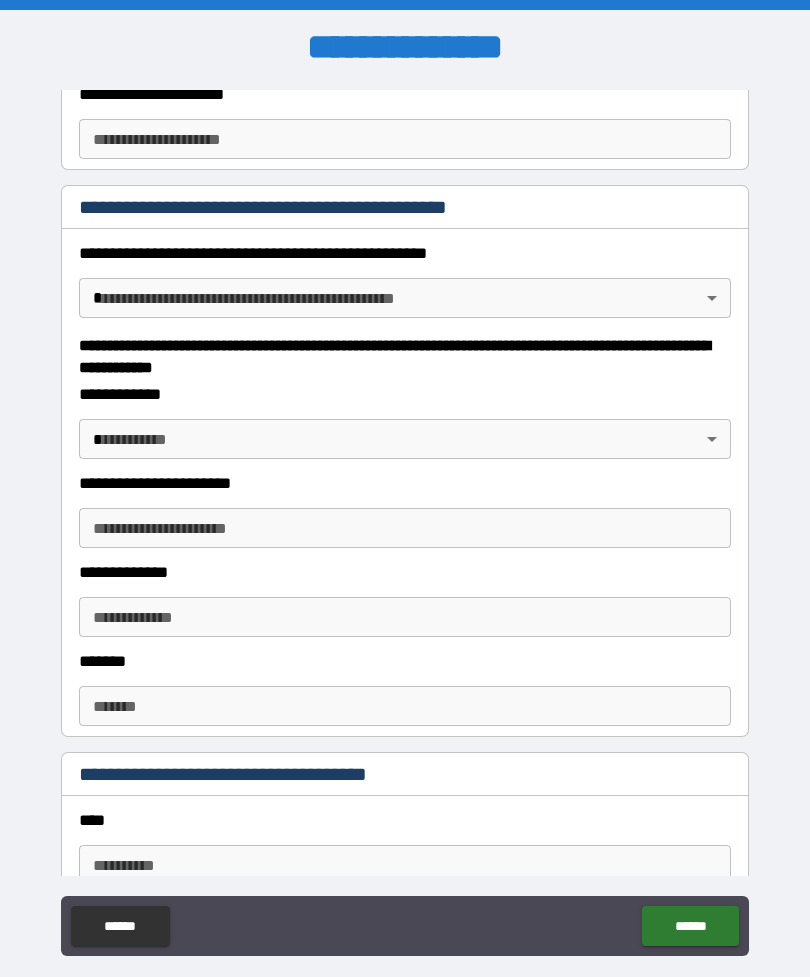 scroll, scrollTop: 1639, scrollLeft: 0, axis: vertical 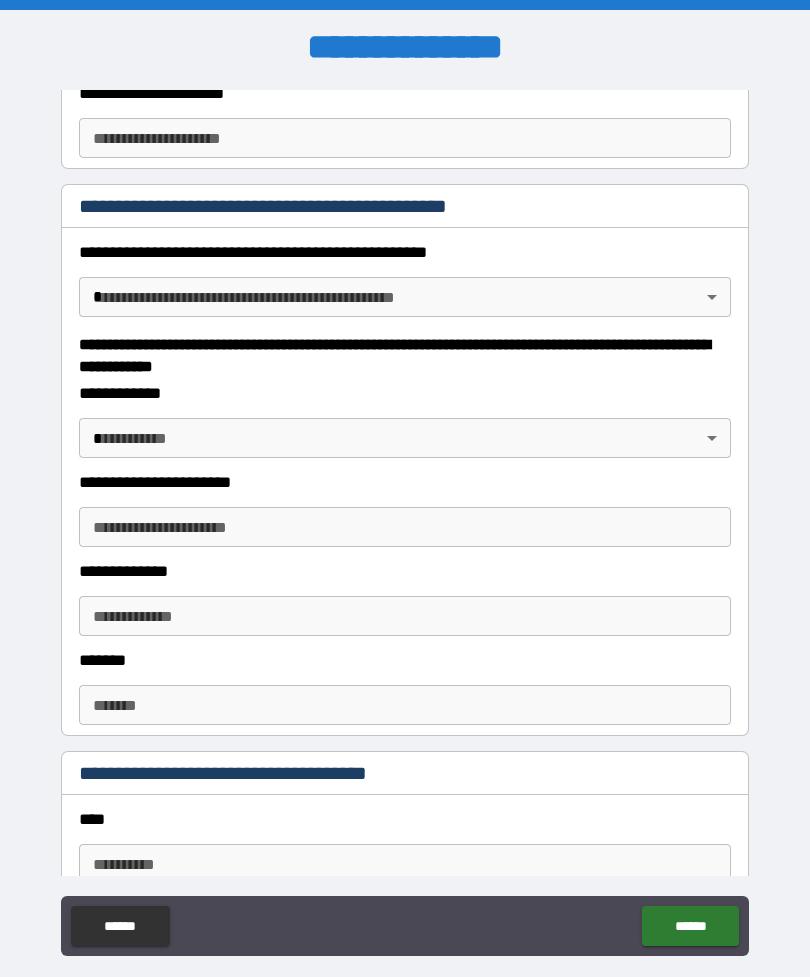 click on "**********" at bounding box center (405, 520) 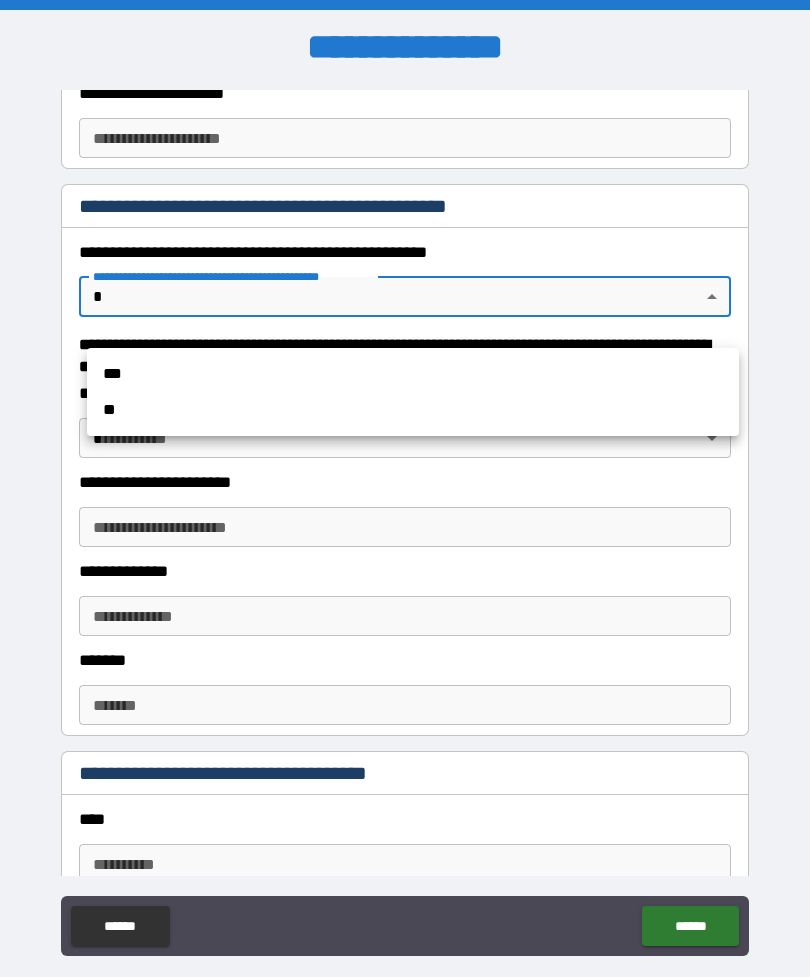 click on "**" at bounding box center [413, 410] 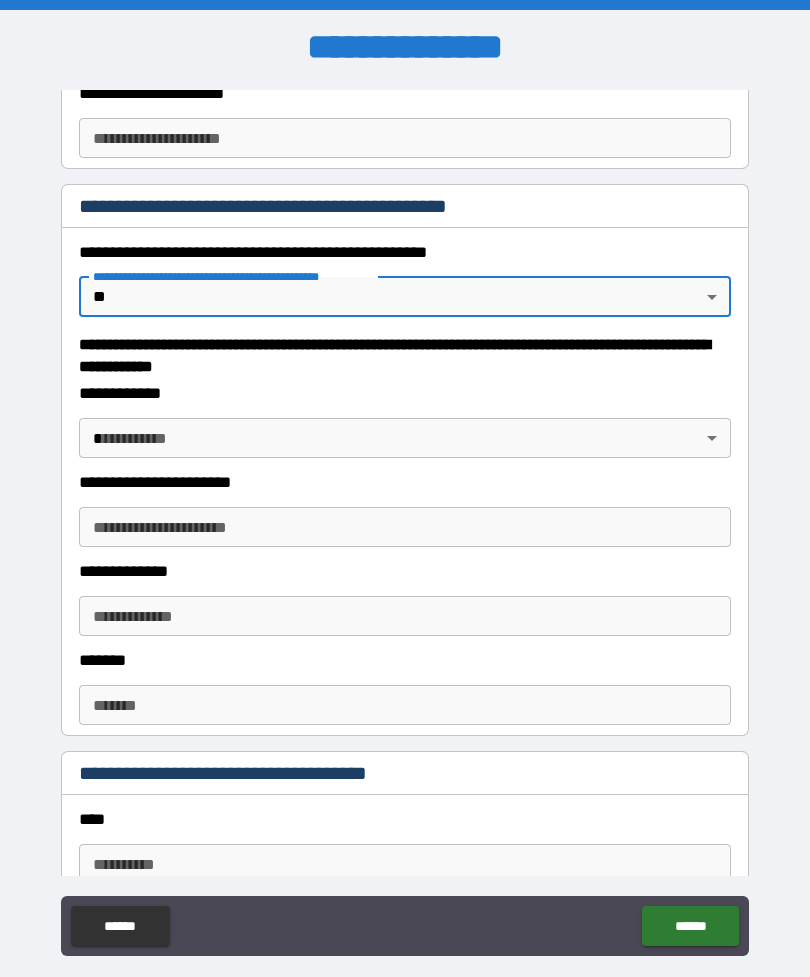 type on "*" 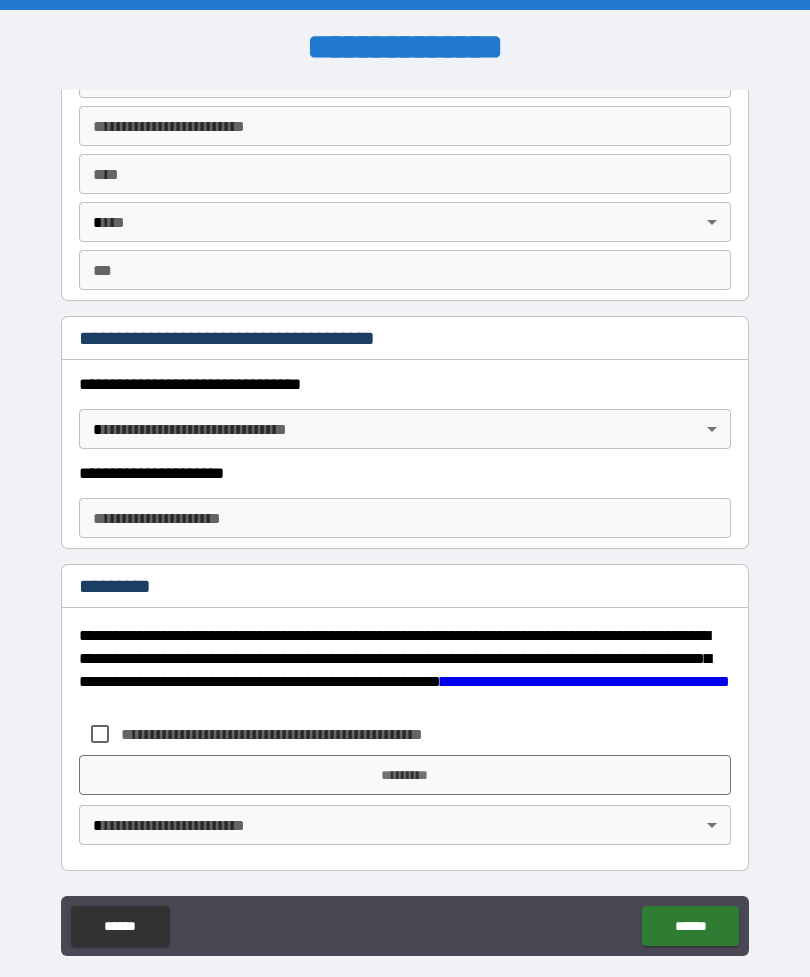 scroll, scrollTop: 2862, scrollLeft: 0, axis: vertical 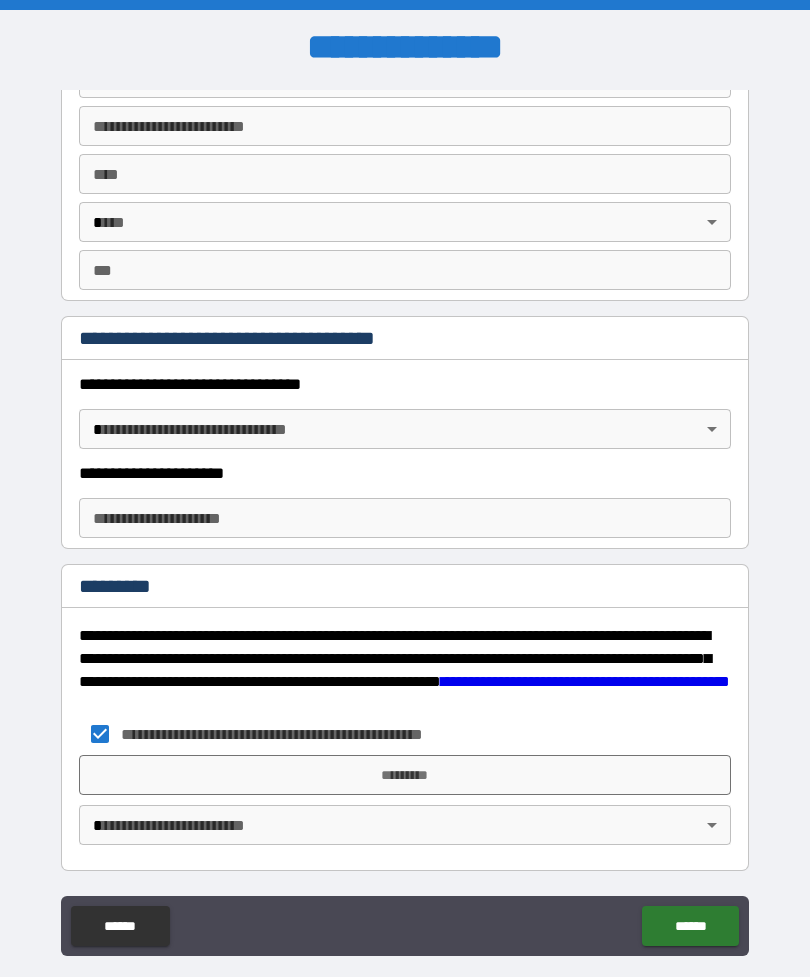 click on "*********" at bounding box center (405, 775) 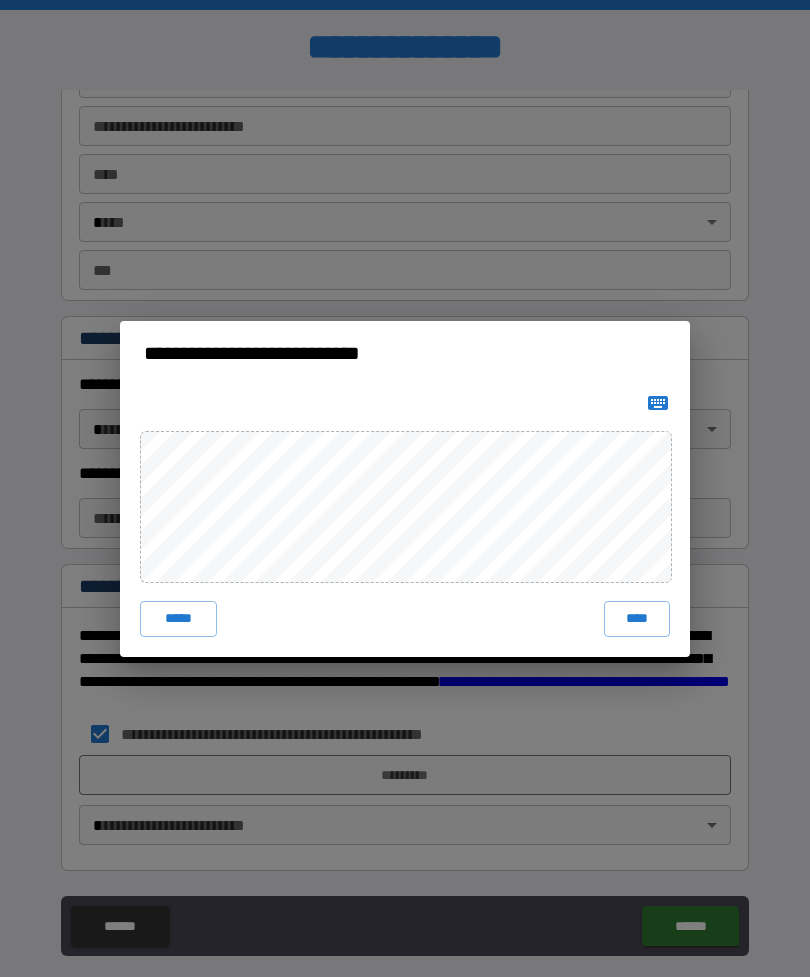 click on "****" at bounding box center (637, 619) 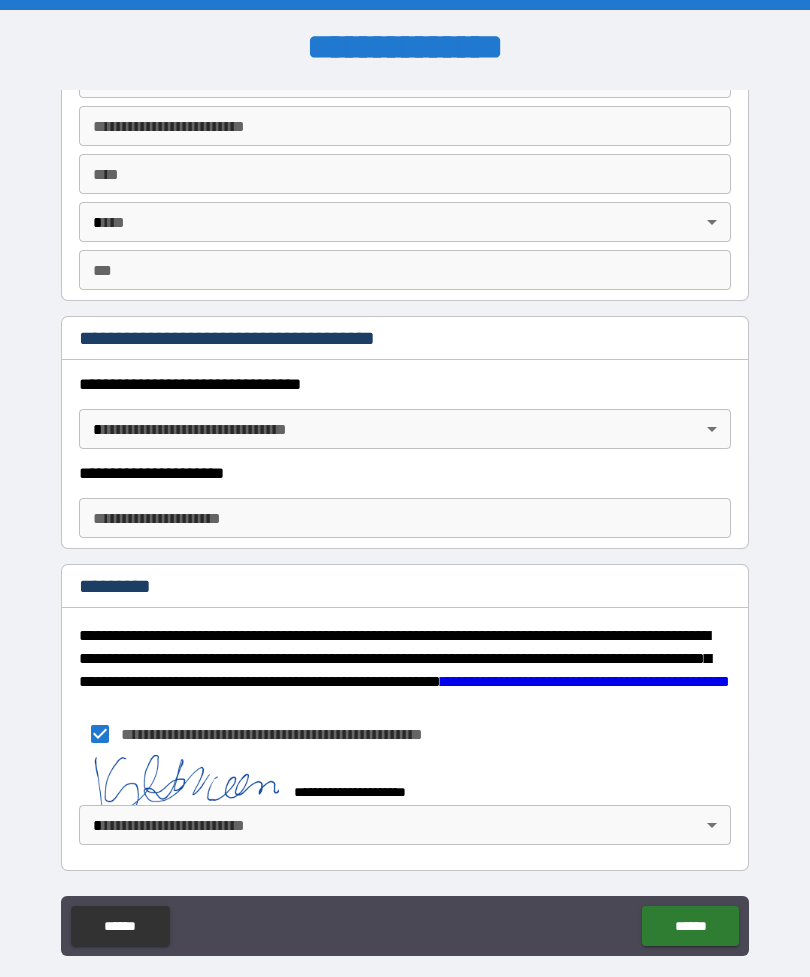 scroll, scrollTop: 2852, scrollLeft: 0, axis: vertical 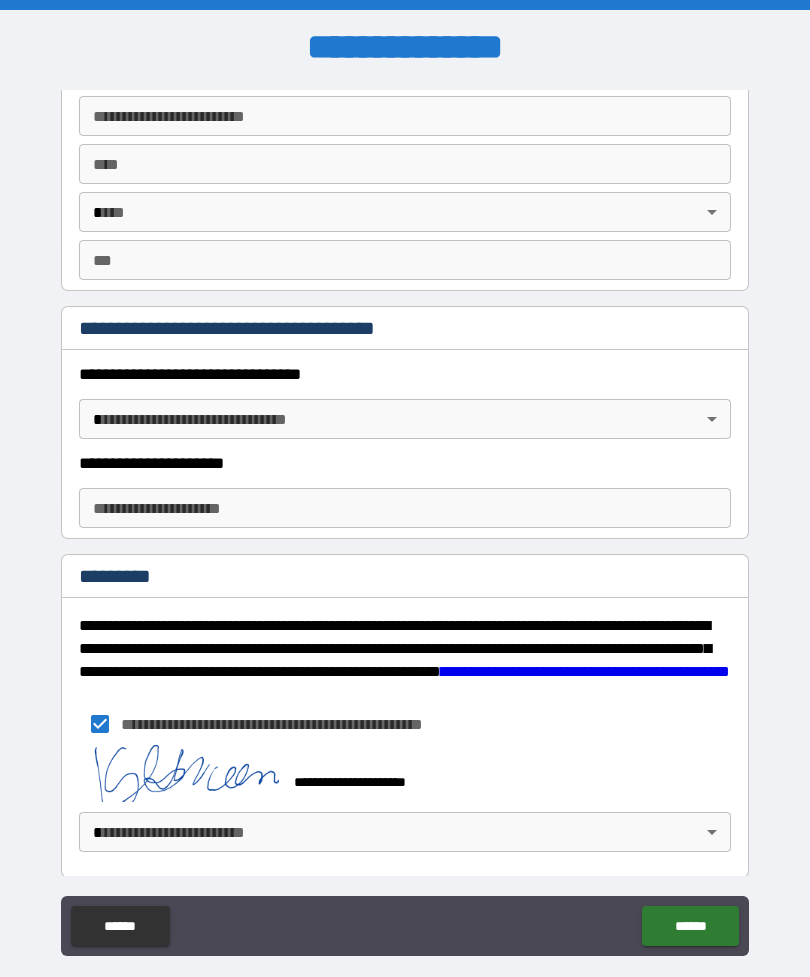 click on "******" at bounding box center (690, 926) 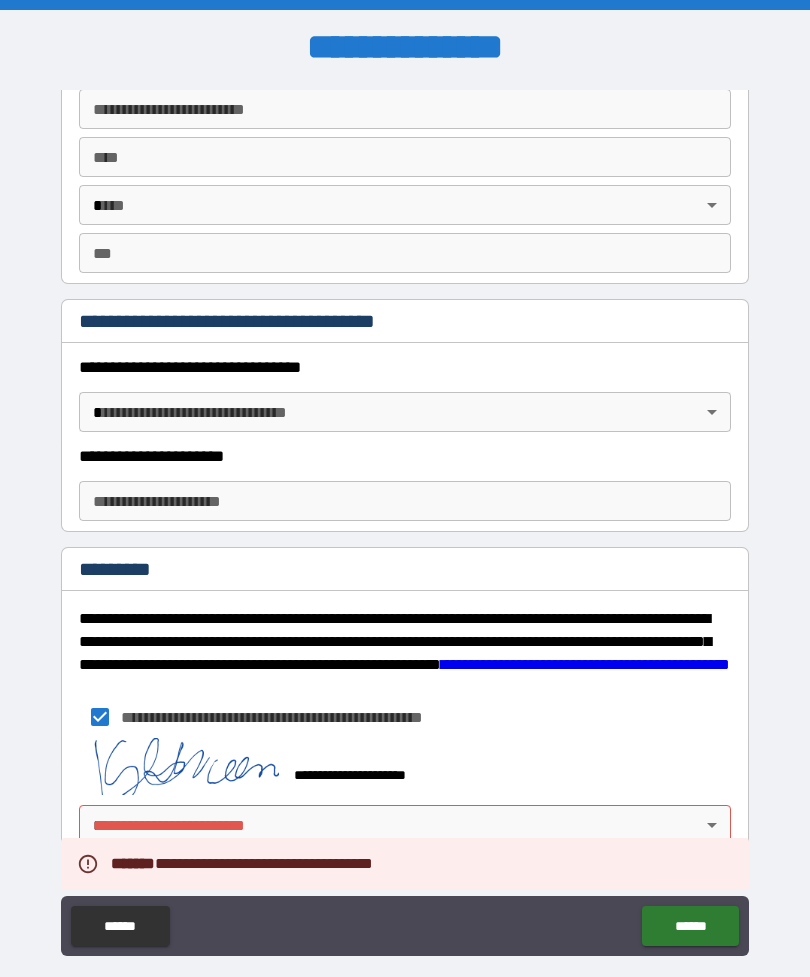scroll, scrollTop: 2879, scrollLeft: 0, axis: vertical 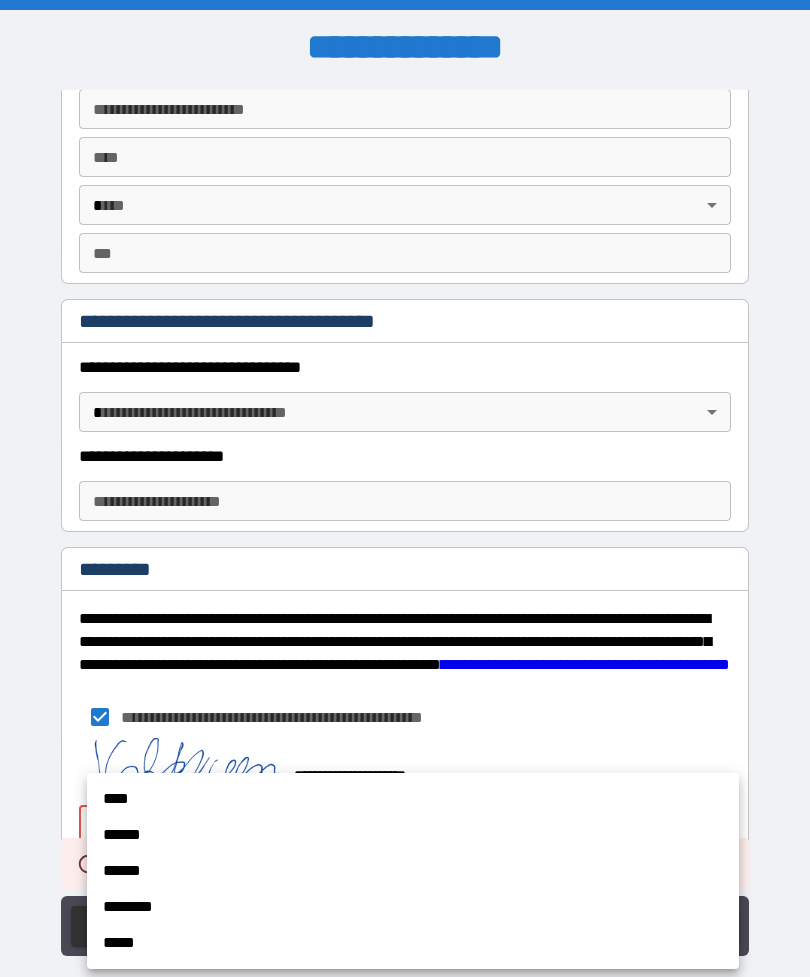 click on "****" at bounding box center (413, 799) 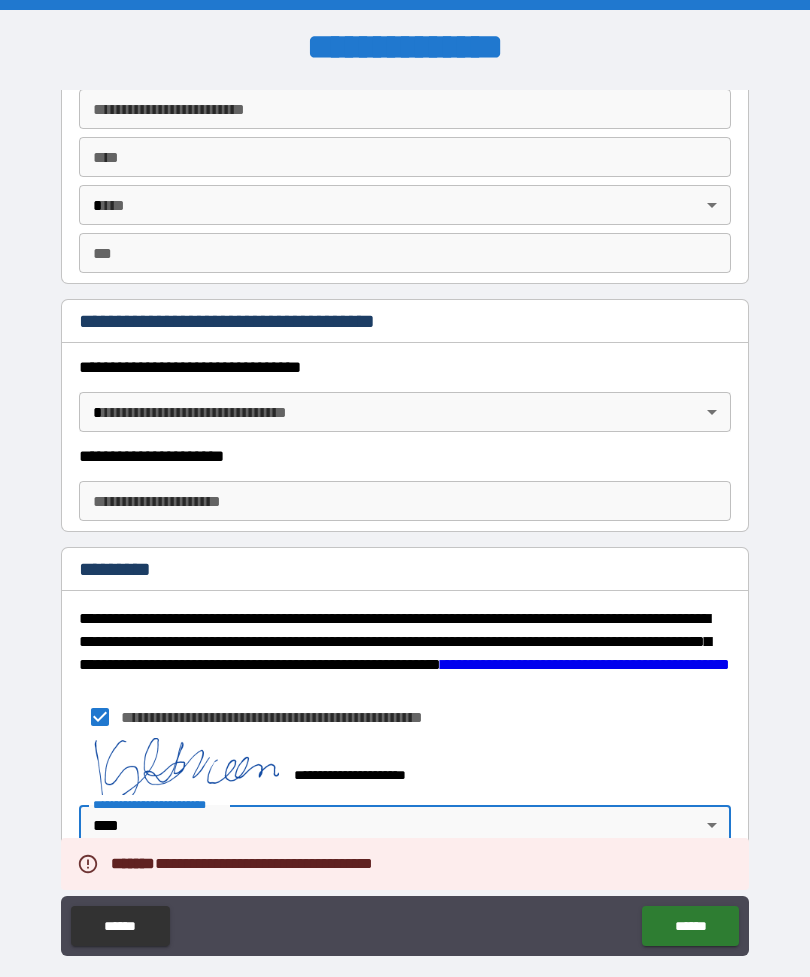 type on "*" 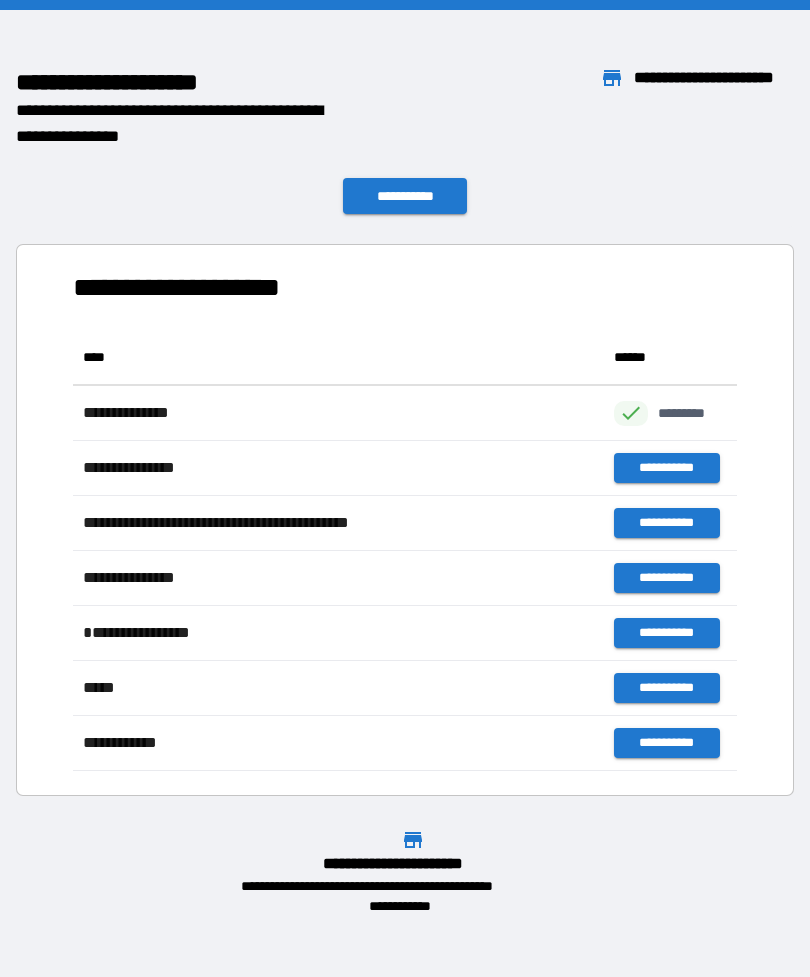 scroll, scrollTop: 1, scrollLeft: 1, axis: both 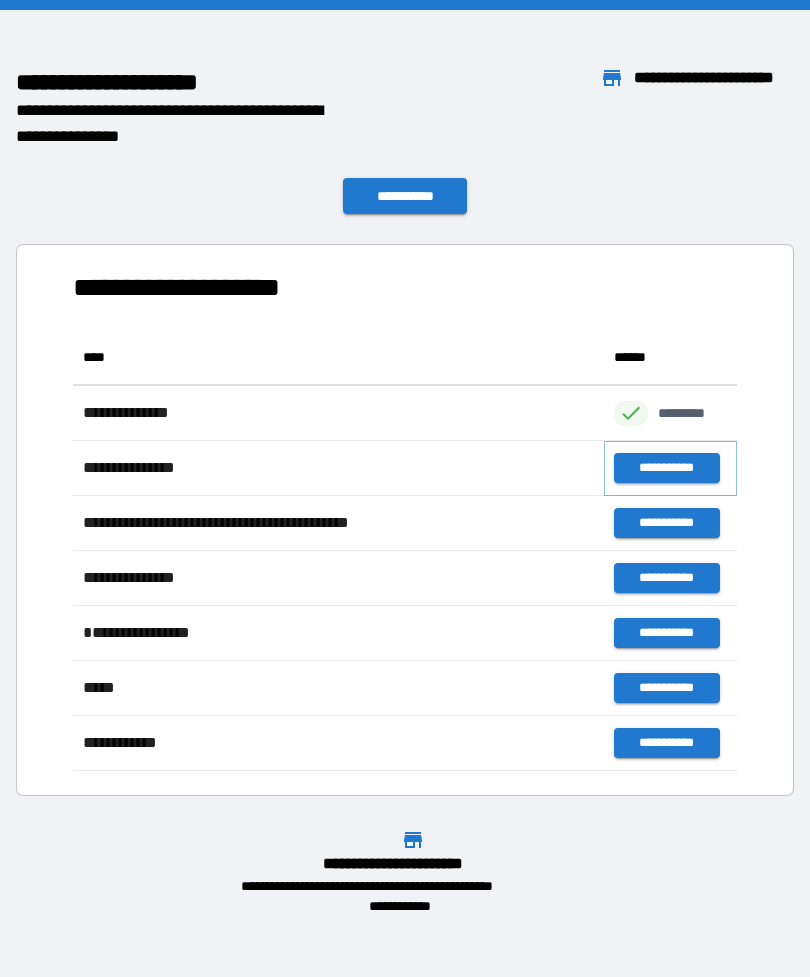 click on "**********" at bounding box center [666, 468] 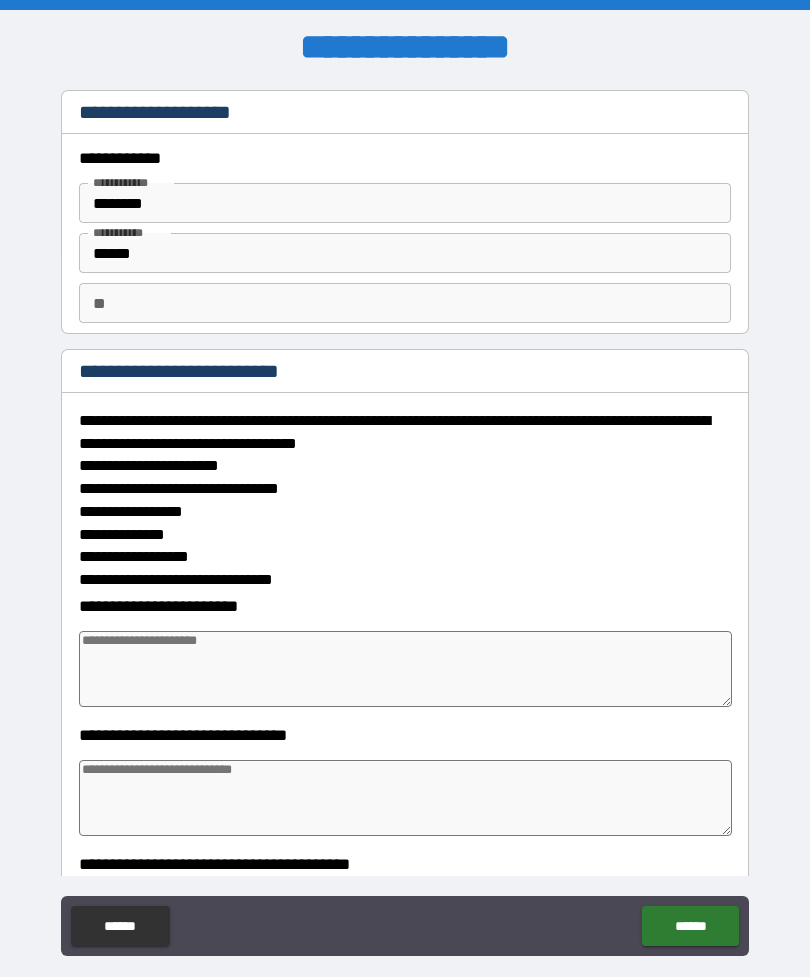 type on "*" 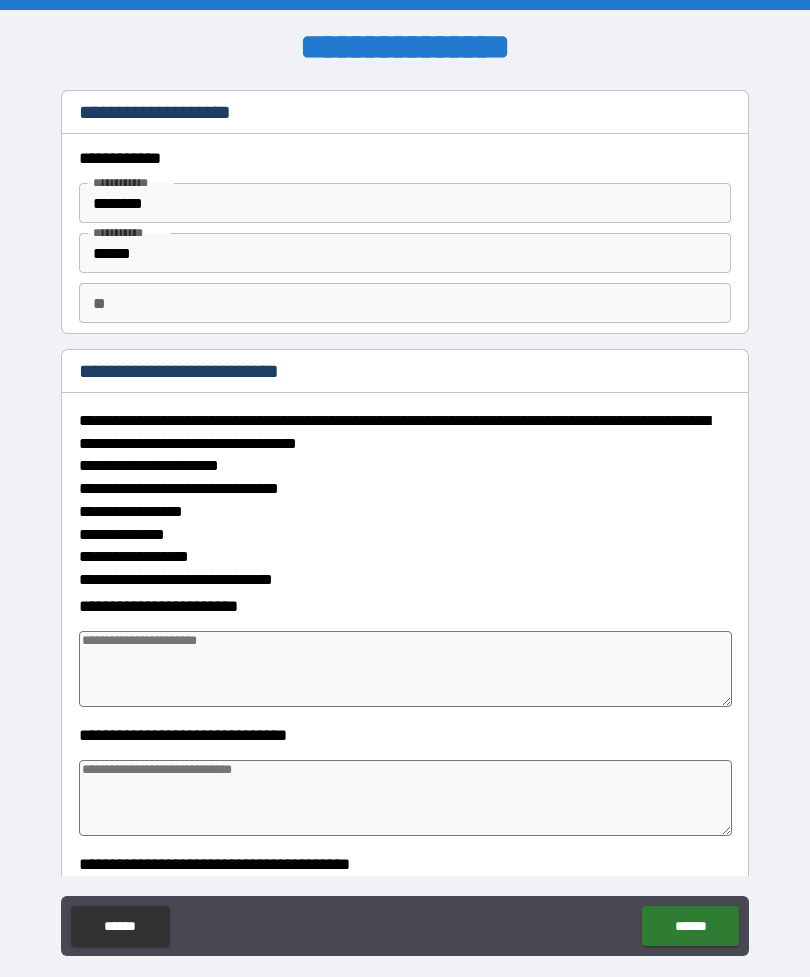 type on "*" 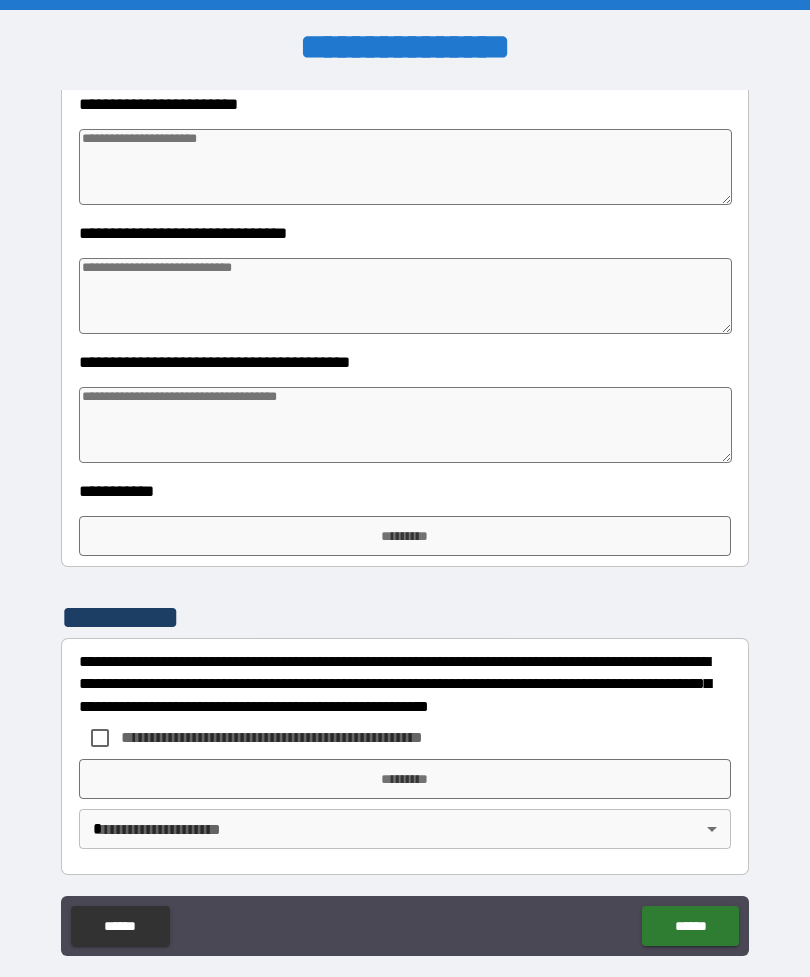 scroll, scrollTop: 500, scrollLeft: 0, axis: vertical 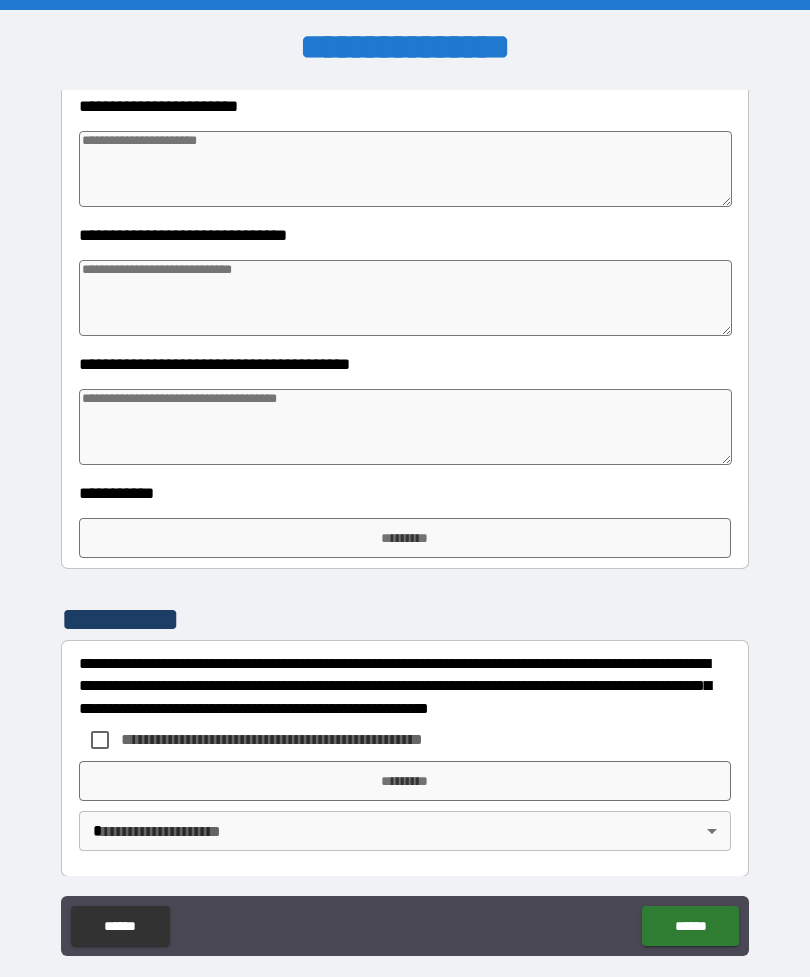 type on "*" 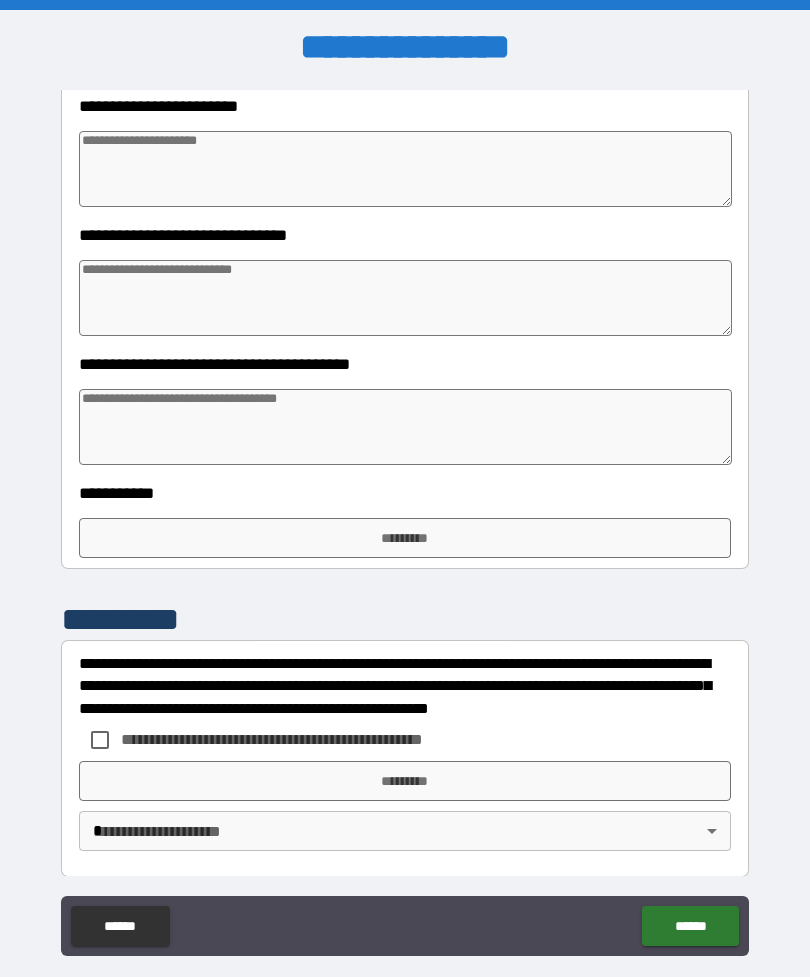 type on "*" 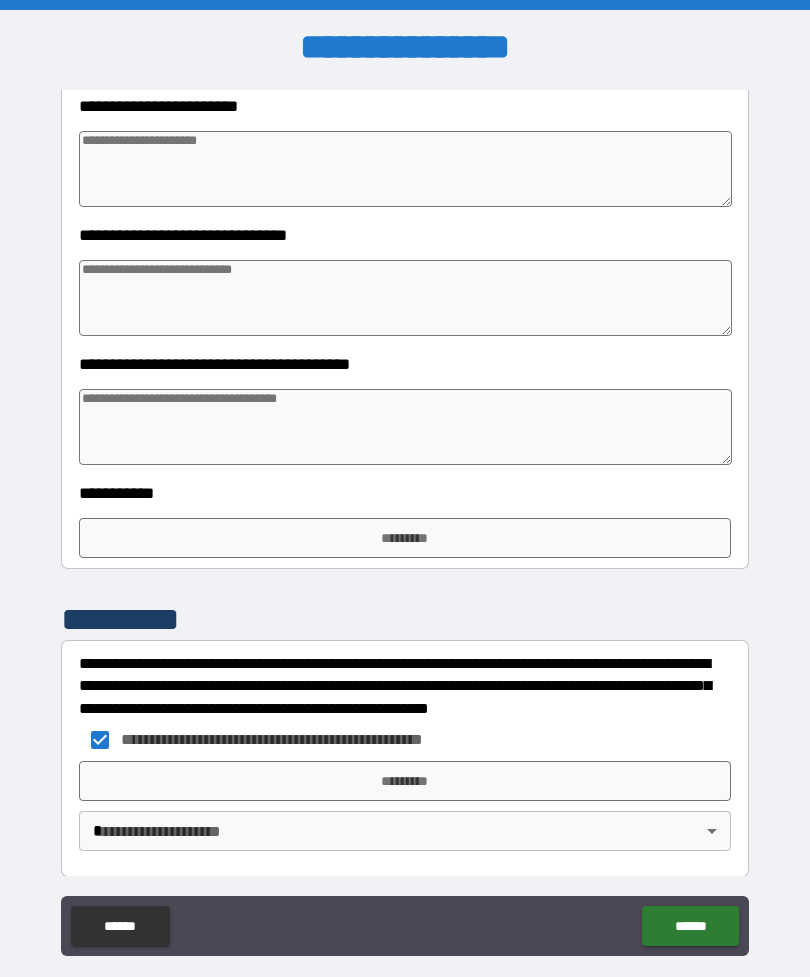 type on "*" 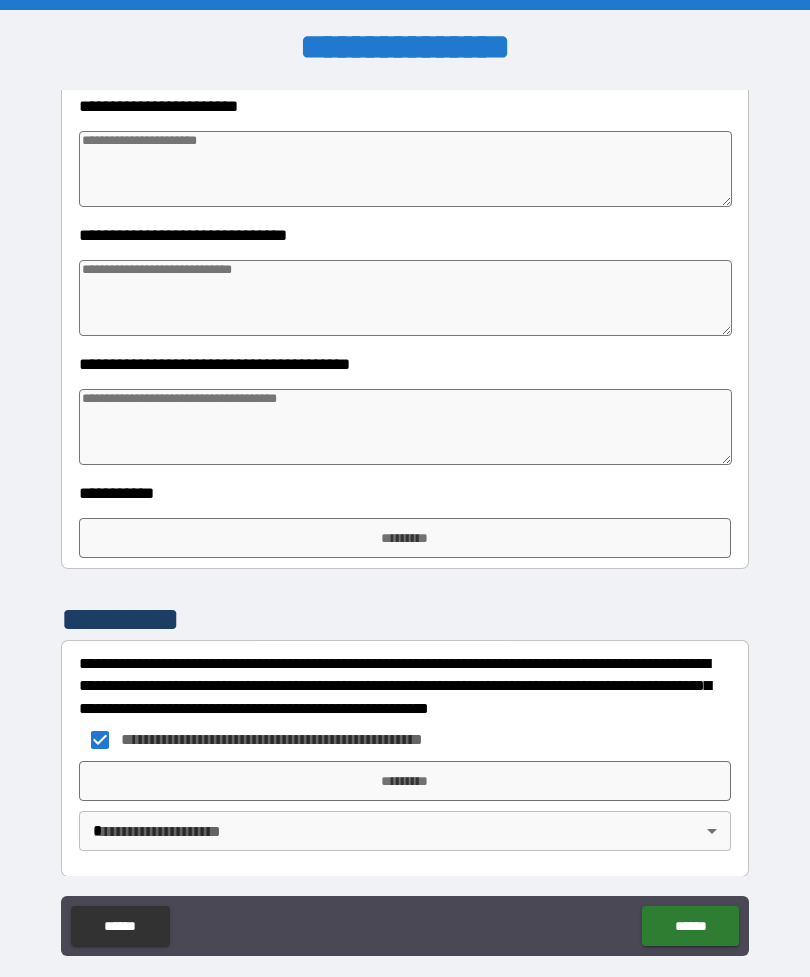 type on "*" 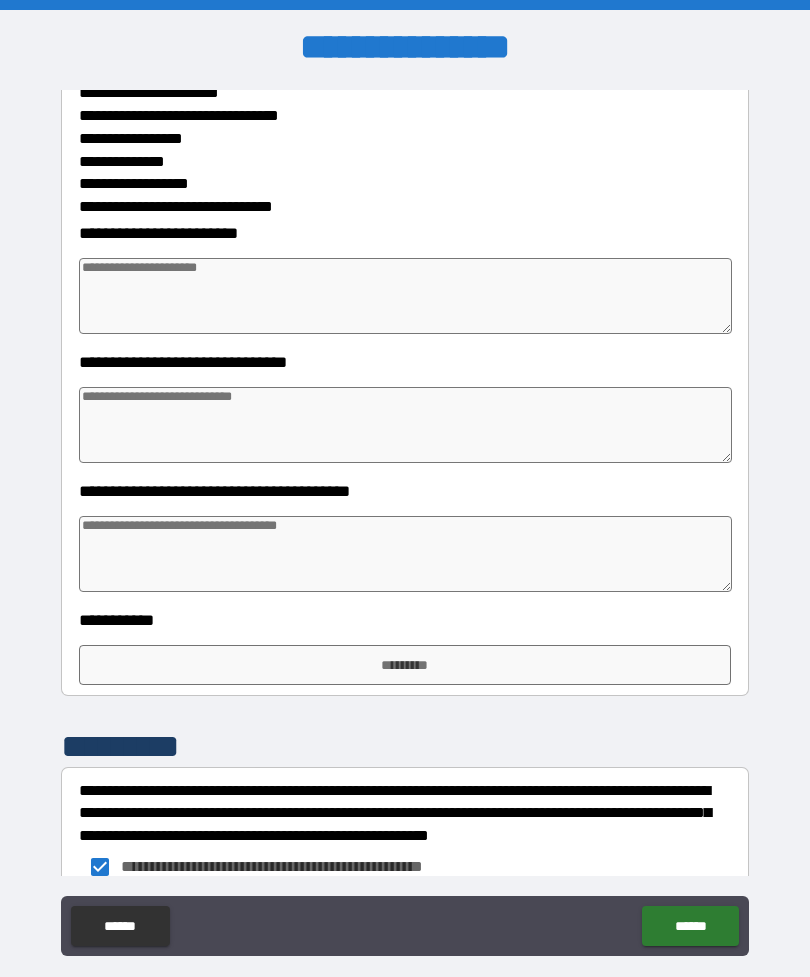 scroll, scrollTop: 491, scrollLeft: 0, axis: vertical 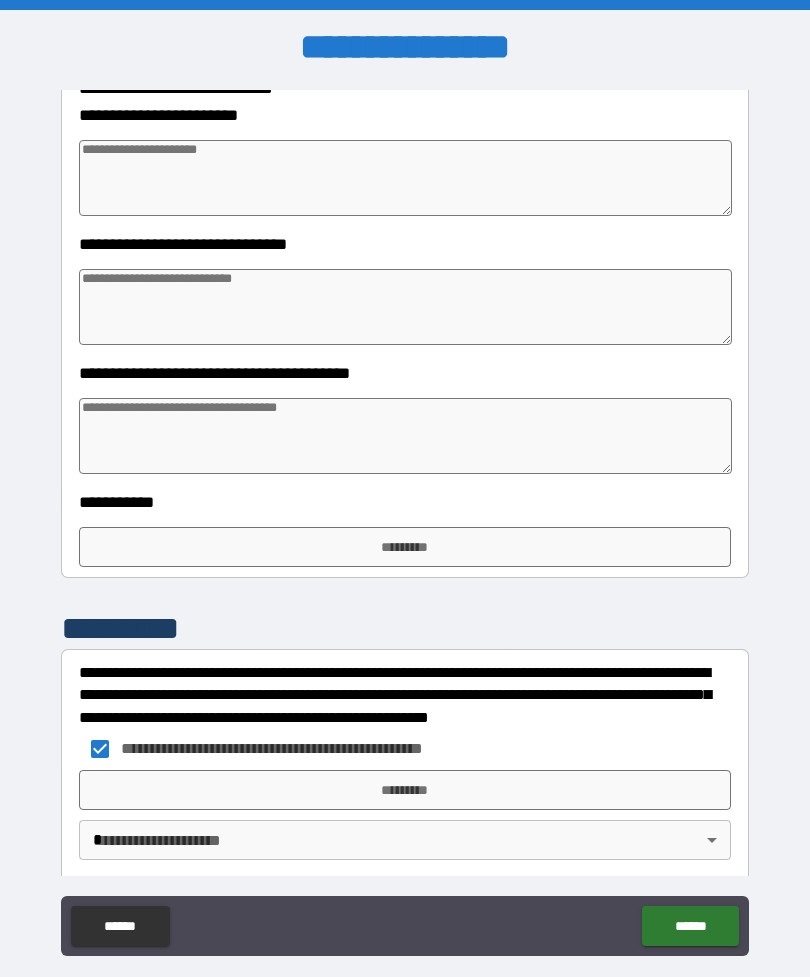 click on "*********" at bounding box center (405, 790) 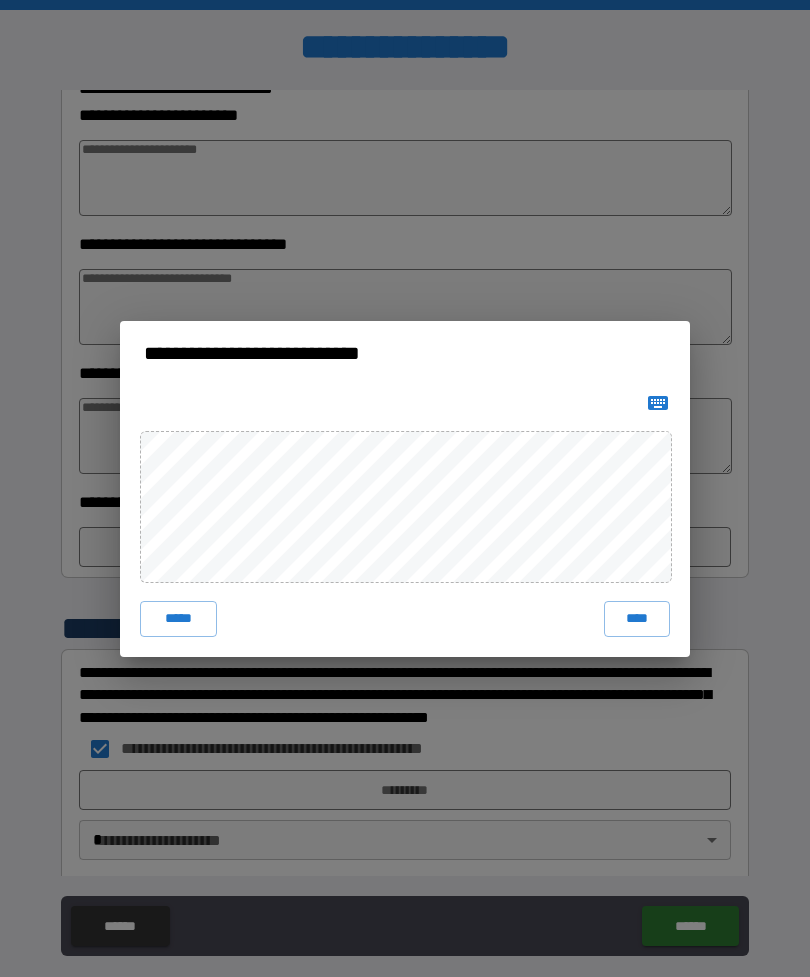 click on "****" at bounding box center (637, 619) 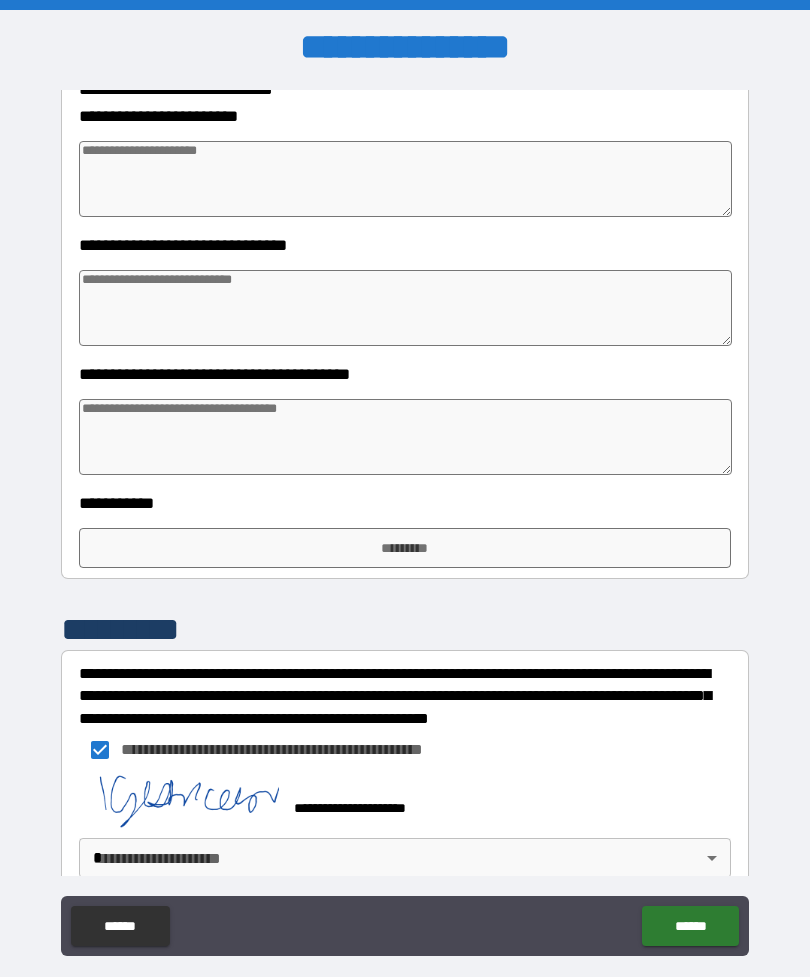 type on "*" 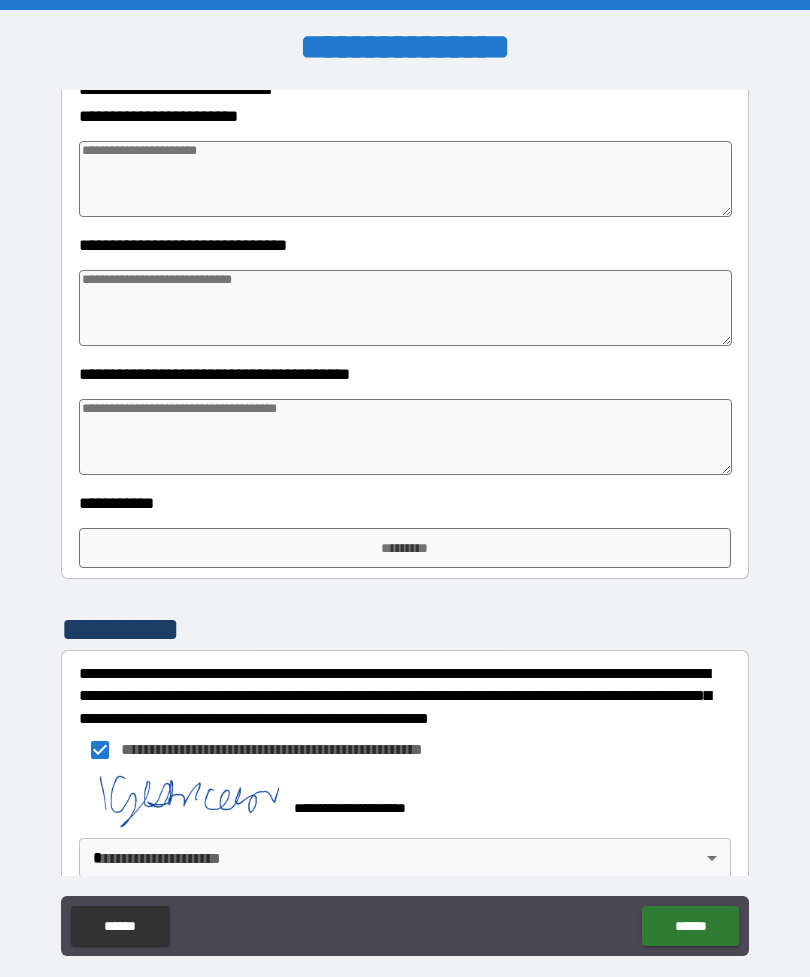 type on "*" 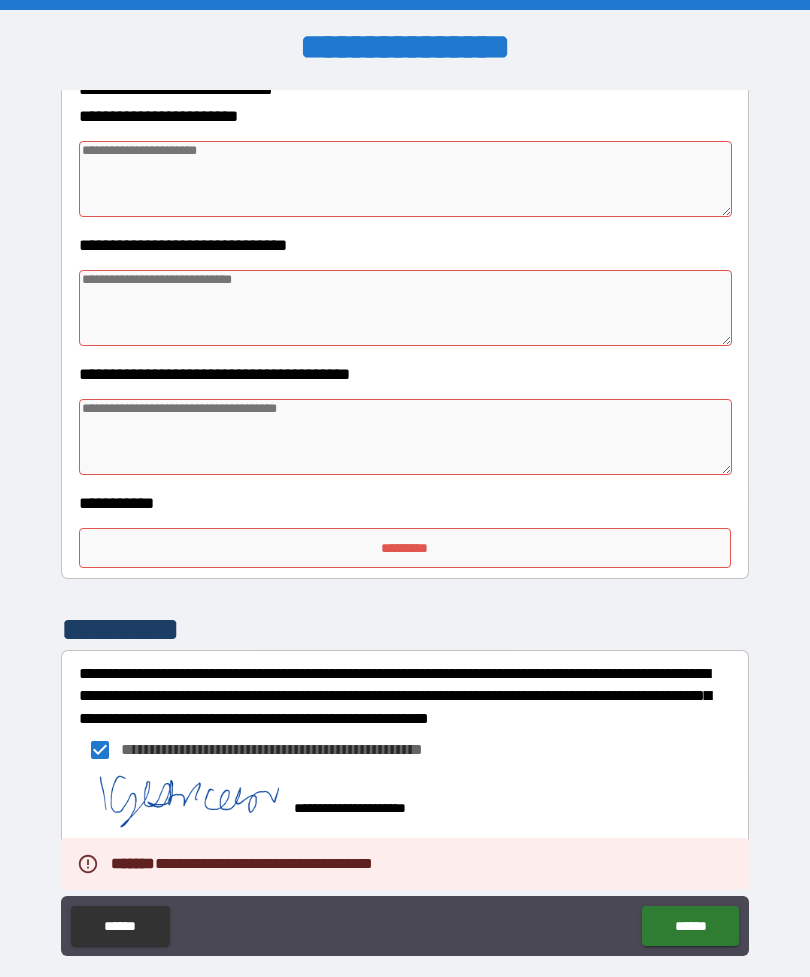 type on "*" 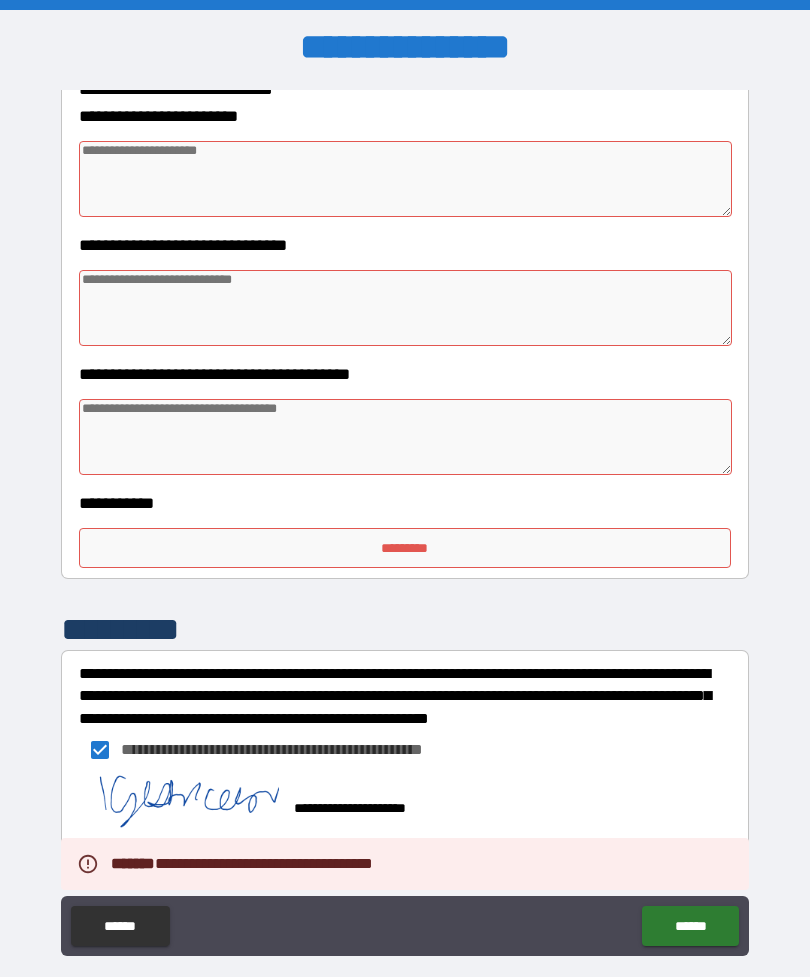 type on "*" 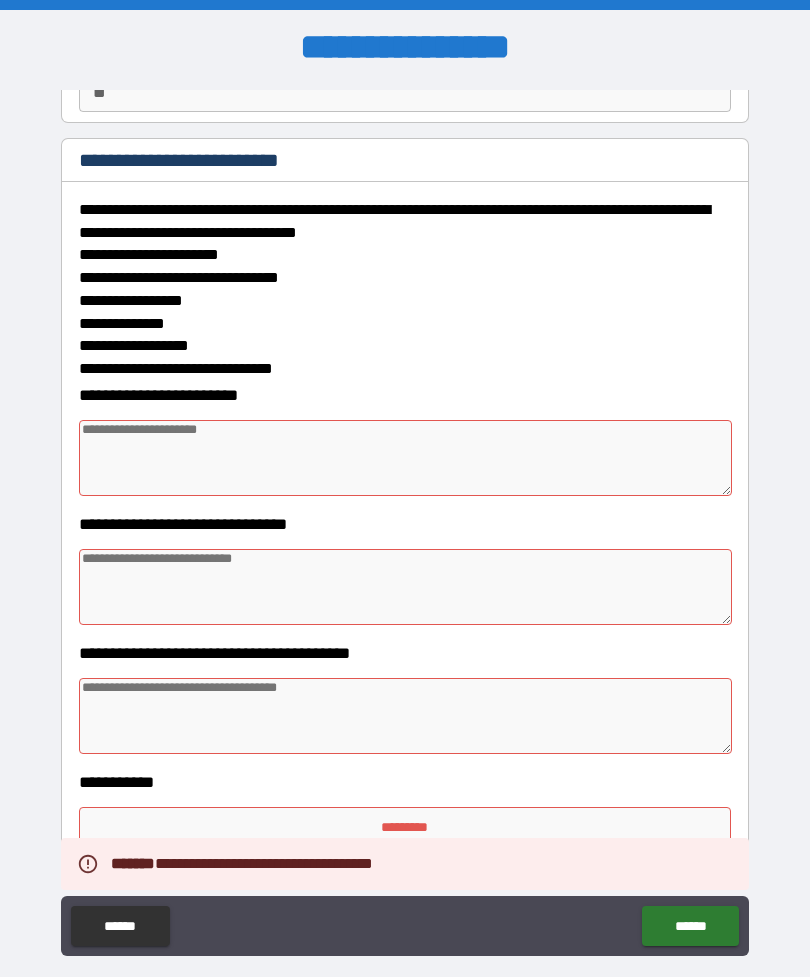 scroll, scrollTop: 209, scrollLeft: 0, axis: vertical 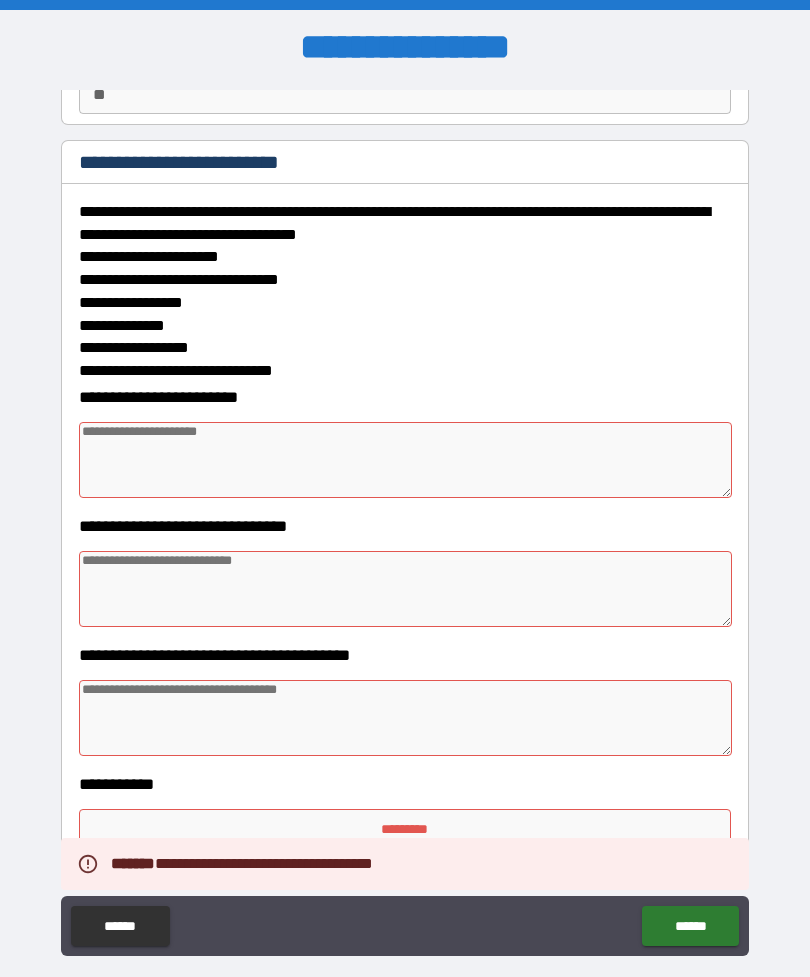 click at bounding box center [405, 460] 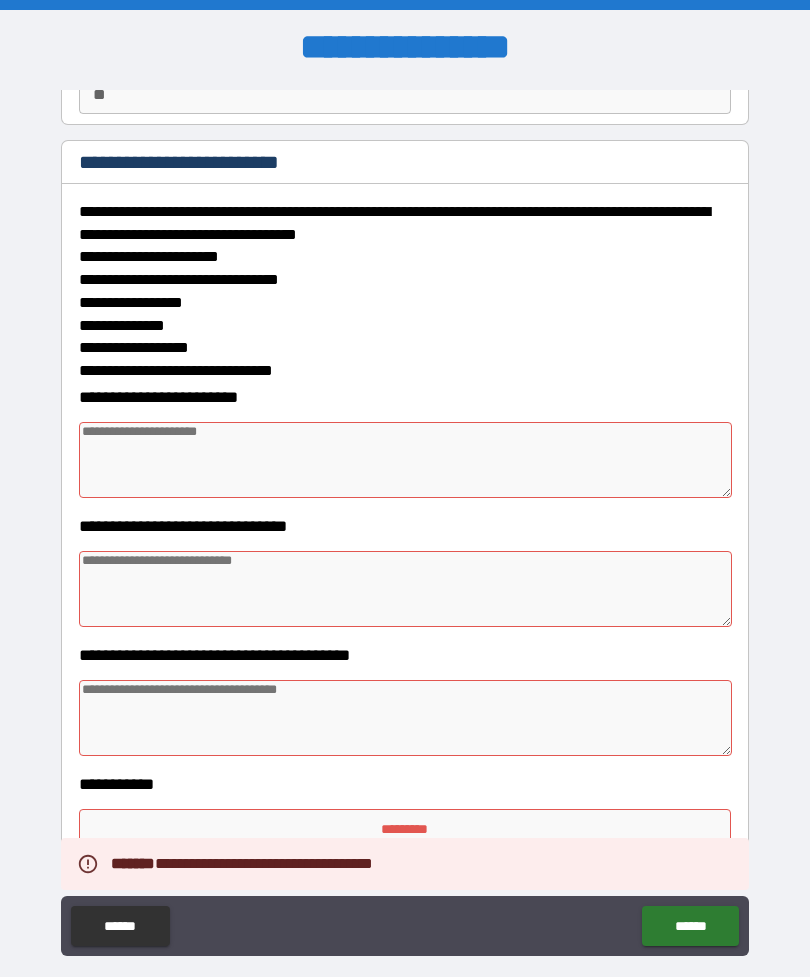 type on "*" 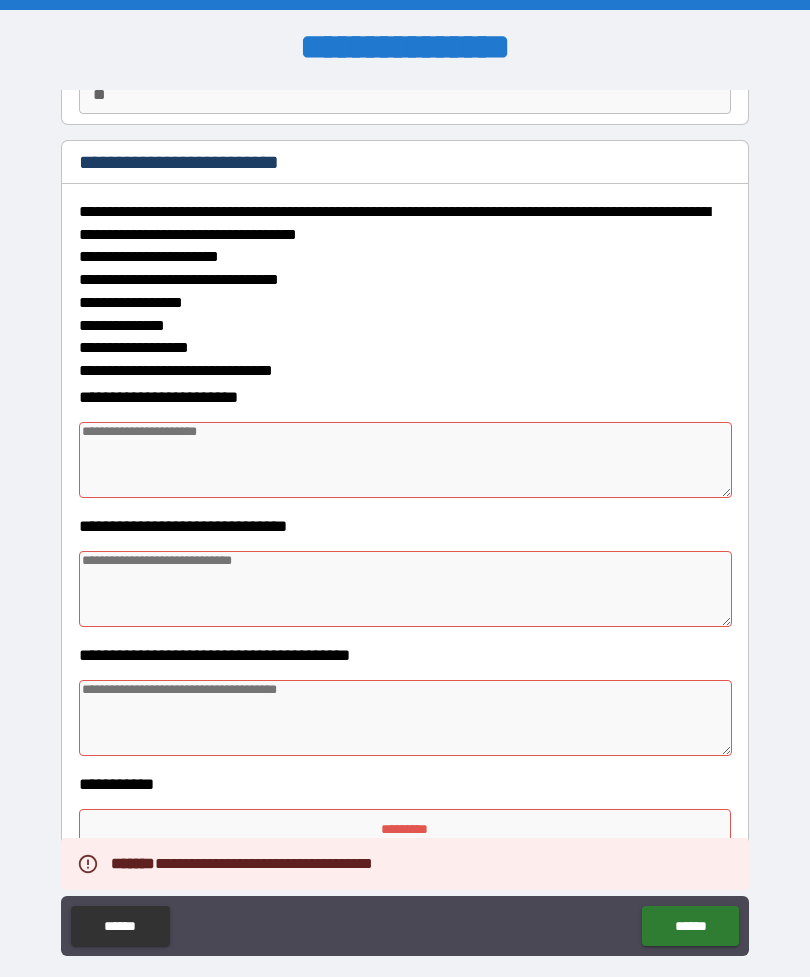type on "*" 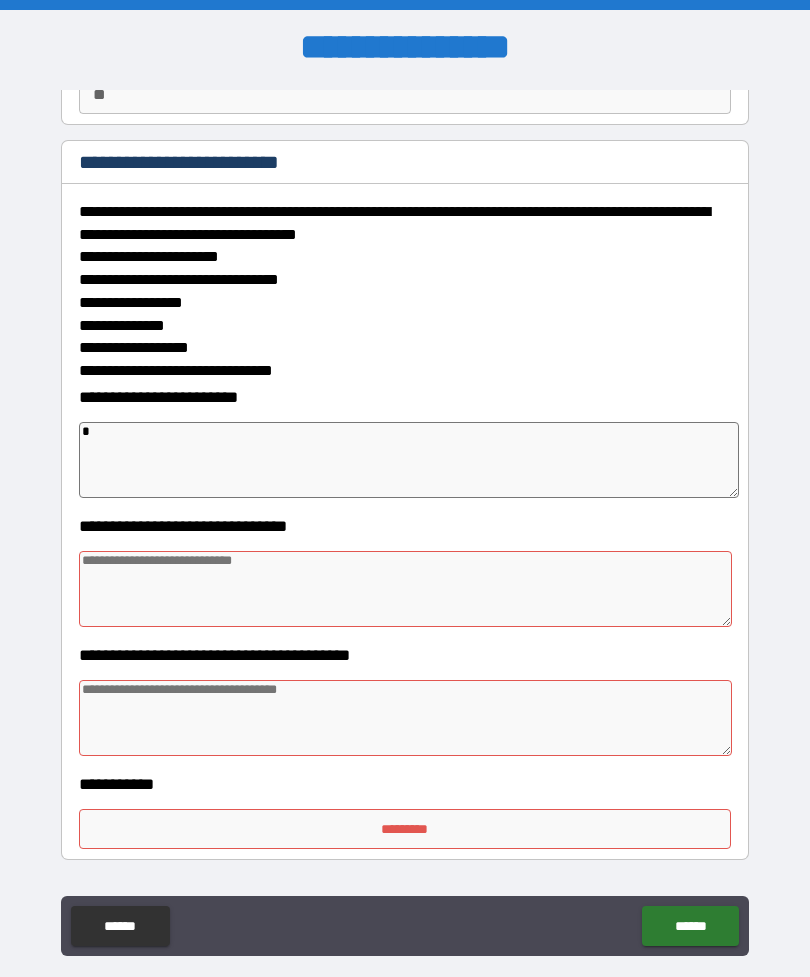 type on "*" 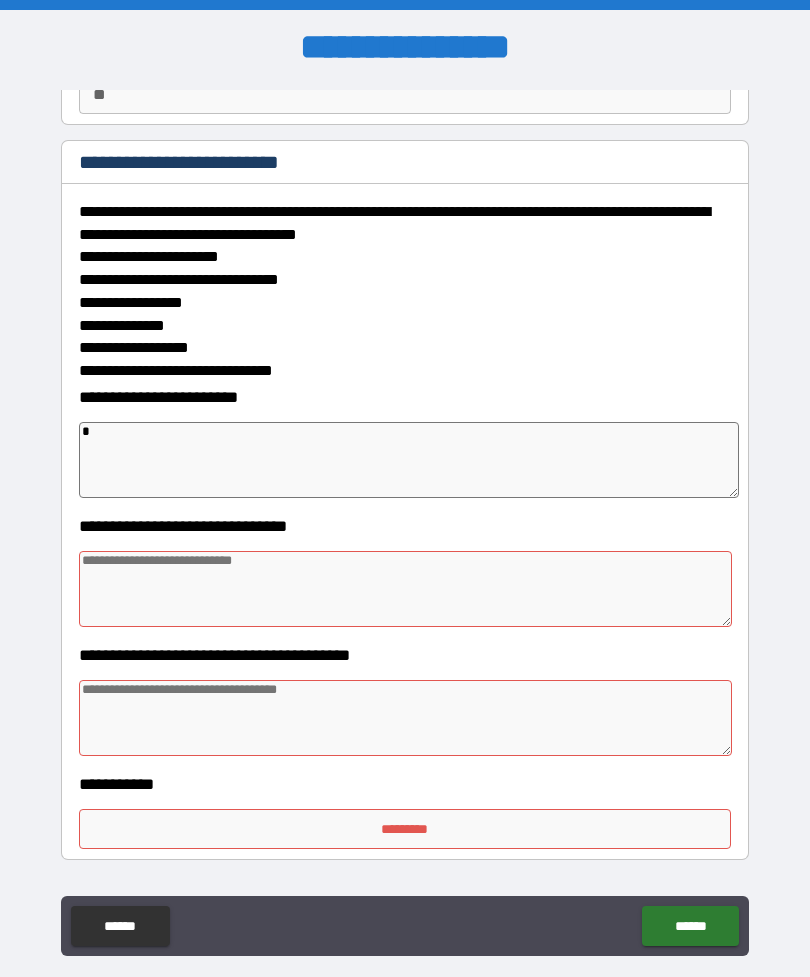type on "*" 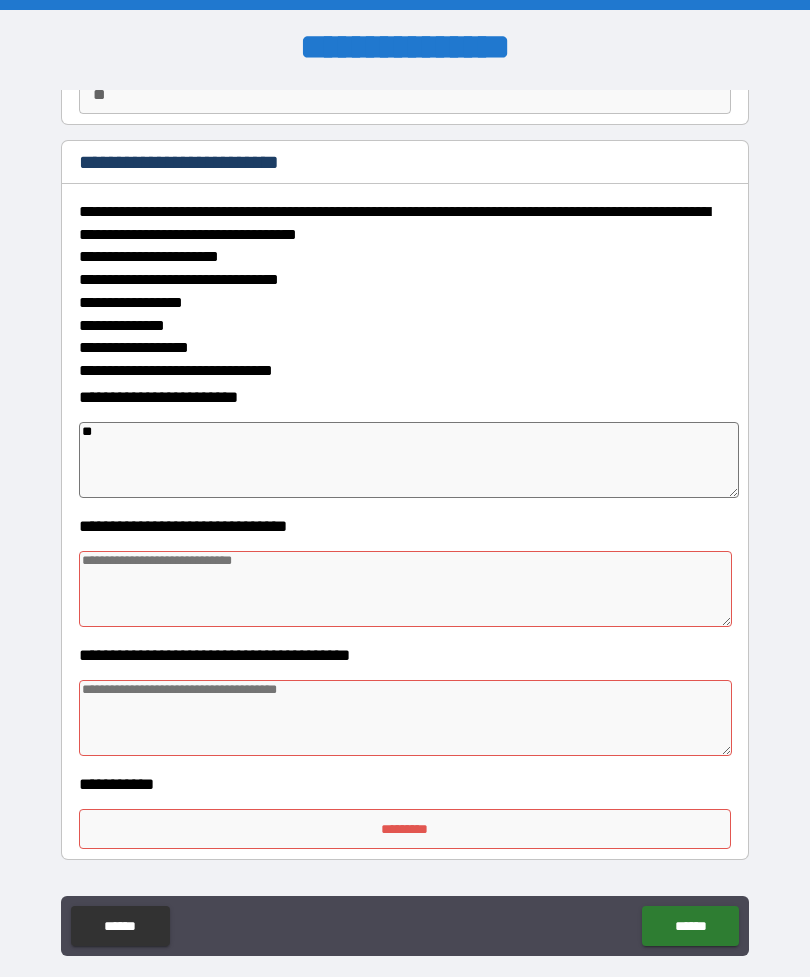 type on "*" 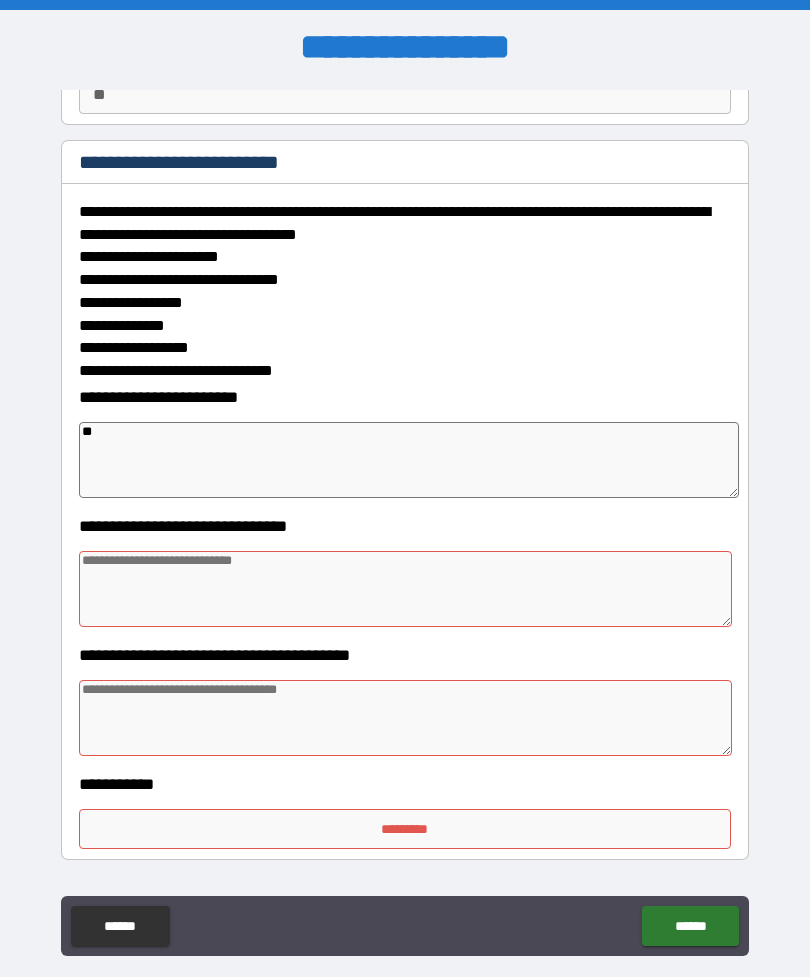 type on "*" 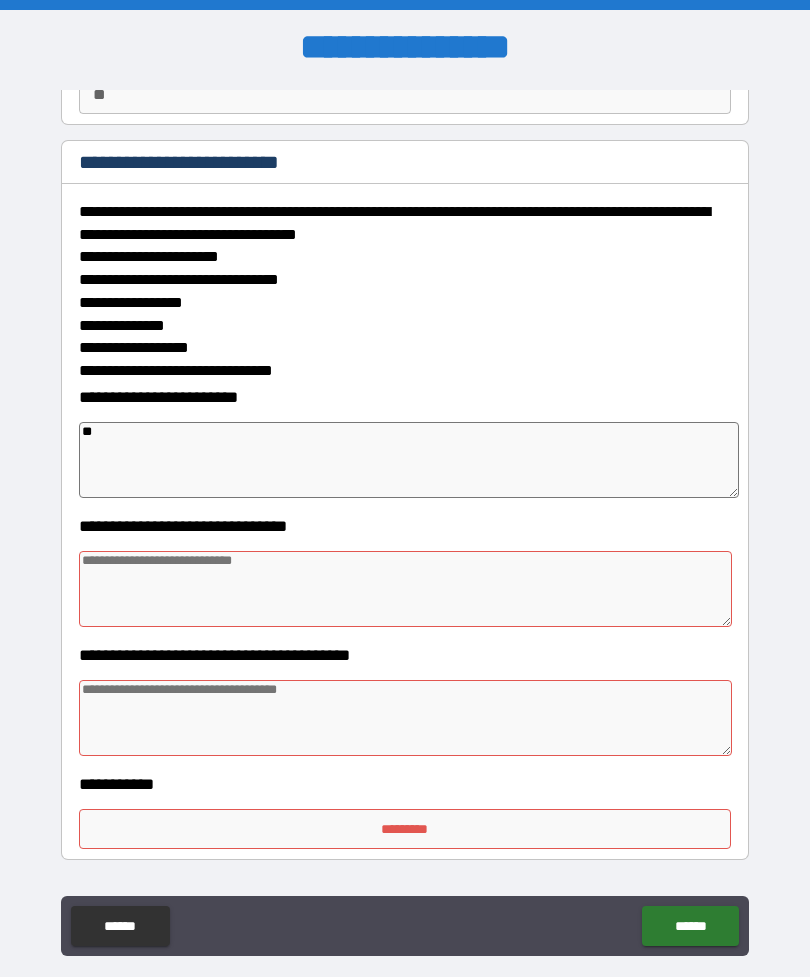 type on "*" 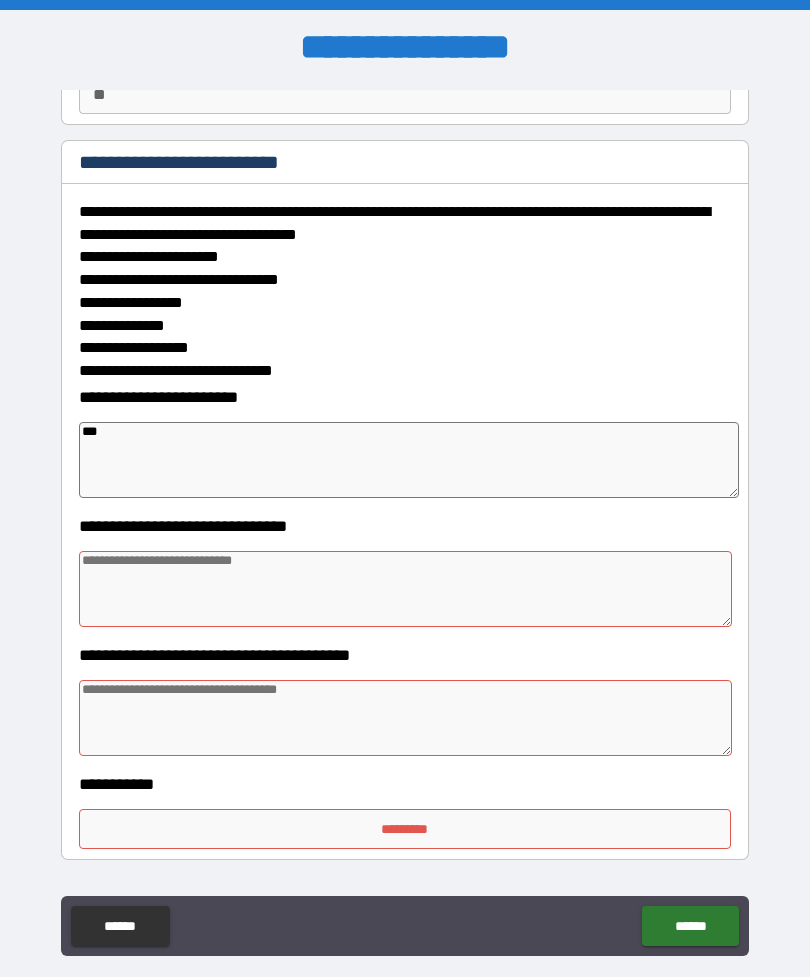 type on "*" 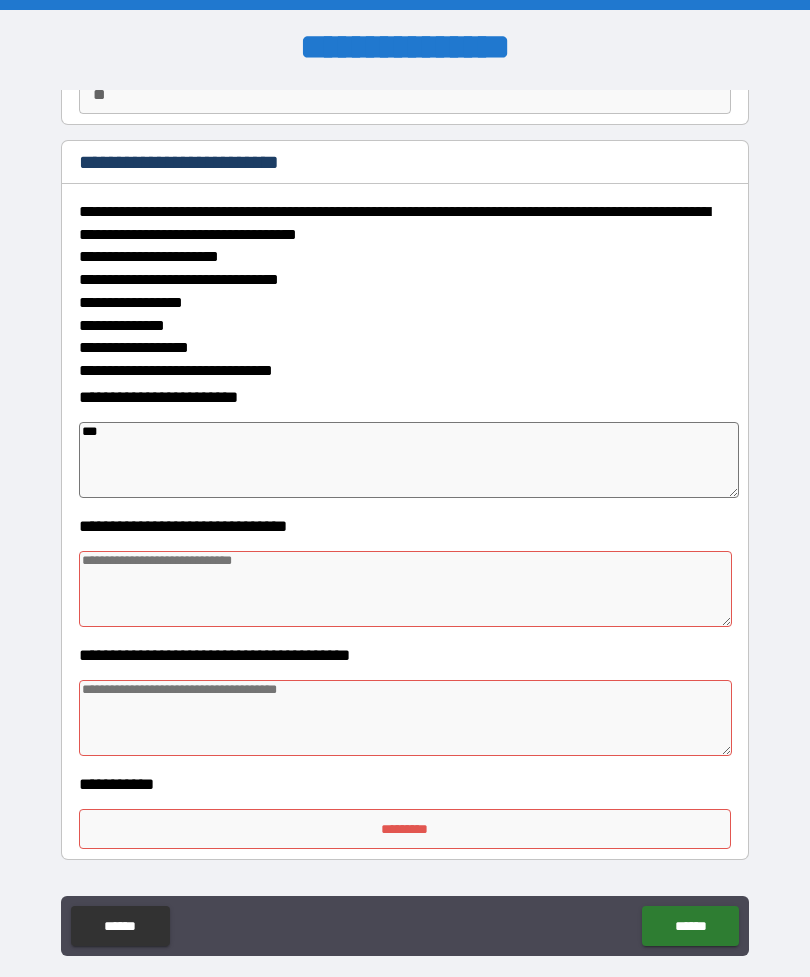 type on "*" 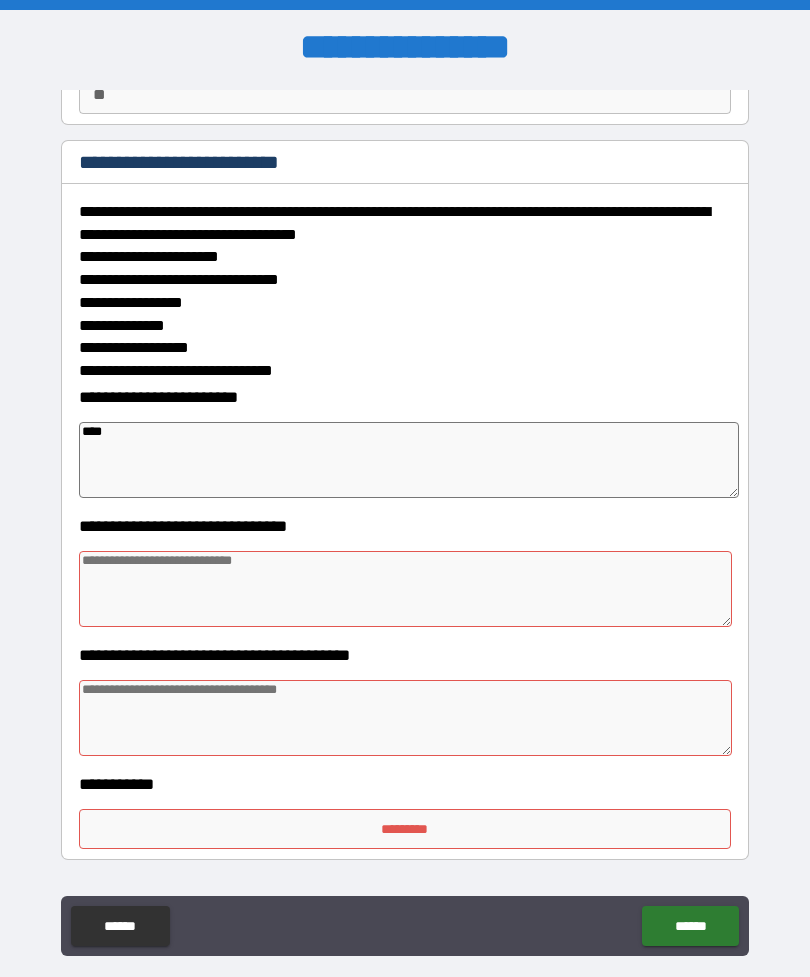 type on "*" 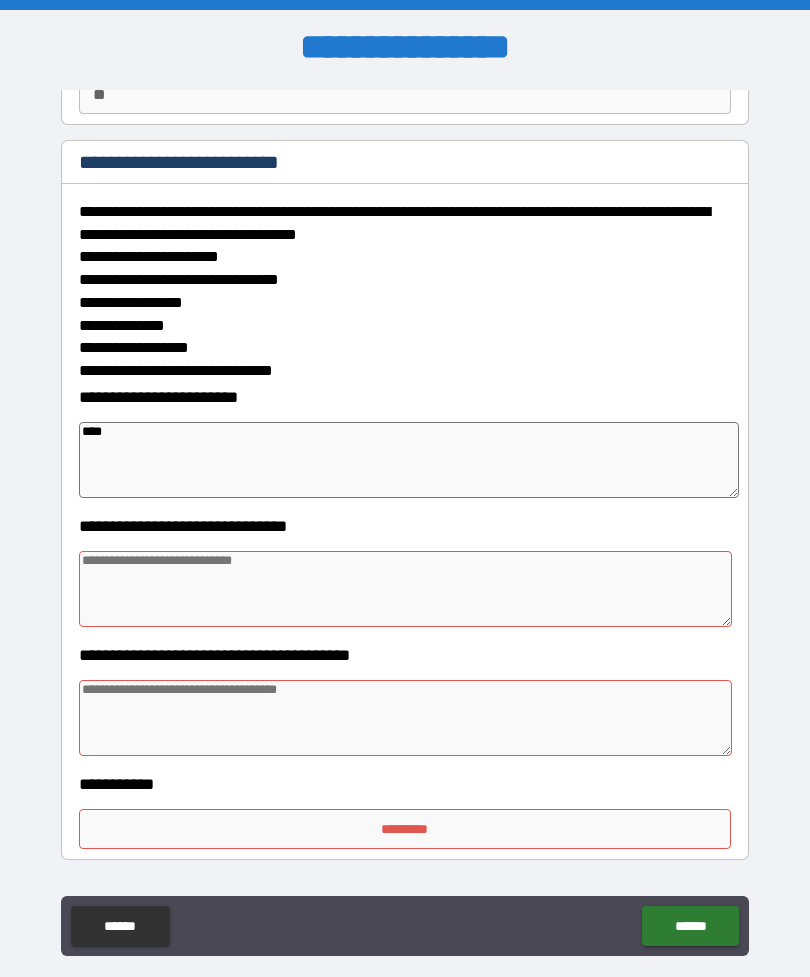 type on "*" 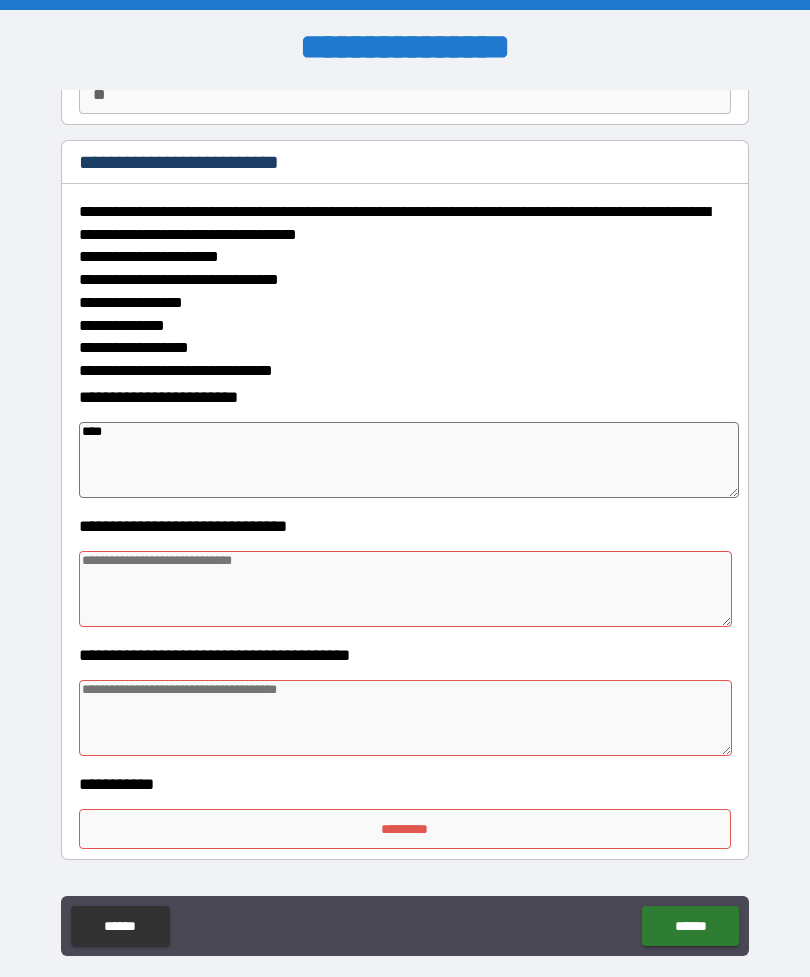 type on "*" 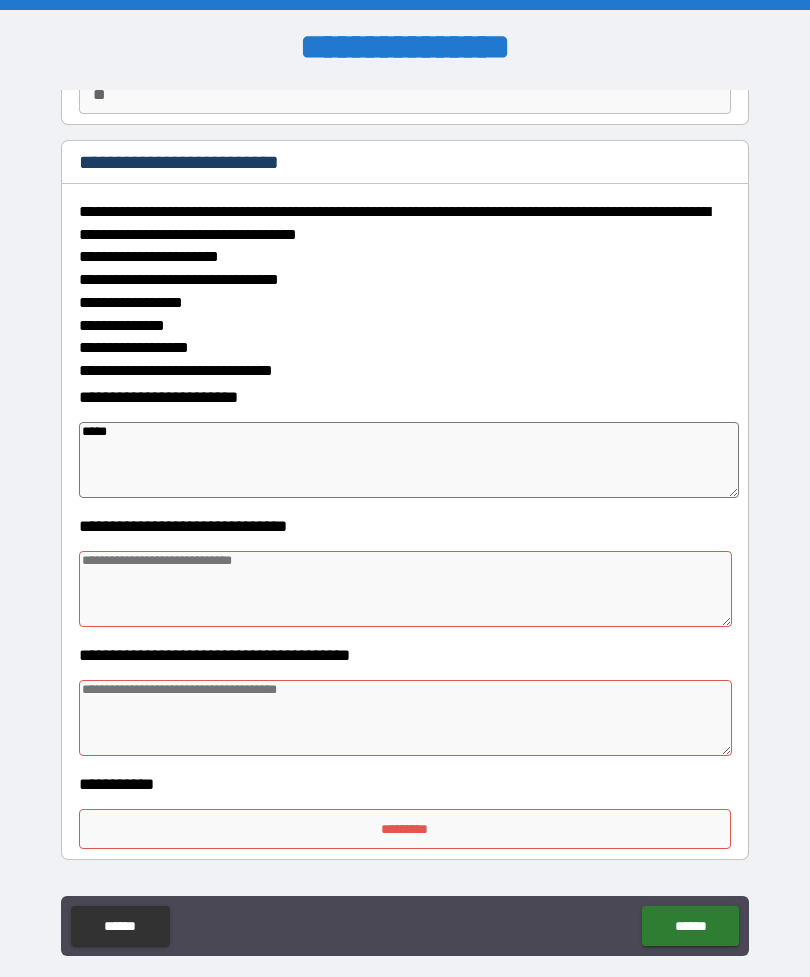 type on "*" 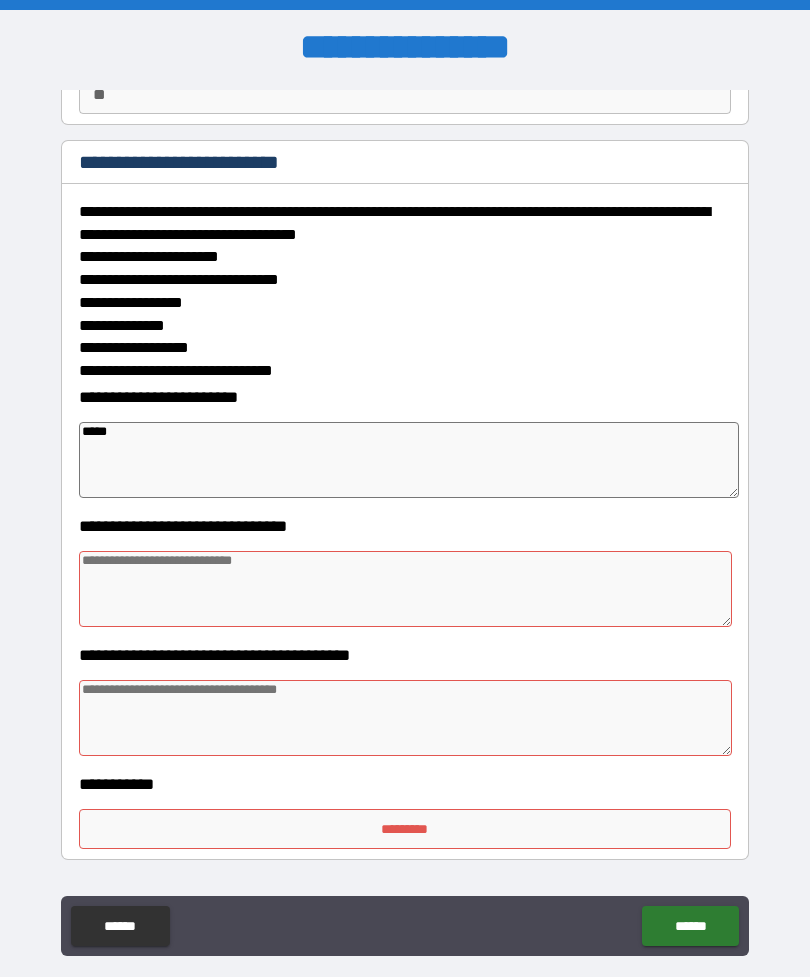 type on "*" 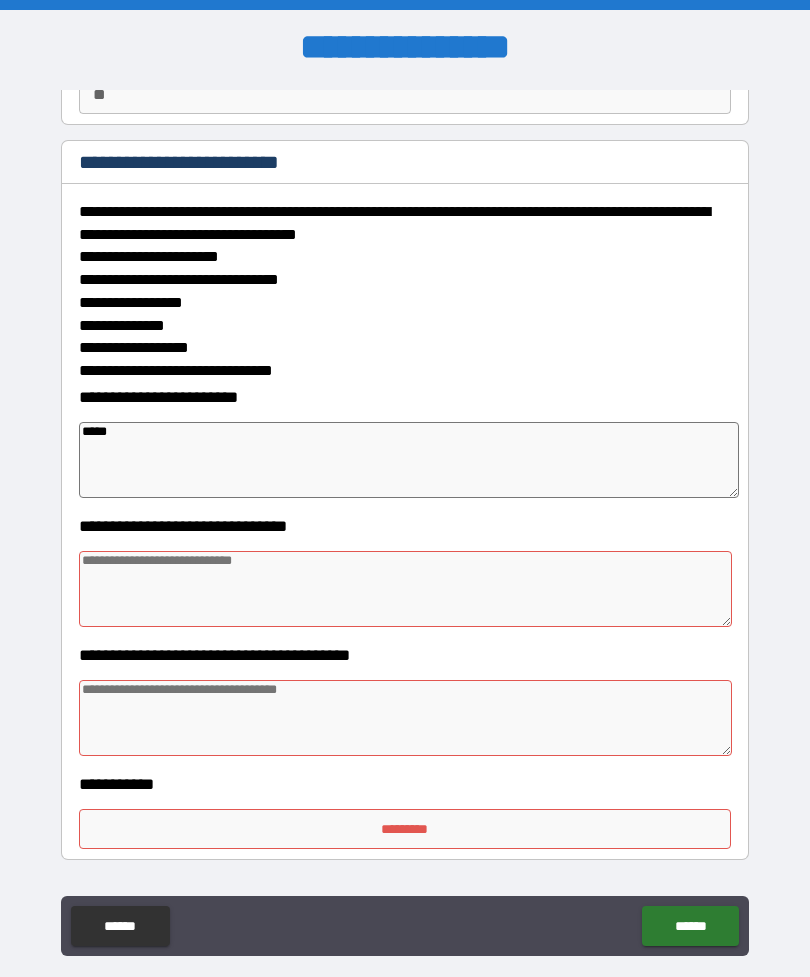 type on "*" 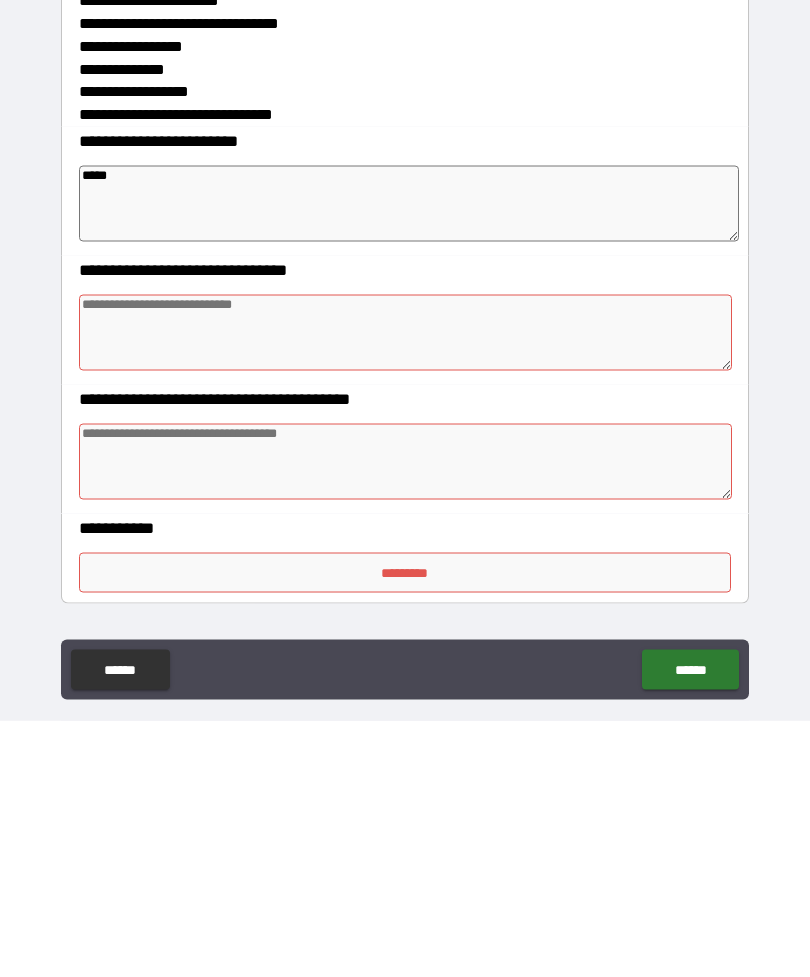 click on "*****" at bounding box center [409, 460] 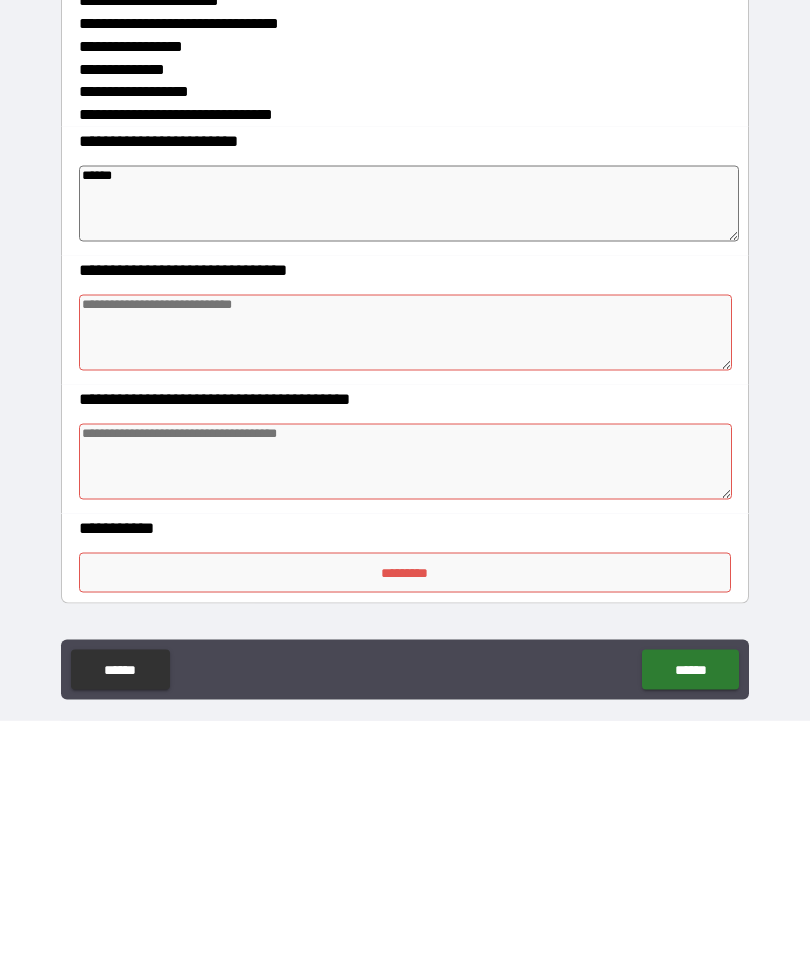 type on "*" 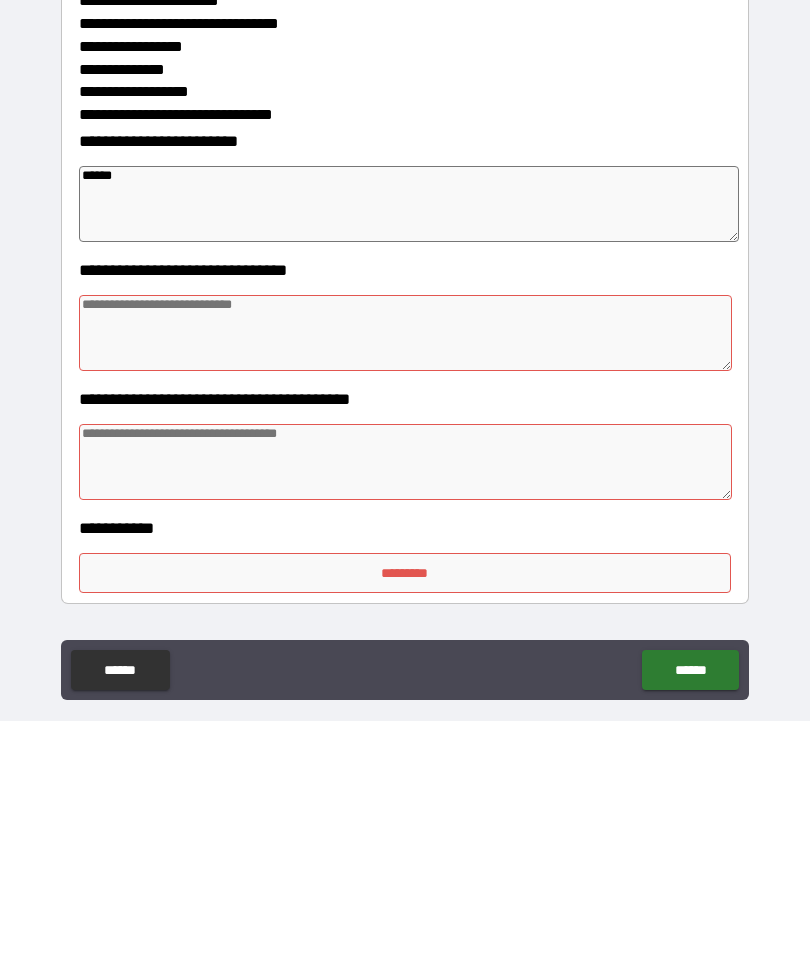 type on "*" 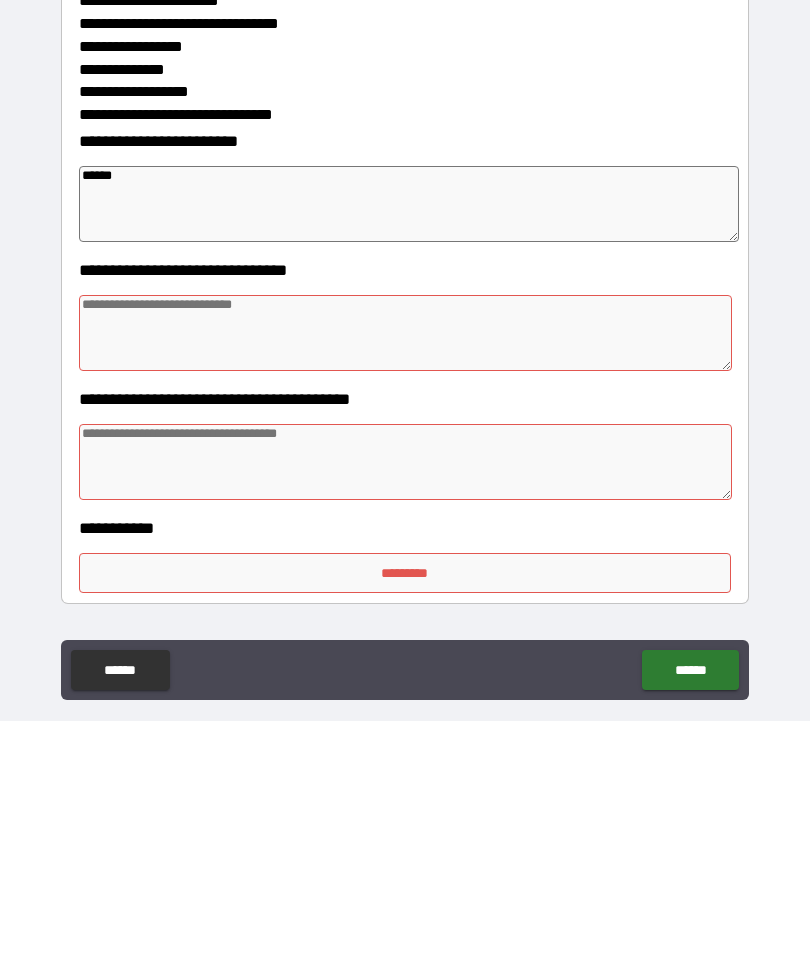 type on "*" 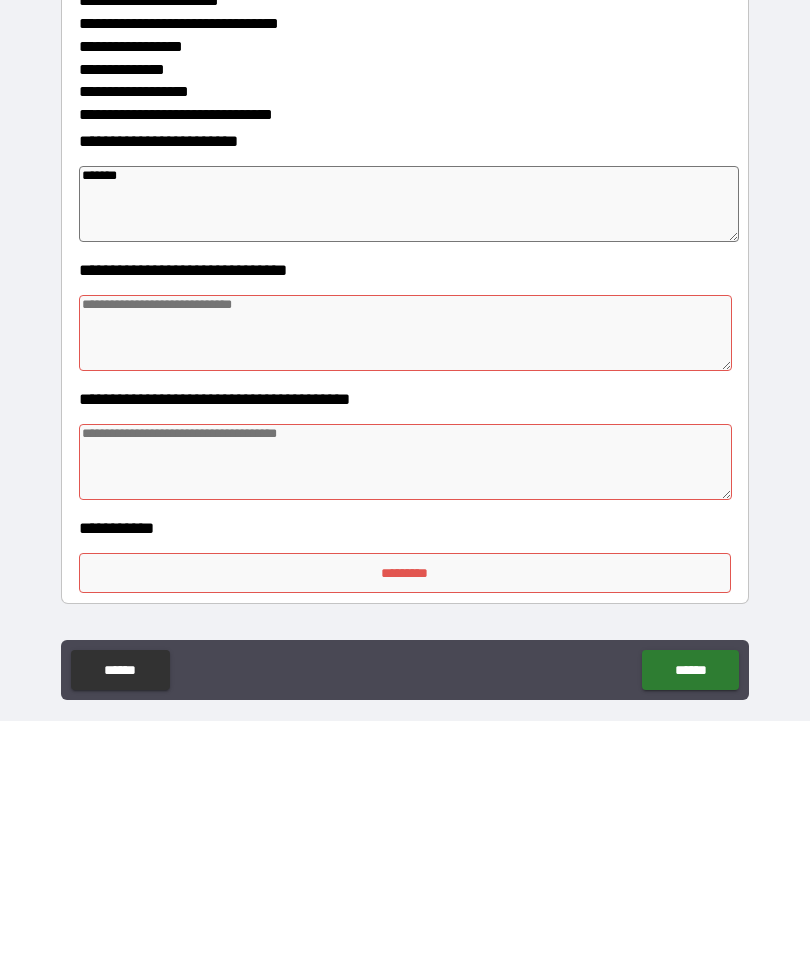 type on "*" 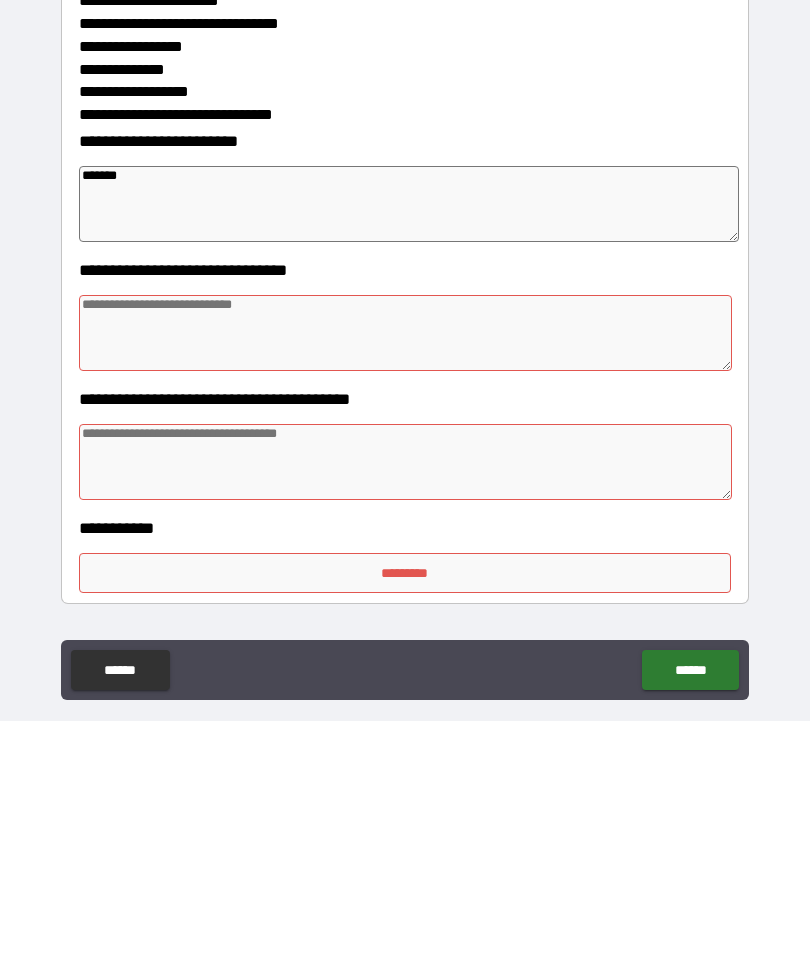 type on "********" 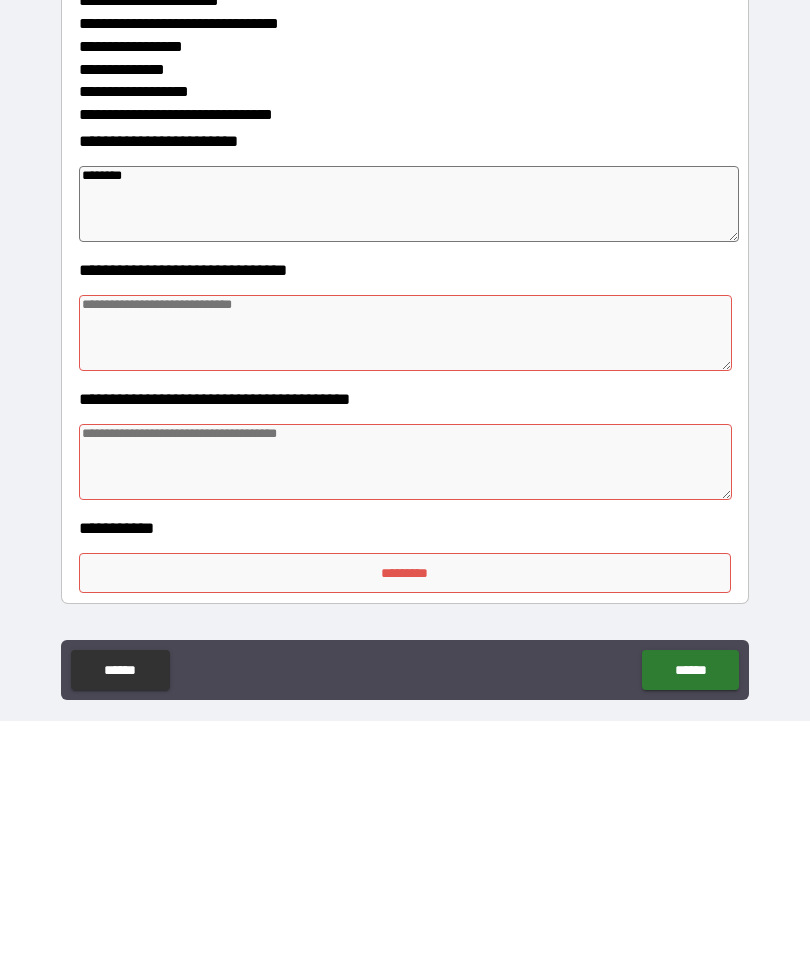 type on "*" 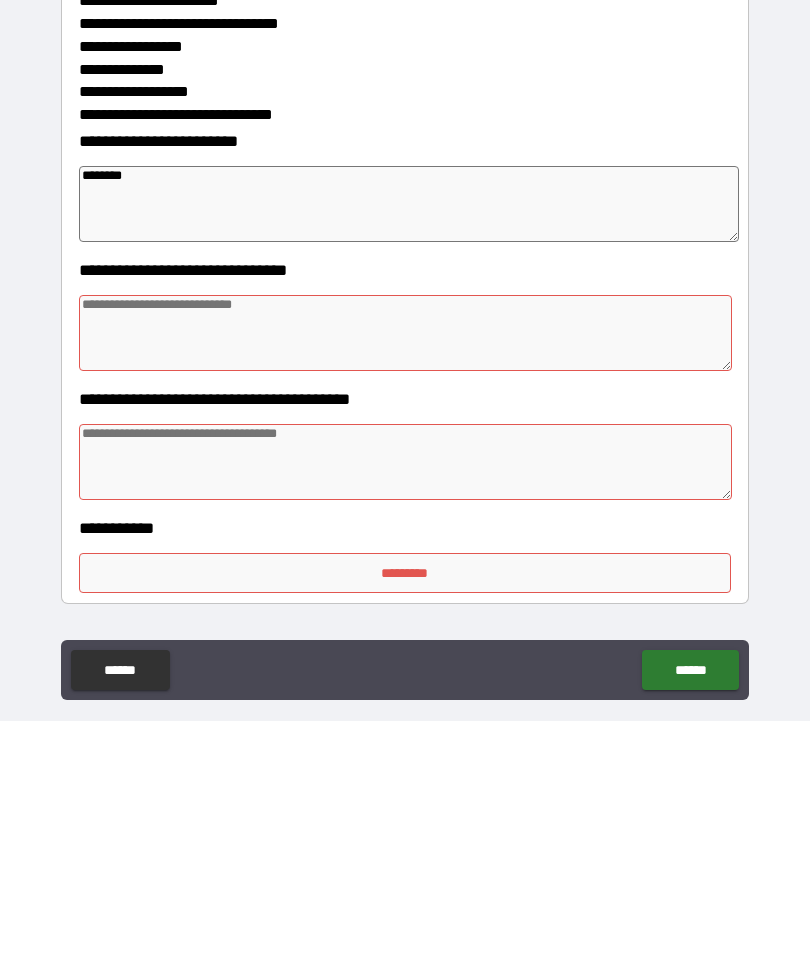 type on "*" 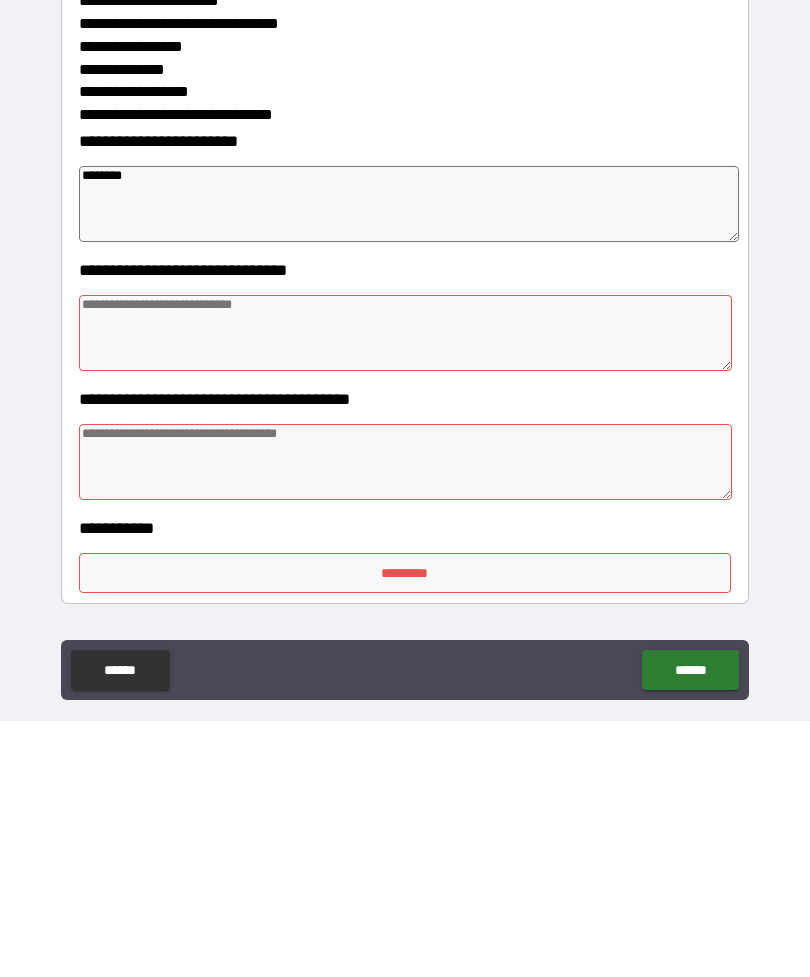 type on "*" 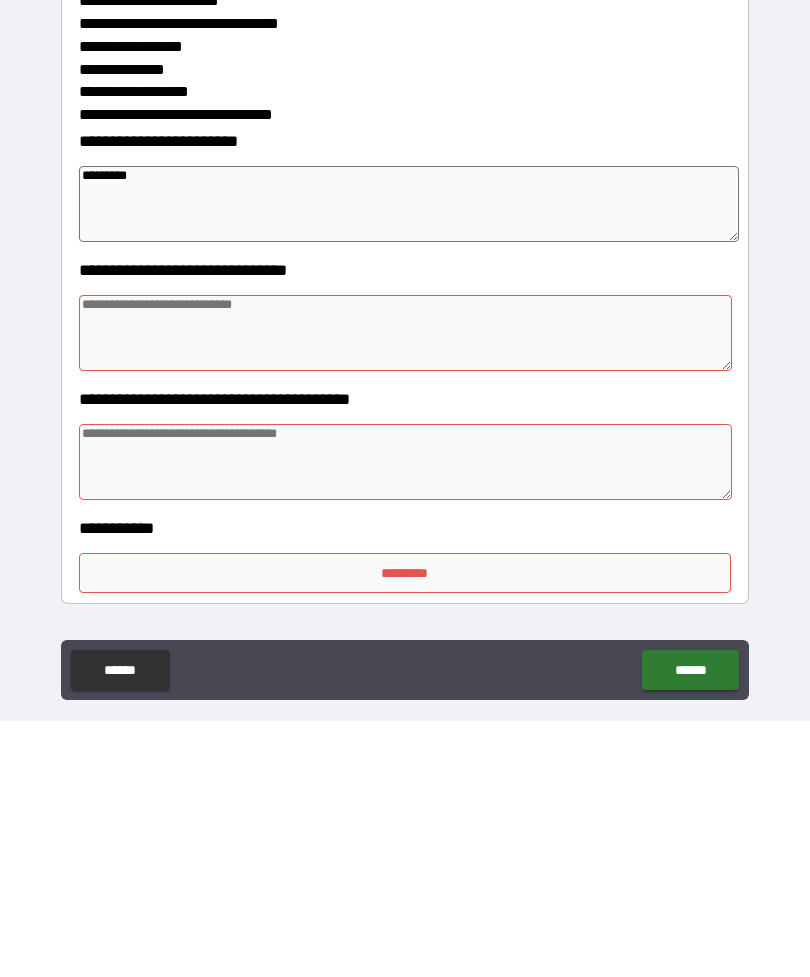 type on "*" 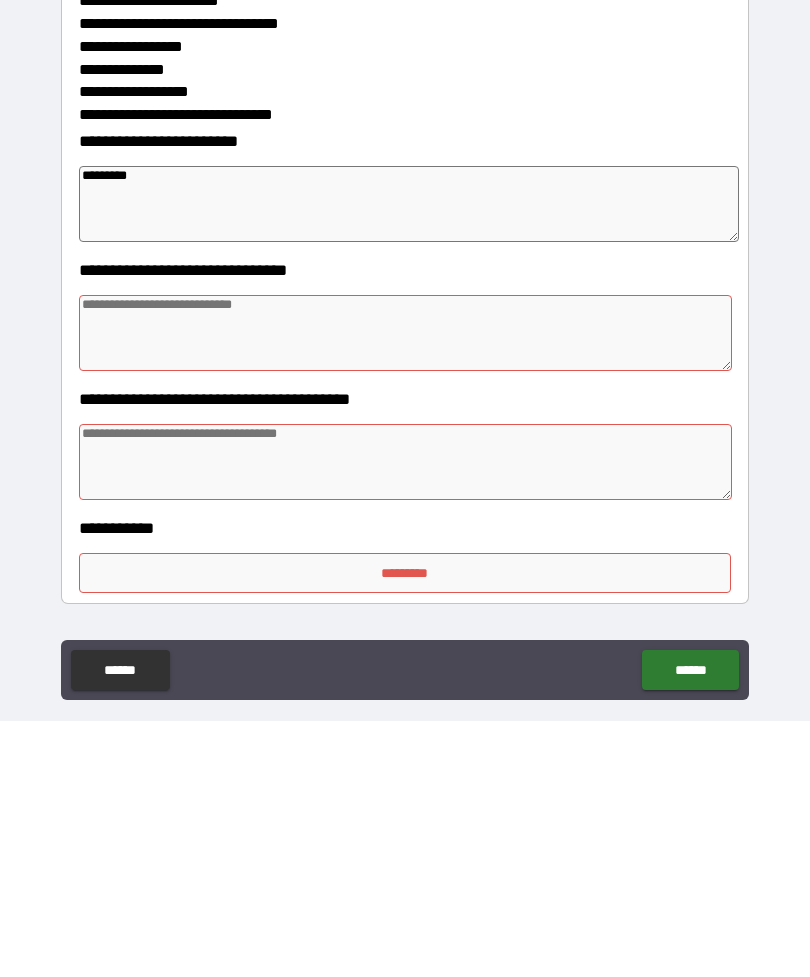 type on "*" 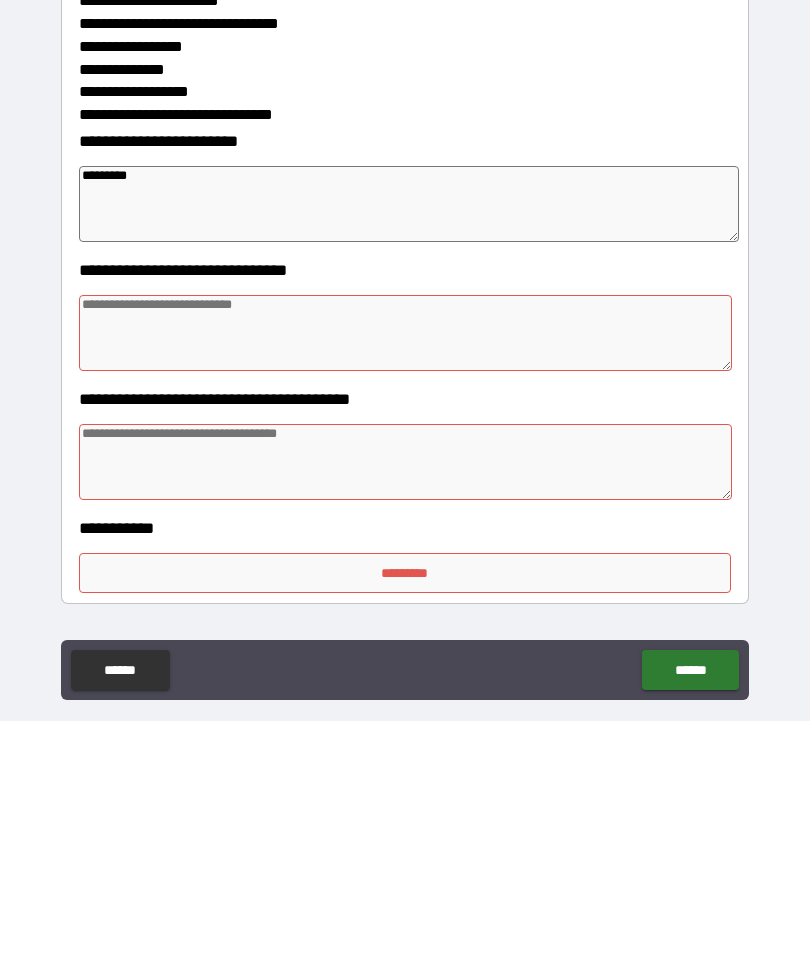 type on "*" 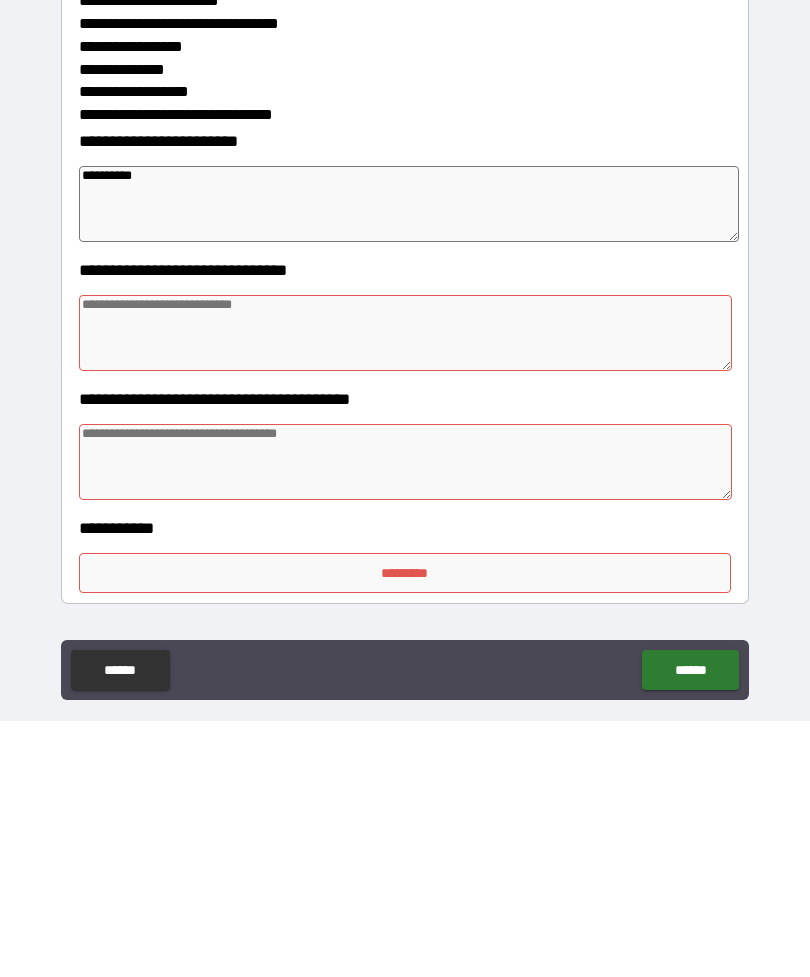 type on "*" 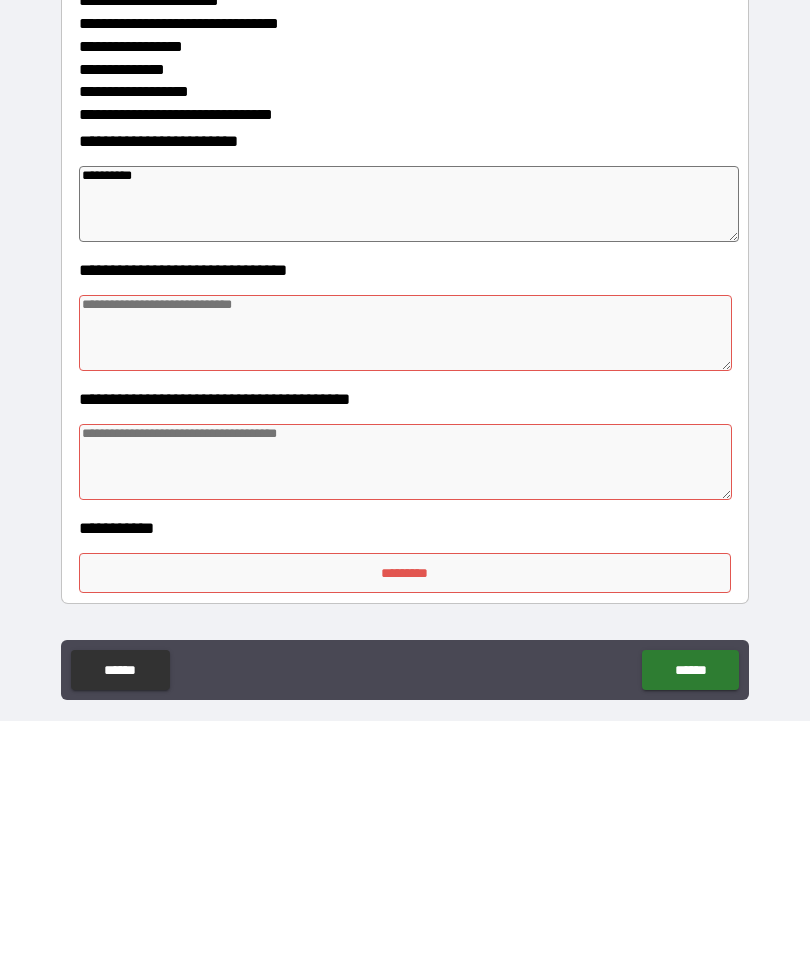 type on "*" 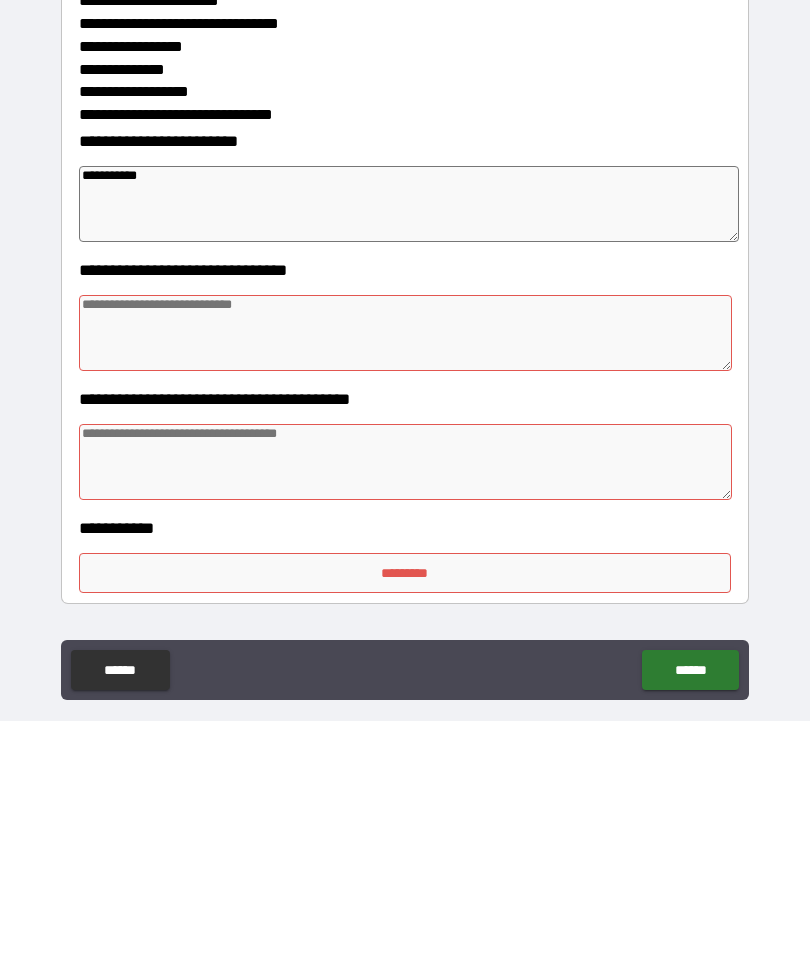 type on "*" 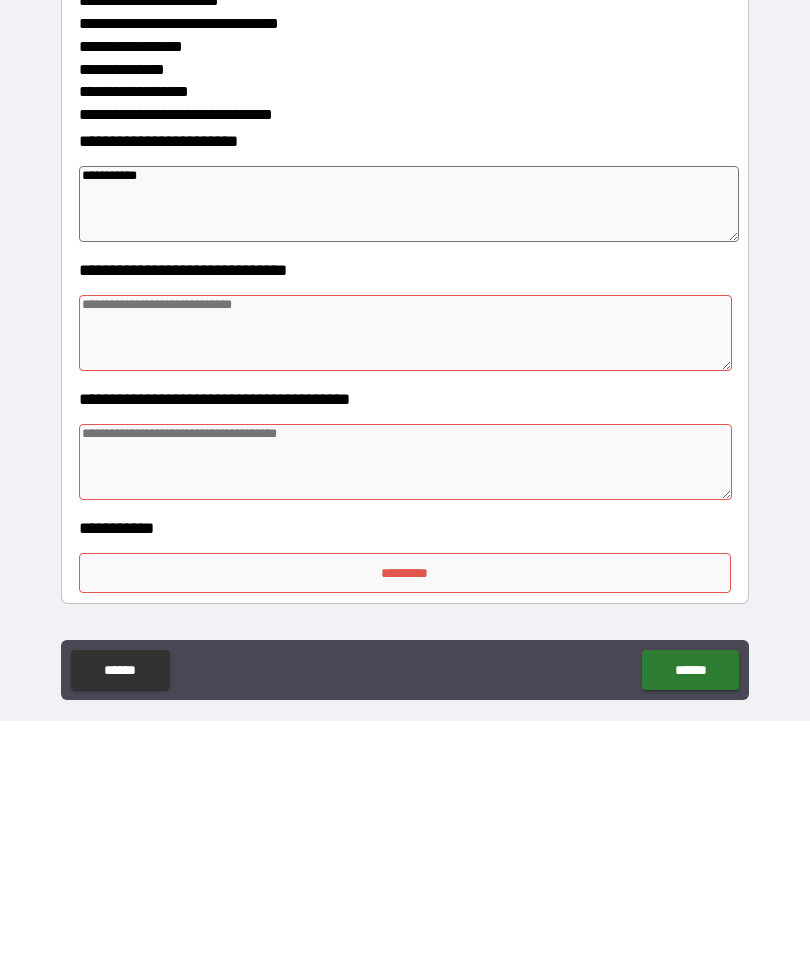 type on "*" 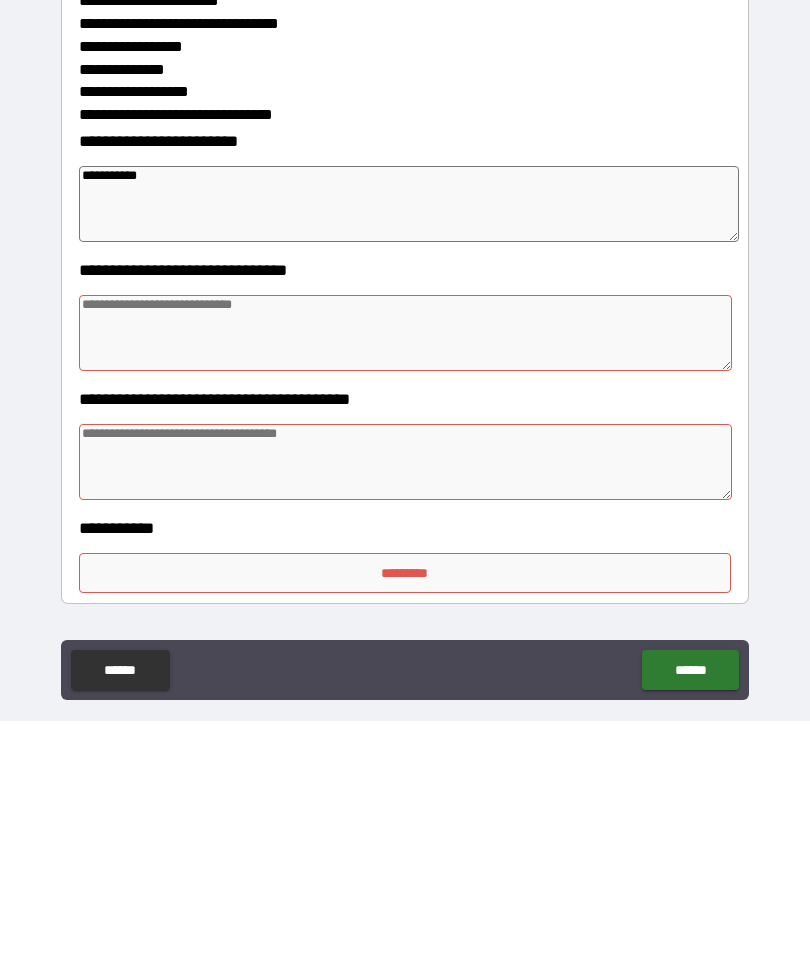 type on "*" 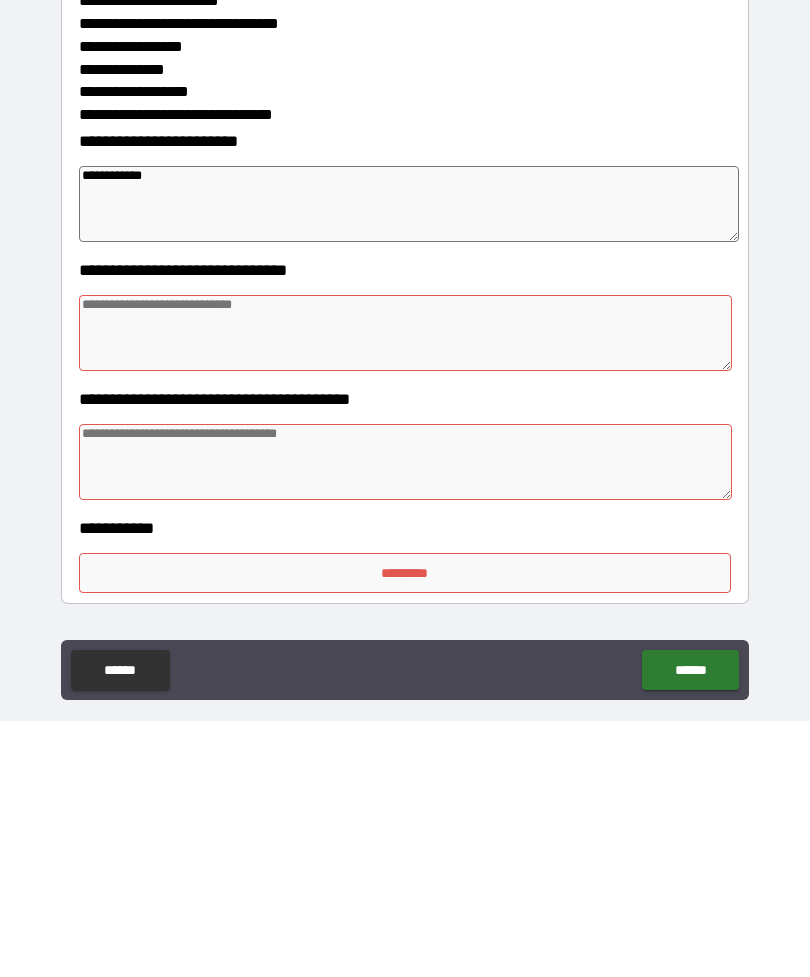 type on "*" 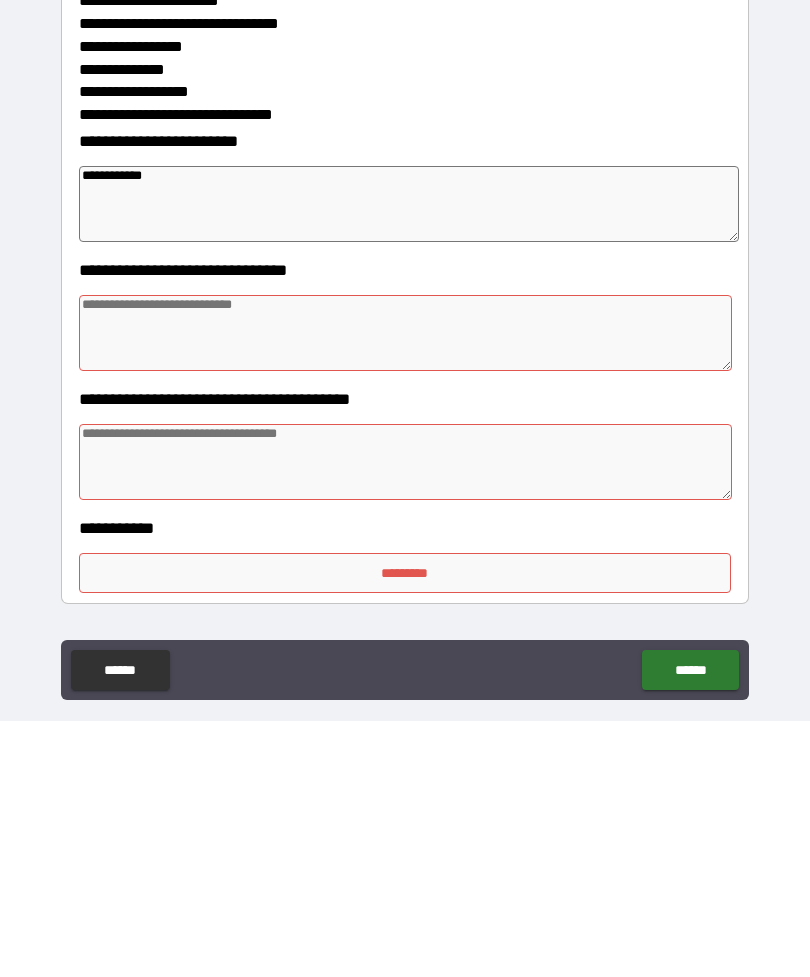type on "*" 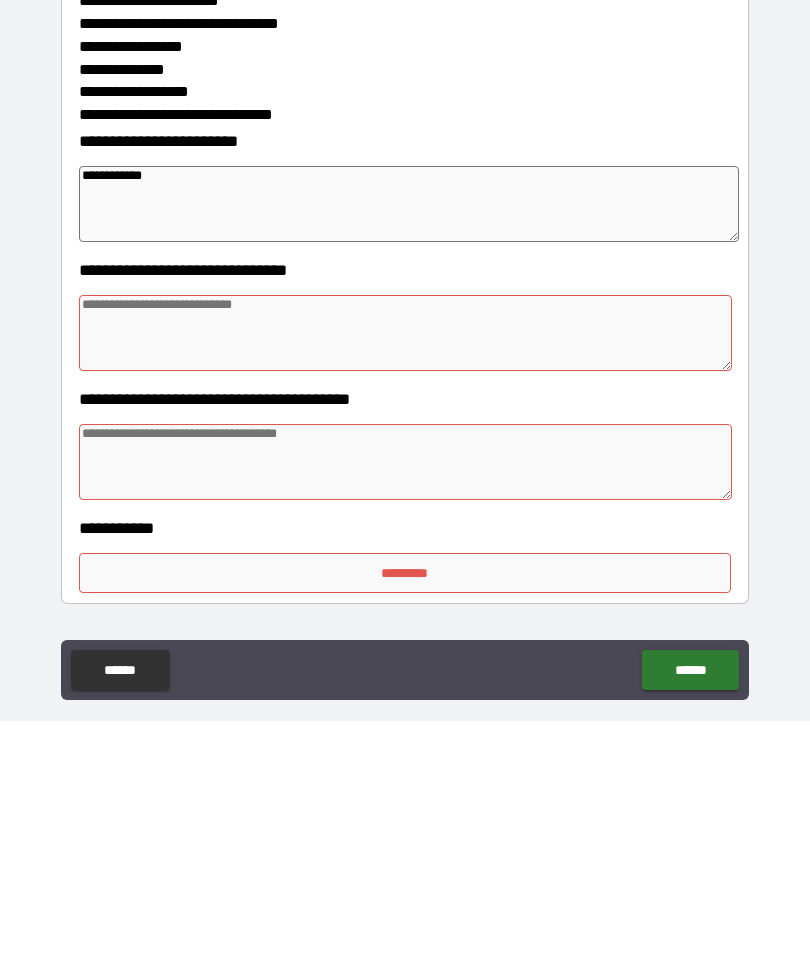 type on "*" 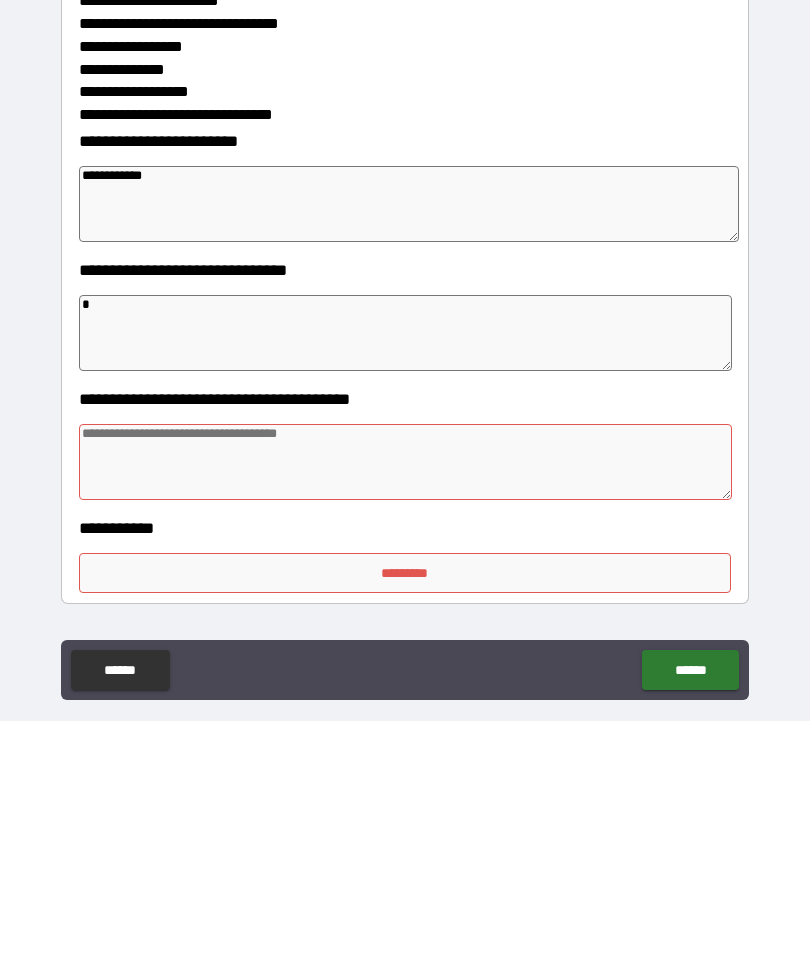 type on "*" 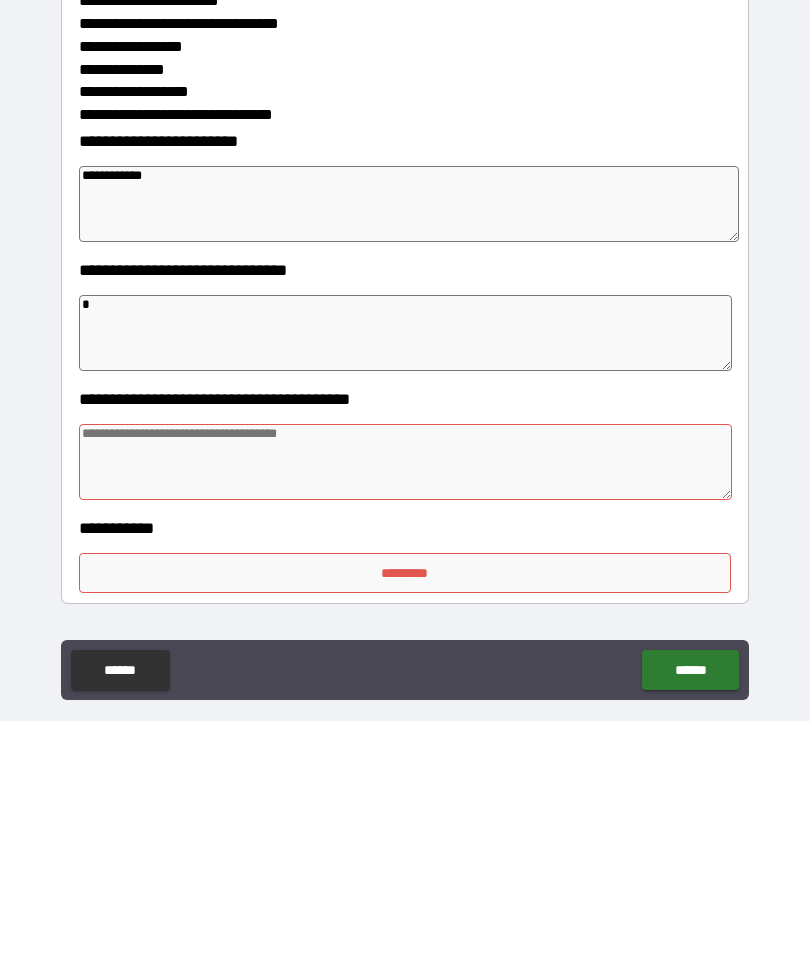 type on "*" 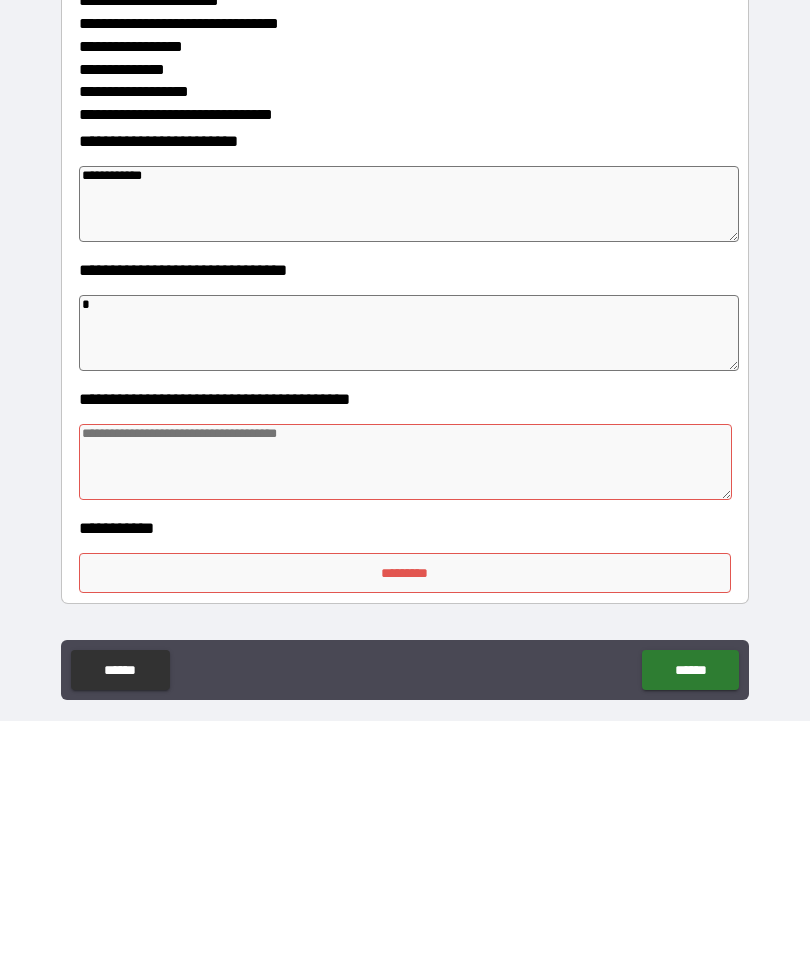 type on "**" 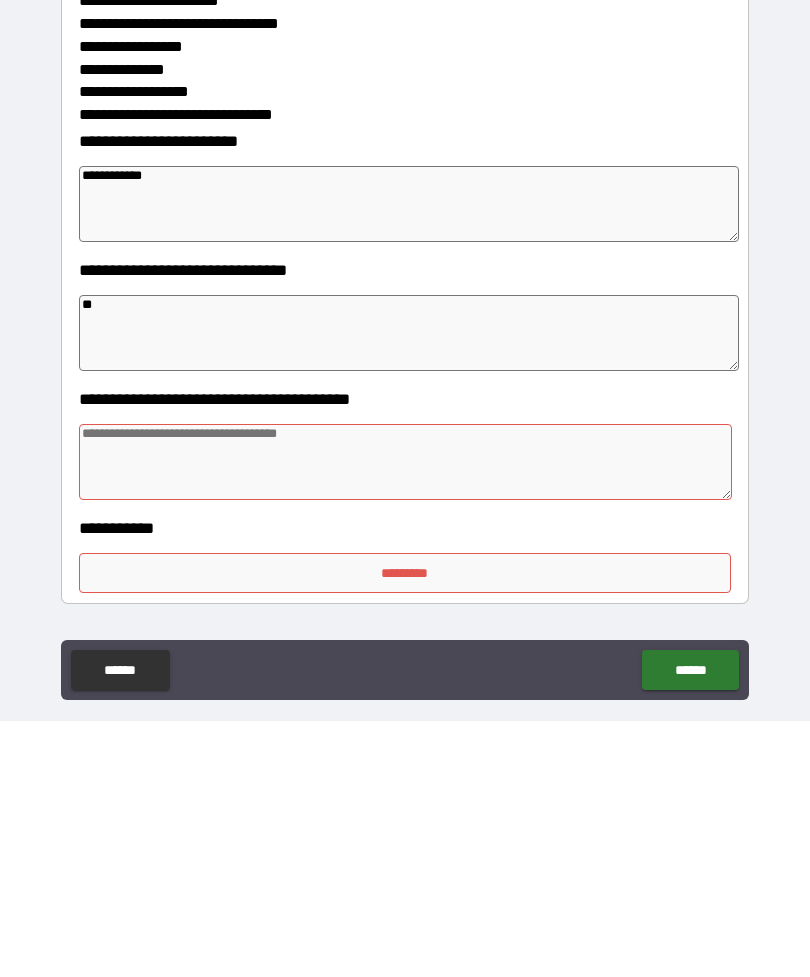 type on "*" 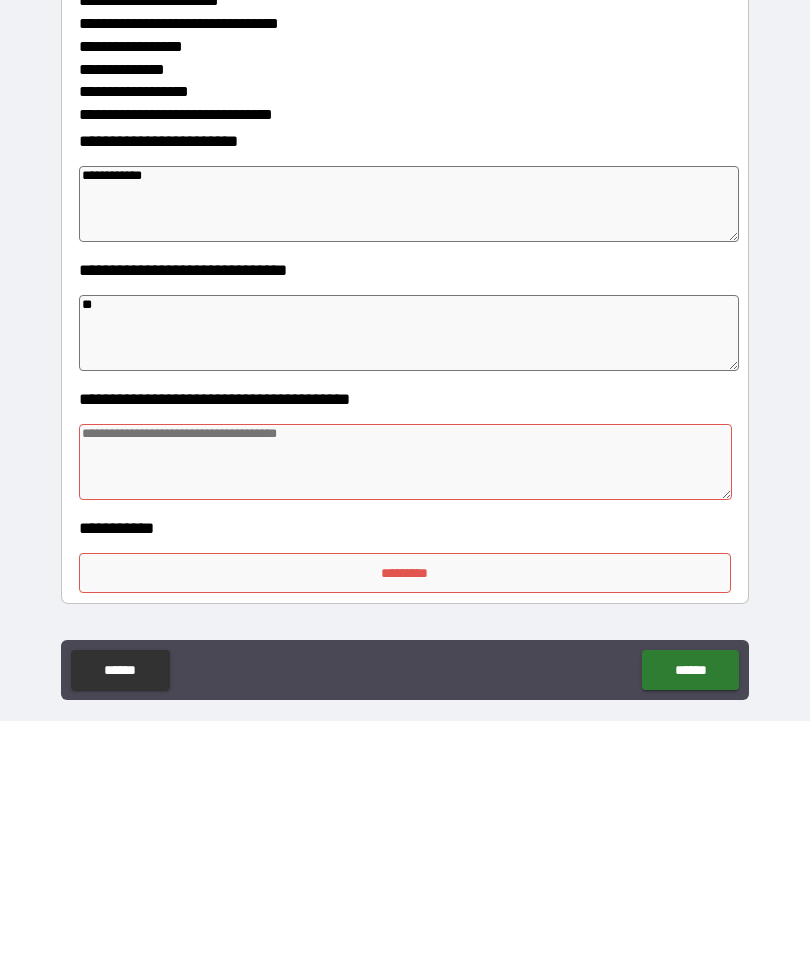 type on "*" 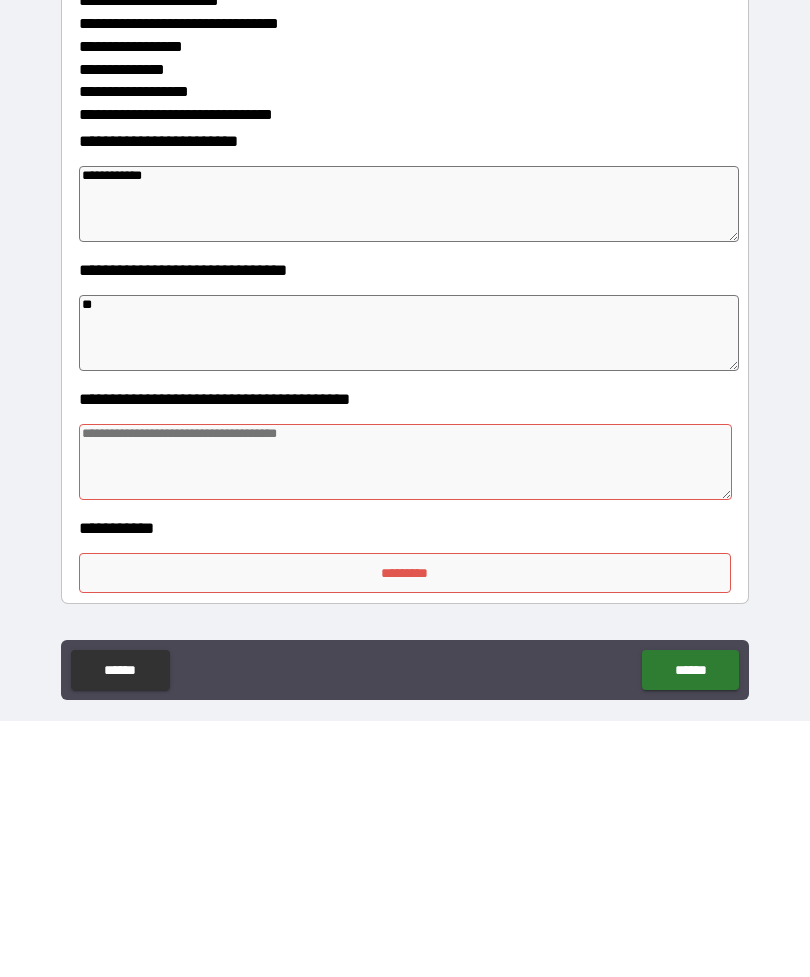 type on "*" 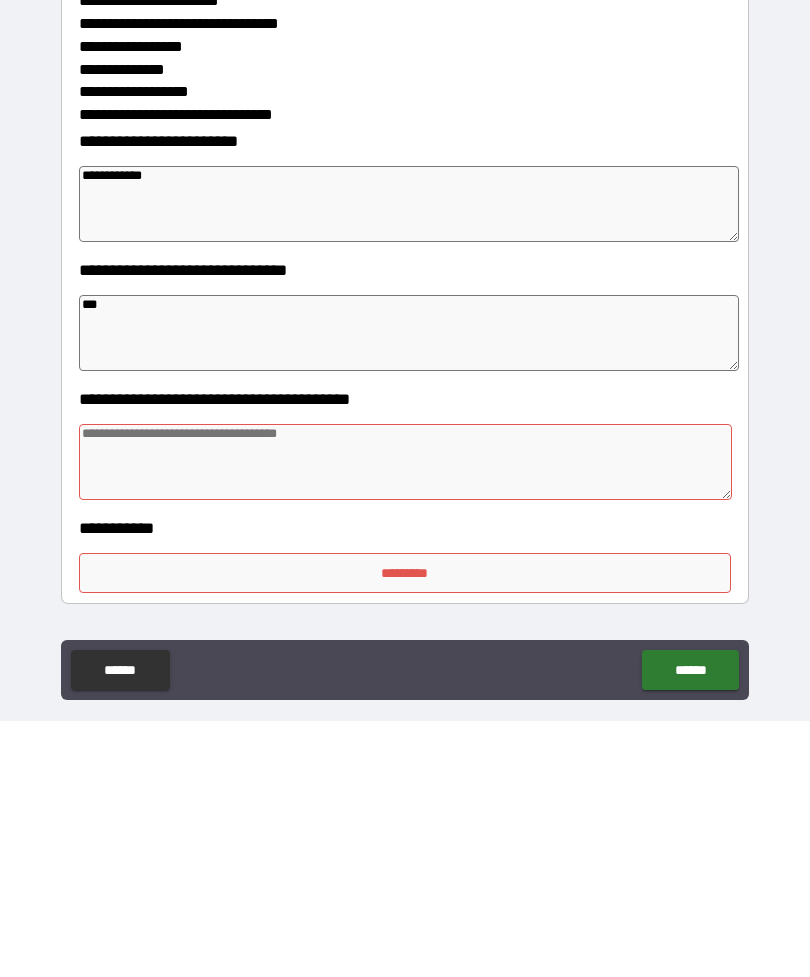 type on "*" 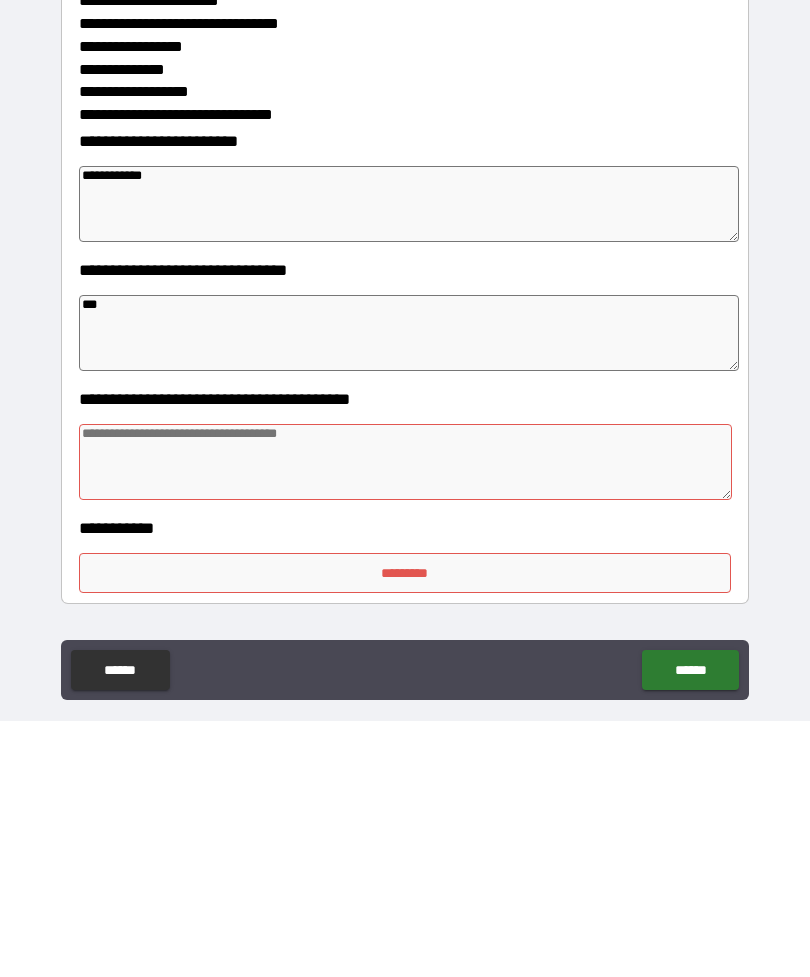 type on "*" 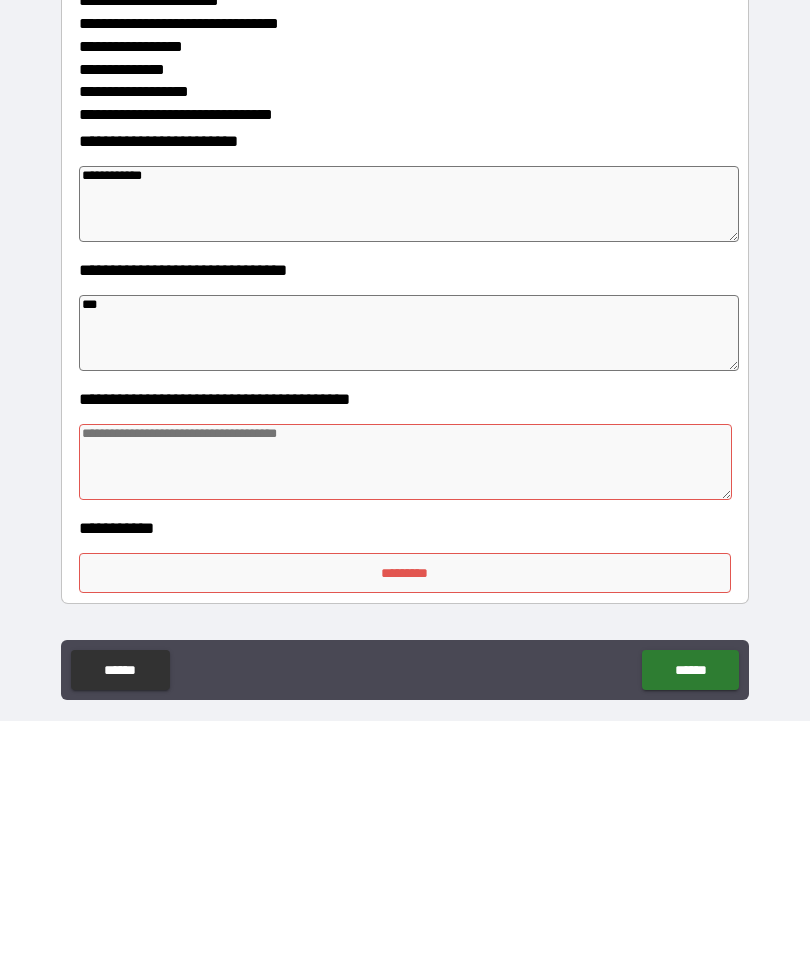 type on "****" 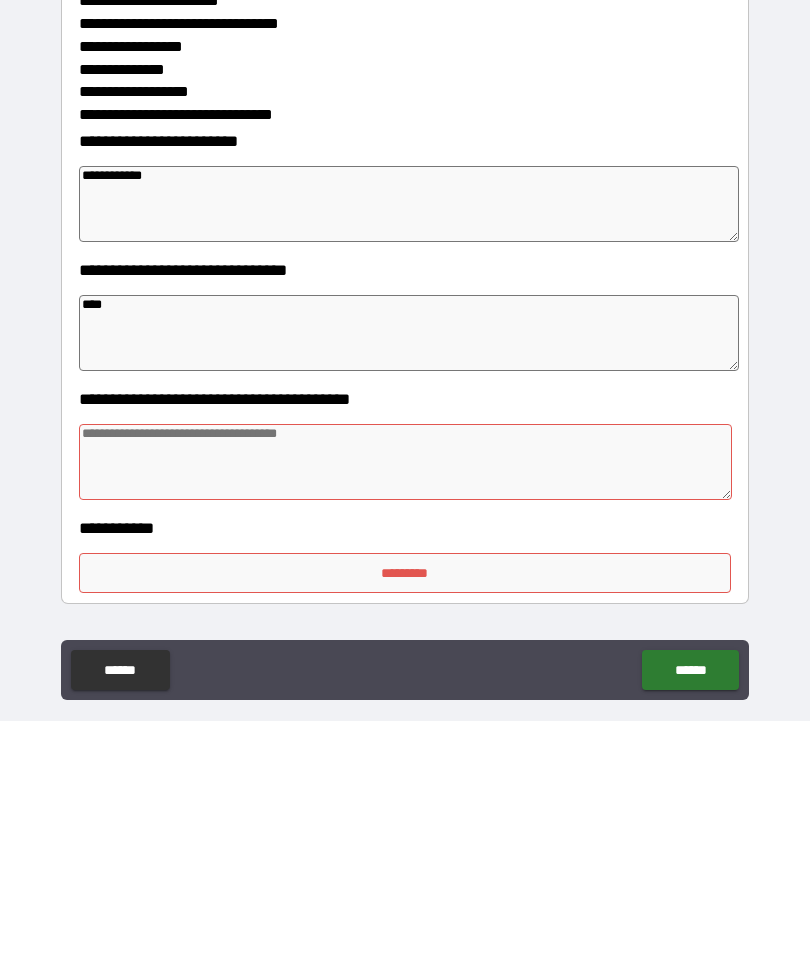 type on "*" 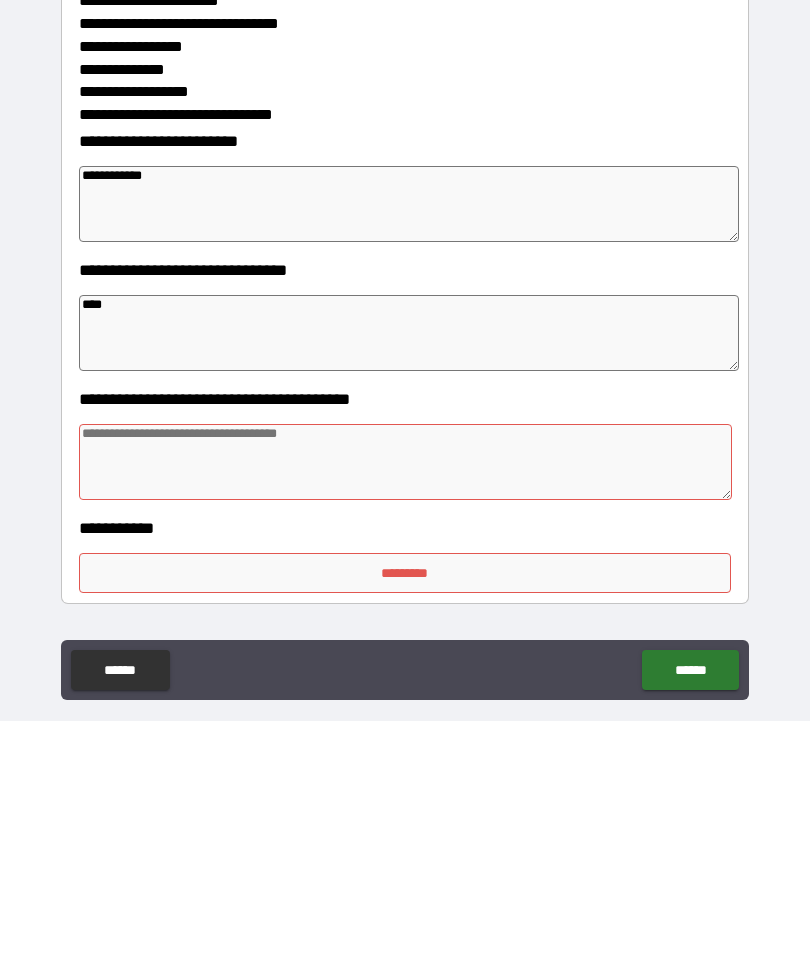 type on "*" 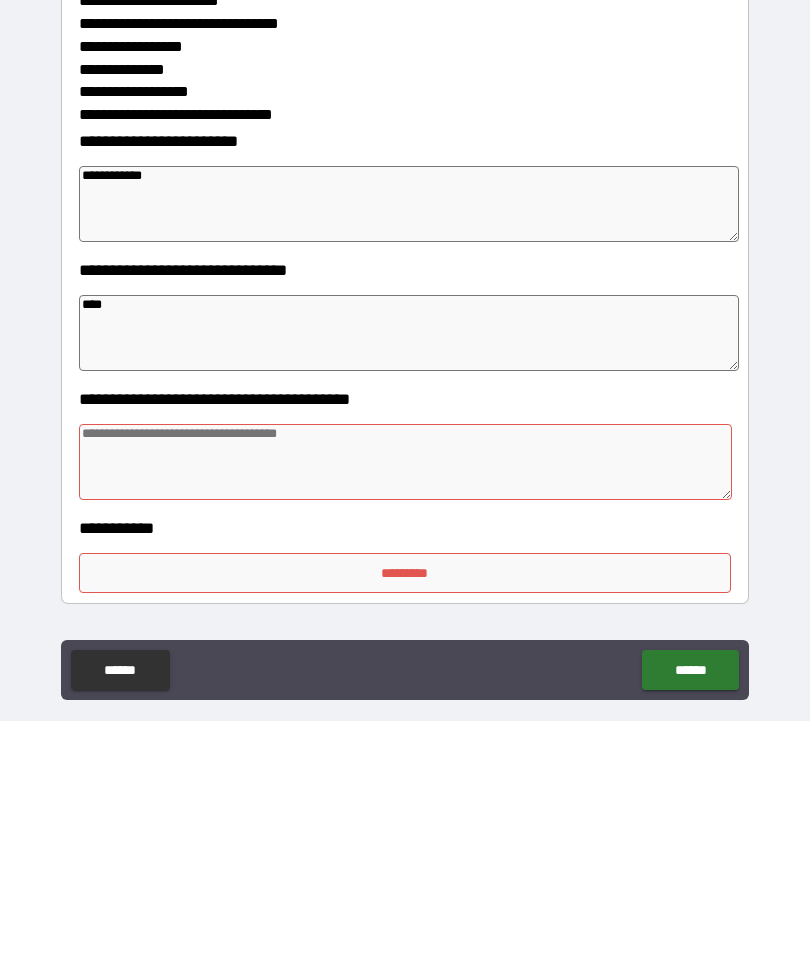 type on "*" 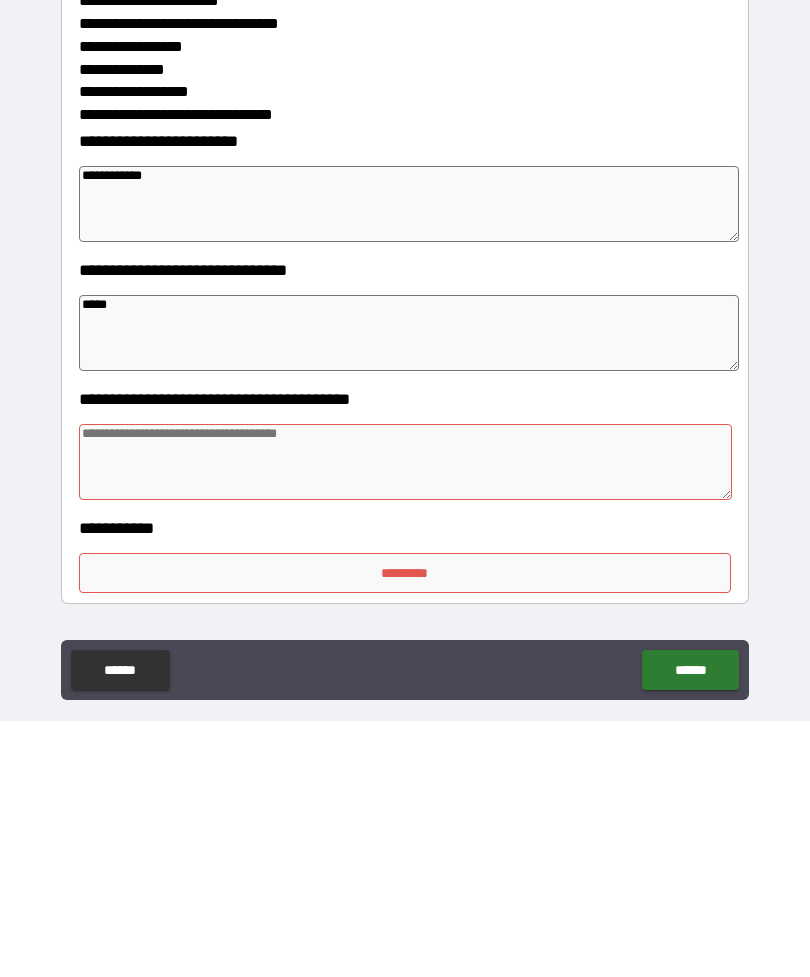 type on "*" 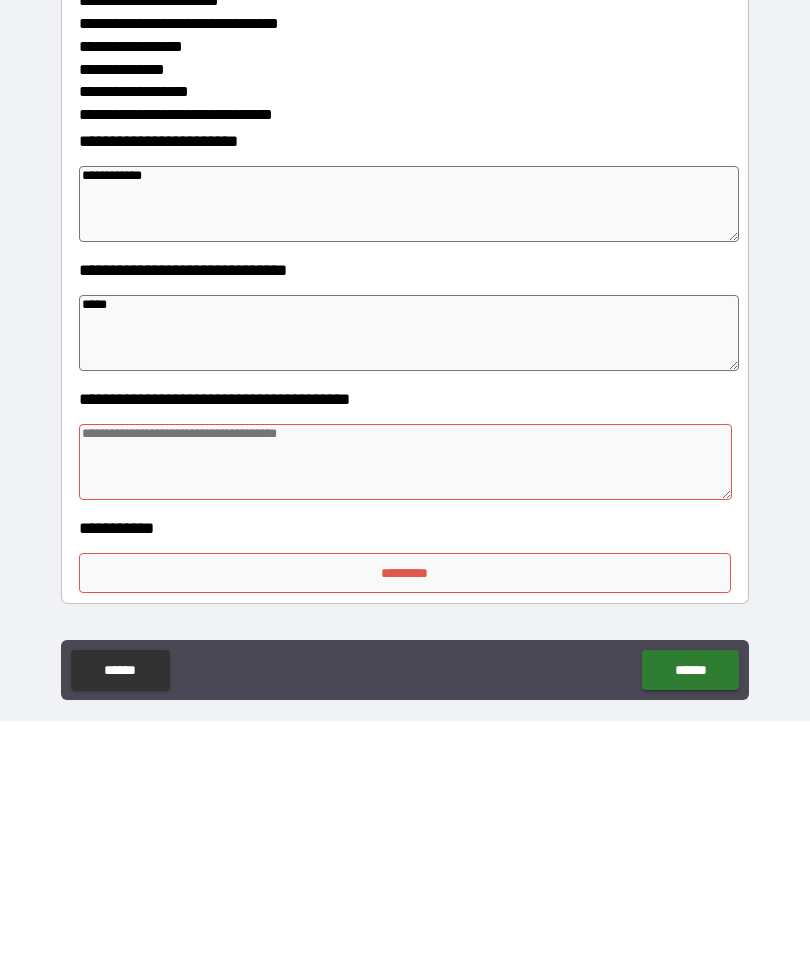 type on "******" 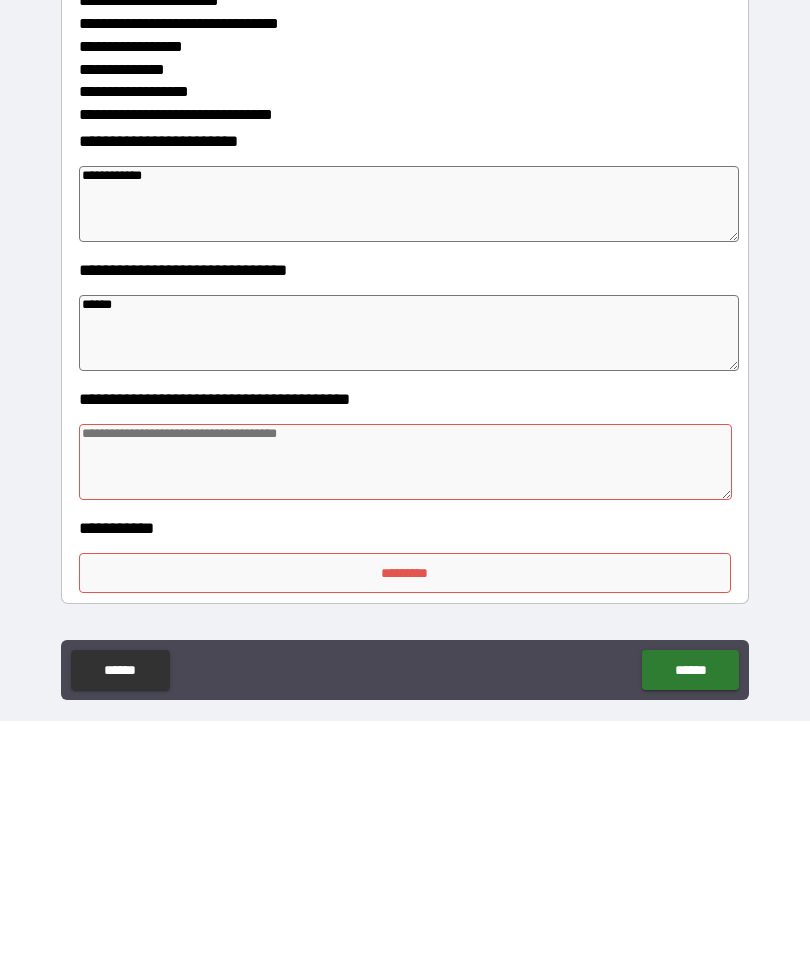 type on "*" 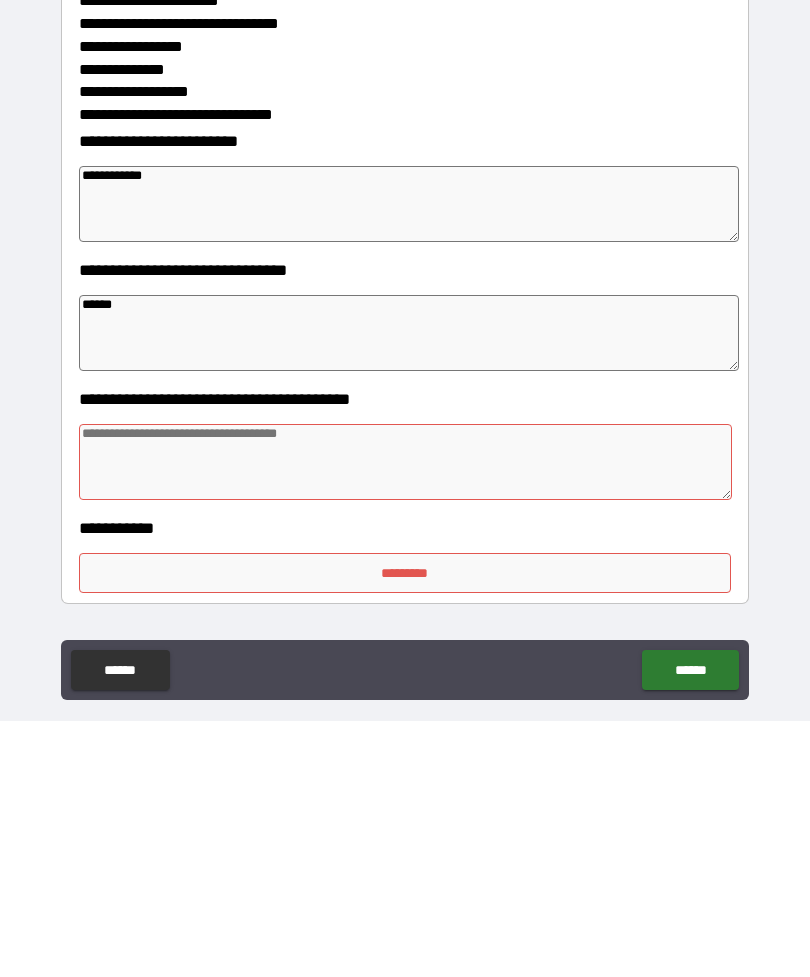 type on "*" 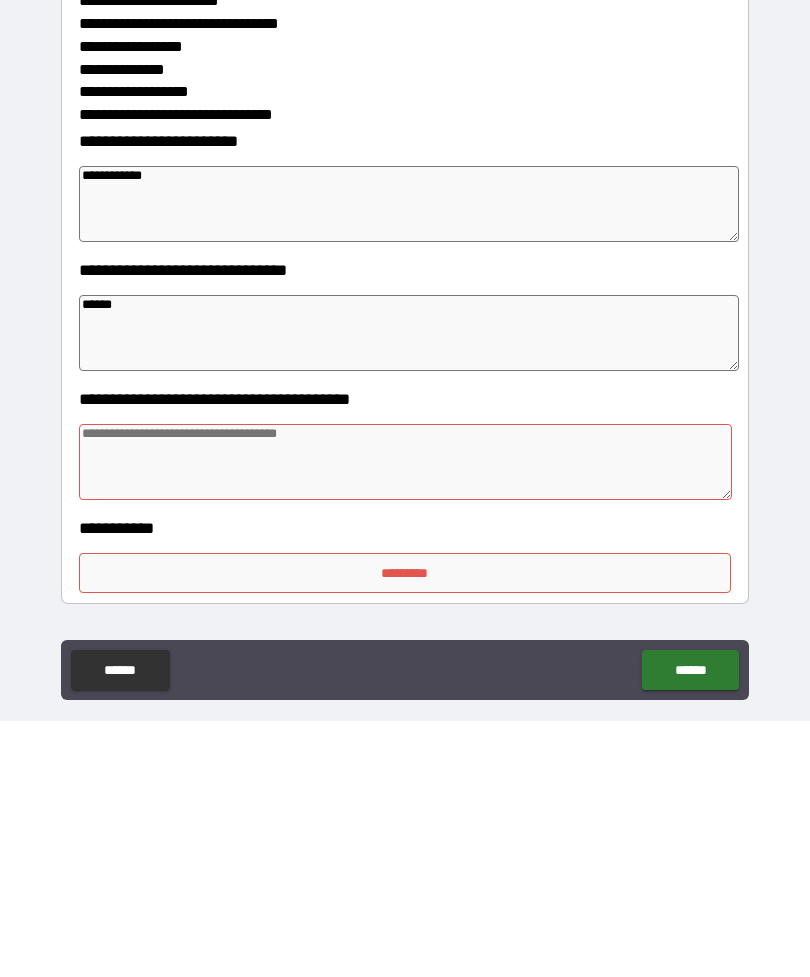 type on "*" 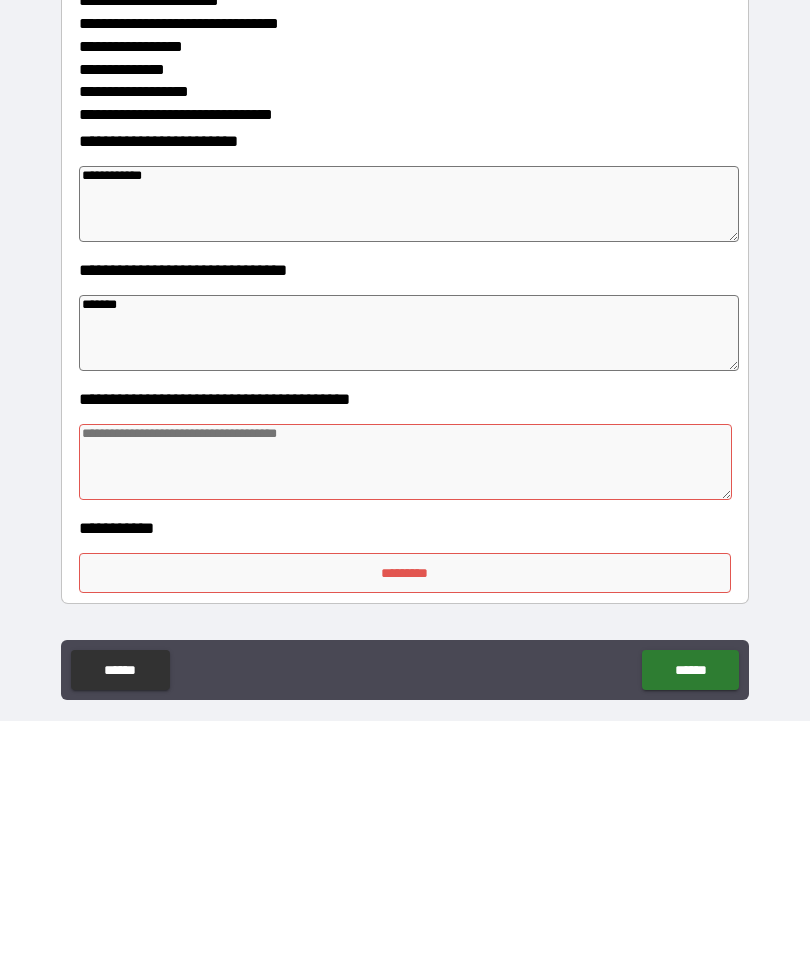 type on "*" 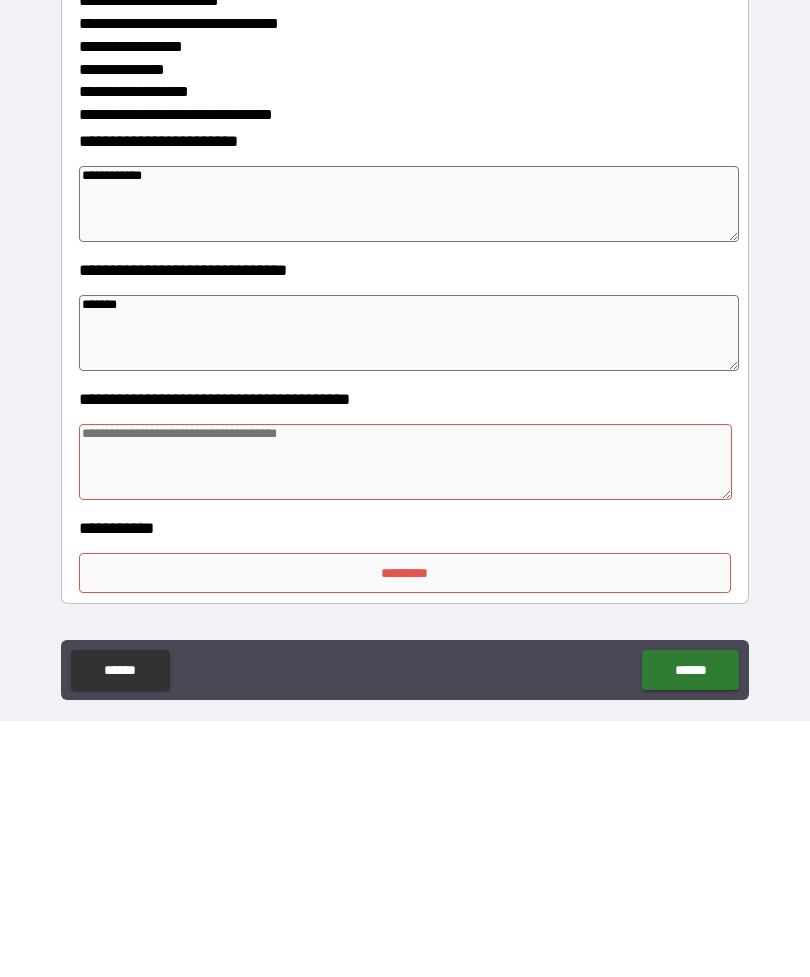type on "********" 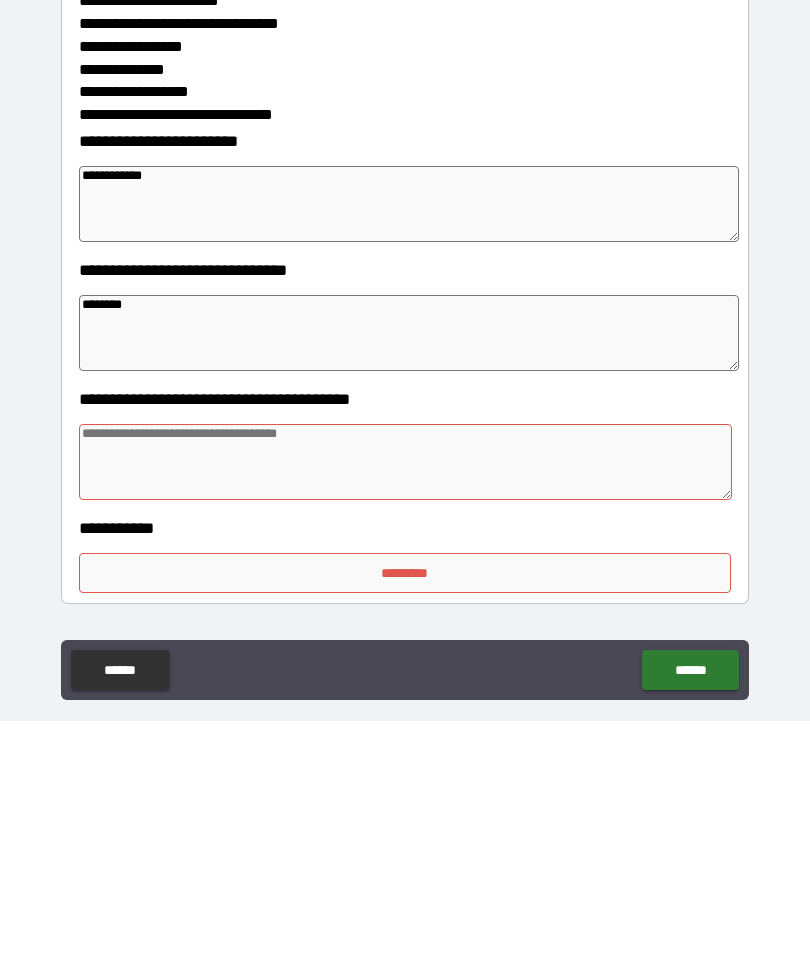 type on "*" 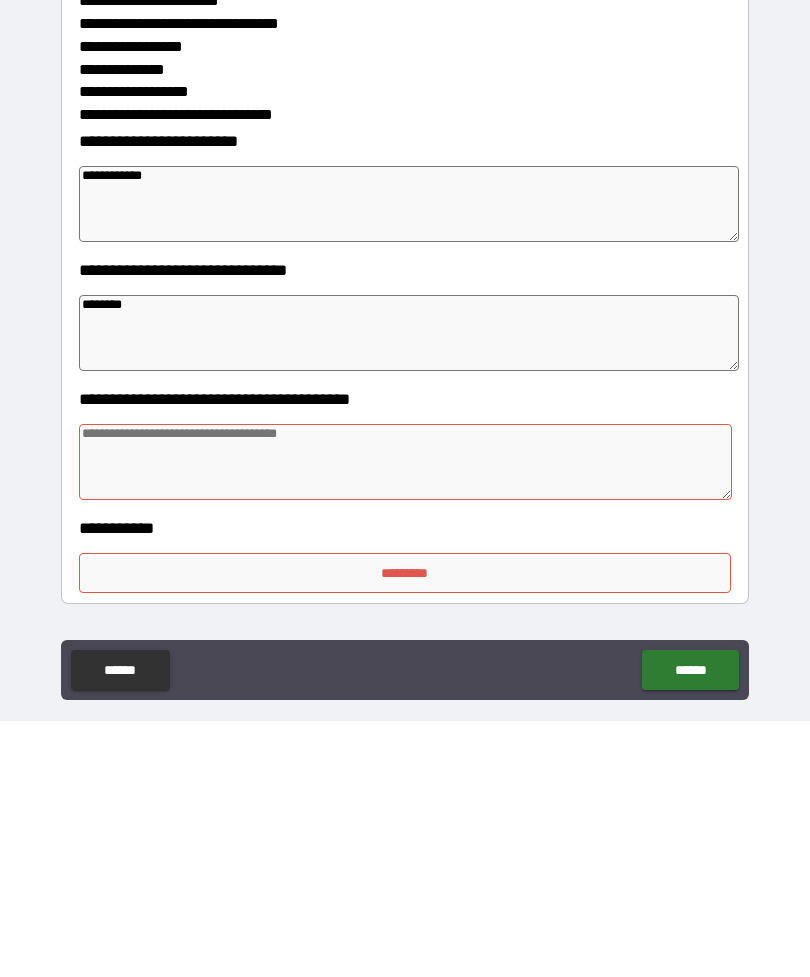 type on "*" 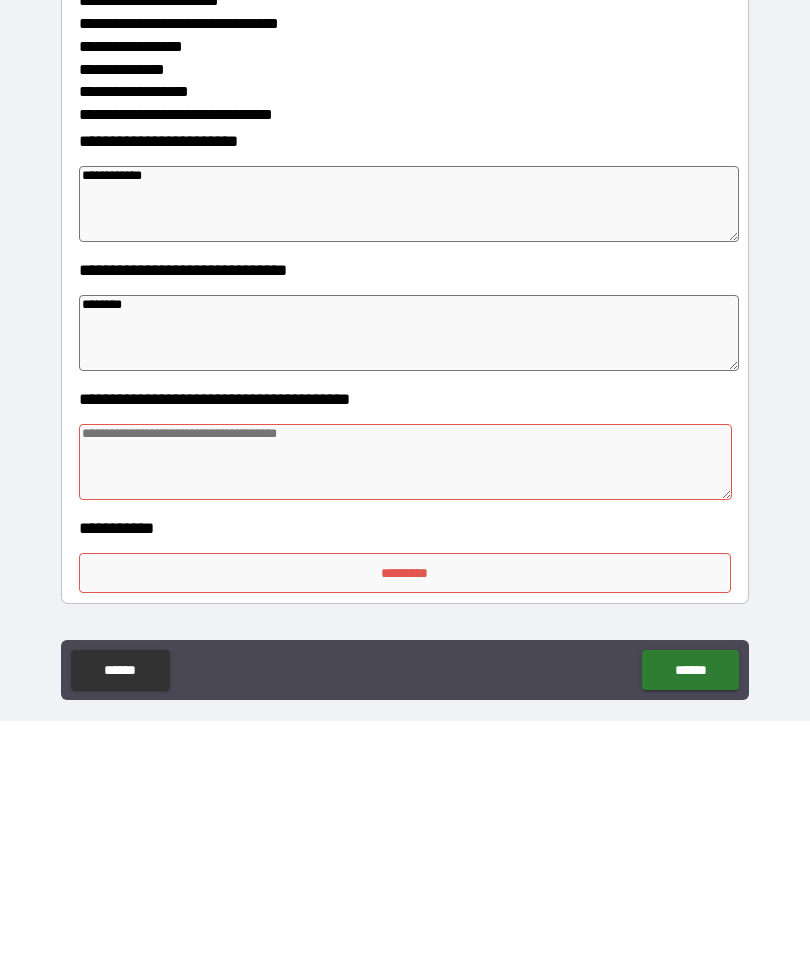 type on "*" 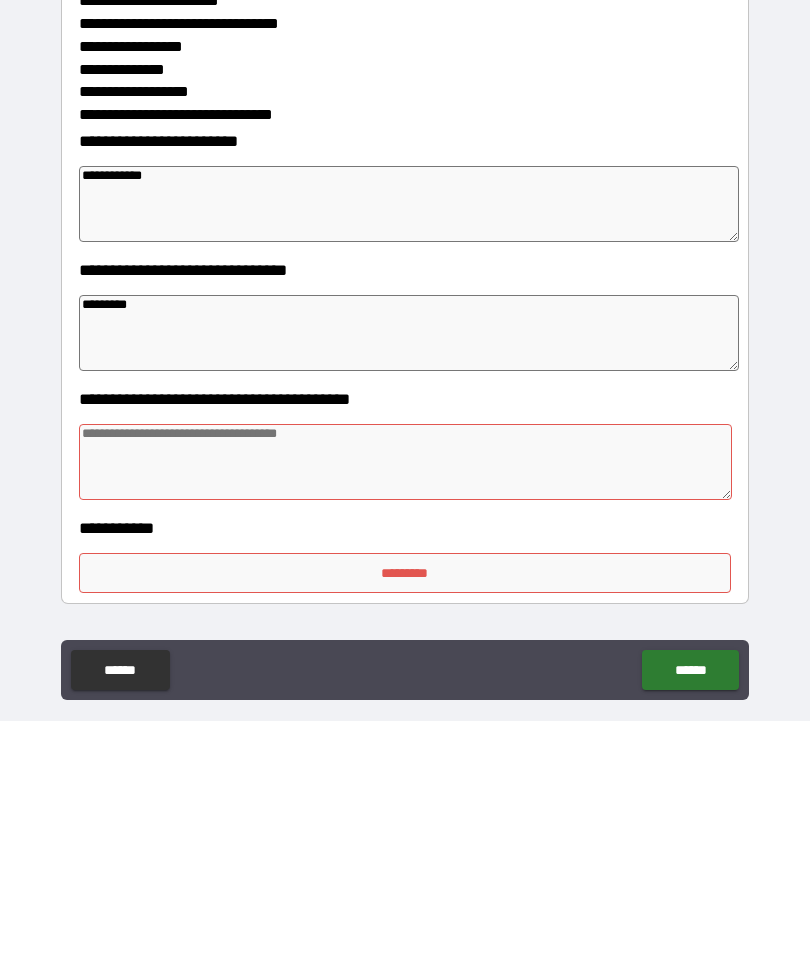 type on "*" 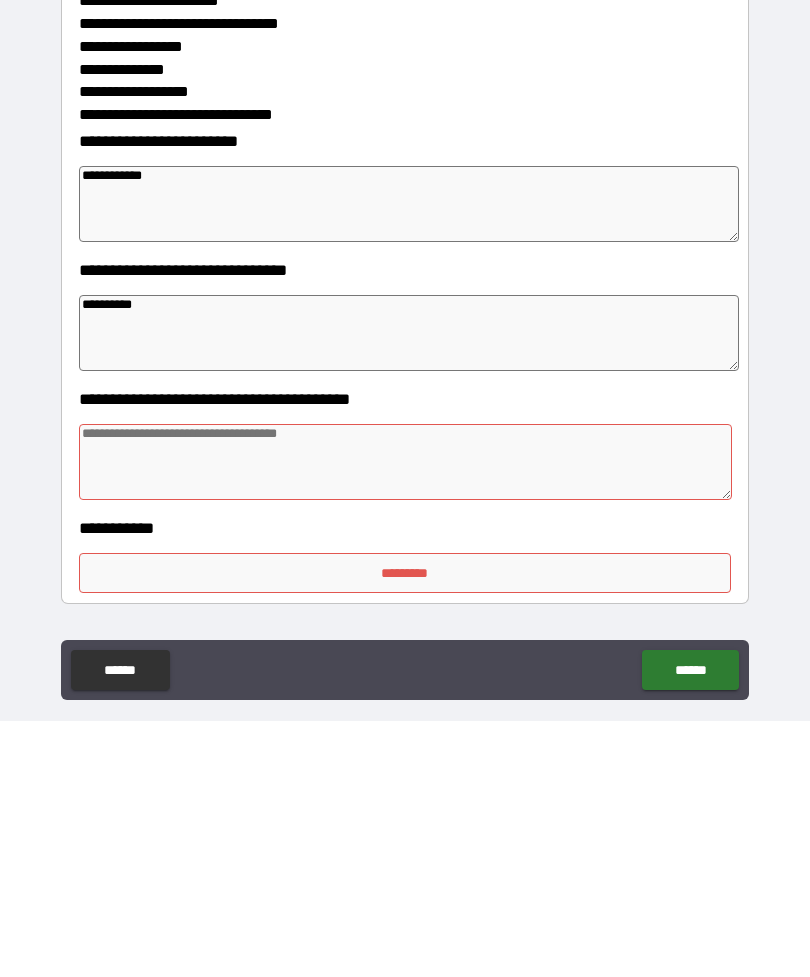 type on "*" 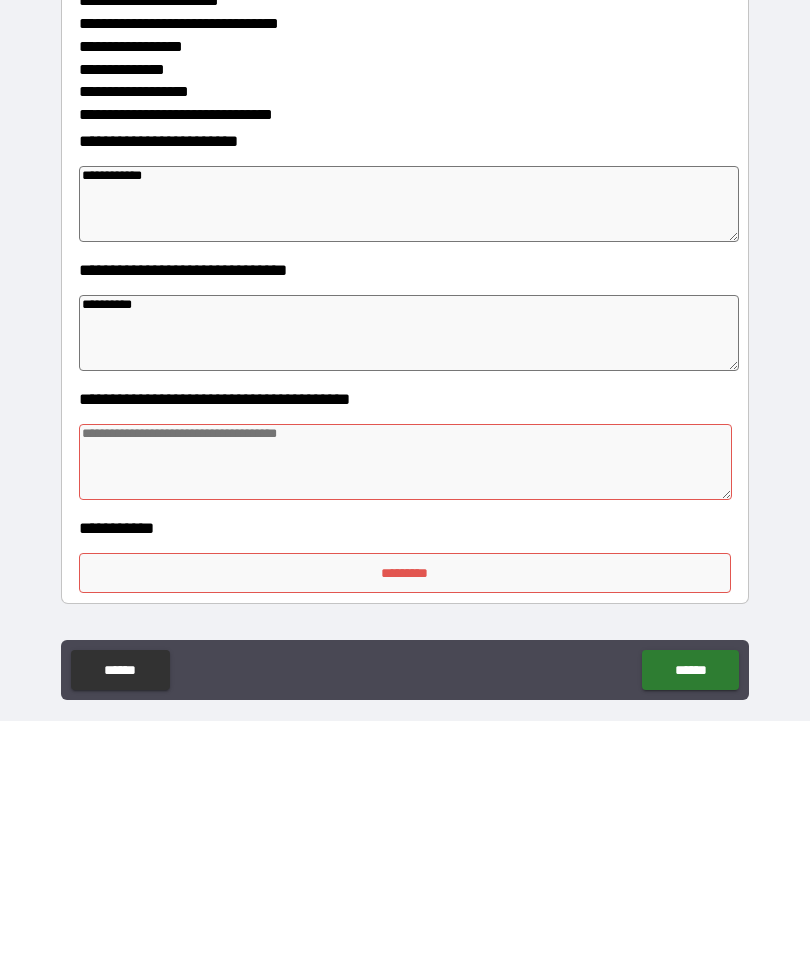 type on "*" 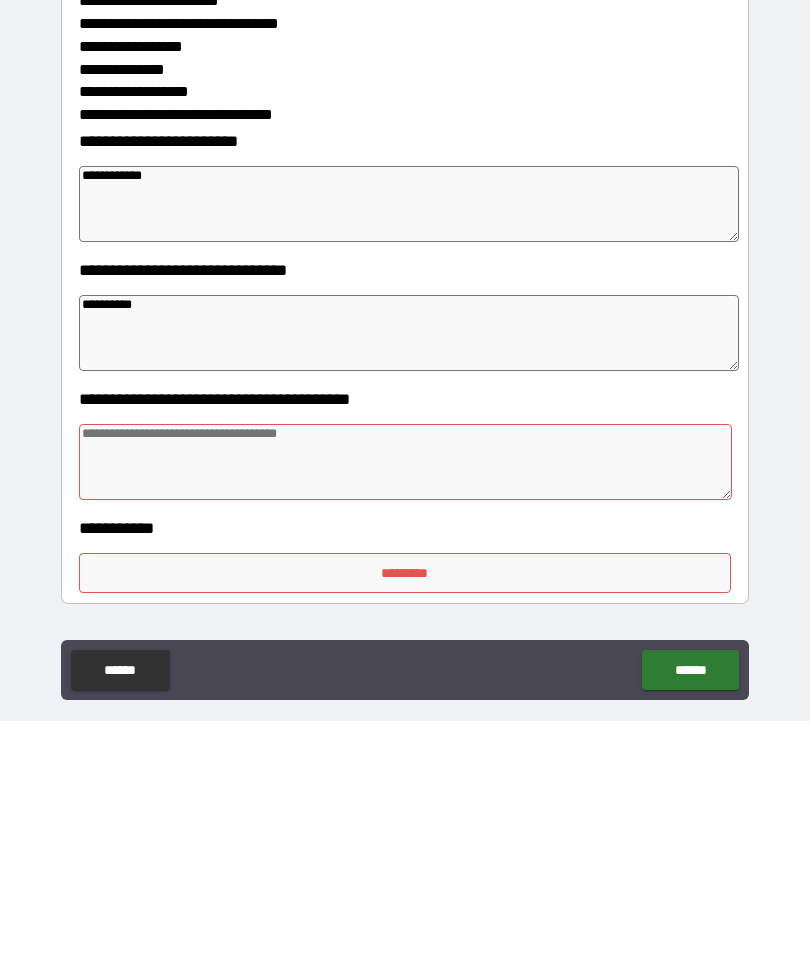 type on "*" 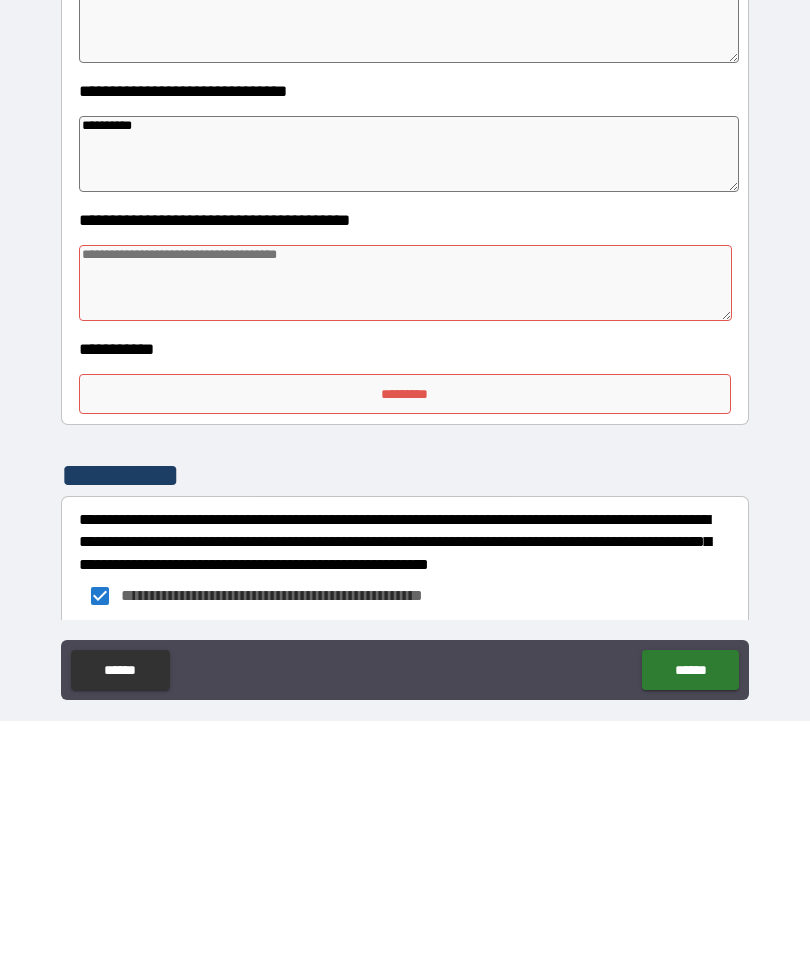 scroll, scrollTop: 392, scrollLeft: 0, axis: vertical 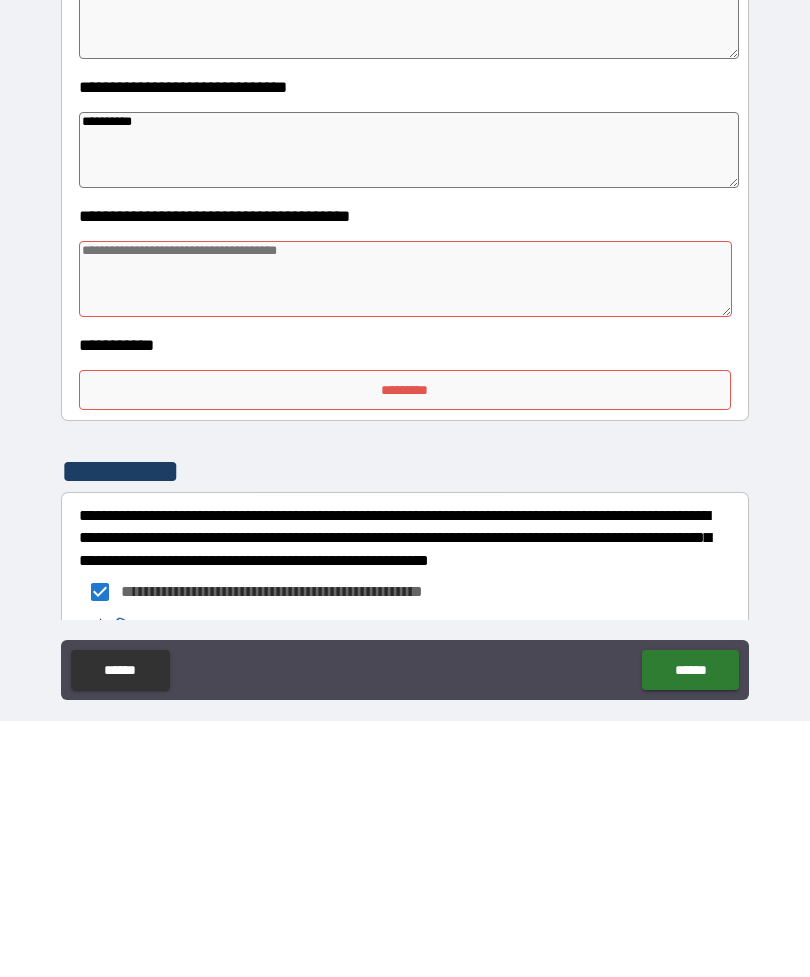 click on "*********" at bounding box center [405, 646] 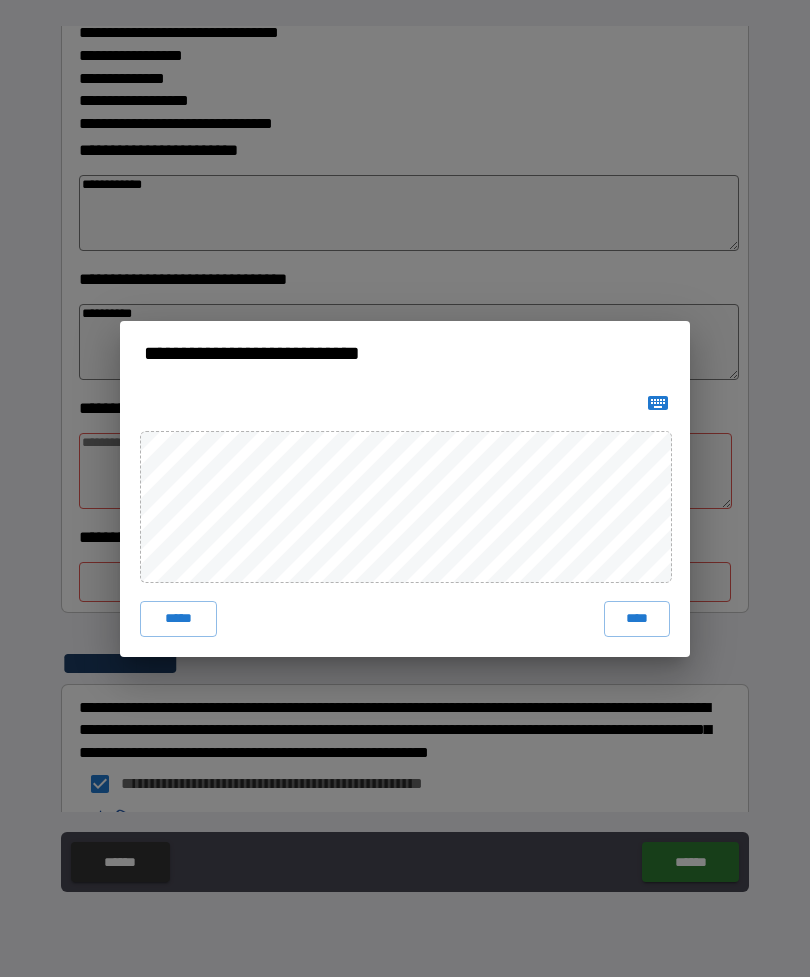 click on "****" at bounding box center [637, 619] 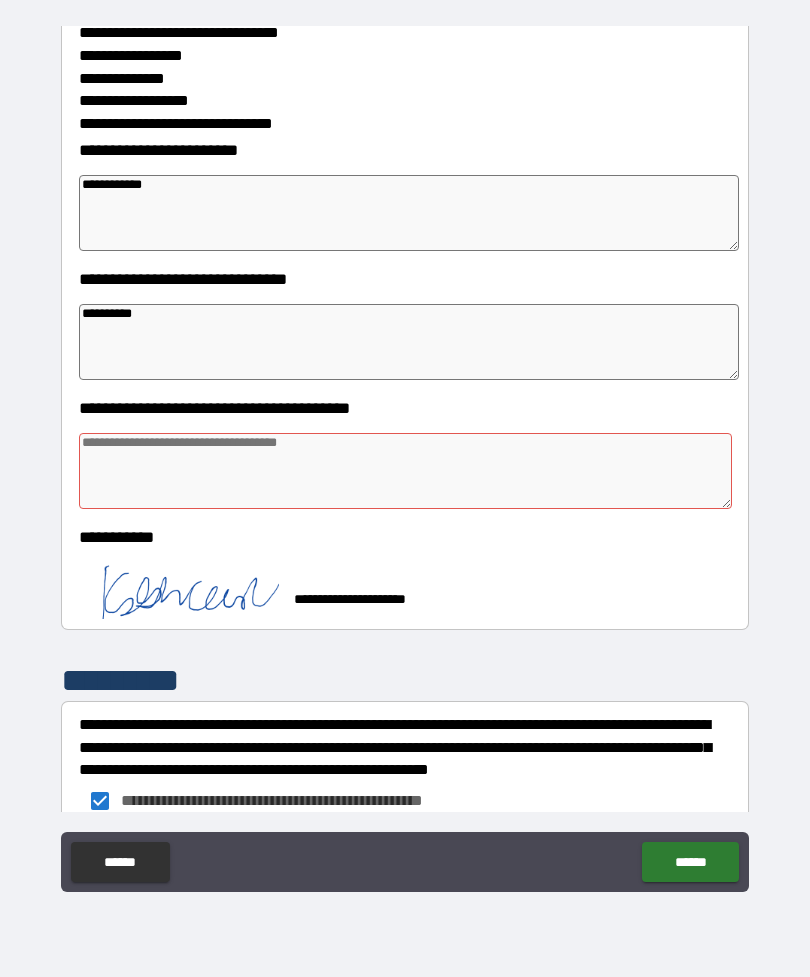 type on "*" 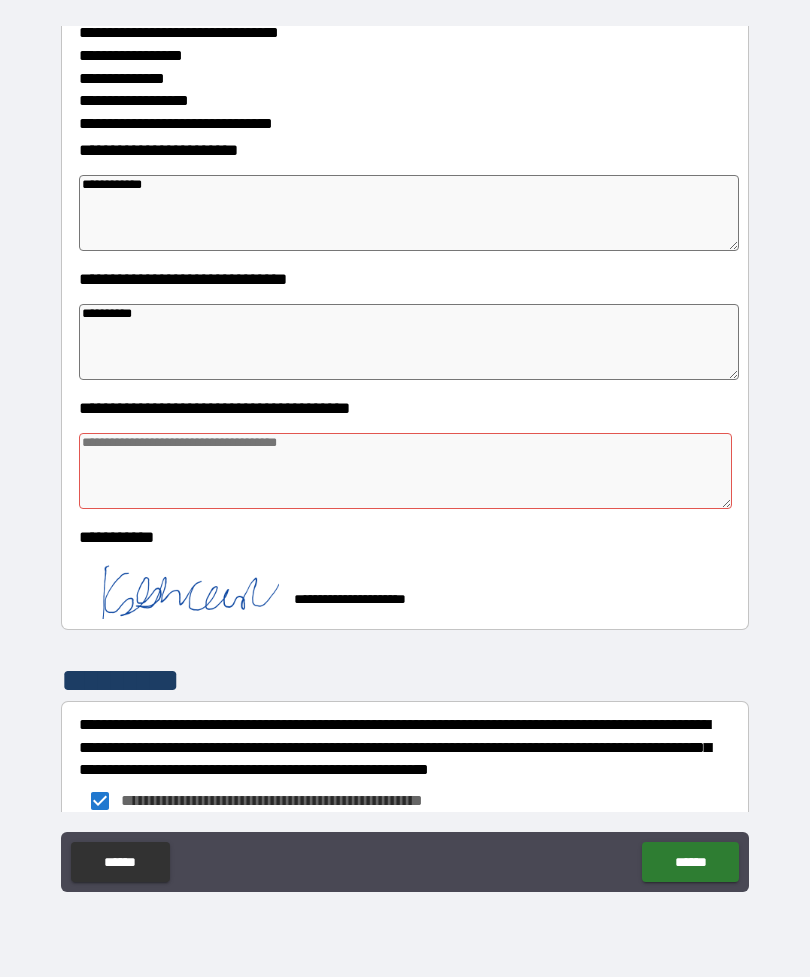 type on "*" 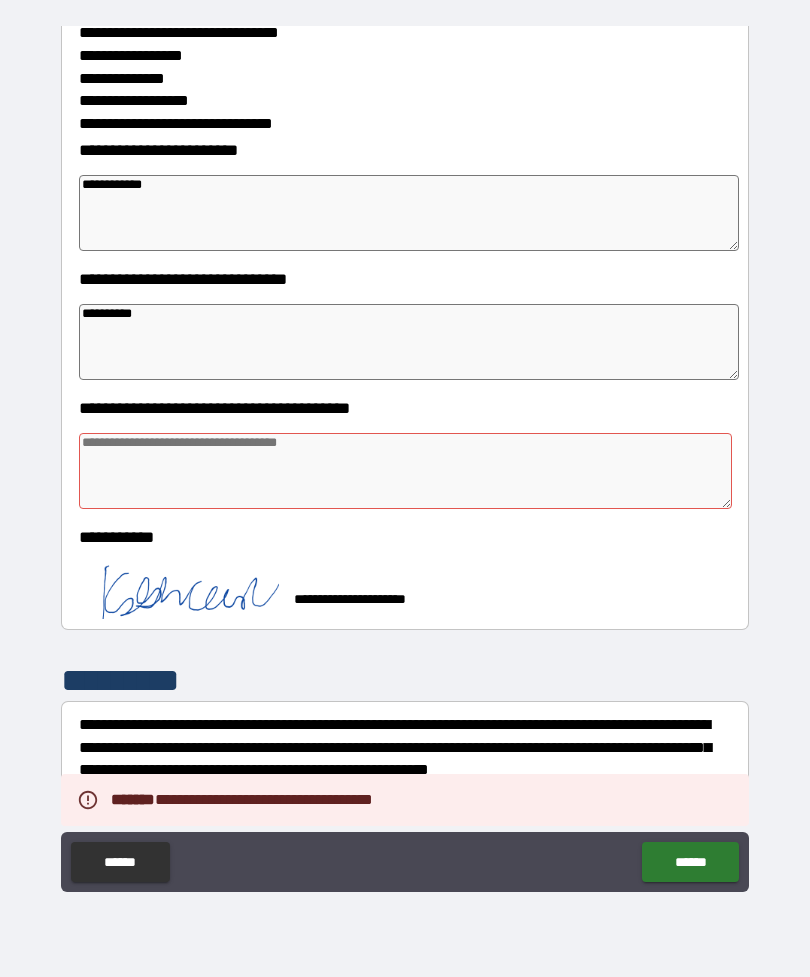 type on "*" 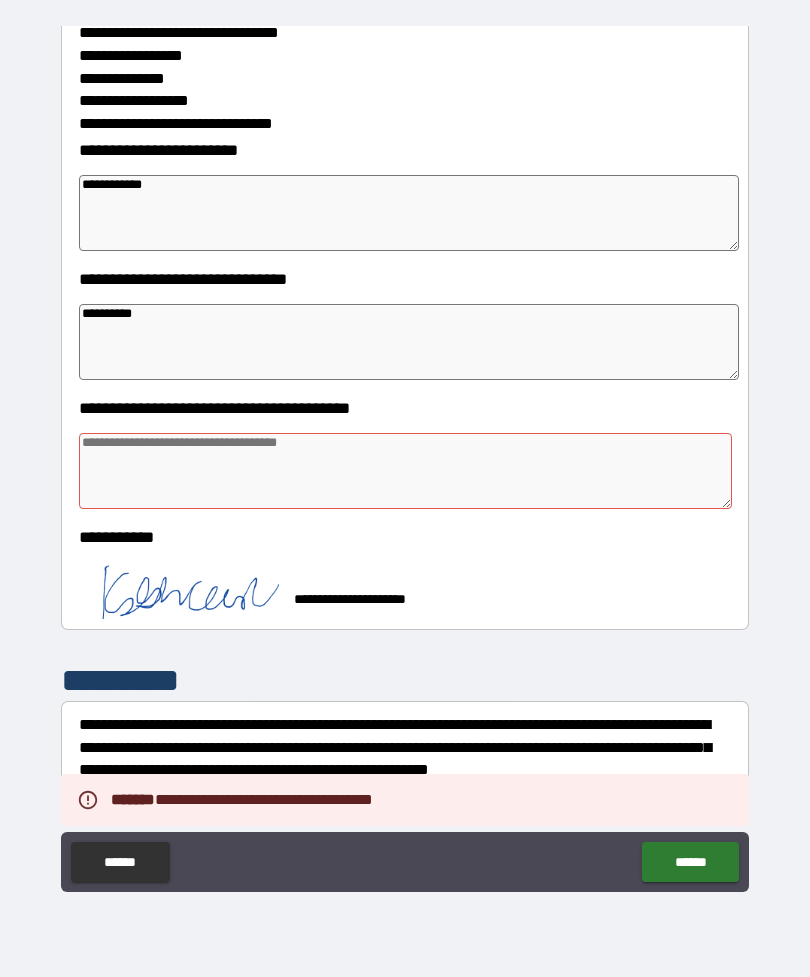 type on "*" 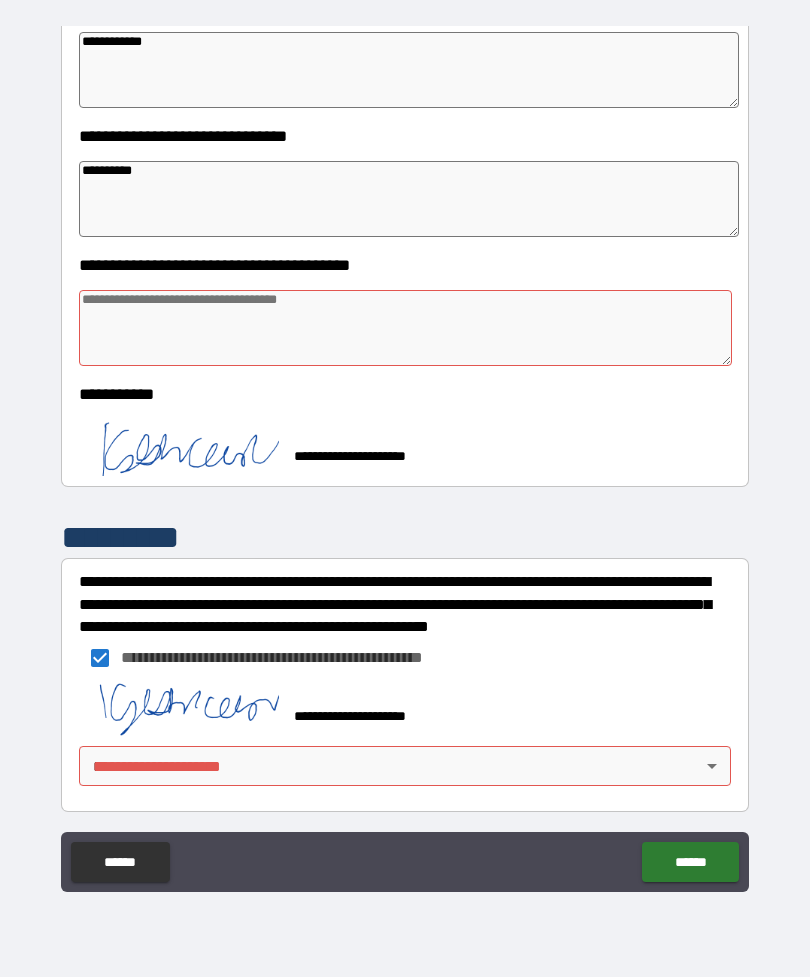 scroll, scrollTop: 534, scrollLeft: 0, axis: vertical 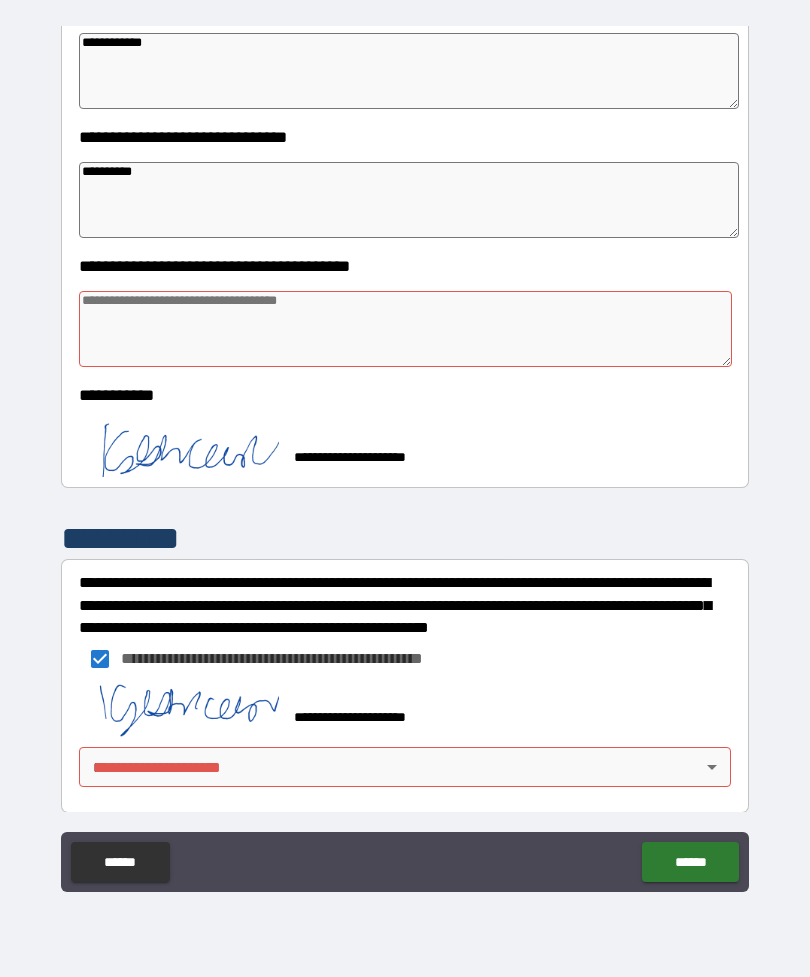 click on "**********" at bounding box center (405, 456) 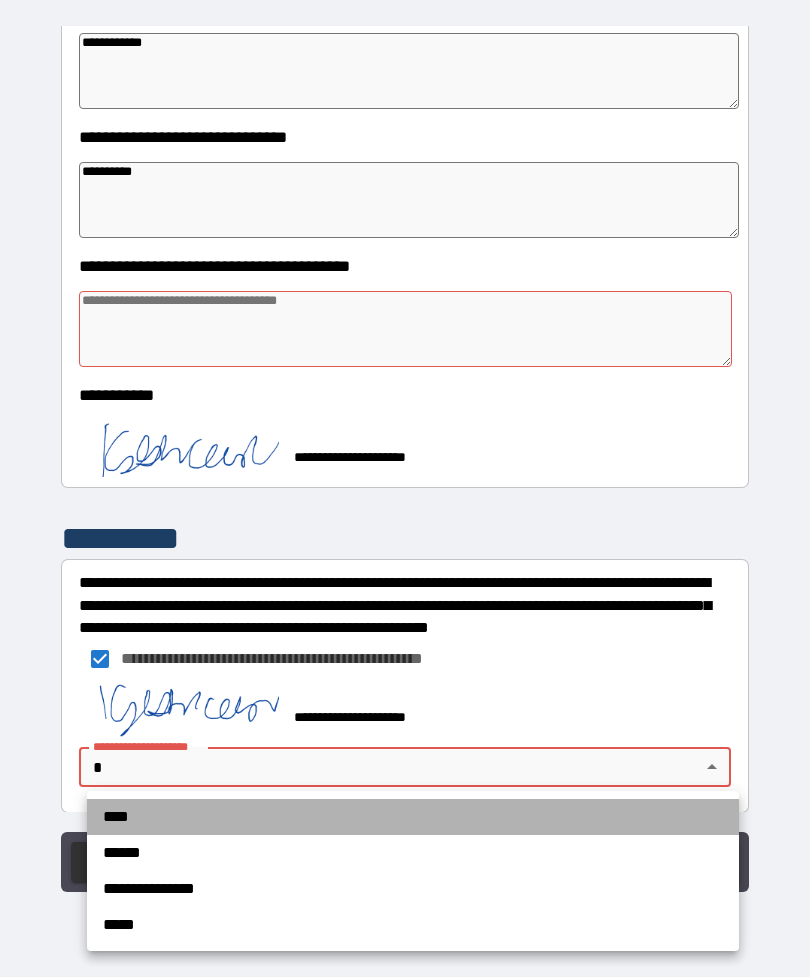 click on "****" at bounding box center (413, 817) 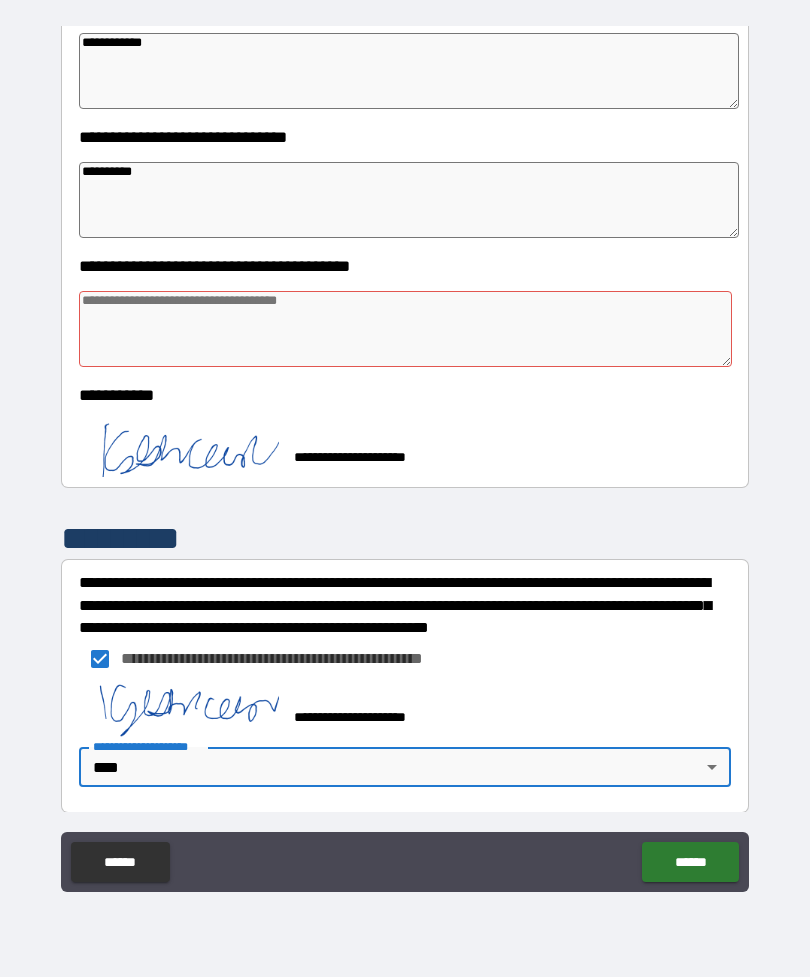 type on "*" 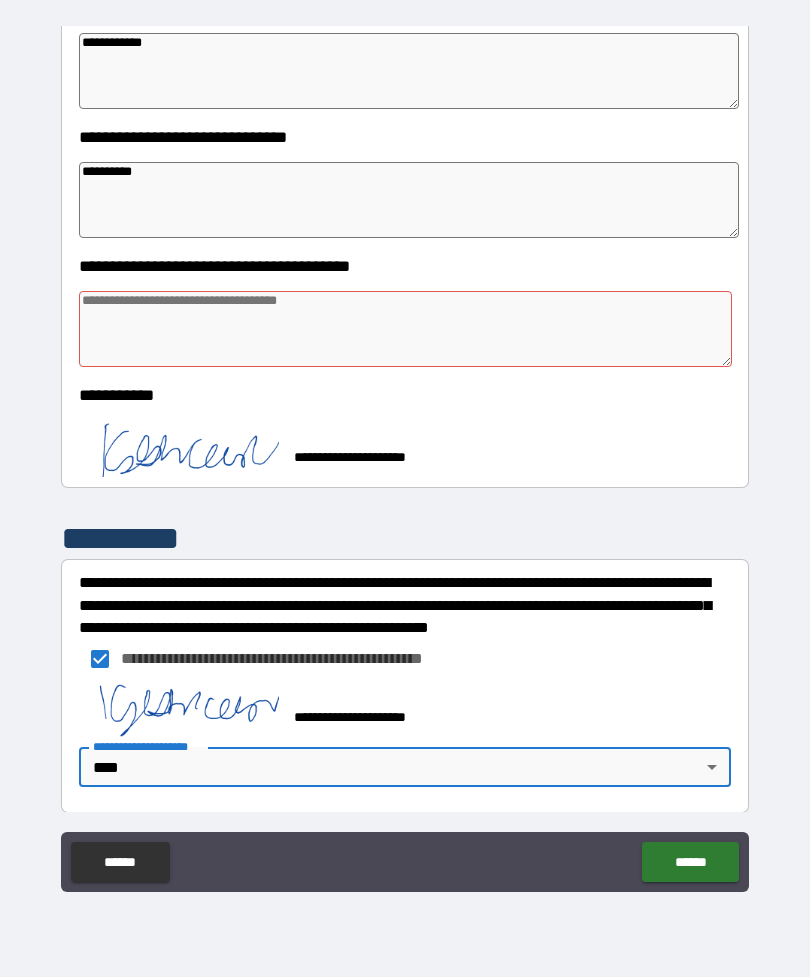 type on "*" 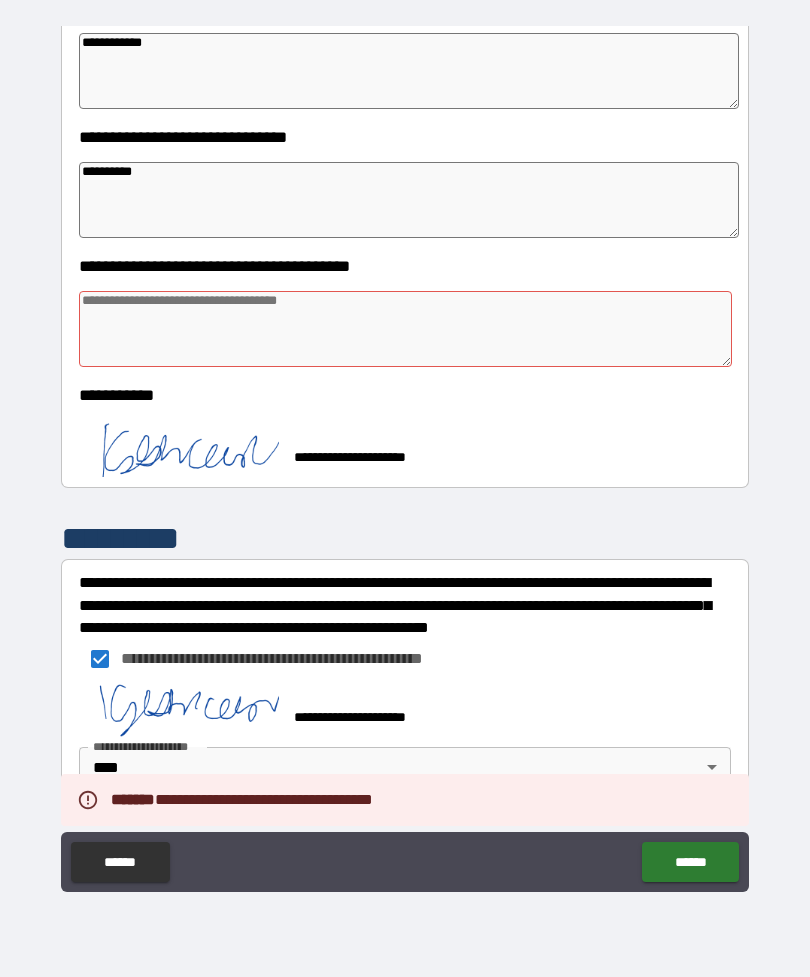 click on "******" at bounding box center (690, 862) 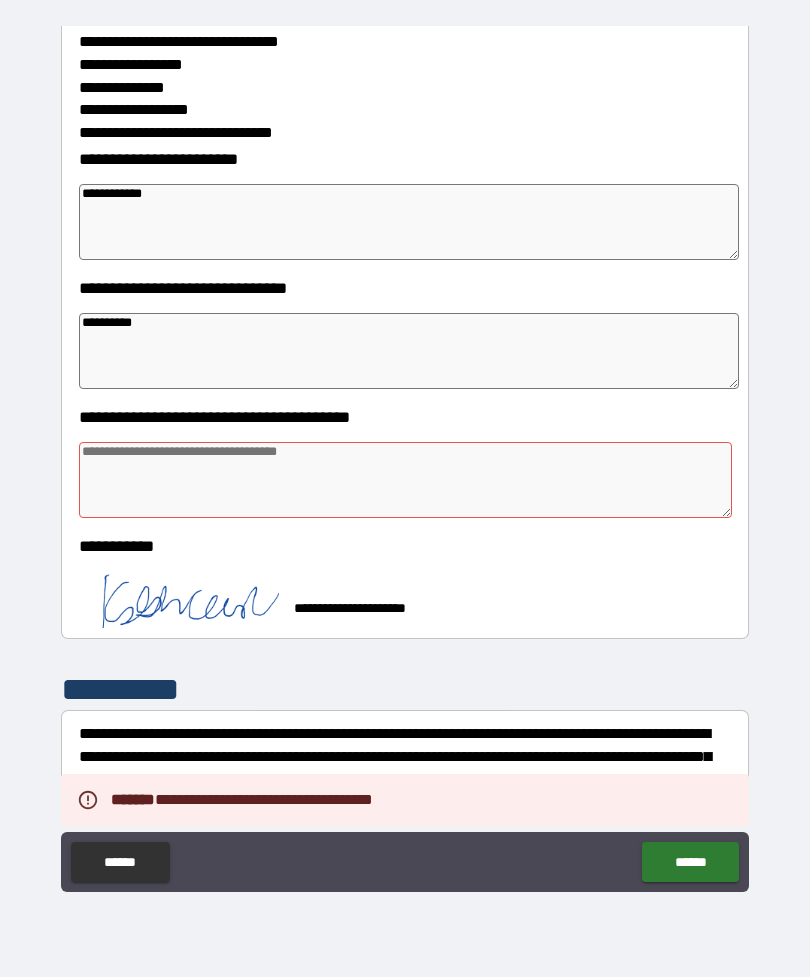 scroll, scrollTop: 385, scrollLeft: 0, axis: vertical 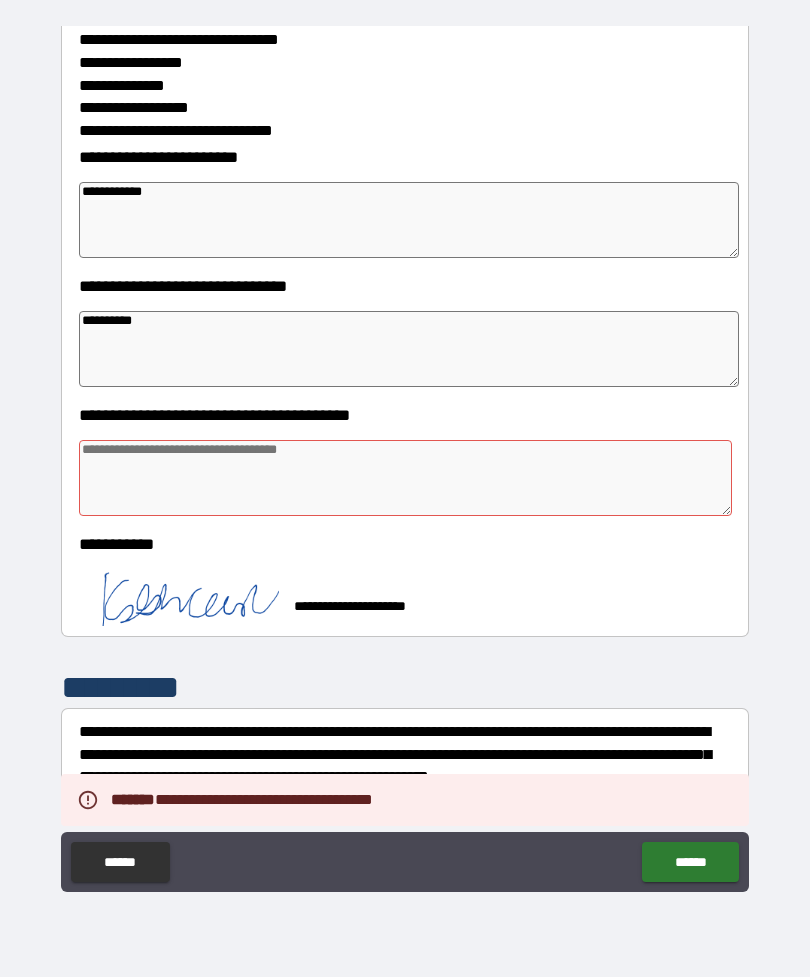 click at bounding box center [405, 478] 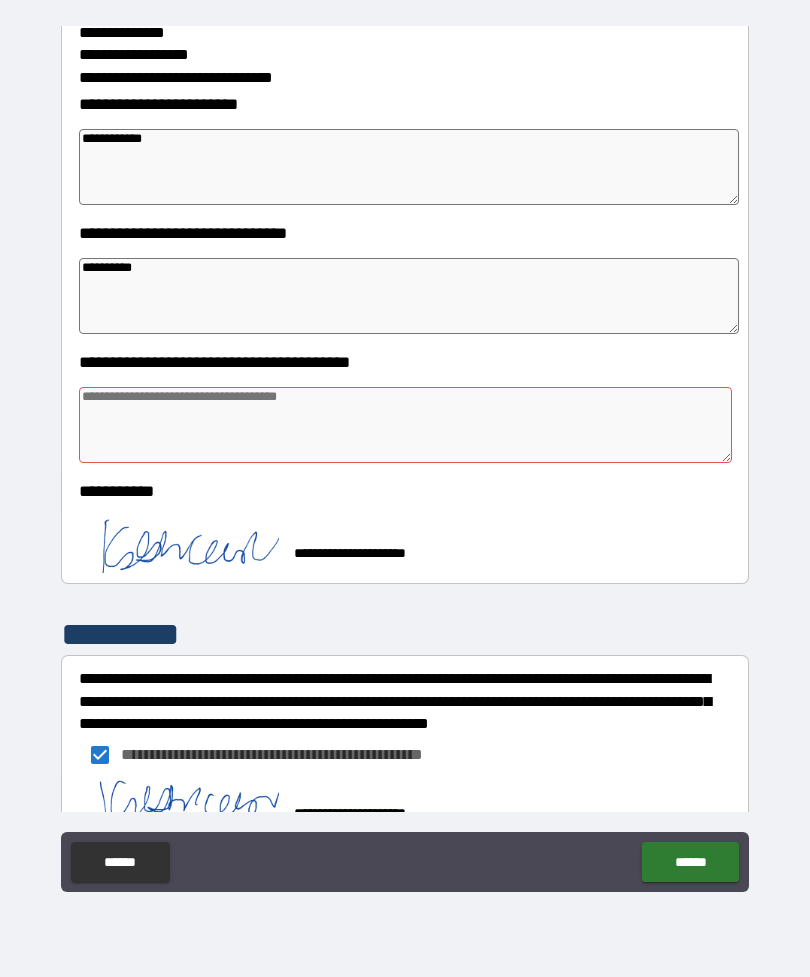 scroll, scrollTop: 439, scrollLeft: 0, axis: vertical 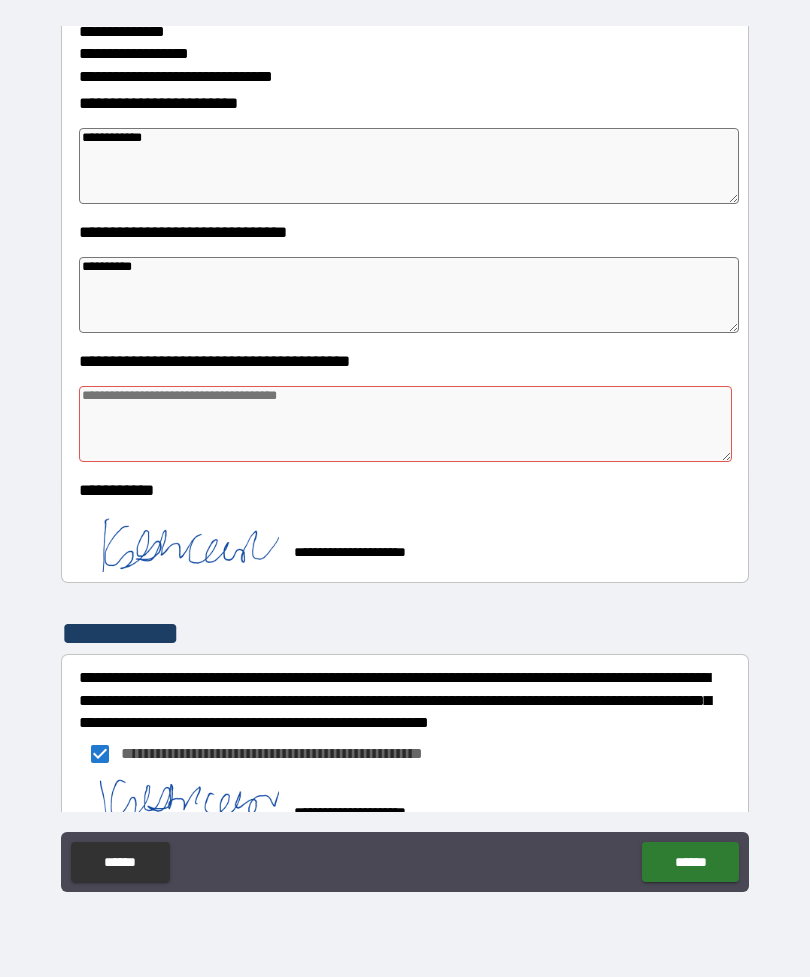 click at bounding box center [405, 424] 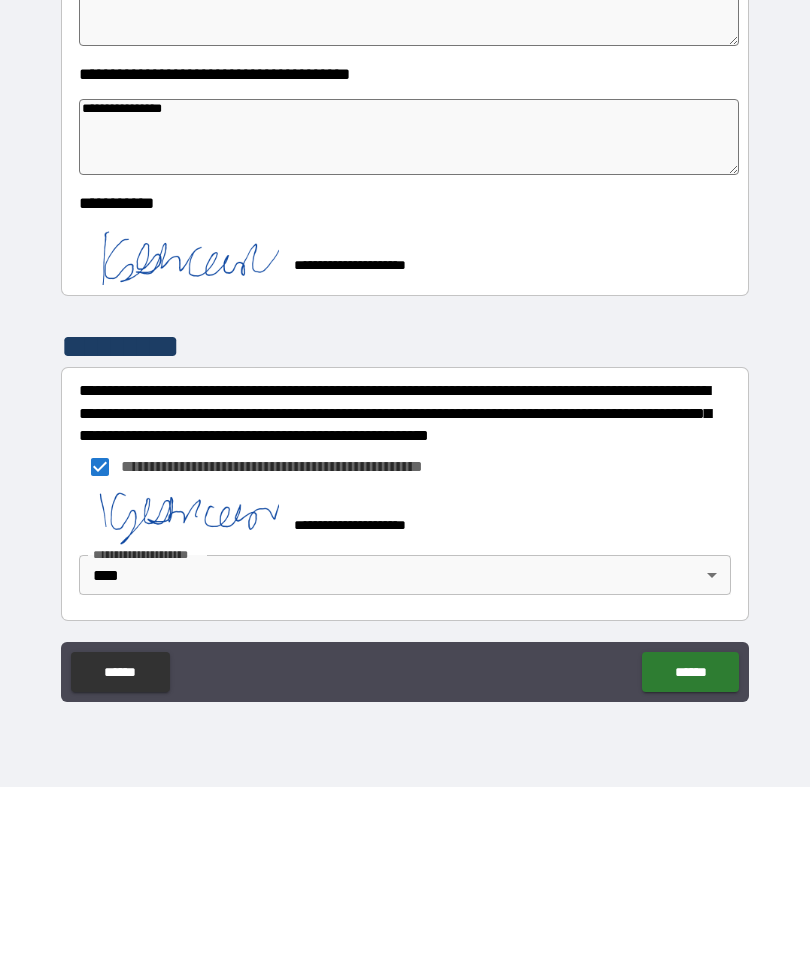 scroll, scrollTop: 534, scrollLeft: 0, axis: vertical 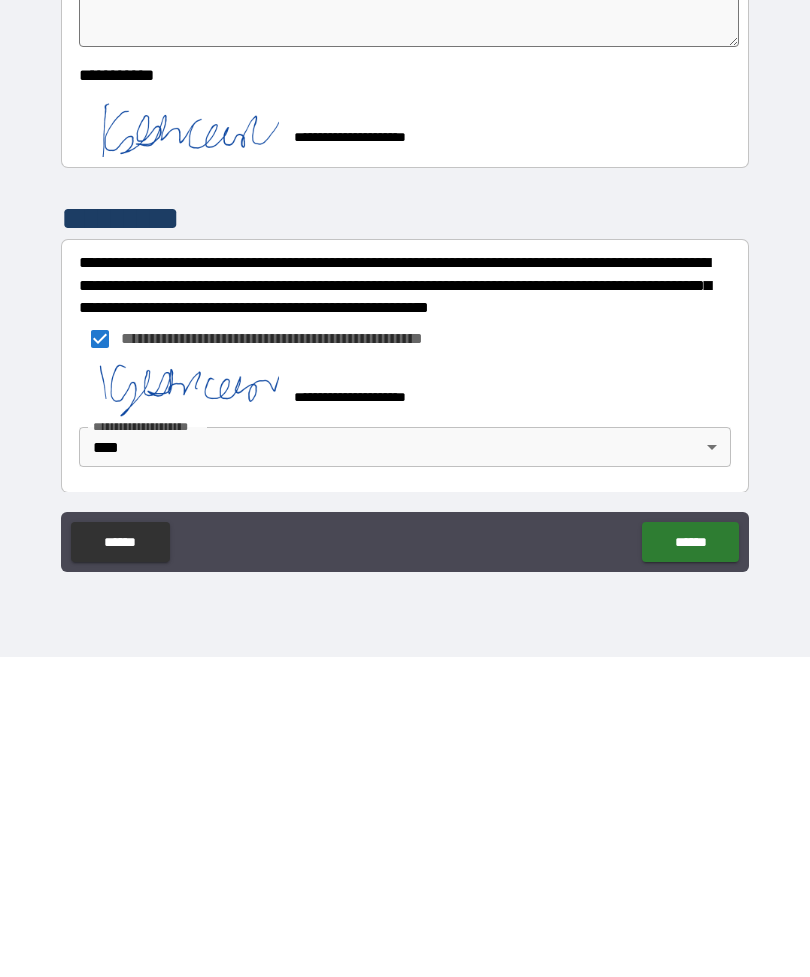 click on "******" at bounding box center (690, 862) 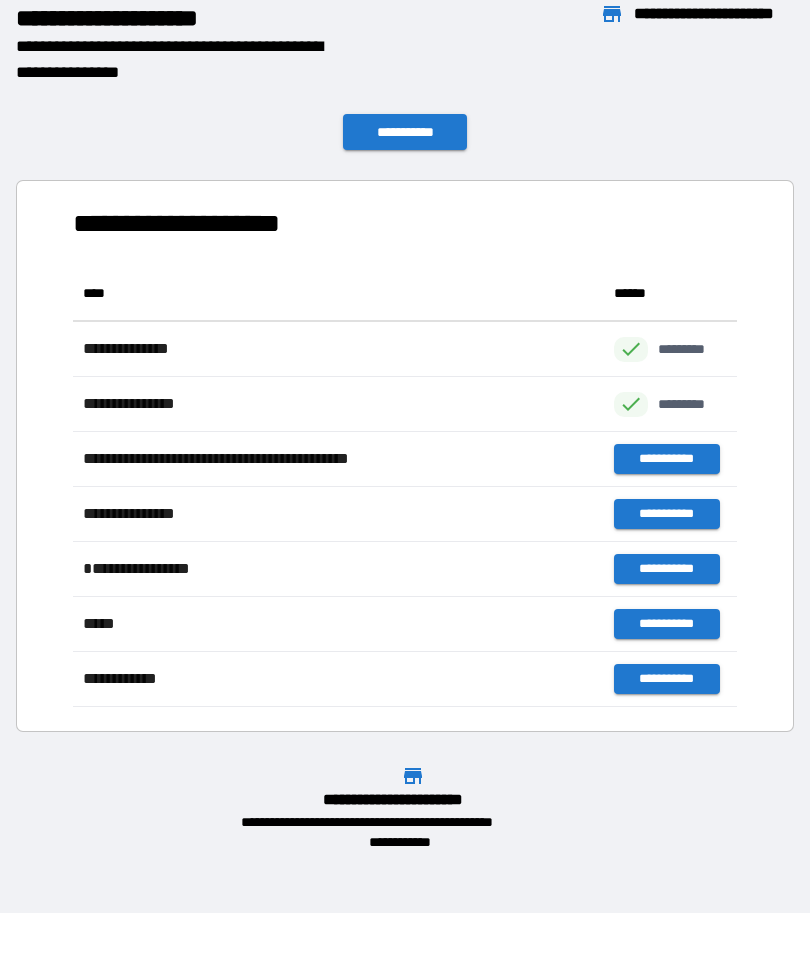 scroll, scrollTop: 1, scrollLeft: 1, axis: both 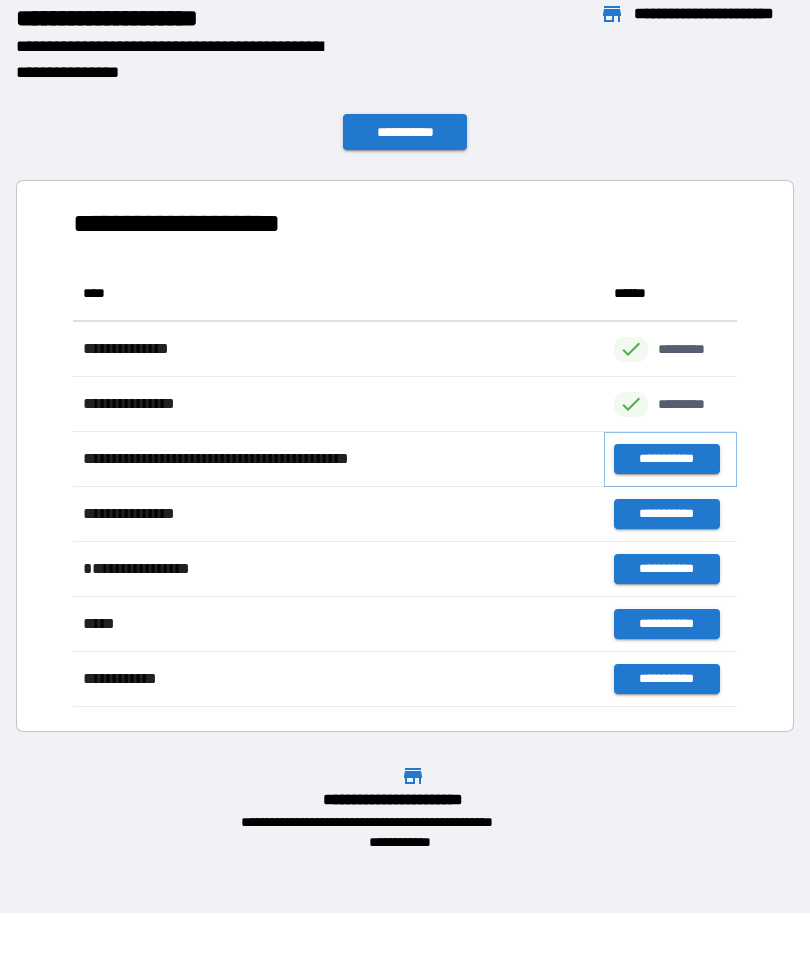 click on "**********" at bounding box center (666, 459) 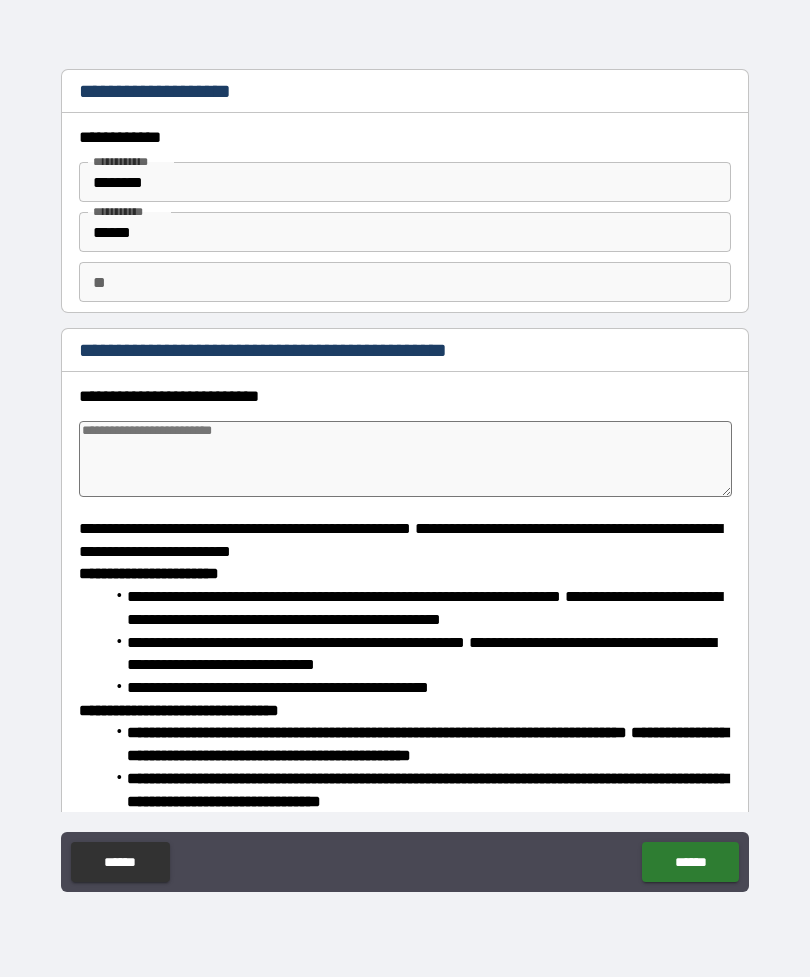 click at bounding box center (405, 459) 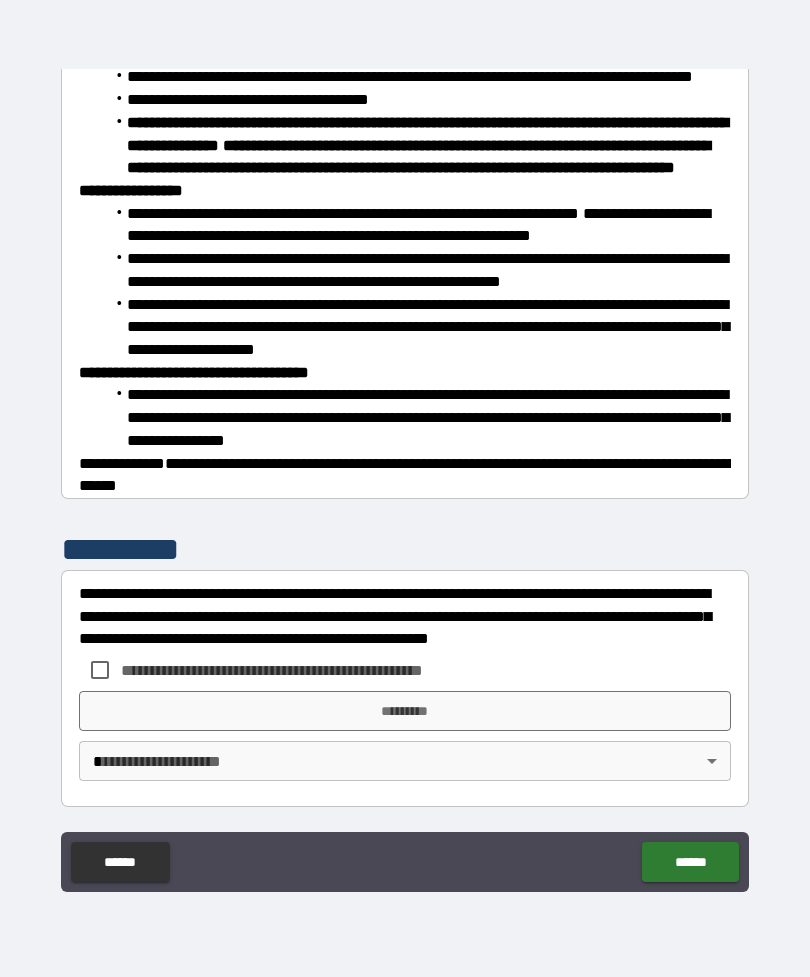 scroll, scrollTop: 1604, scrollLeft: 0, axis: vertical 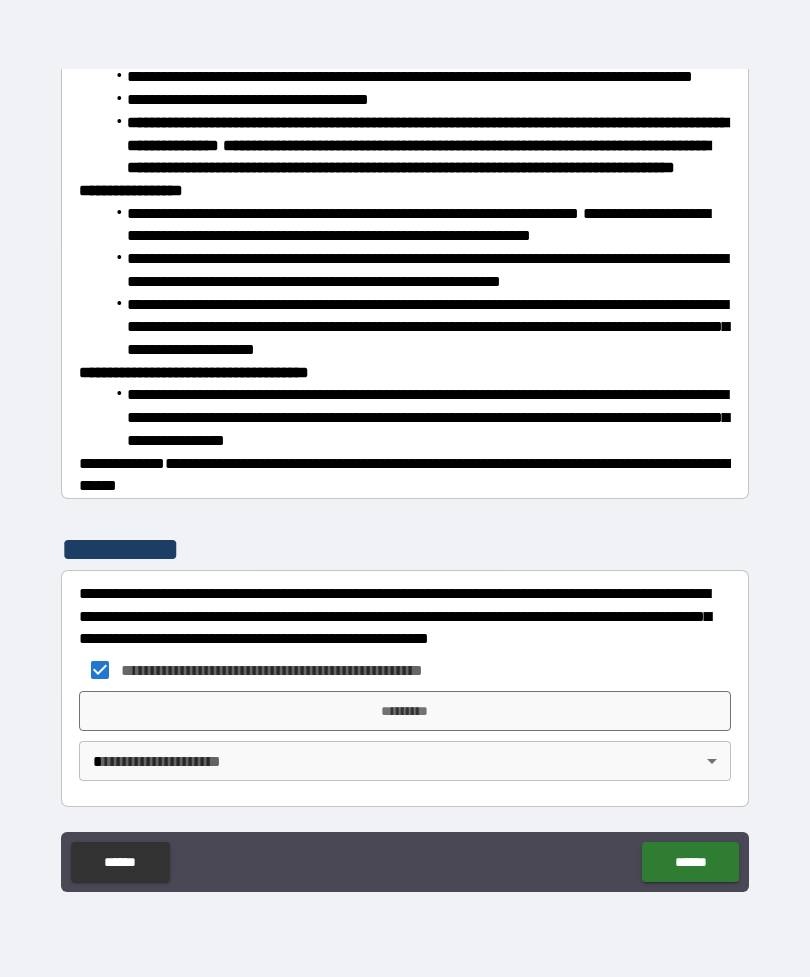 click on "**********" at bounding box center (405, 456) 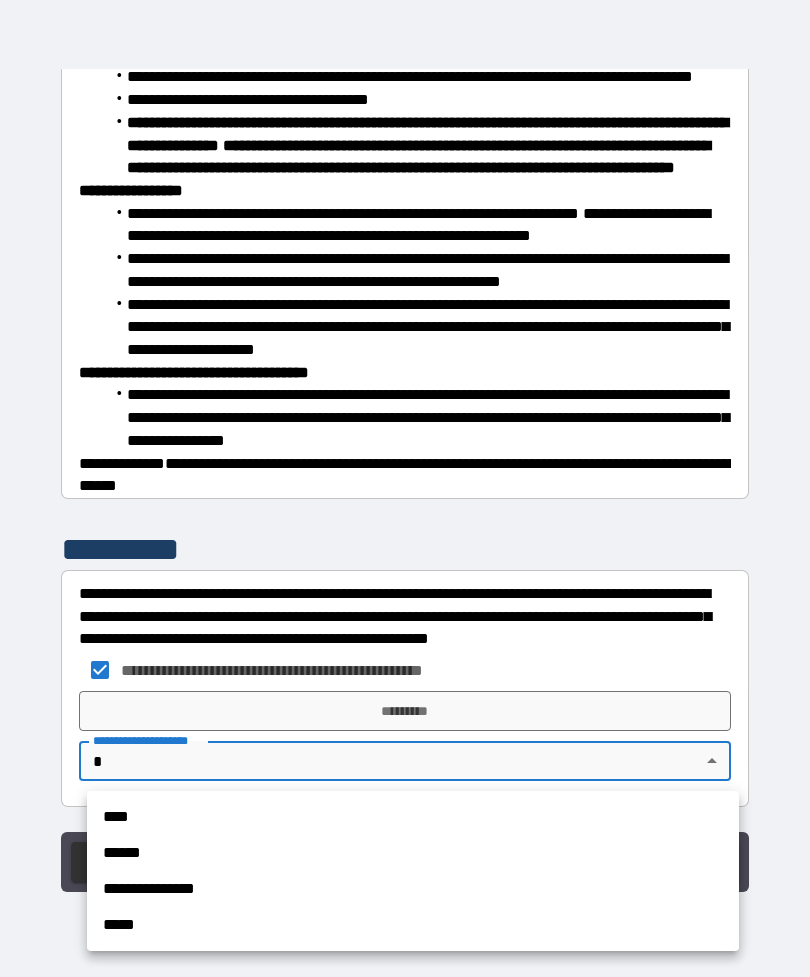 click on "****" at bounding box center (413, 817) 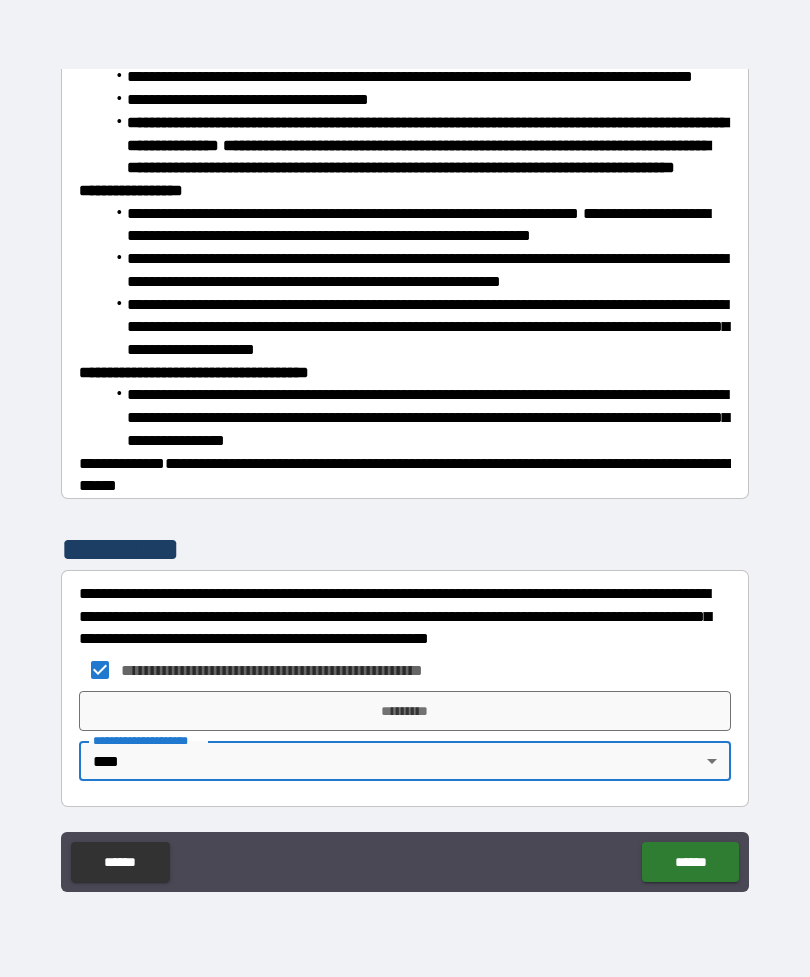 click on "*********" at bounding box center (405, 711) 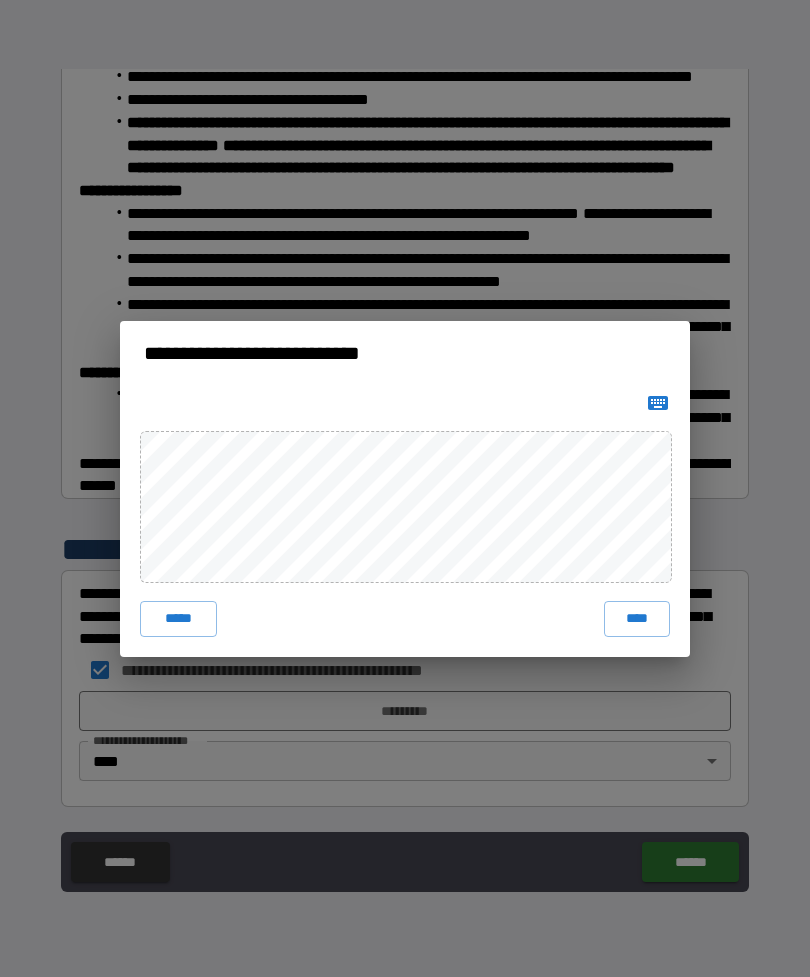 click on "****" at bounding box center (637, 619) 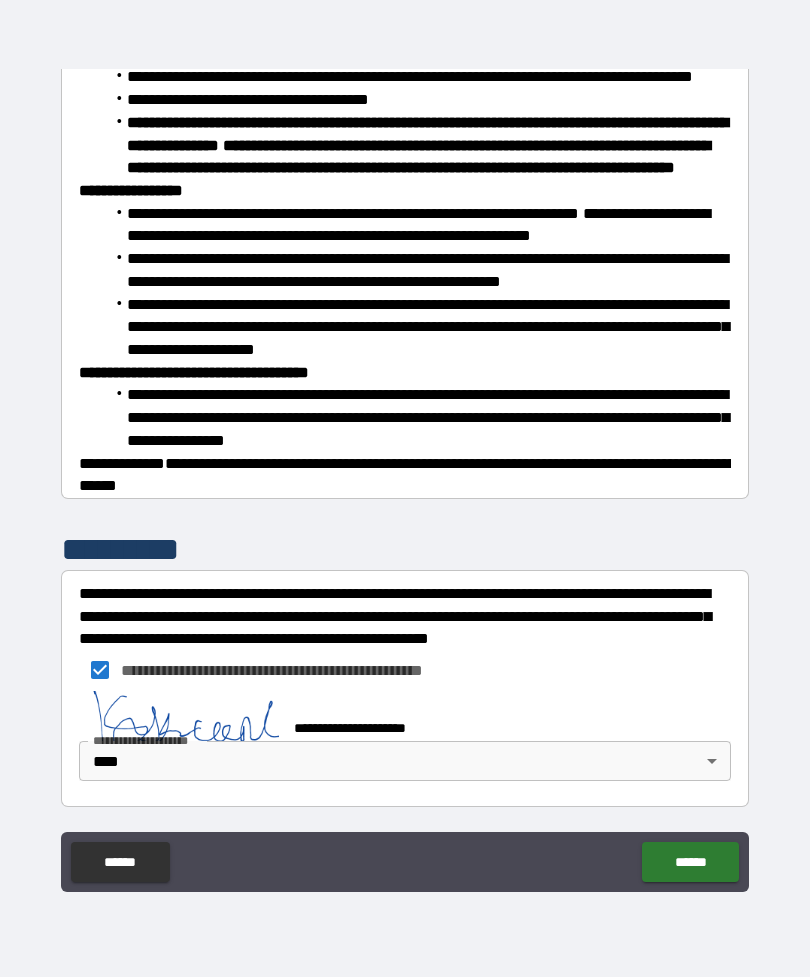 scroll, scrollTop: 1594, scrollLeft: 0, axis: vertical 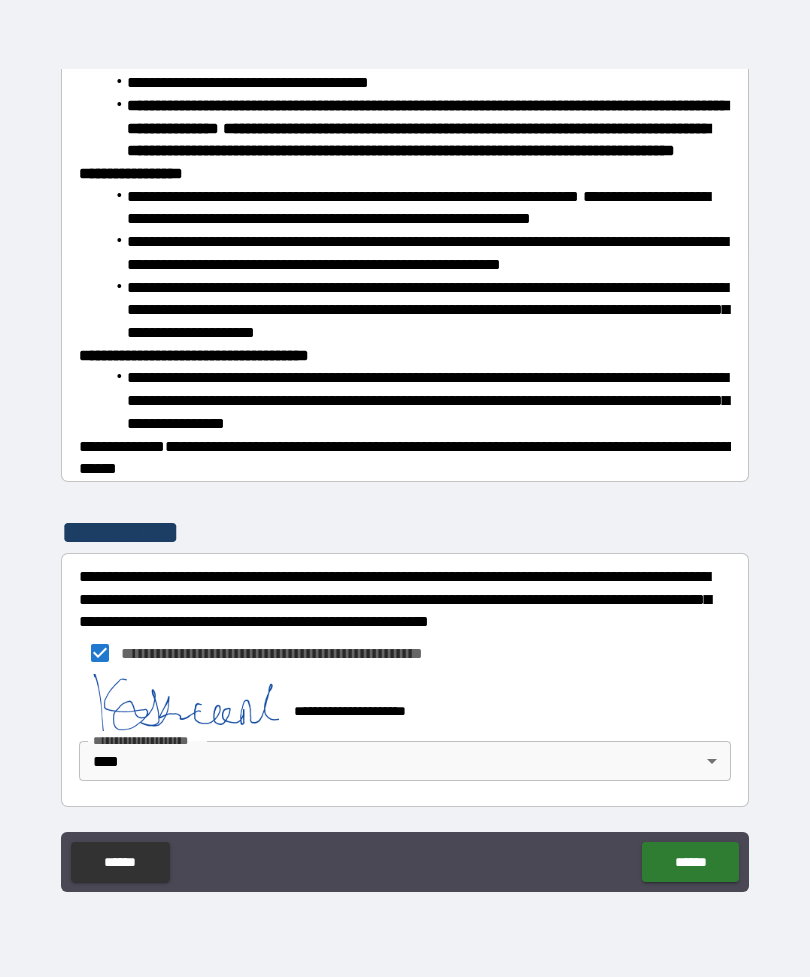 click on "******" at bounding box center (690, 862) 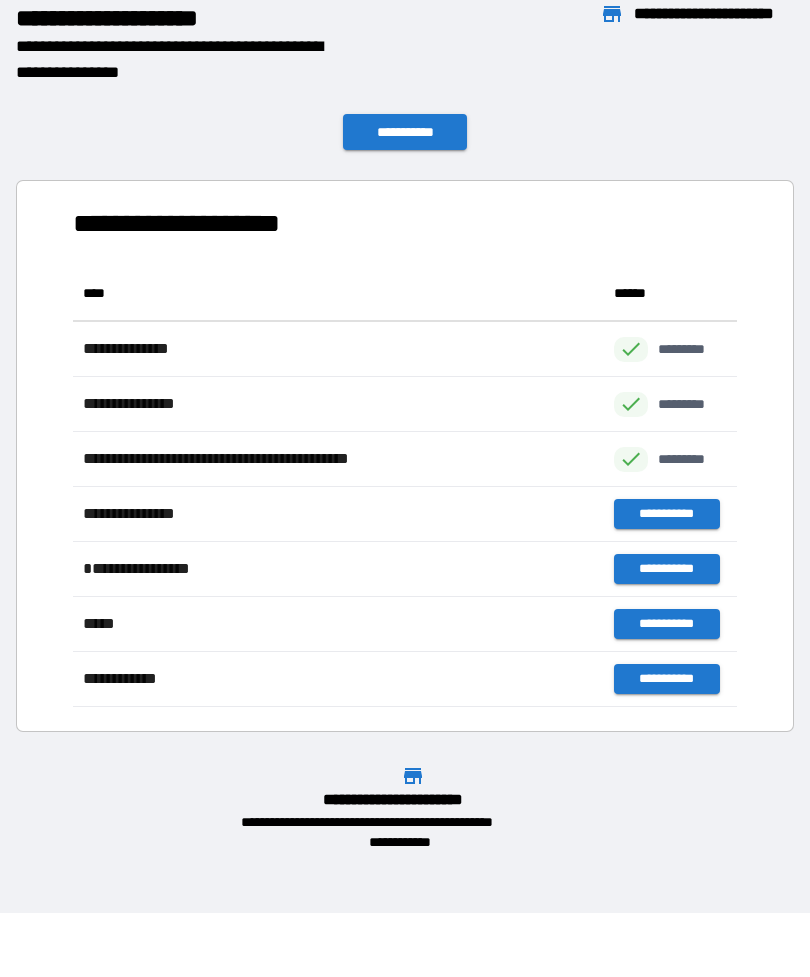 scroll, scrollTop: 441, scrollLeft: 664, axis: both 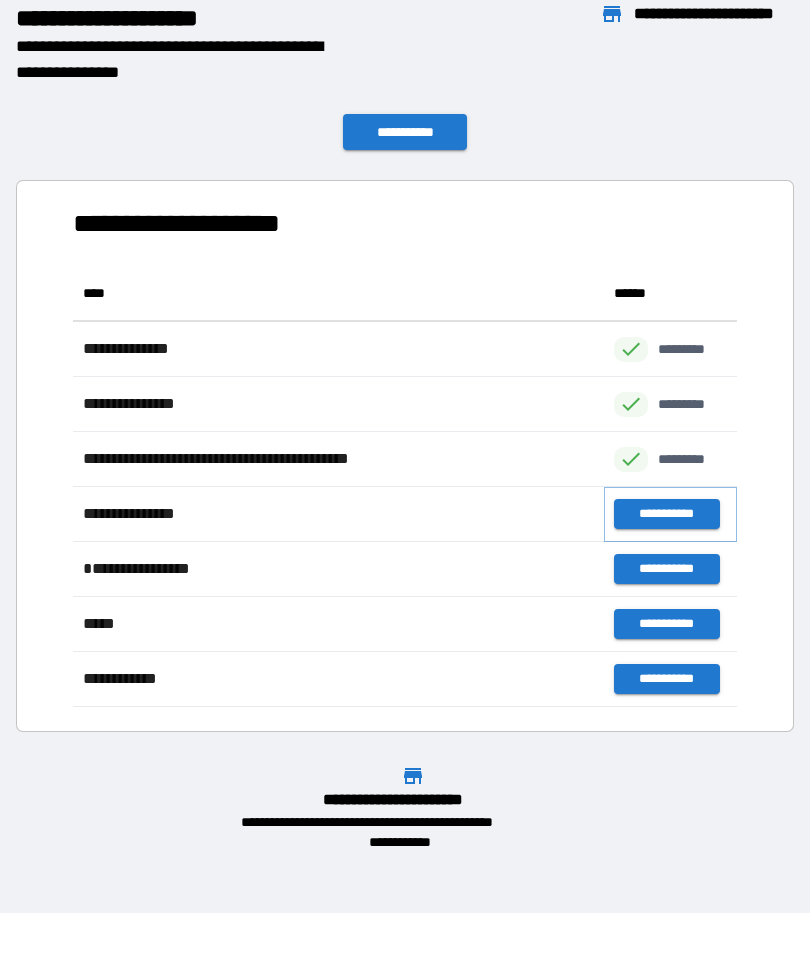click on "**********" at bounding box center [666, 514] 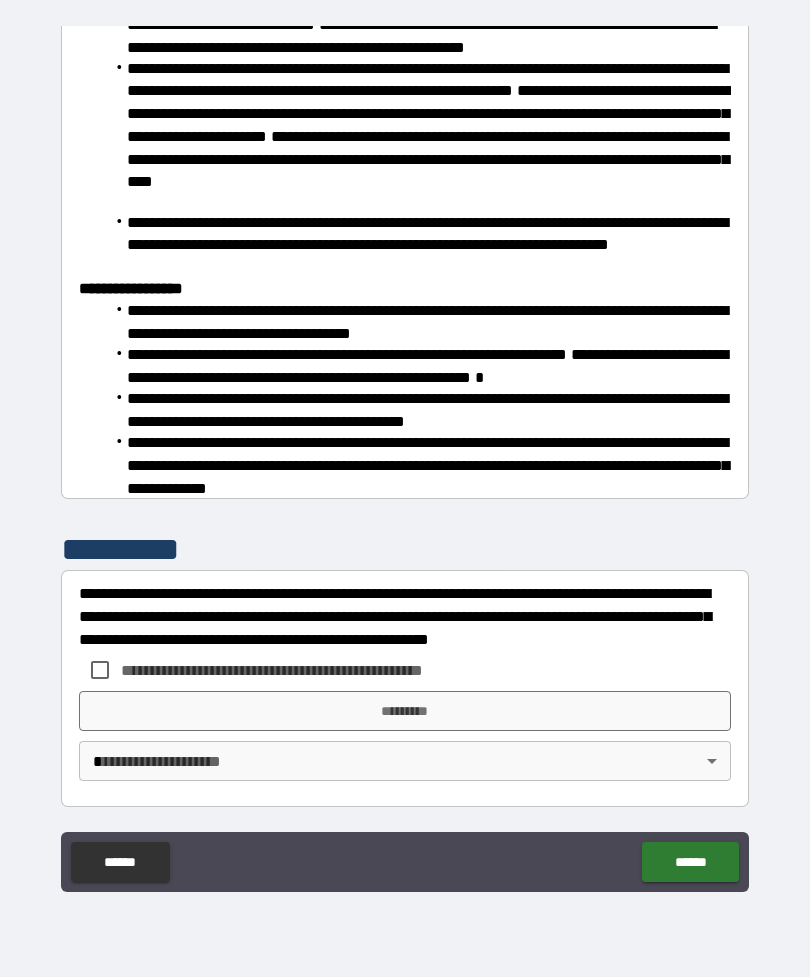 scroll, scrollTop: 464, scrollLeft: 0, axis: vertical 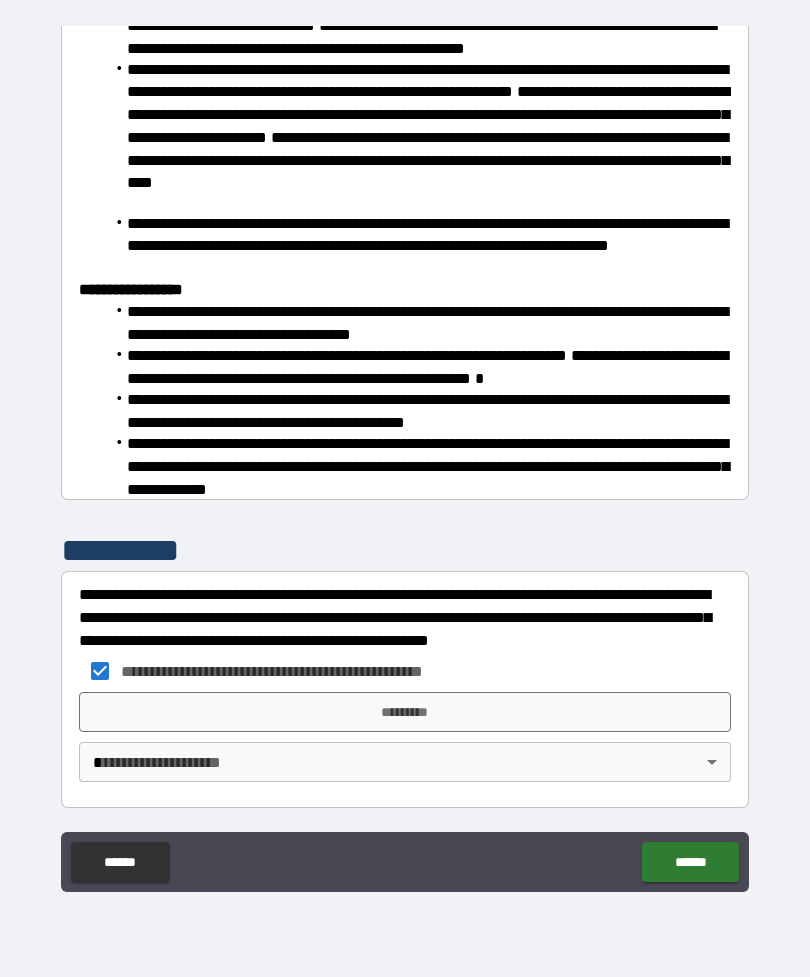 click on "*********" at bounding box center (405, 712) 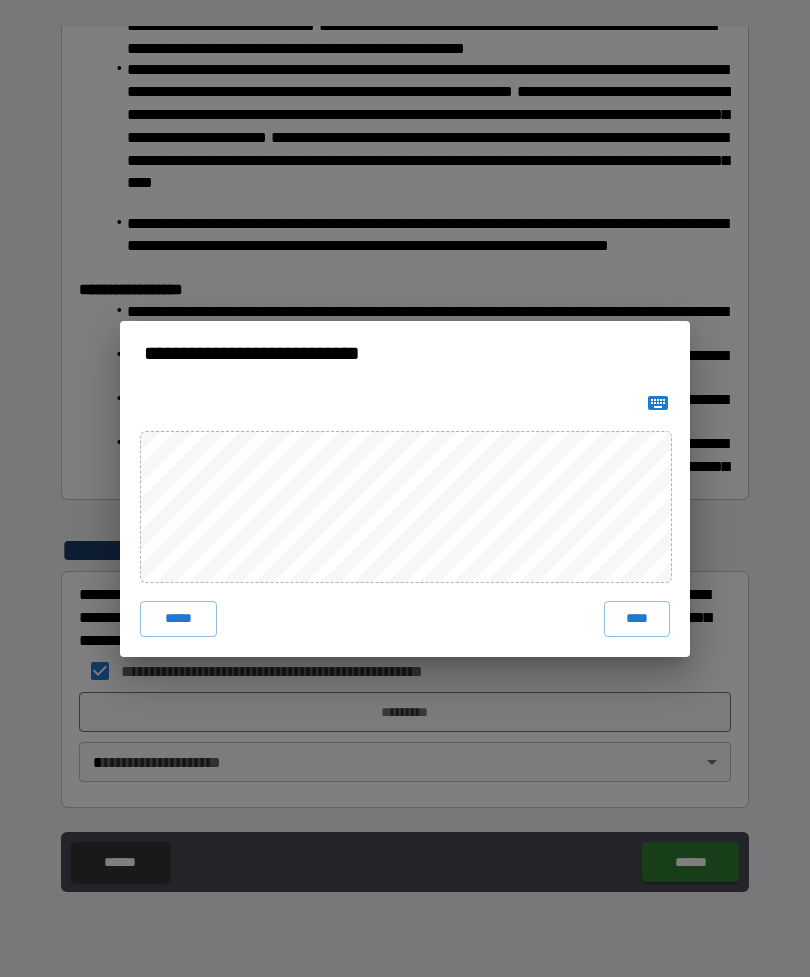 click on "****" at bounding box center (637, 619) 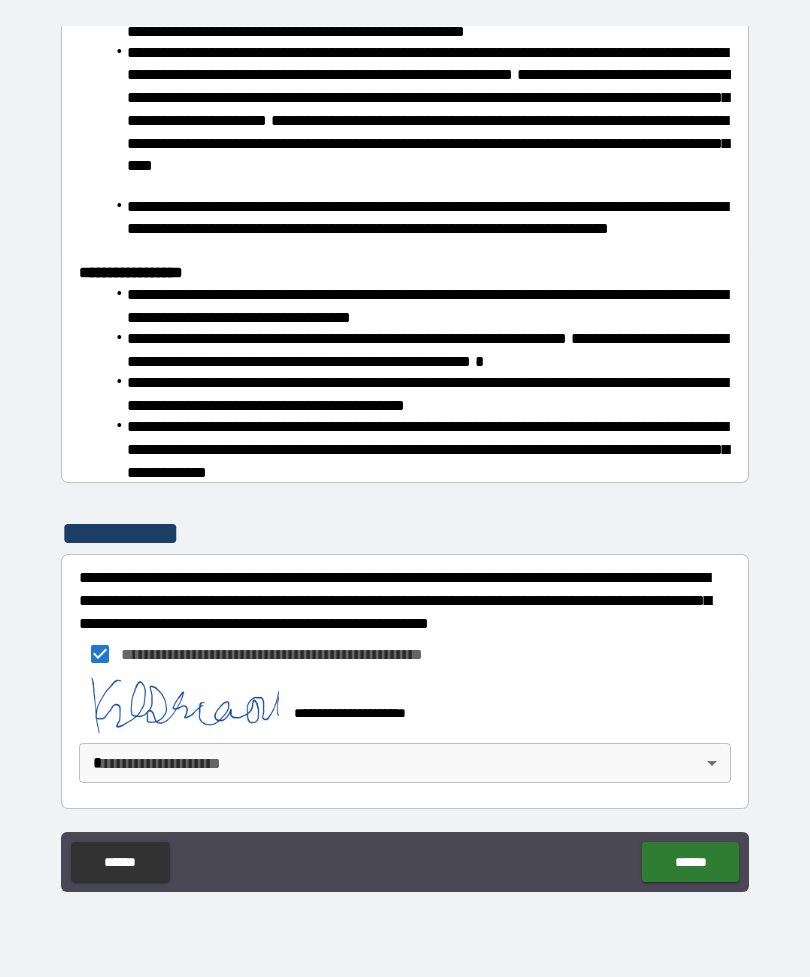 scroll, scrollTop: 481, scrollLeft: 0, axis: vertical 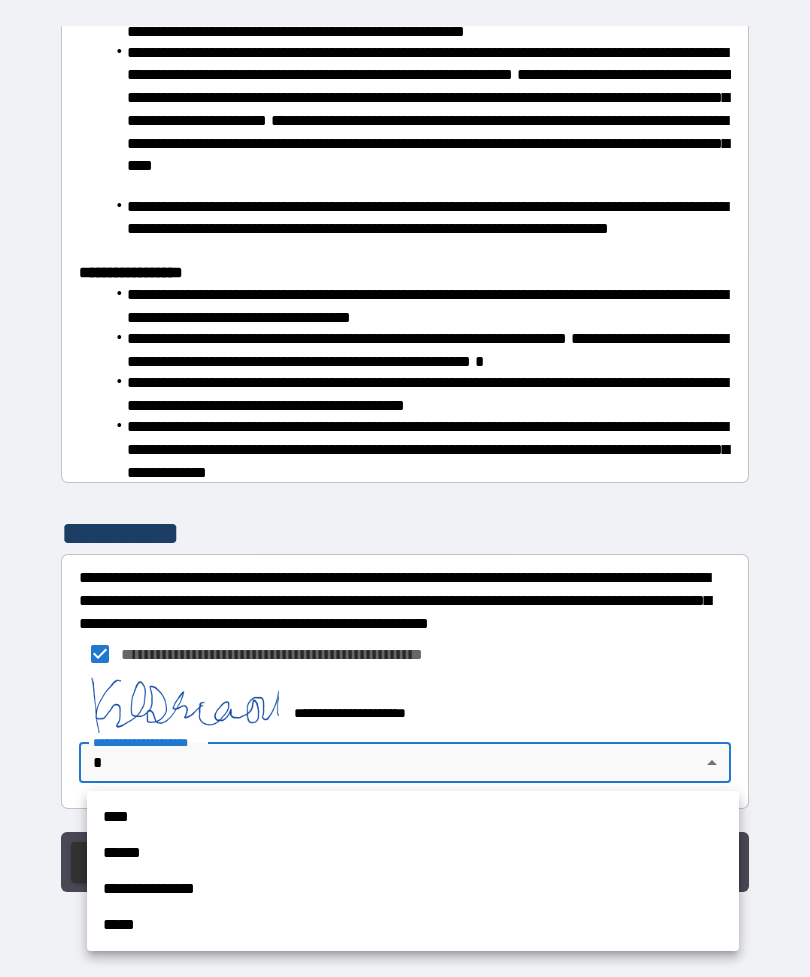 click on "****" at bounding box center [413, 817] 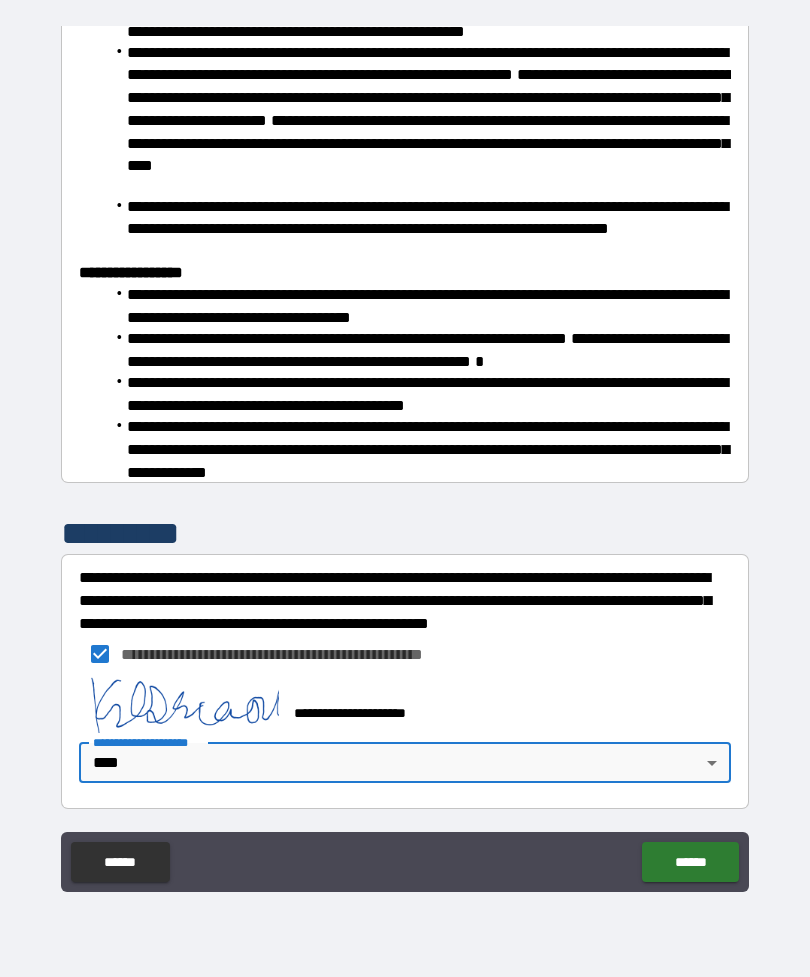 click on "******" at bounding box center [690, 862] 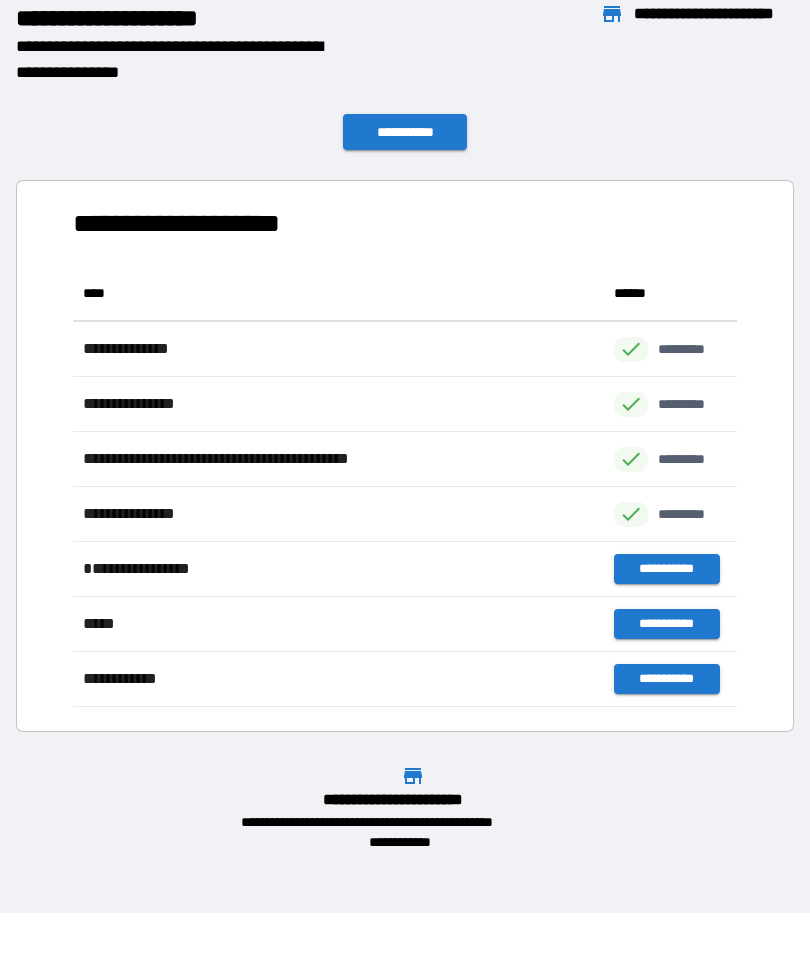 scroll, scrollTop: 1, scrollLeft: 1, axis: both 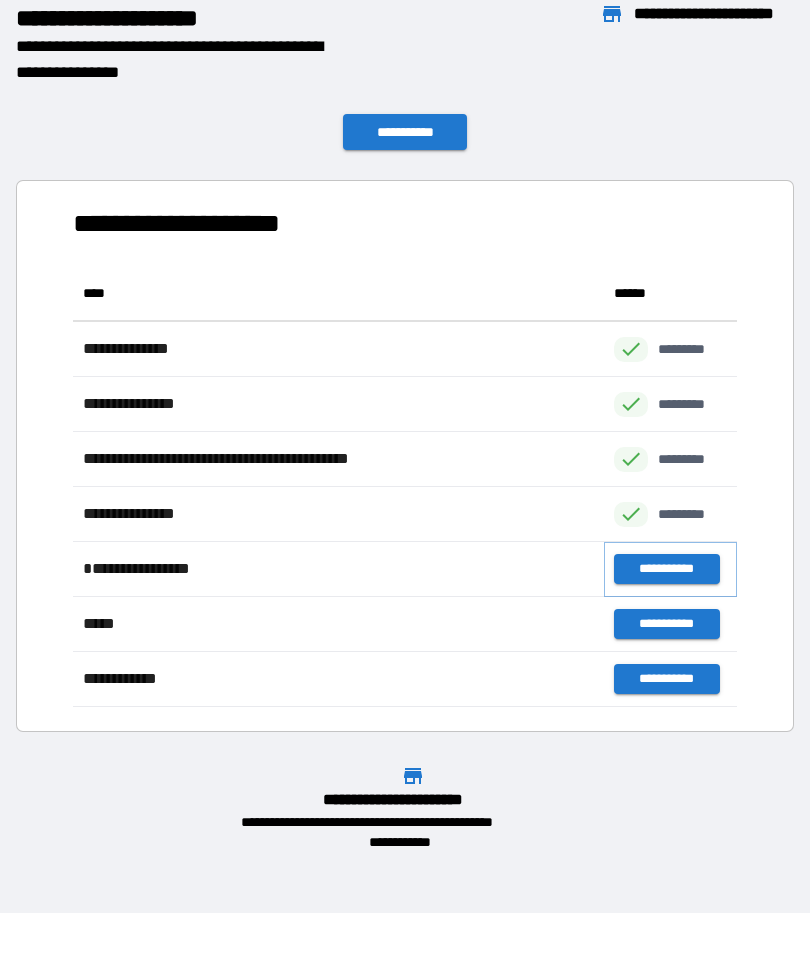 click on "**********" at bounding box center [666, 569] 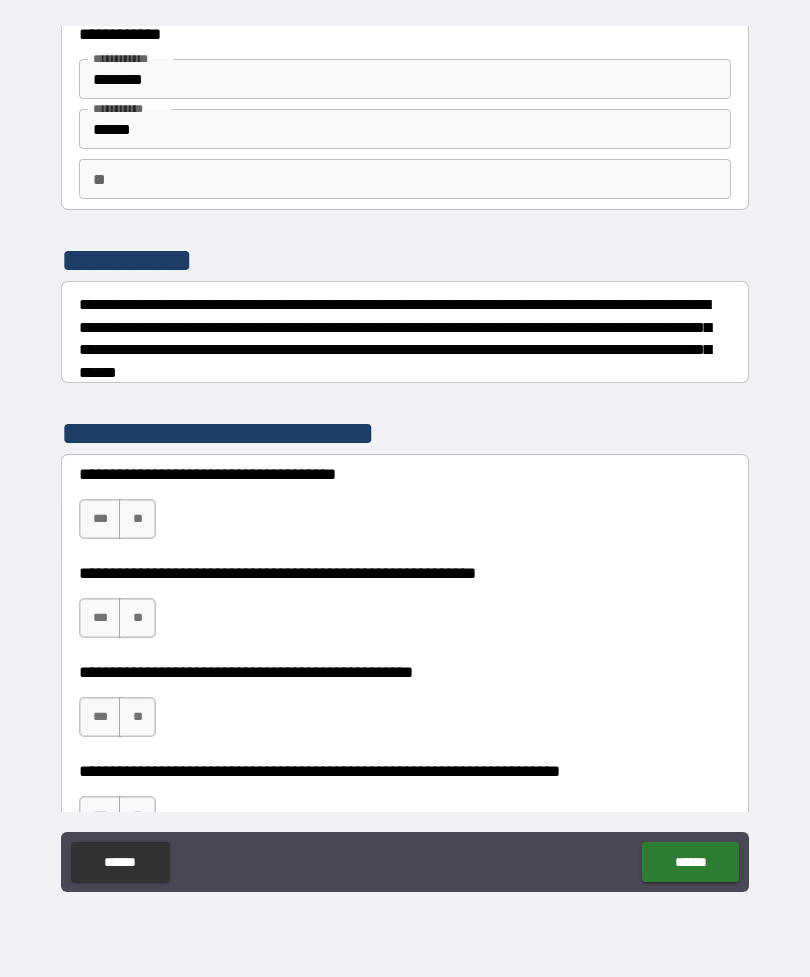 scroll, scrollTop: 70, scrollLeft: 0, axis: vertical 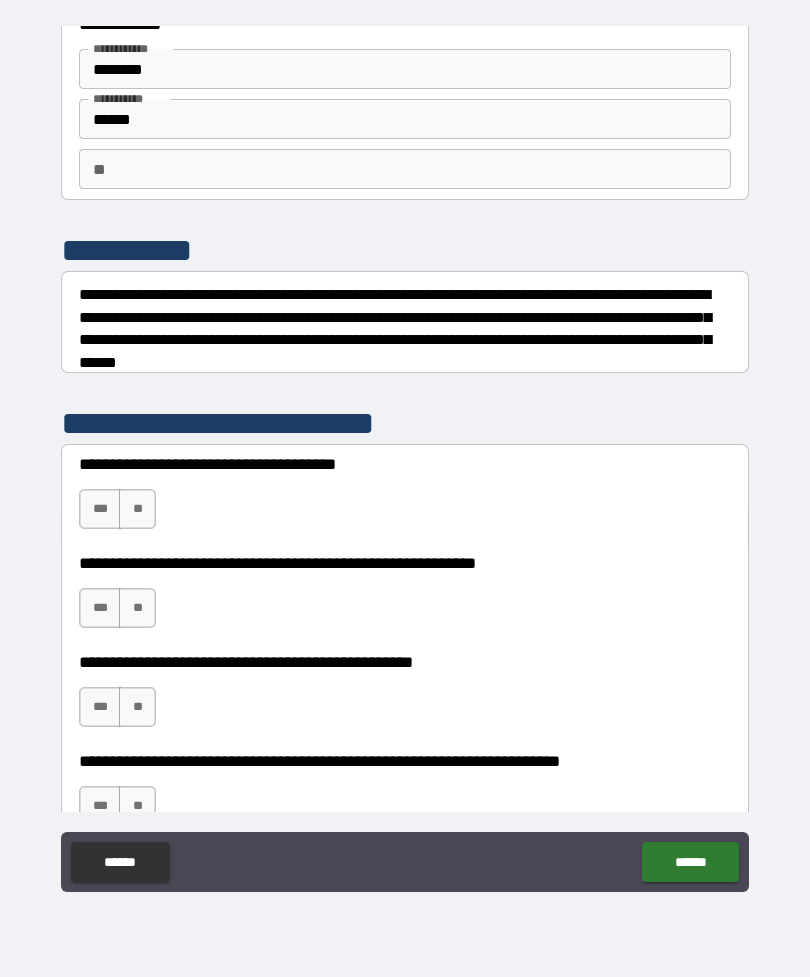 click on "**" at bounding box center [137, 509] 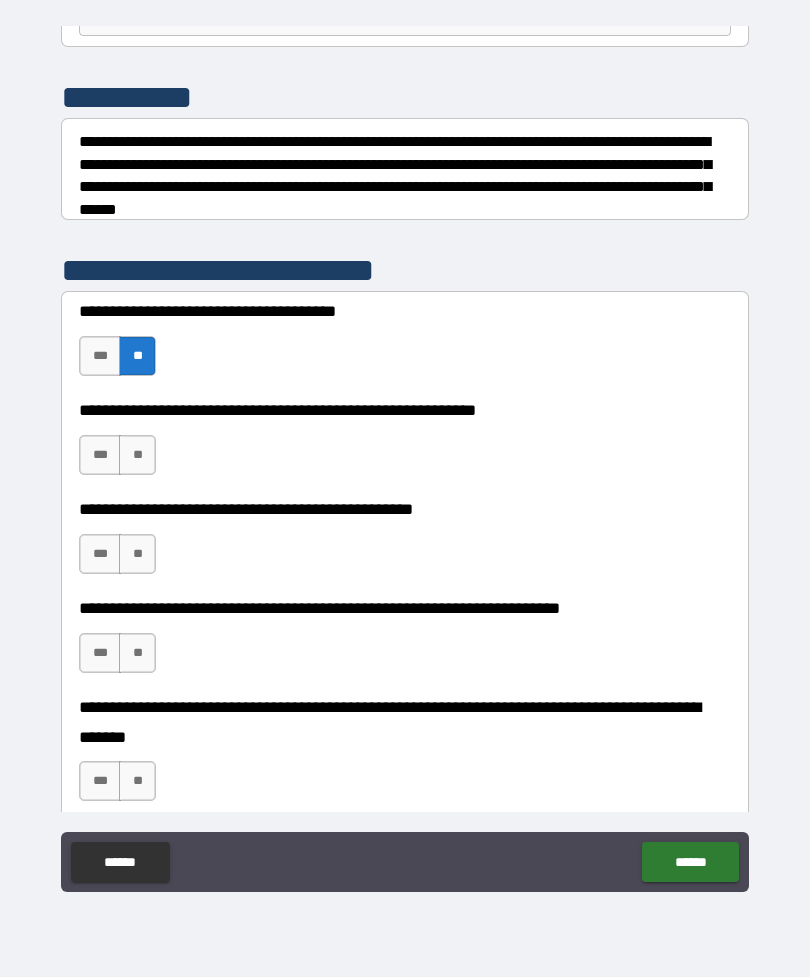 scroll, scrollTop: 243, scrollLeft: 0, axis: vertical 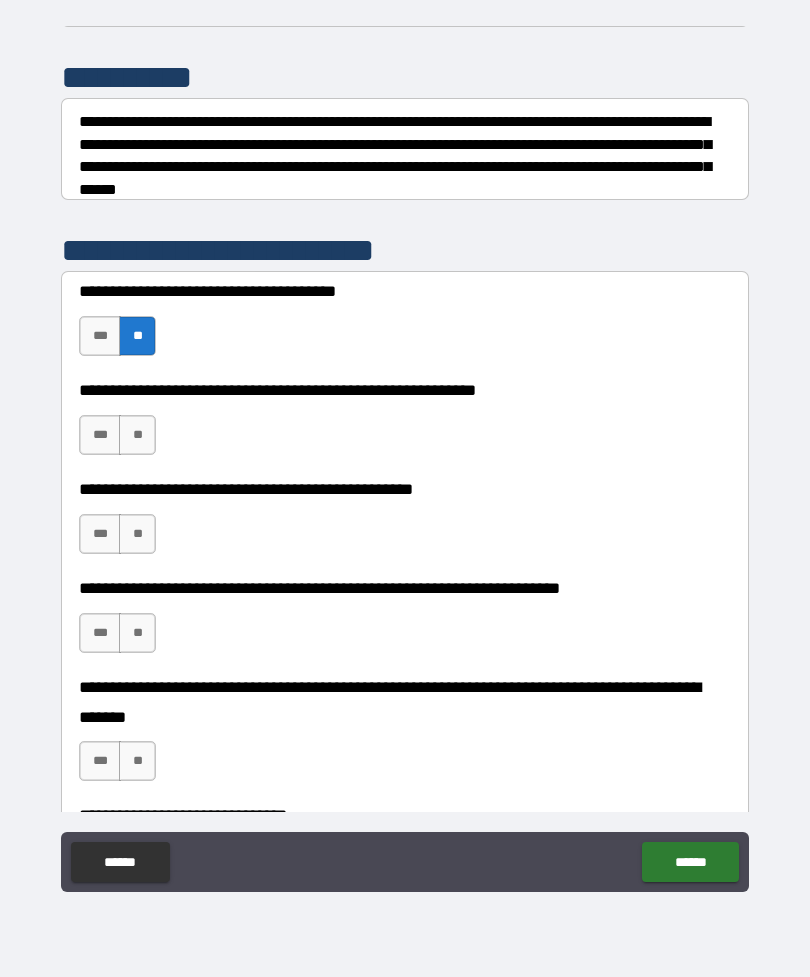 click on "**" at bounding box center [137, 435] 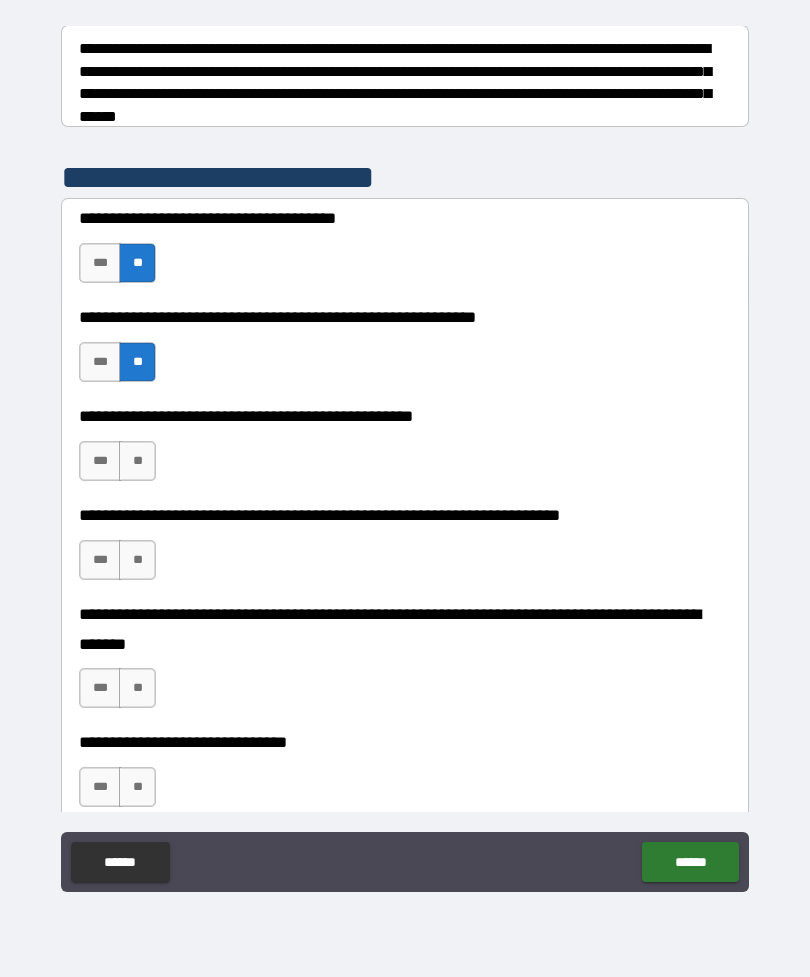 scroll, scrollTop: 323, scrollLeft: 0, axis: vertical 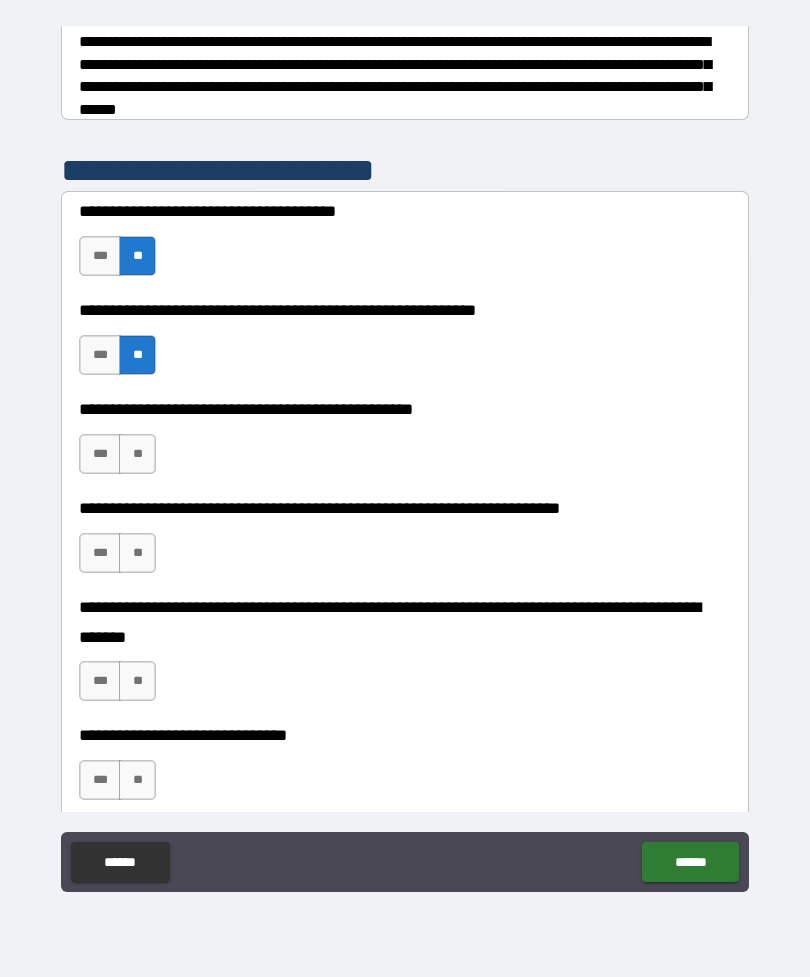 click on "**" at bounding box center [137, 454] 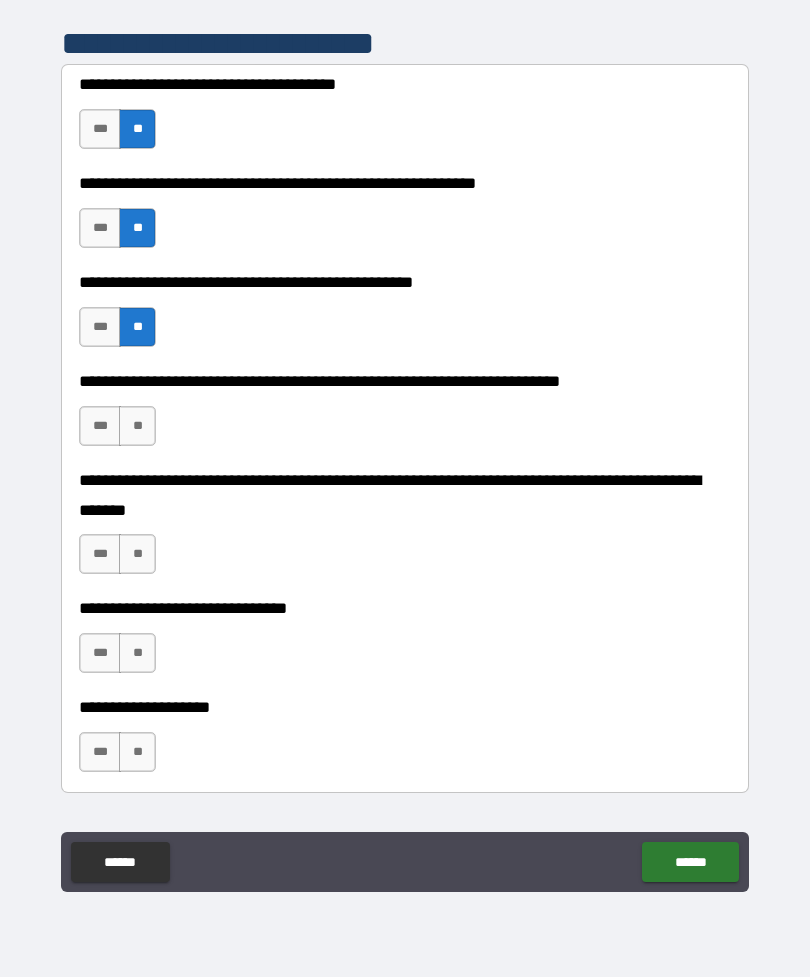 scroll, scrollTop: 451, scrollLeft: 0, axis: vertical 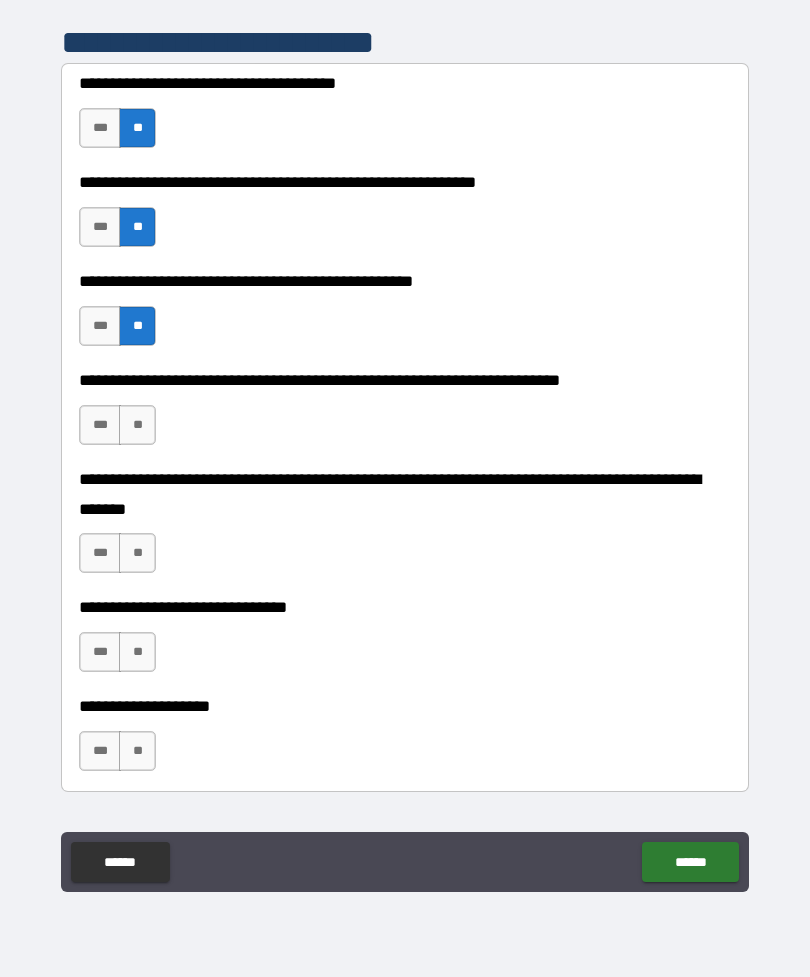 click on "***" at bounding box center [100, 425] 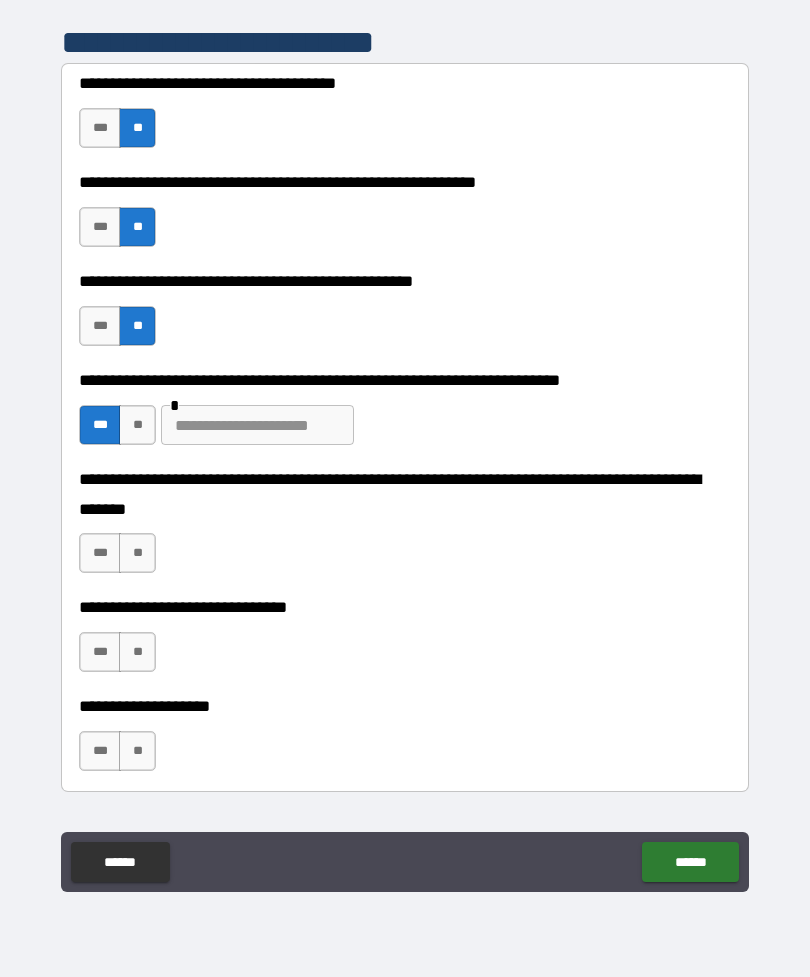 click at bounding box center (257, 425) 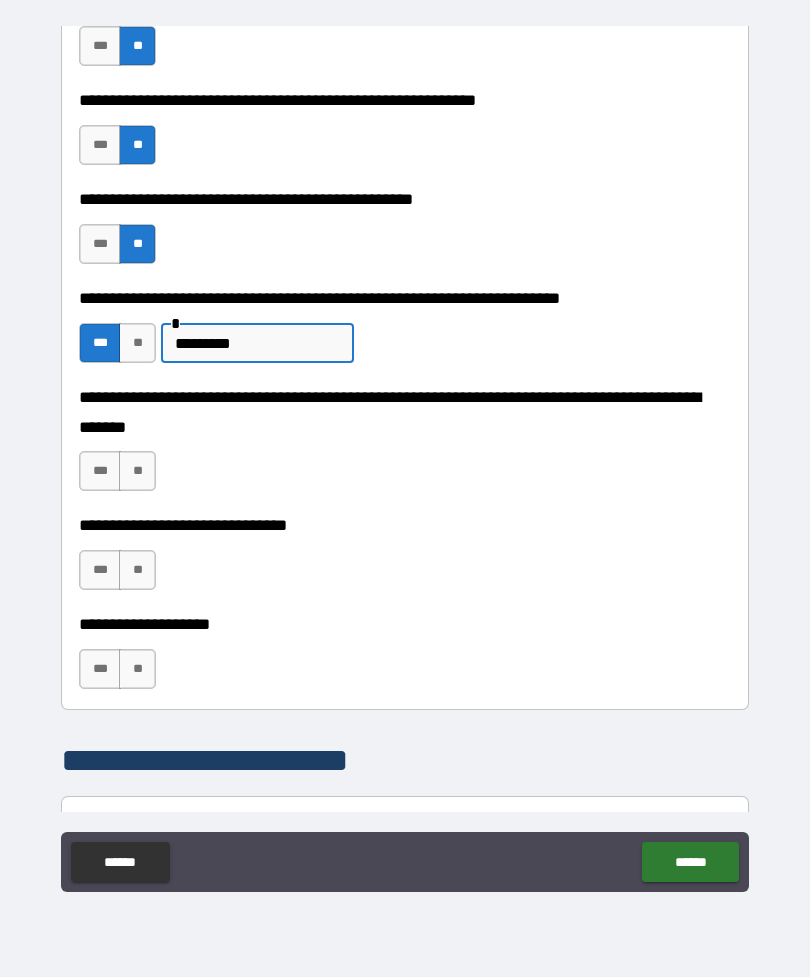 scroll, scrollTop: 572, scrollLeft: 0, axis: vertical 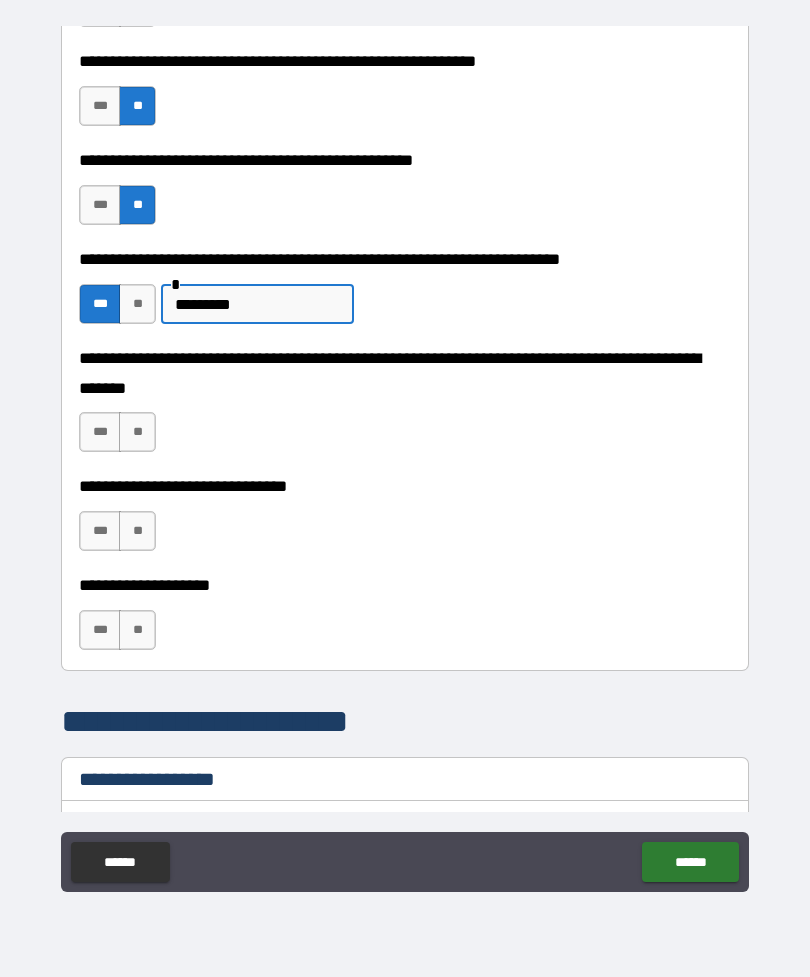 click on "**" at bounding box center [137, 432] 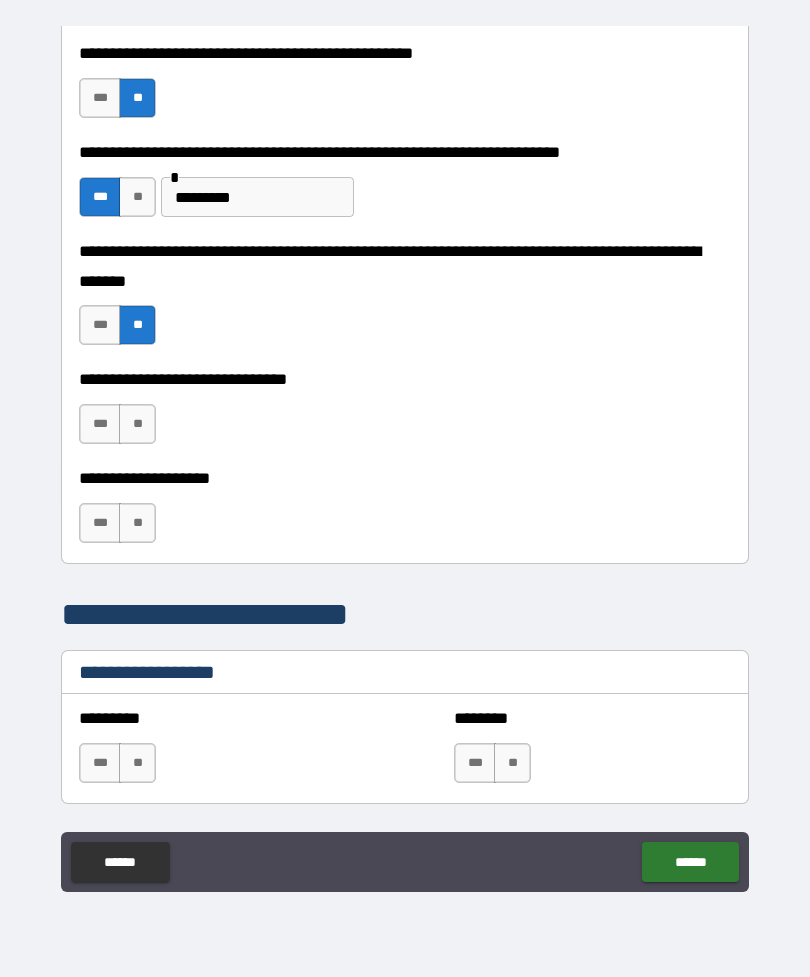 scroll, scrollTop: 680, scrollLeft: 0, axis: vertical 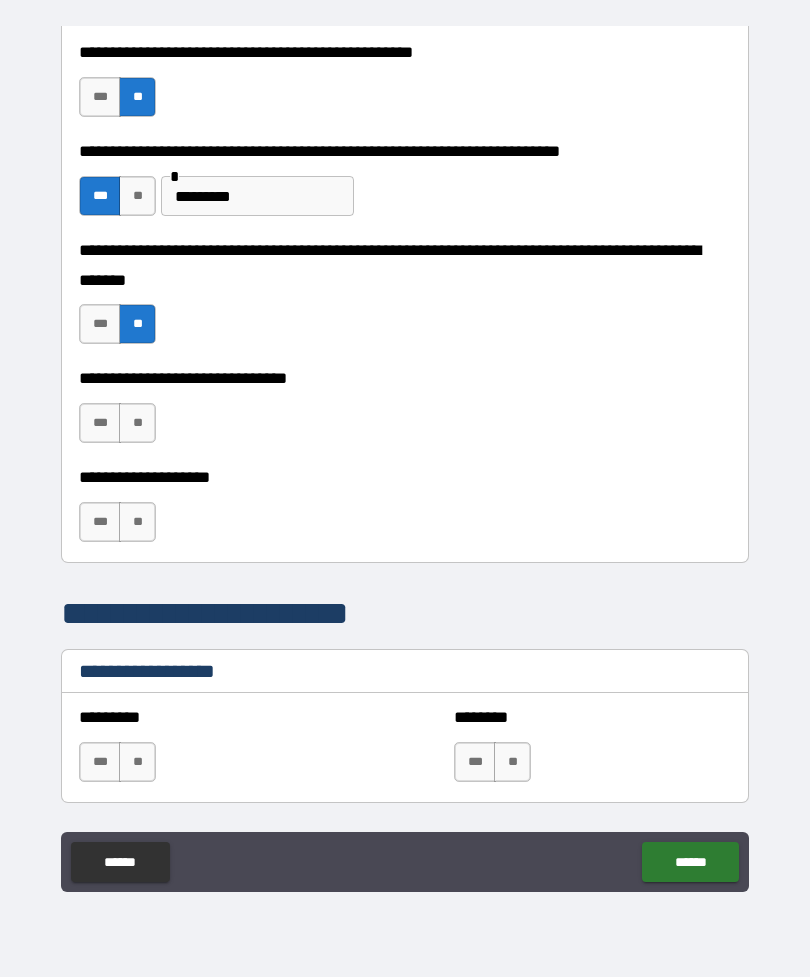 click on "**" at bounding box center (137, 423) 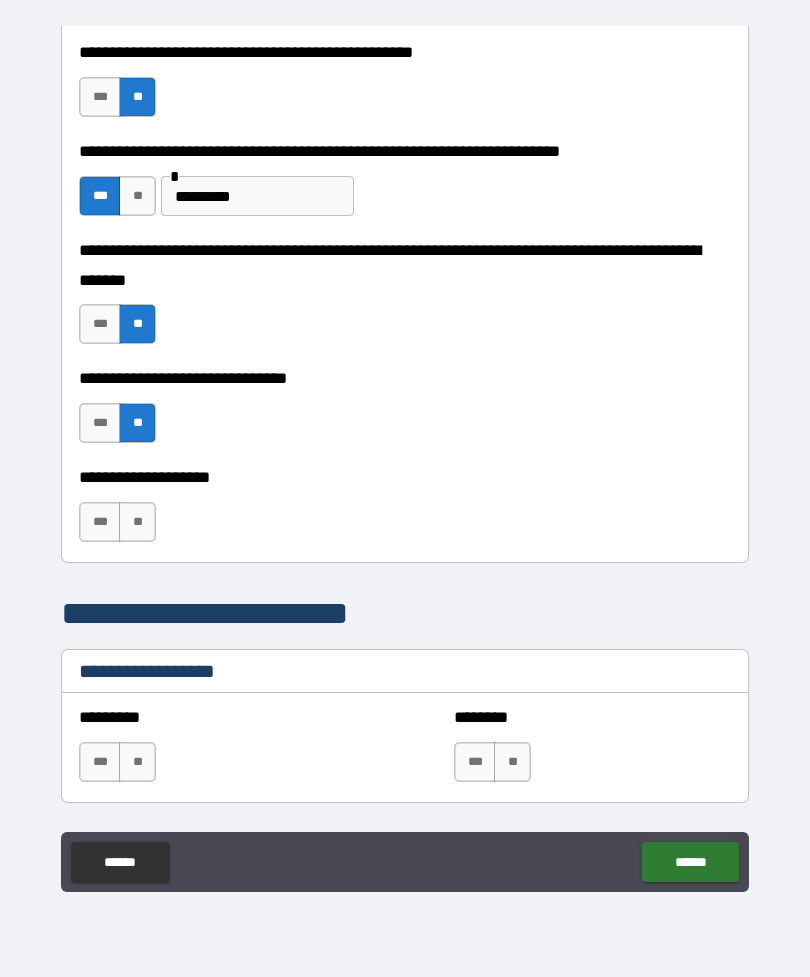 click on "**" at bounding box center [137, 522] 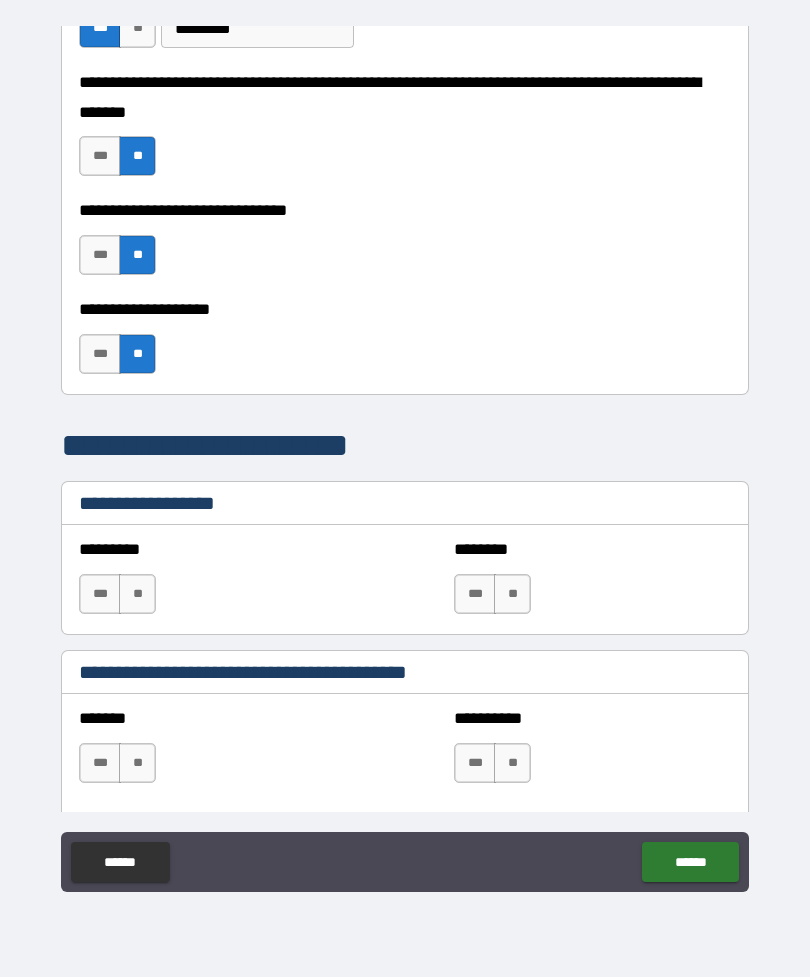 scroll, scrollTop: 844, scrollLeft: 0, axis: vertical 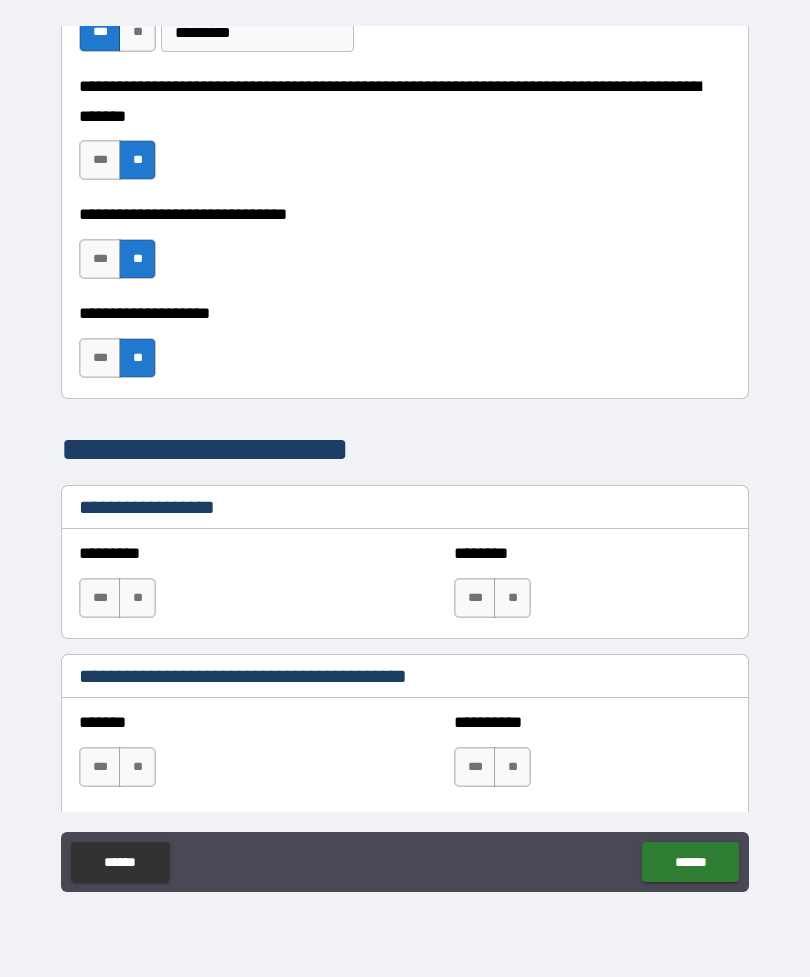 click on "**" at bounding box center (137, 598) 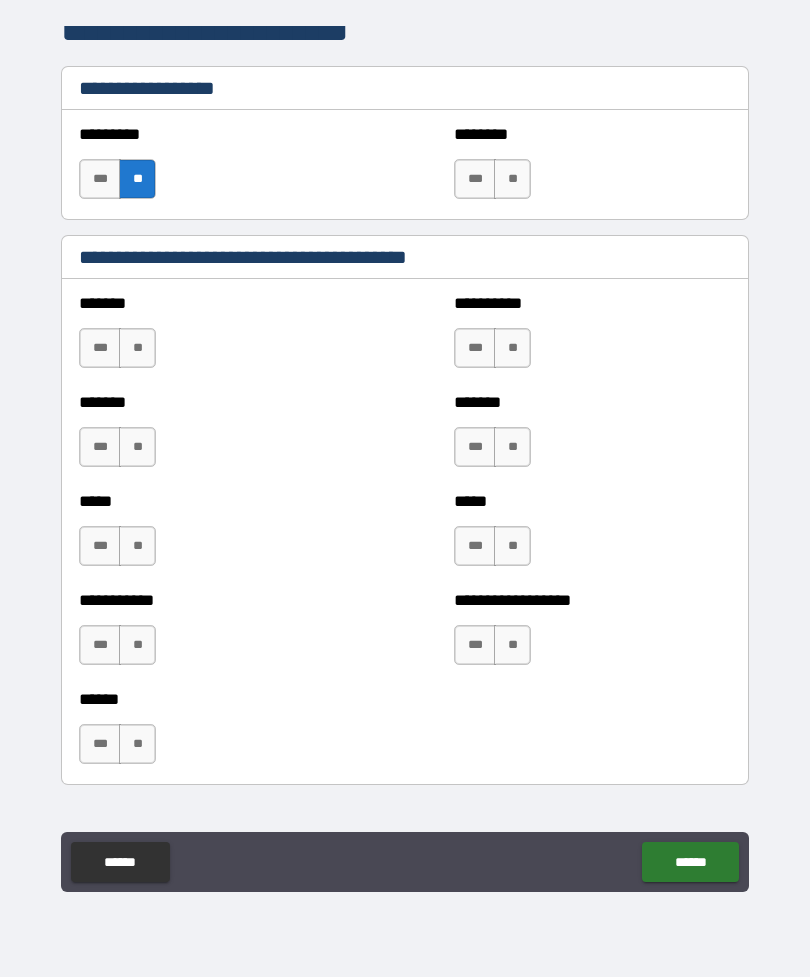 scroll, scrollTop: 1266, scrollLeft: 0, axis: vertical 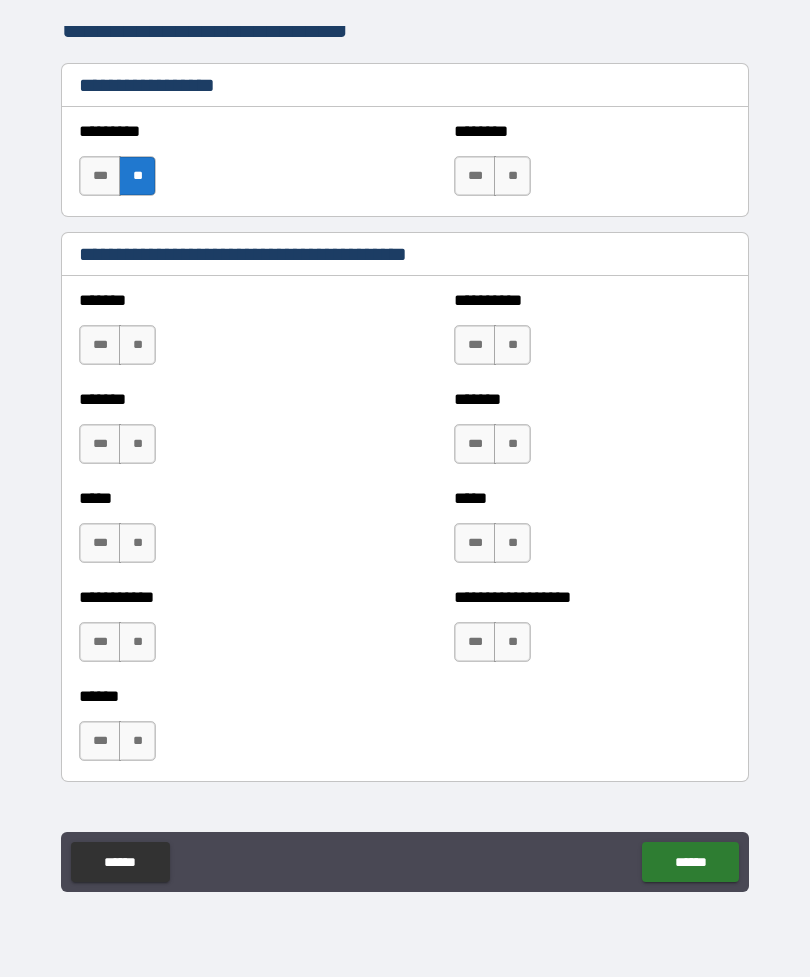 click on "**" at bounding box center (137, 345) 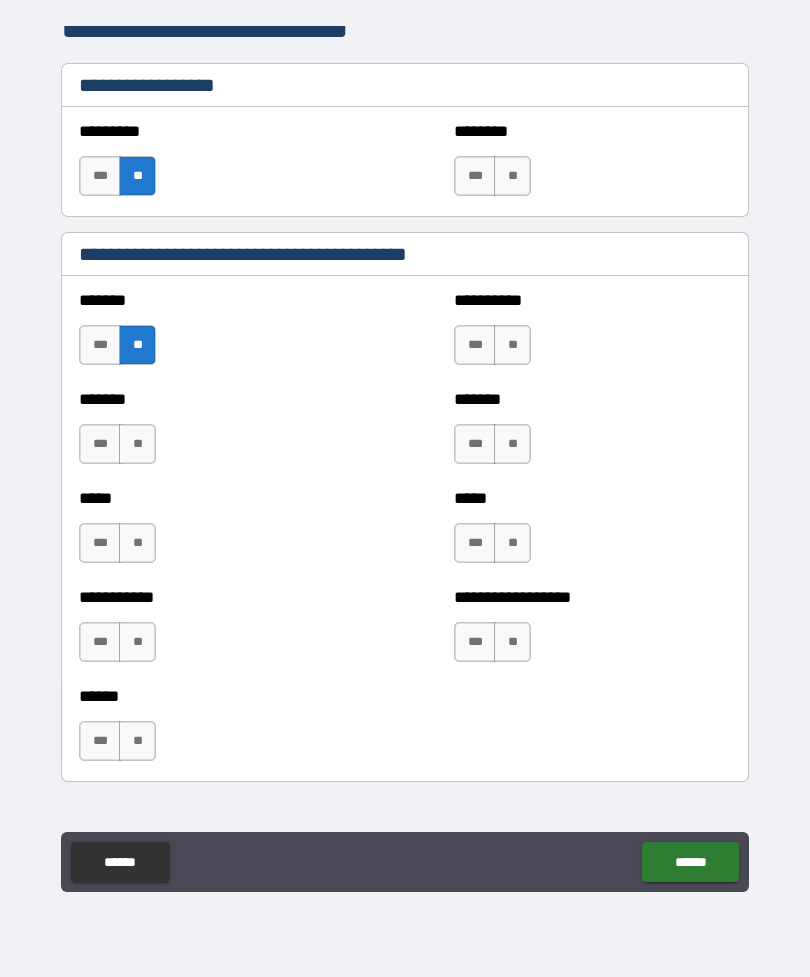 click on "**" at bounding box center (137, 444) 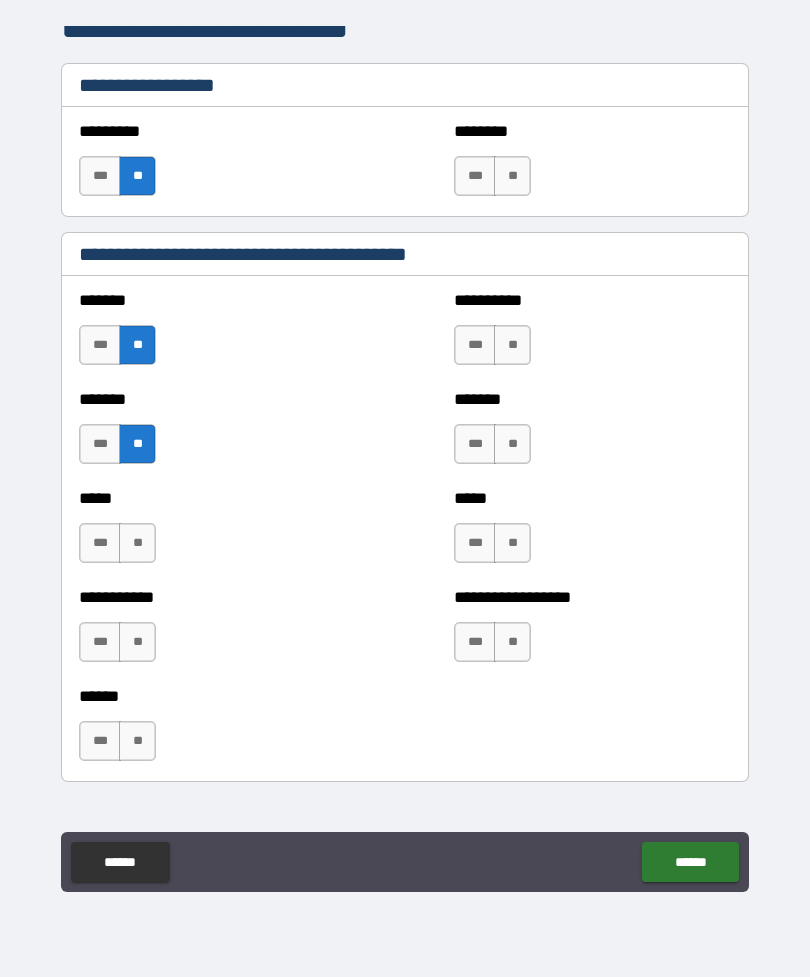 click on "**" at bounding box center (137, 543) 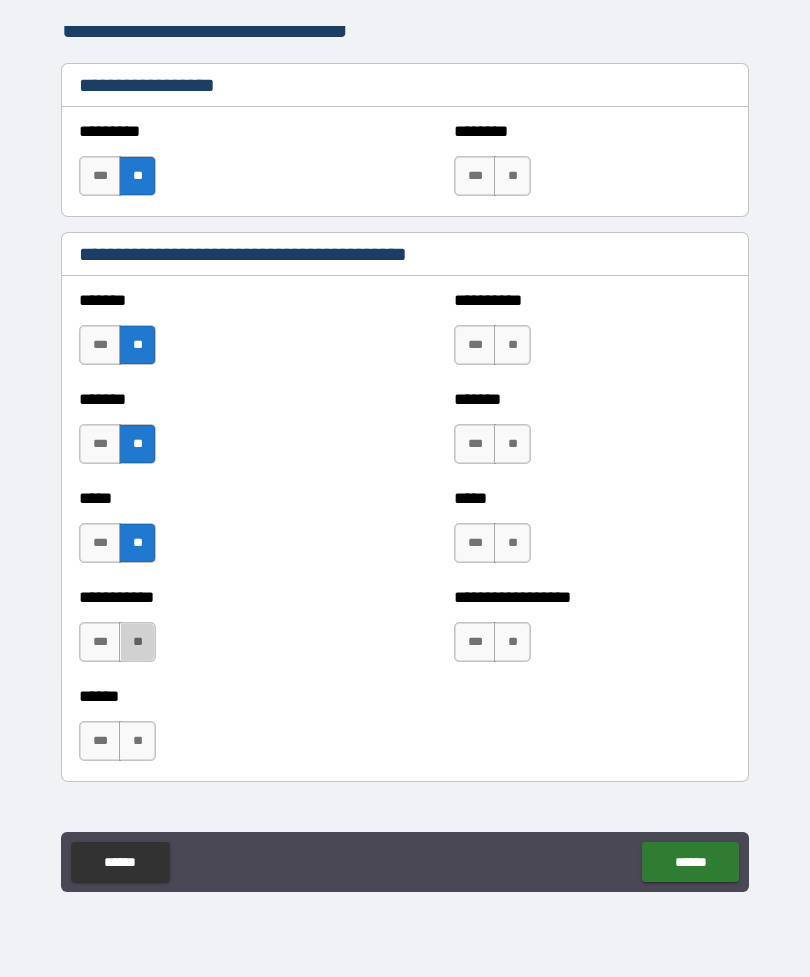 click on "**" at bounding box center [137, 642] 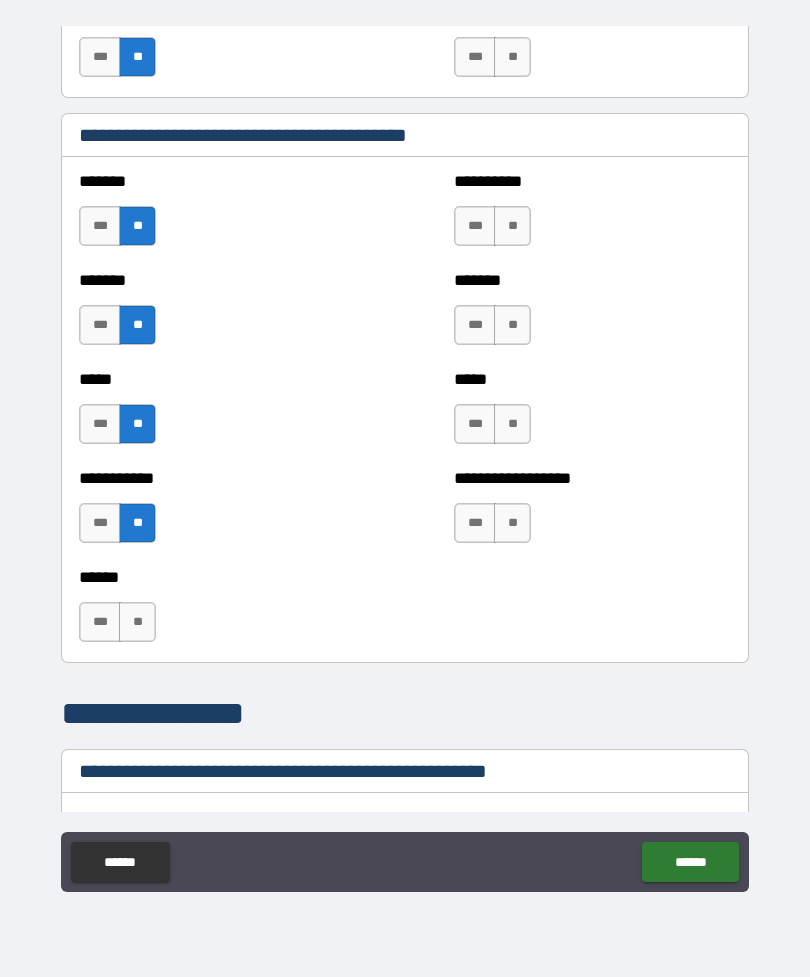 scroll, scrollTop: 1383, scrollLeft: 0, axis: vertical 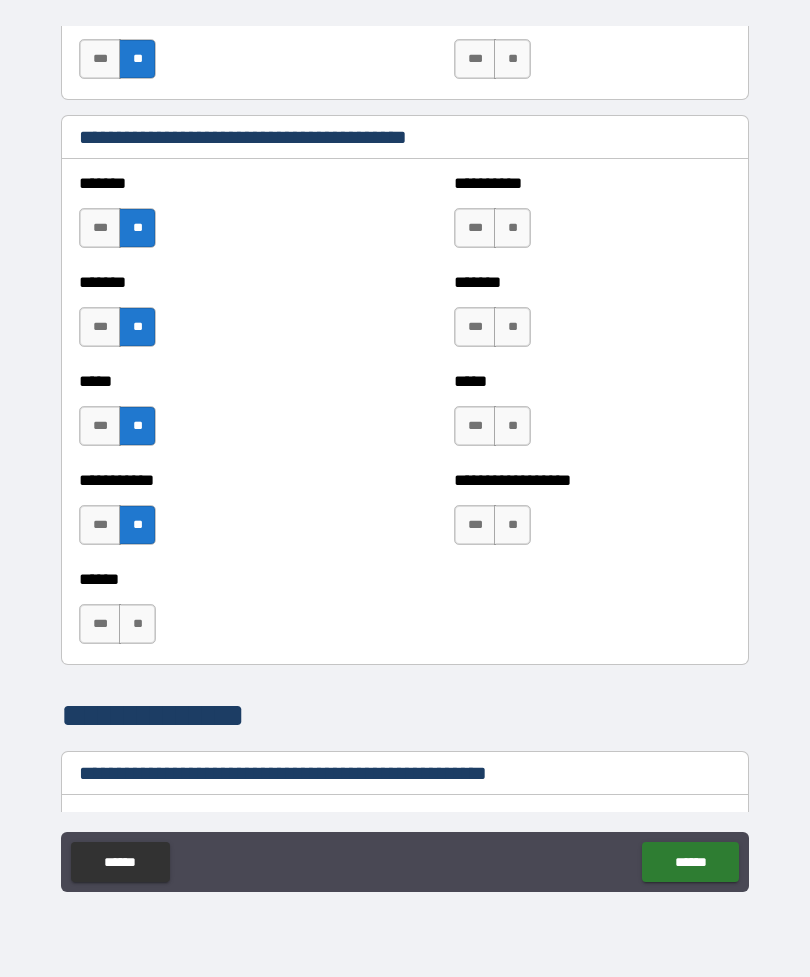 click on "**" at bounding box center (137, 624) 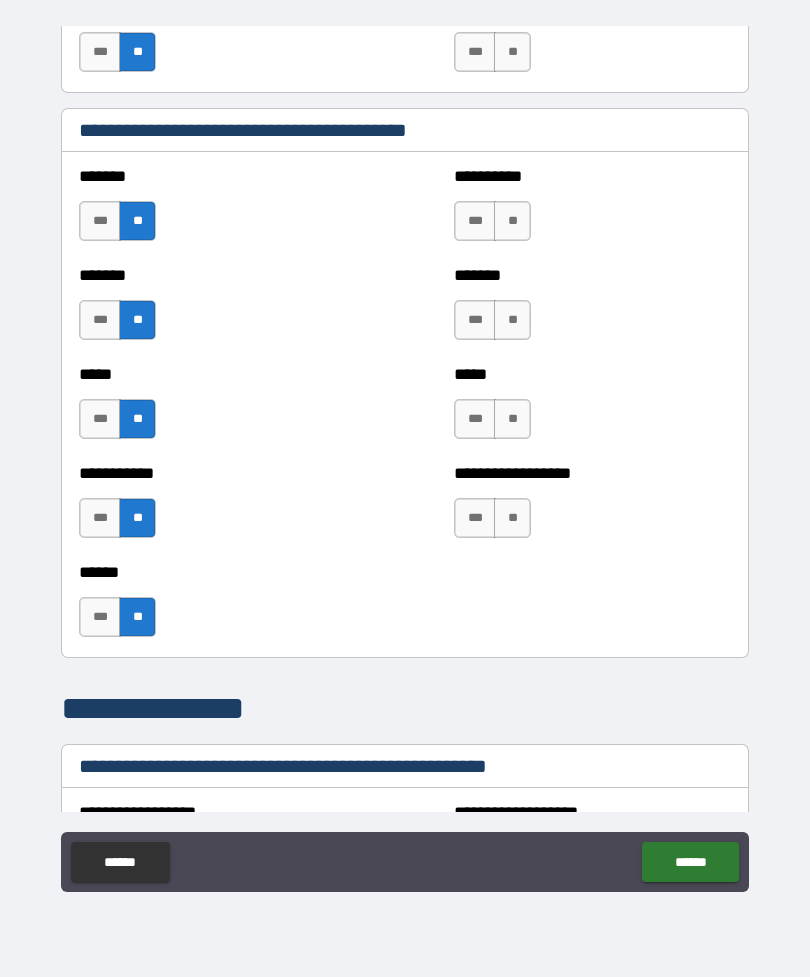 scroll, scrollTop: 1392, scrollLeft: 0, axis: vertical 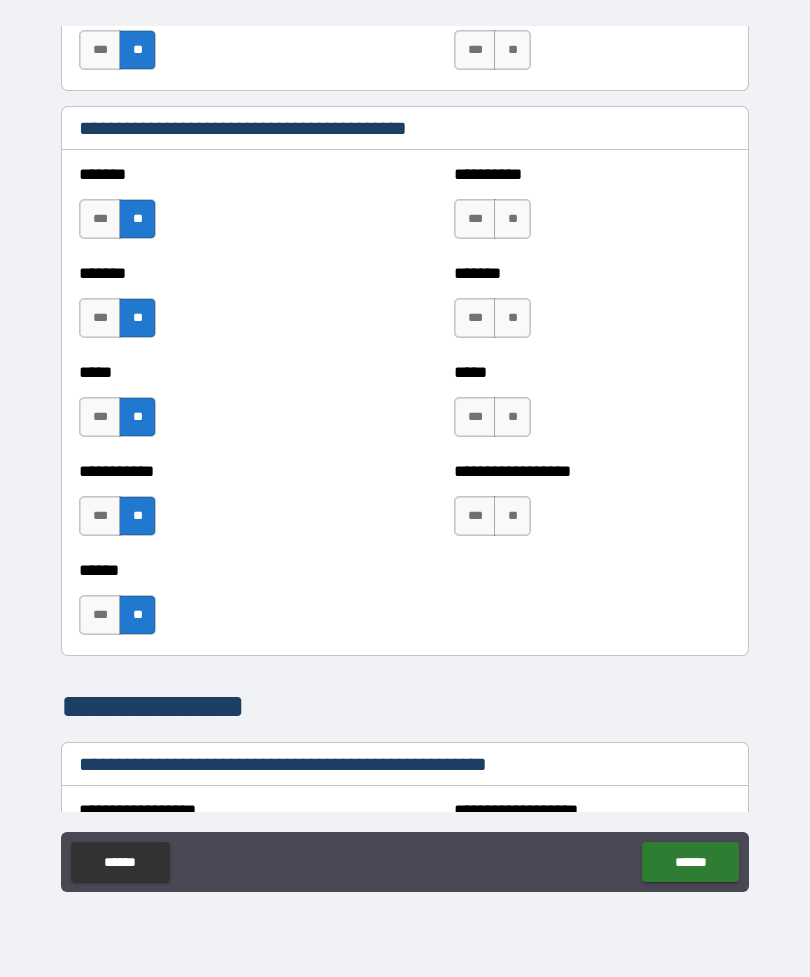 click on "**" at bounding box center (512, 219) 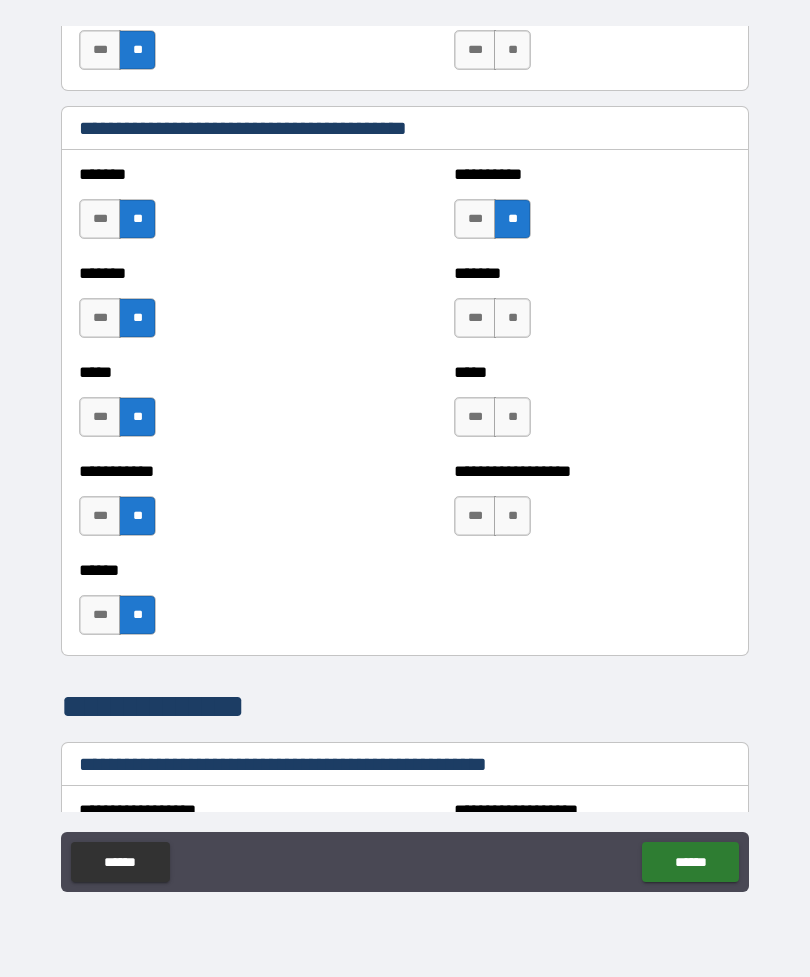 click on "**" at bounding box center (512, 318) 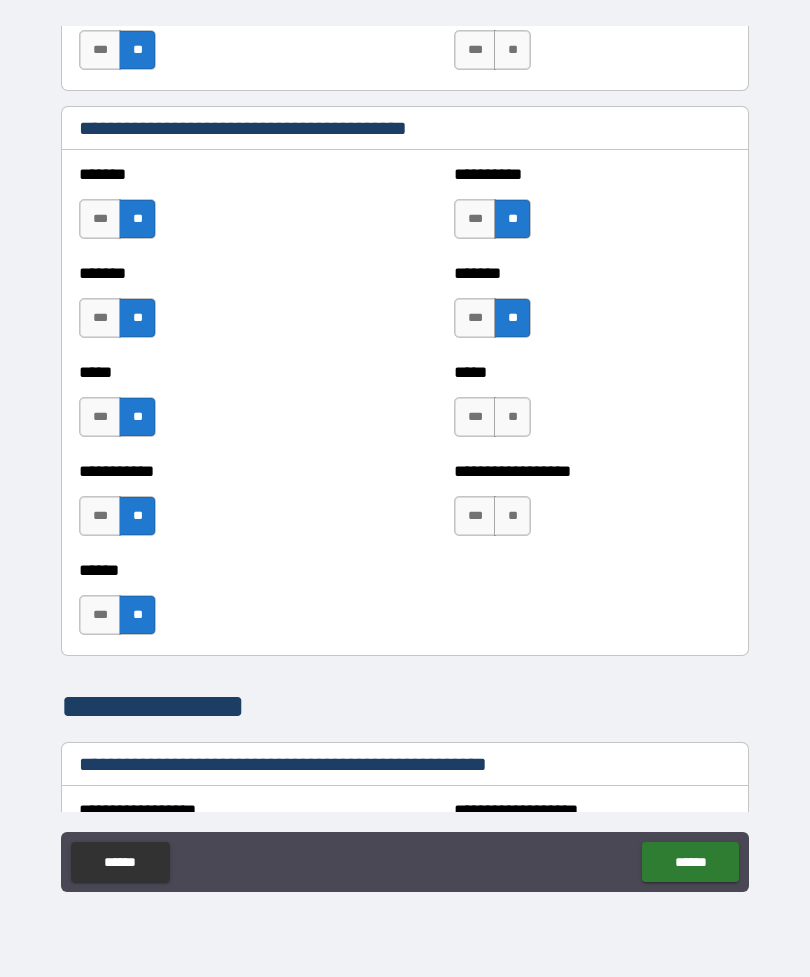 click on "**" at bounding box center (512, 417) 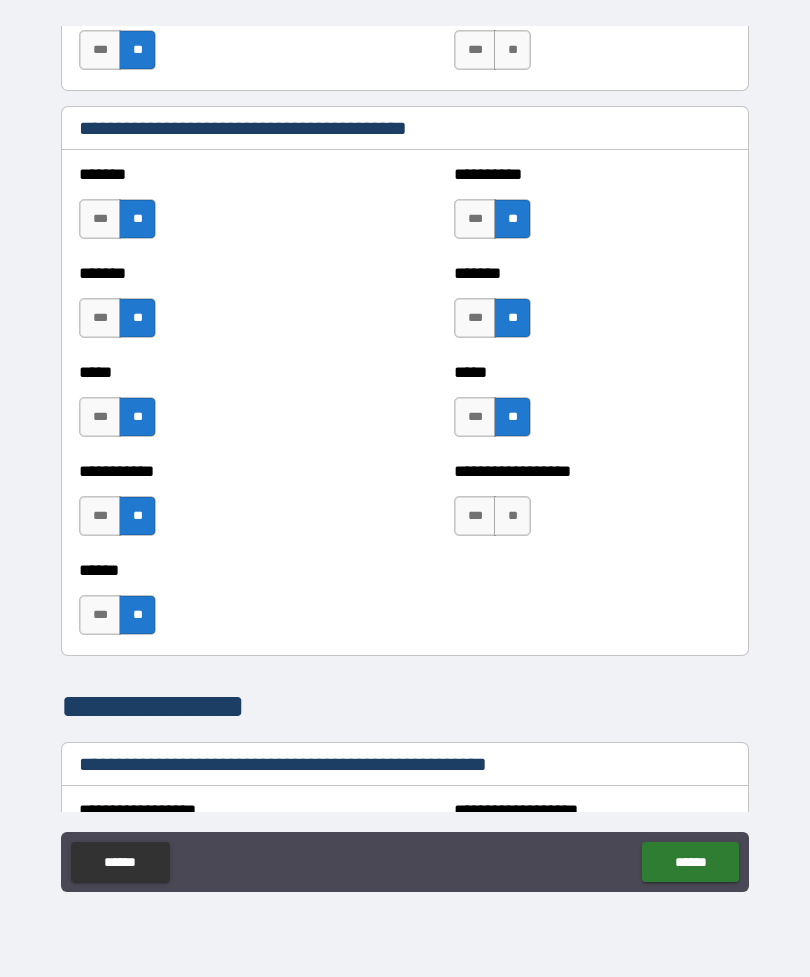 click on "**" at bounding box center (512, 516) 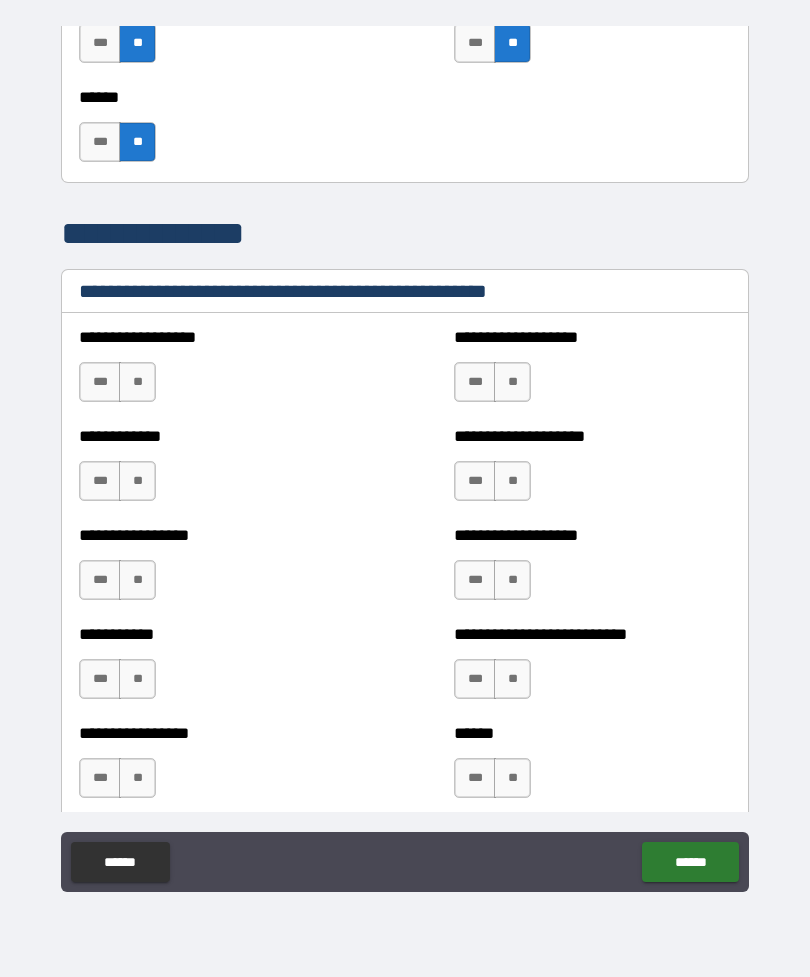 scroll, scrollTop: 1875, scrollLeft: 0, axis: vertical 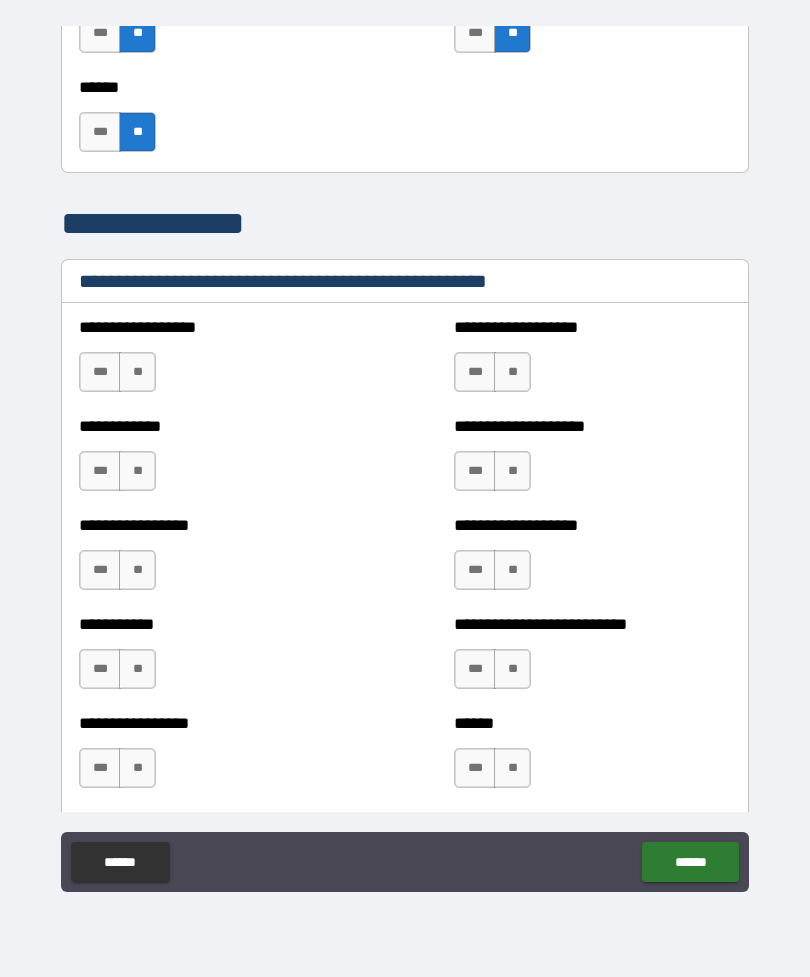 click on "**" at bounding box center (137, 372) 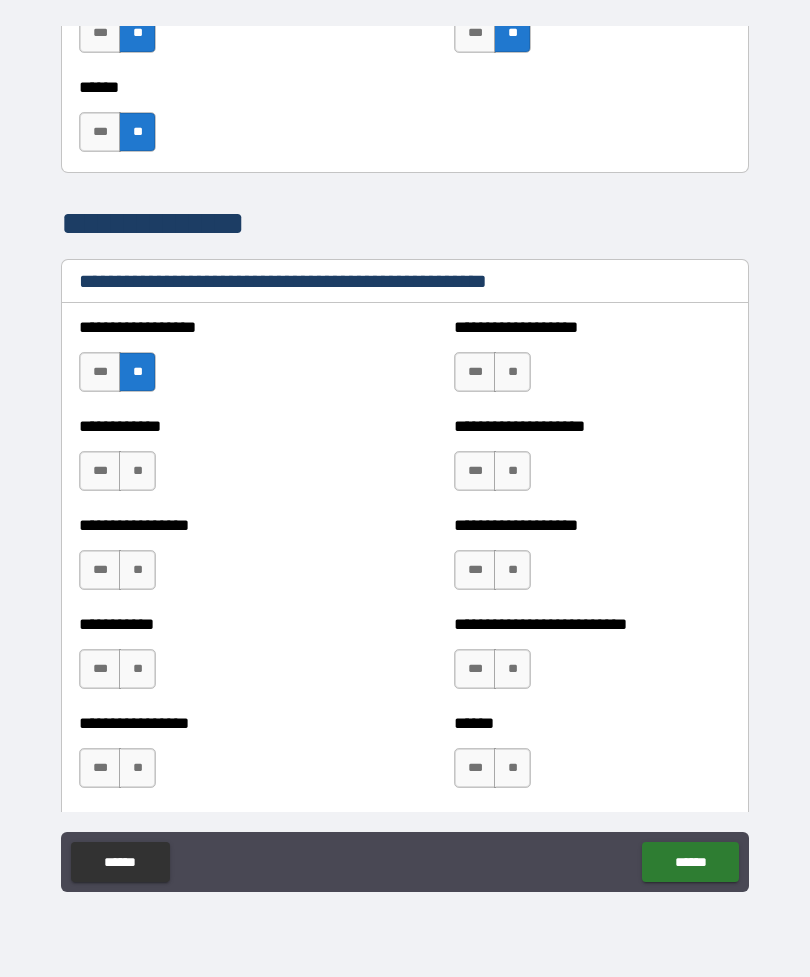 click on "**" at bounding box center [512, 372] 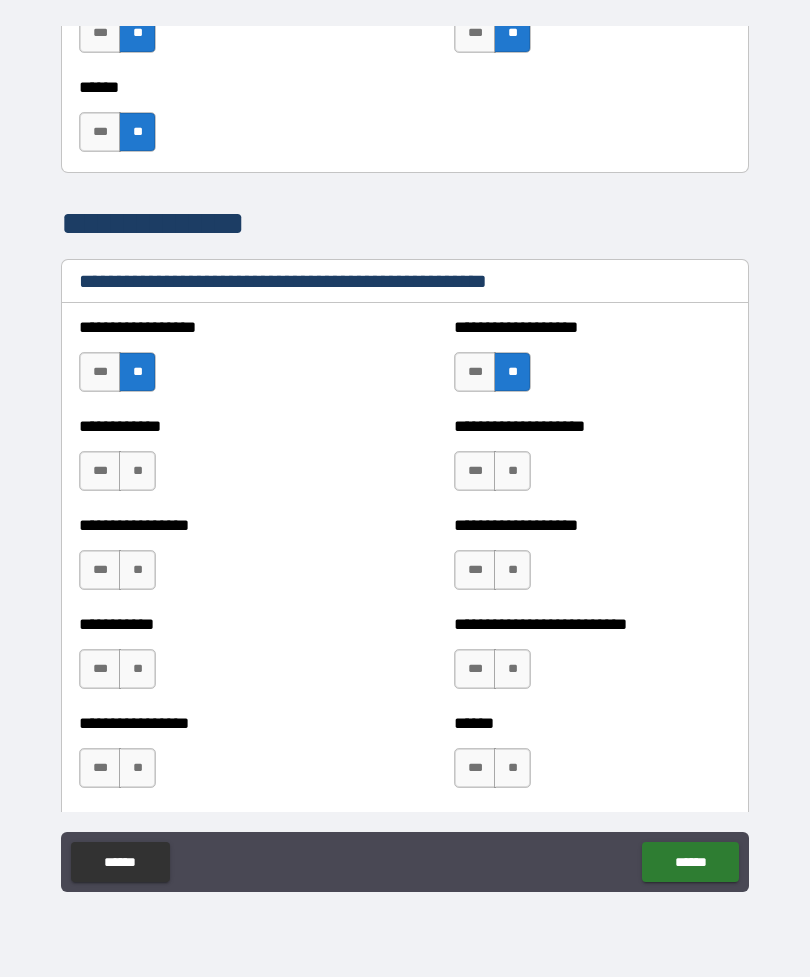 click on "**" at bounding box center [512, 471] 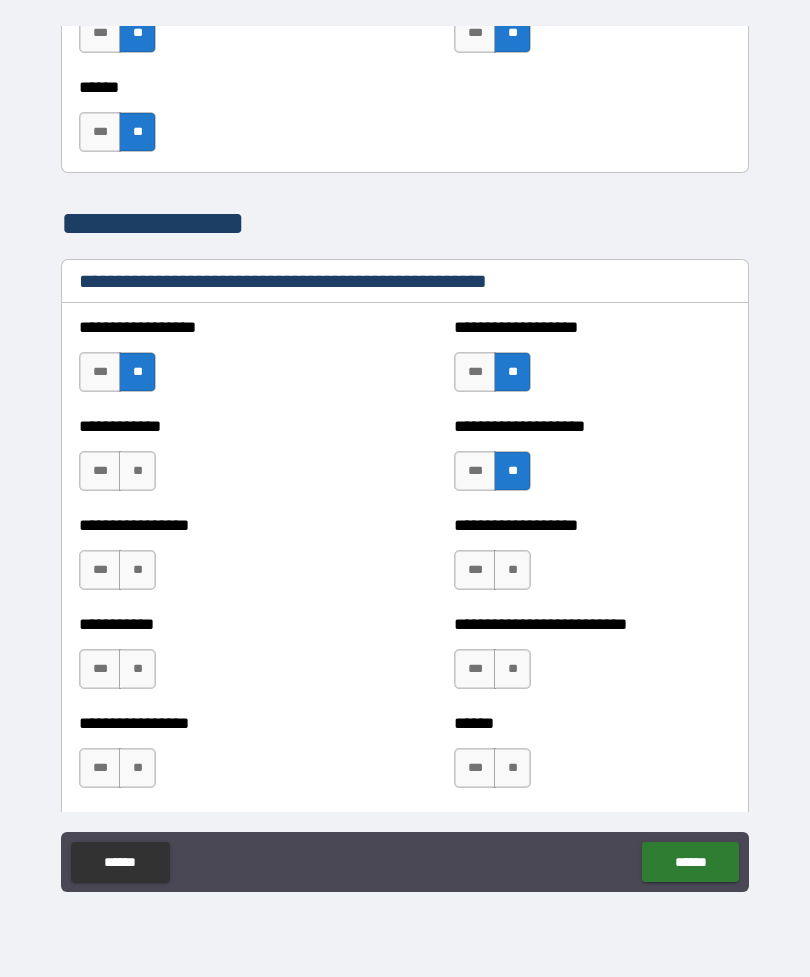 click on "**" at bounding box center (137, 471) 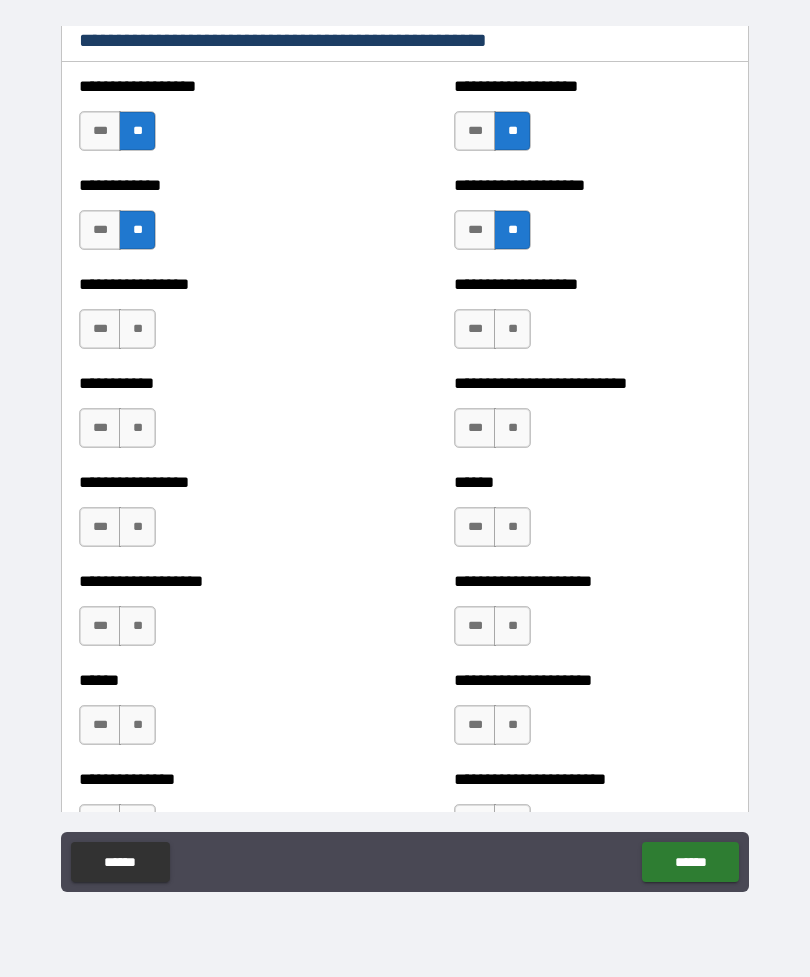 scroll, scrollTop: 2130, scrollLeft: 0, axis: vertical 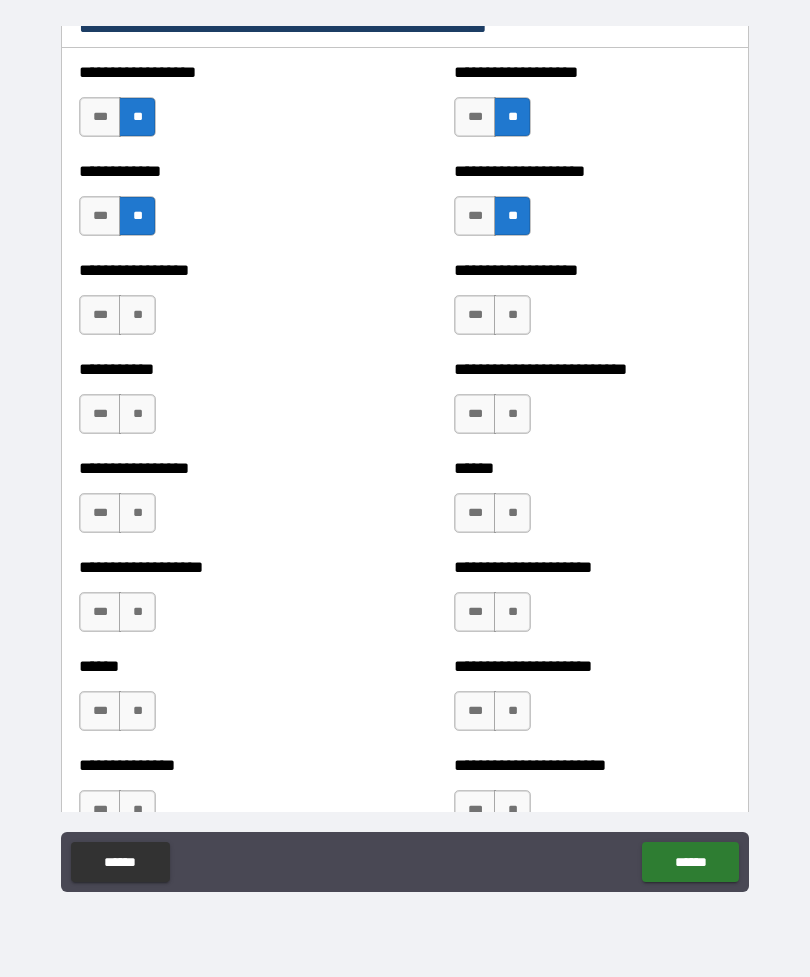 click on "**" at bounding box center [137, 414] 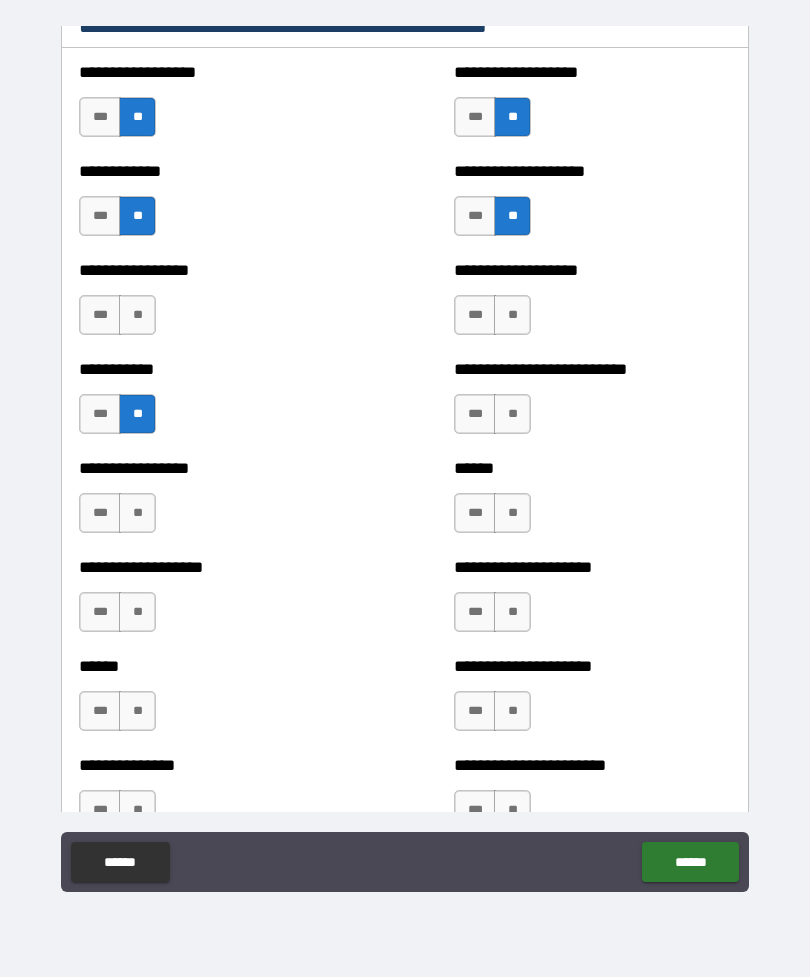 click on "**" at bounding box center [137, 315] 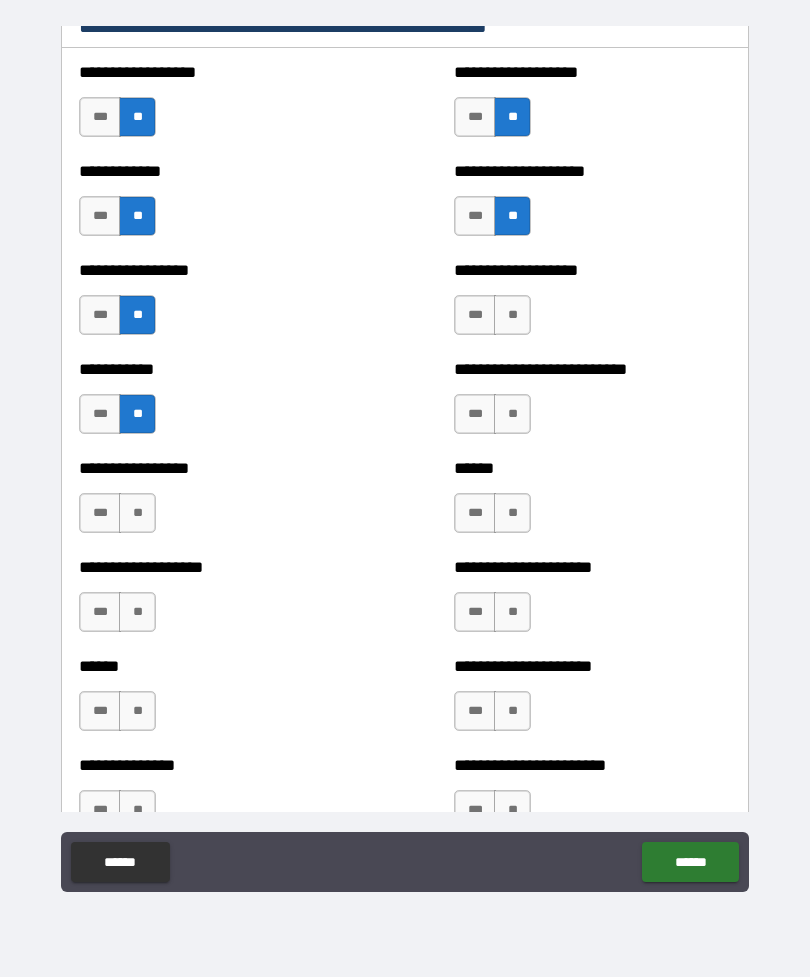click on "**" at bounding box center [512, 315] 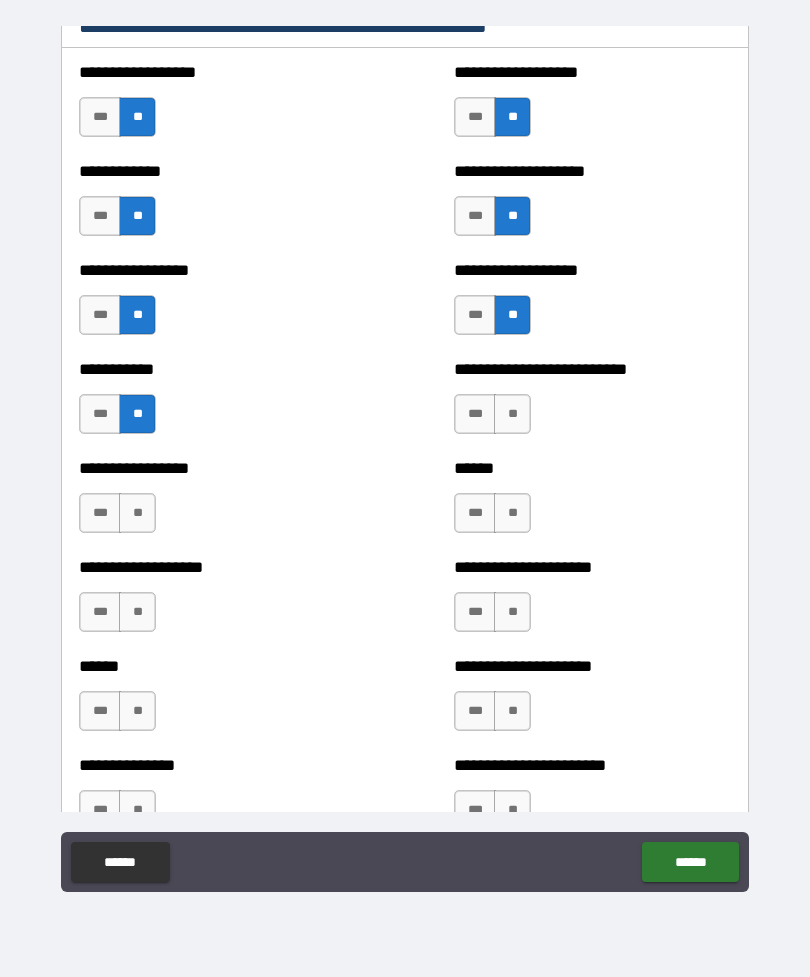 click on "**" at bounding box center (512, 414) 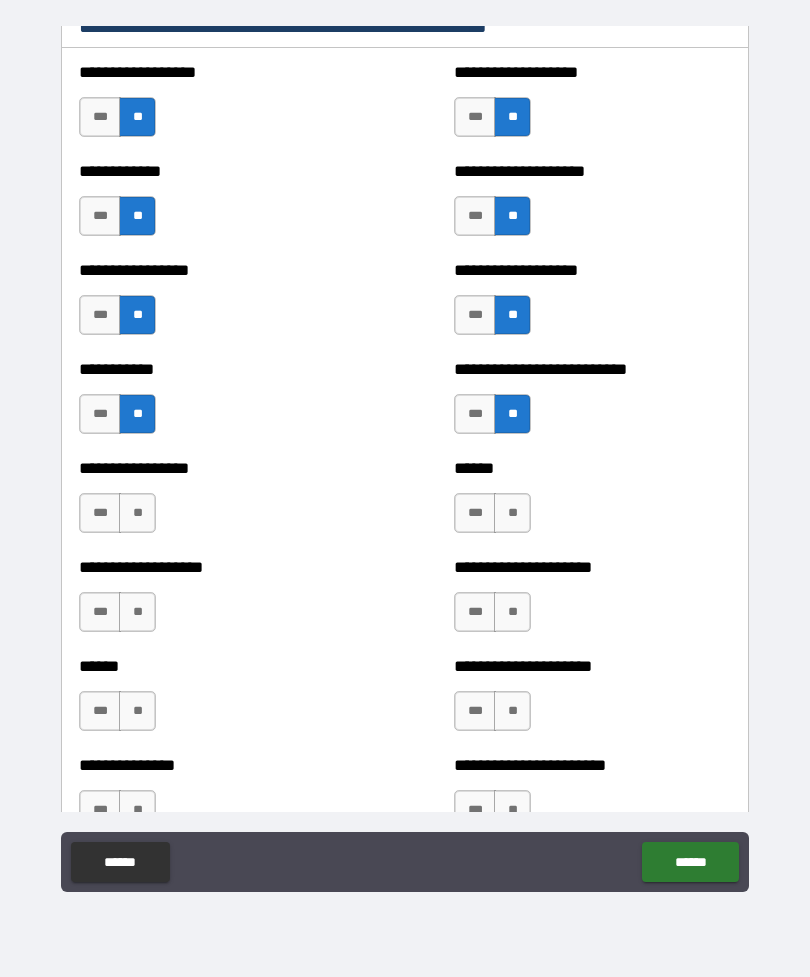 click on "**" at bounding box center [512, 513] 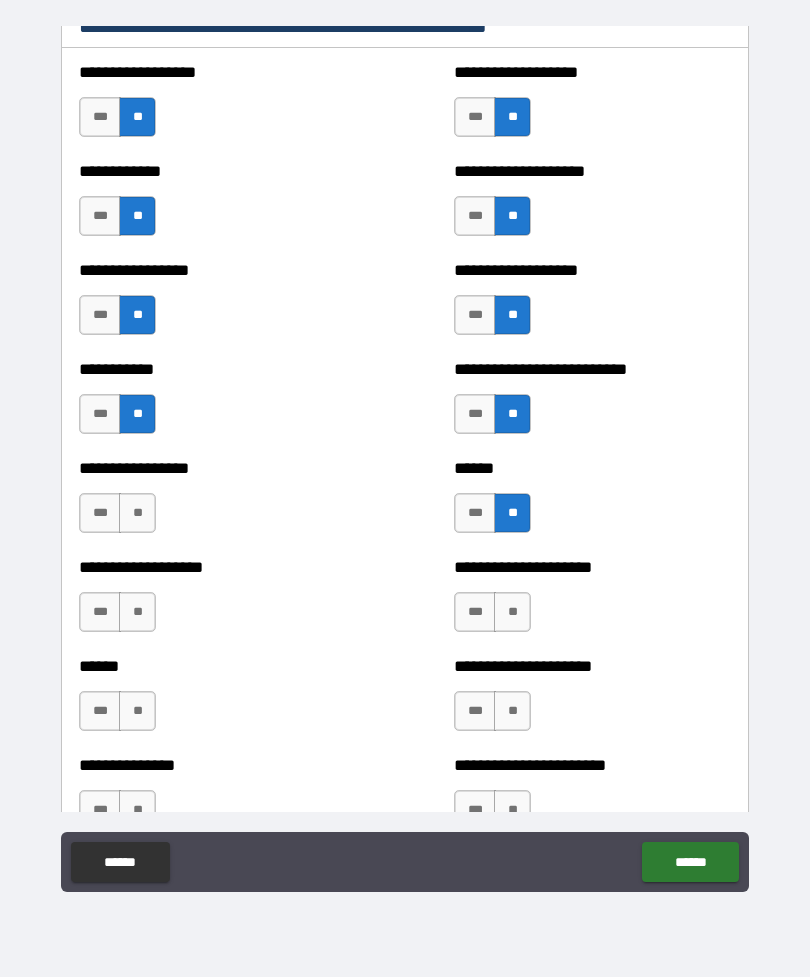 click on "**" at bounding box center (512, 612) 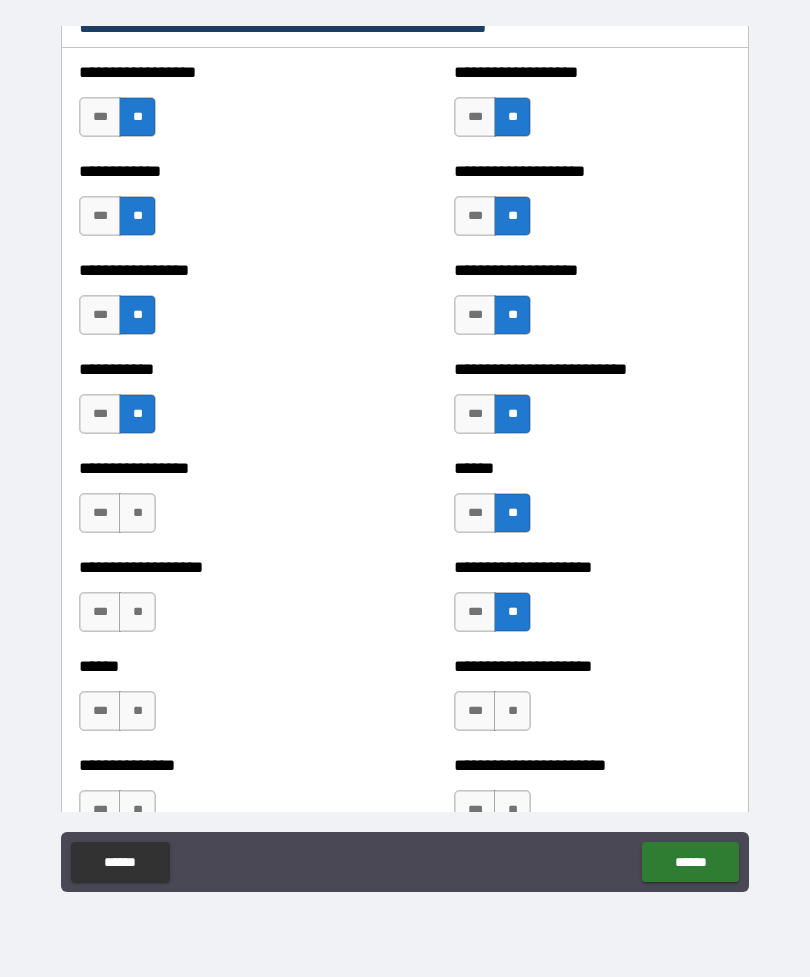 click on "**" at bounding box center (137, 612) 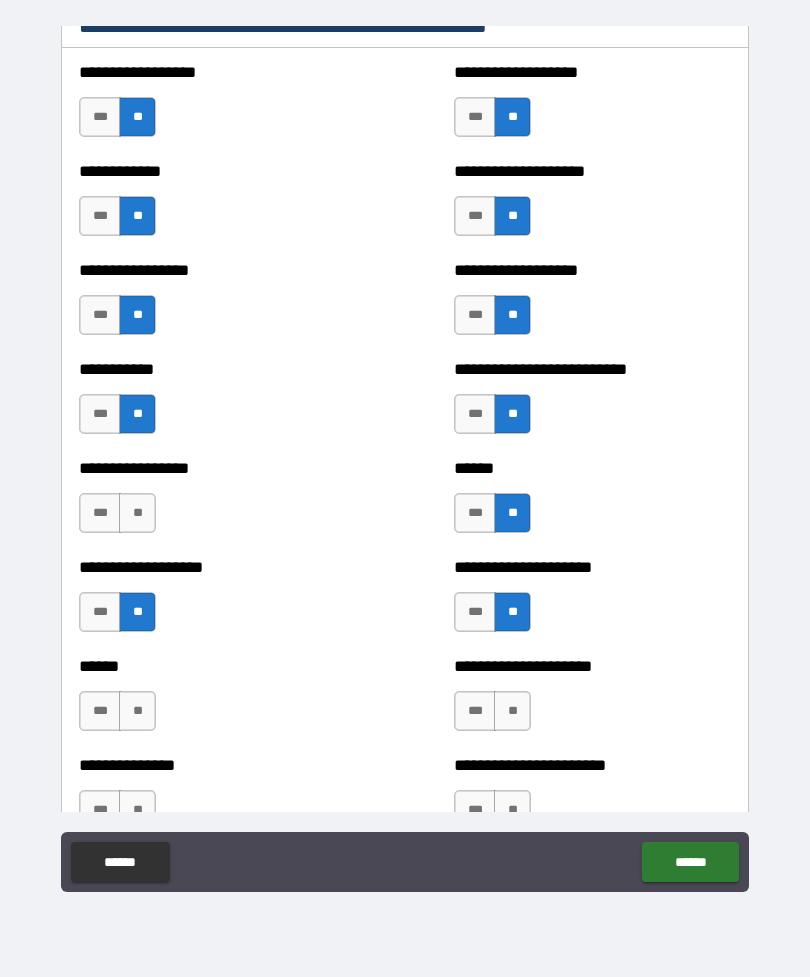 click on "**" at bounding box center [137, 513] 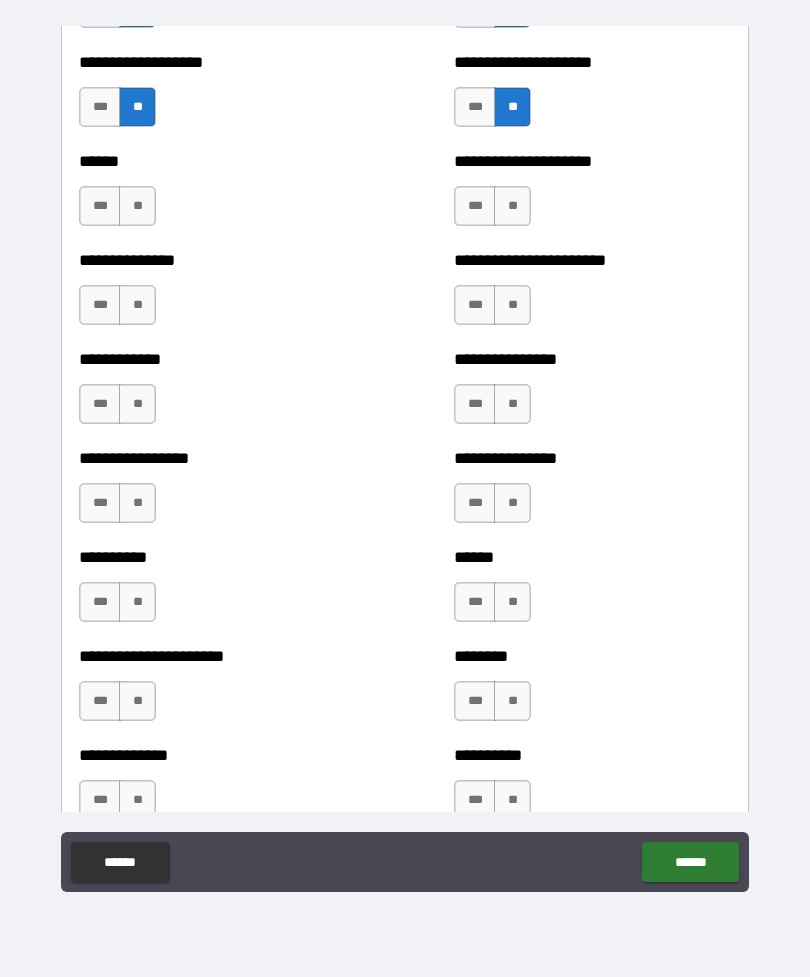 scroll, scrollTop: 2634, scrollLeft: 0, axis: vertical 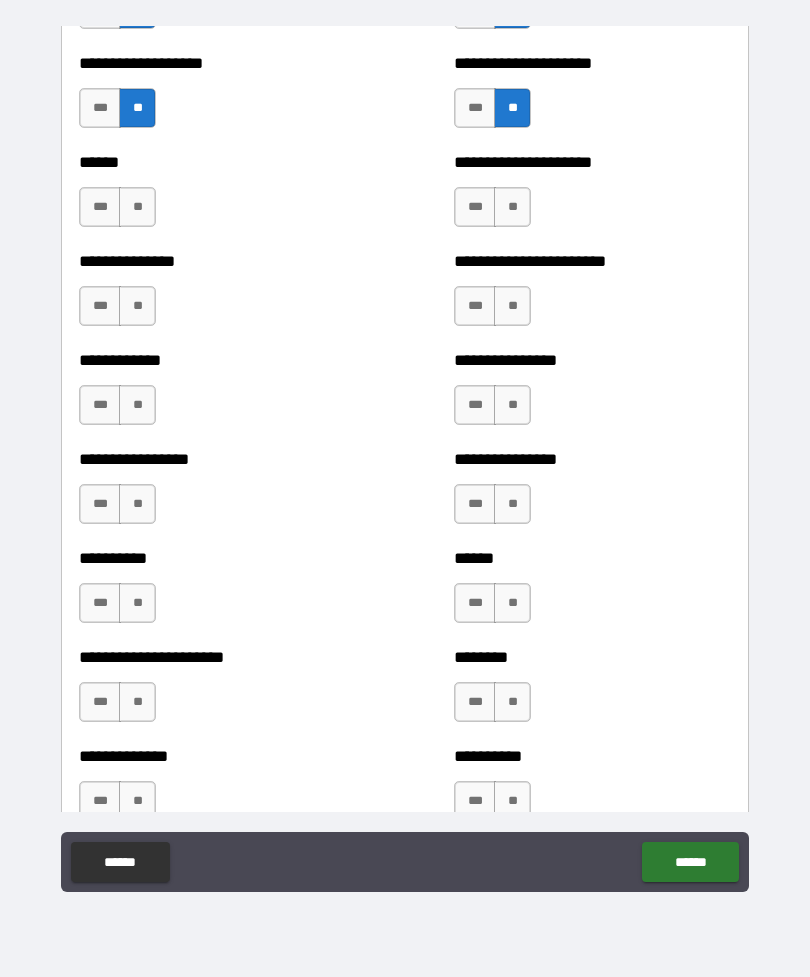 click on "**" at bounding box center [137, 306] 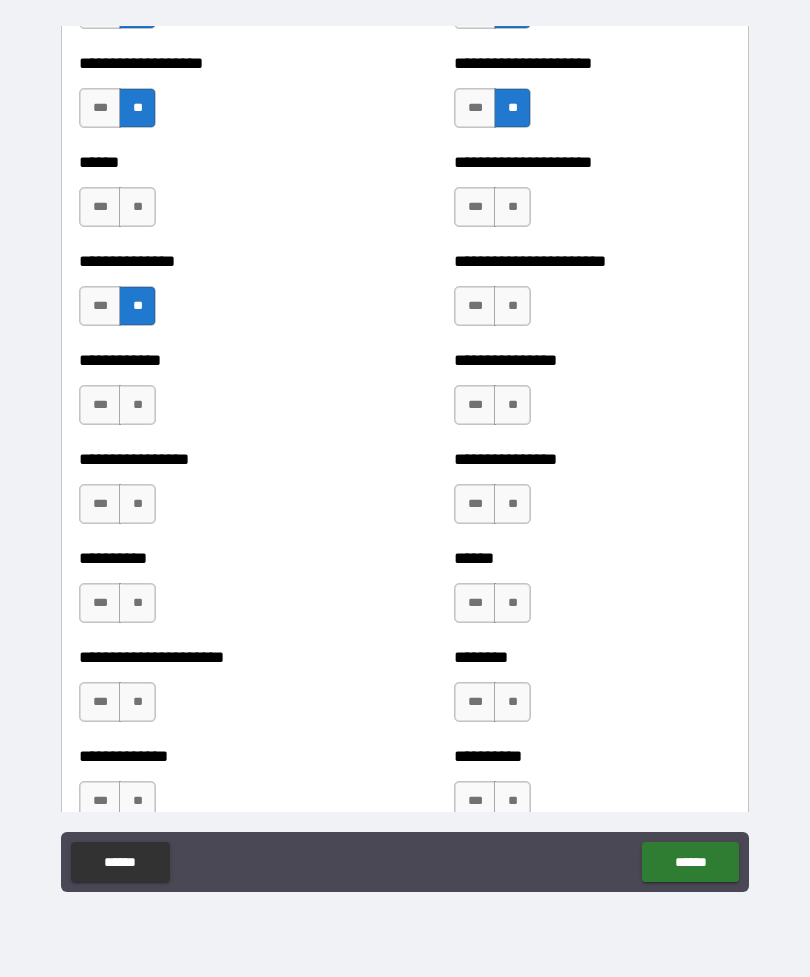 click on "**" at bounding box center [137, 207] 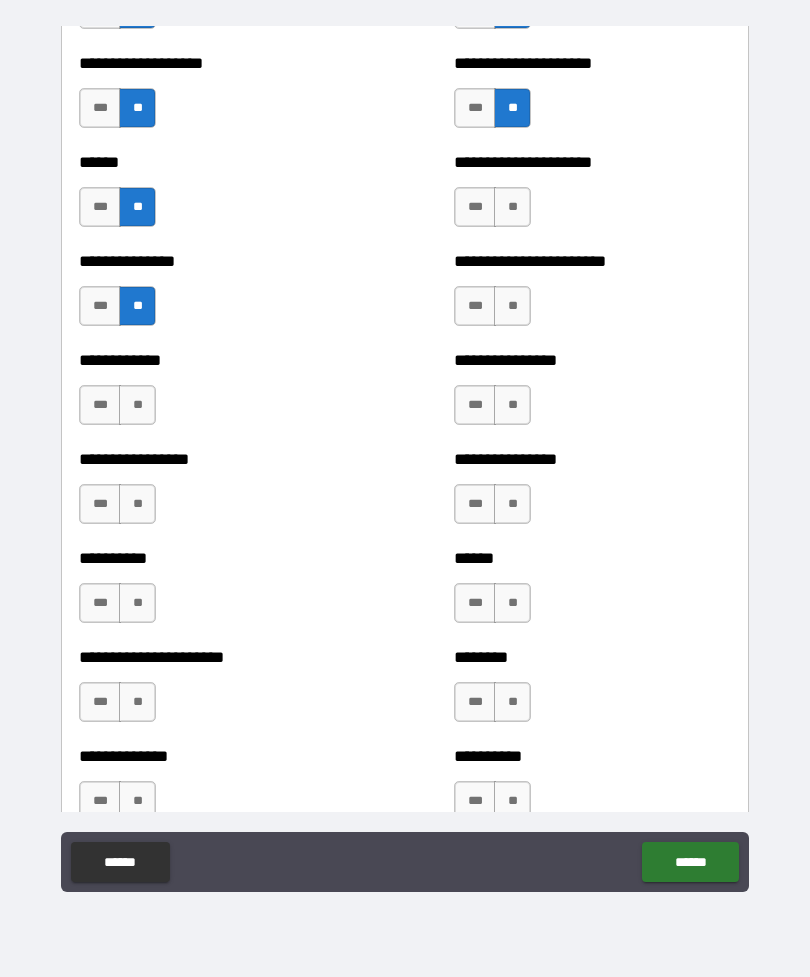 click on "**" at bounding box center [512, 207] 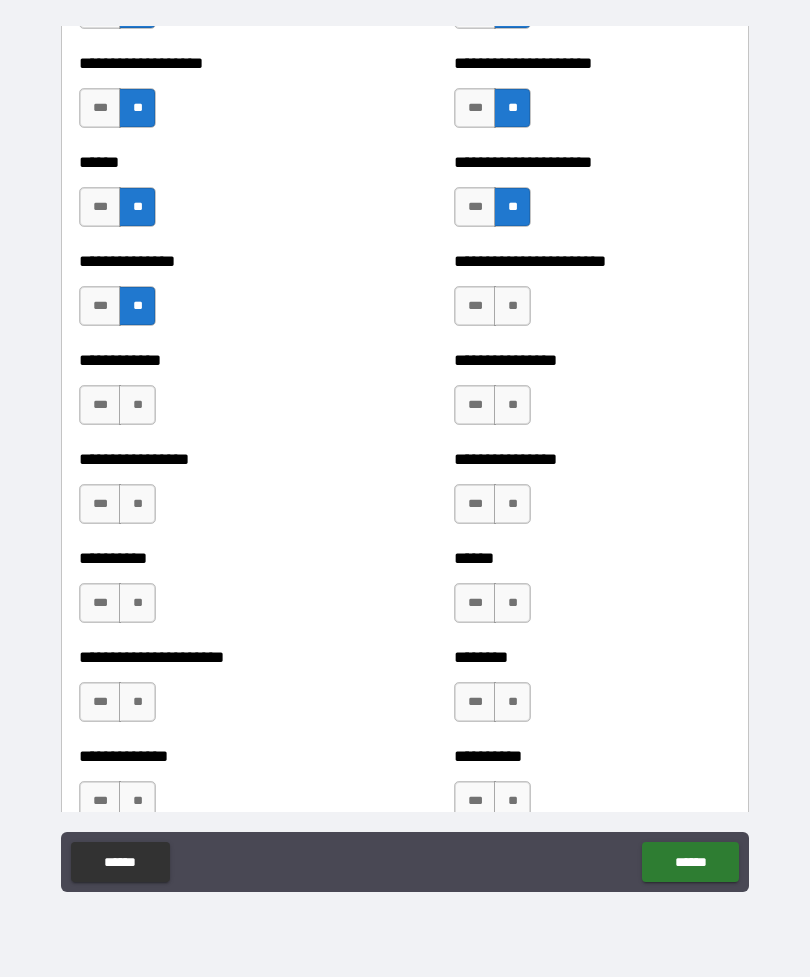 click on "**" at bounding box center (512, 306) 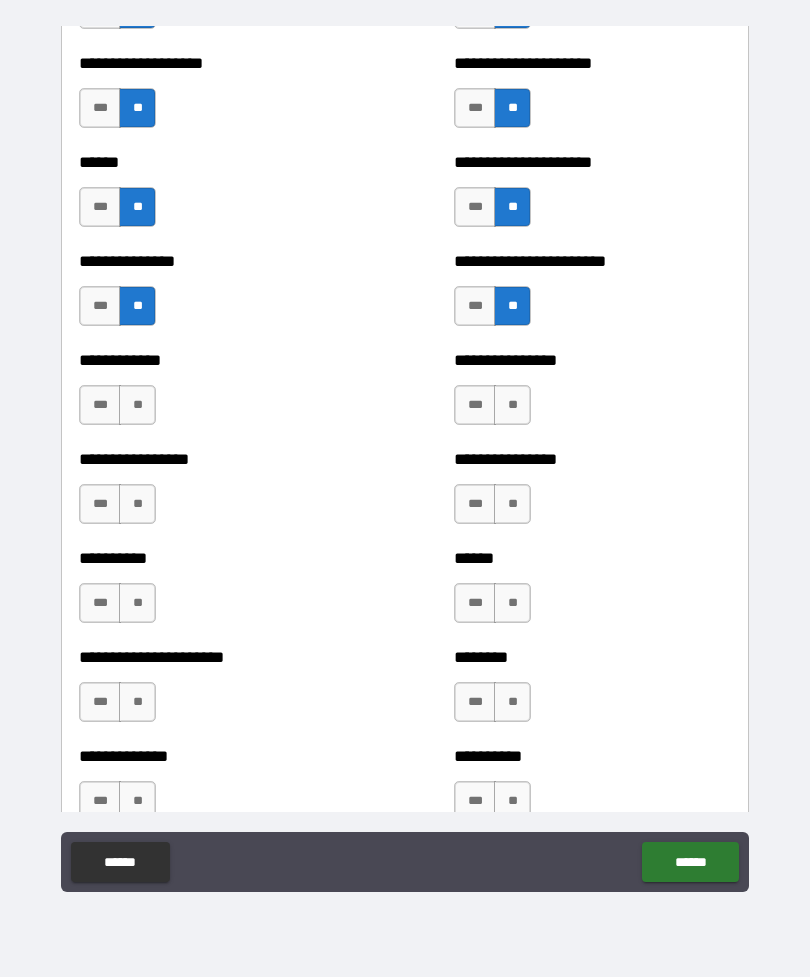 click on "**" at bounding box center (512, 405) 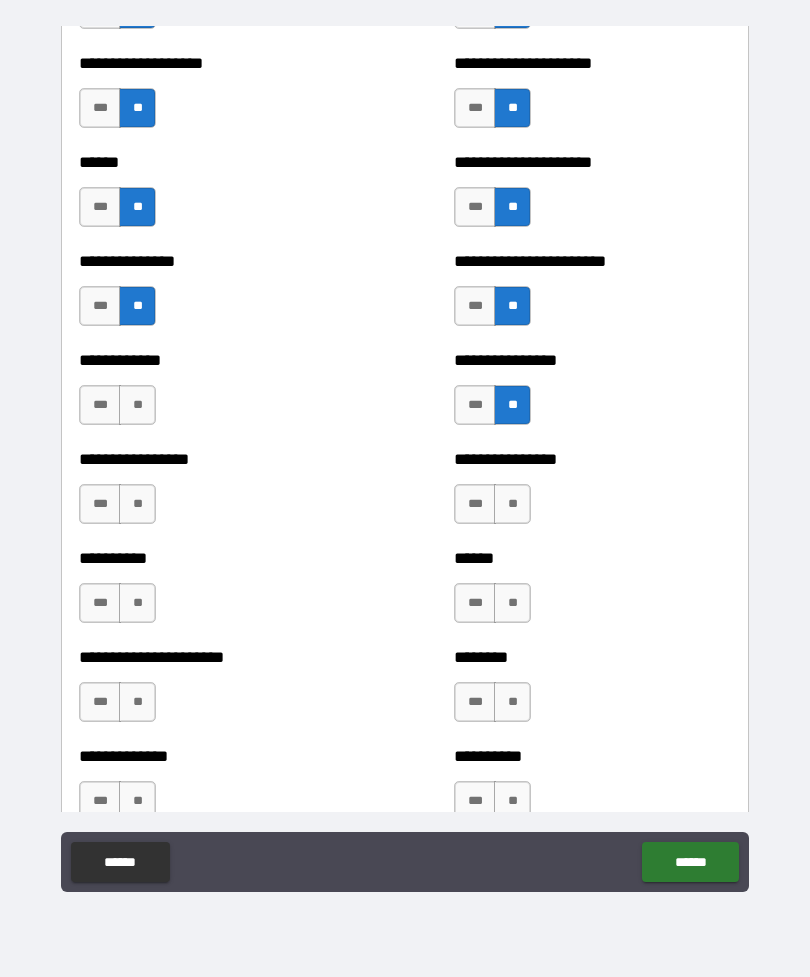 click on "**" at bounding box center (512, 504) 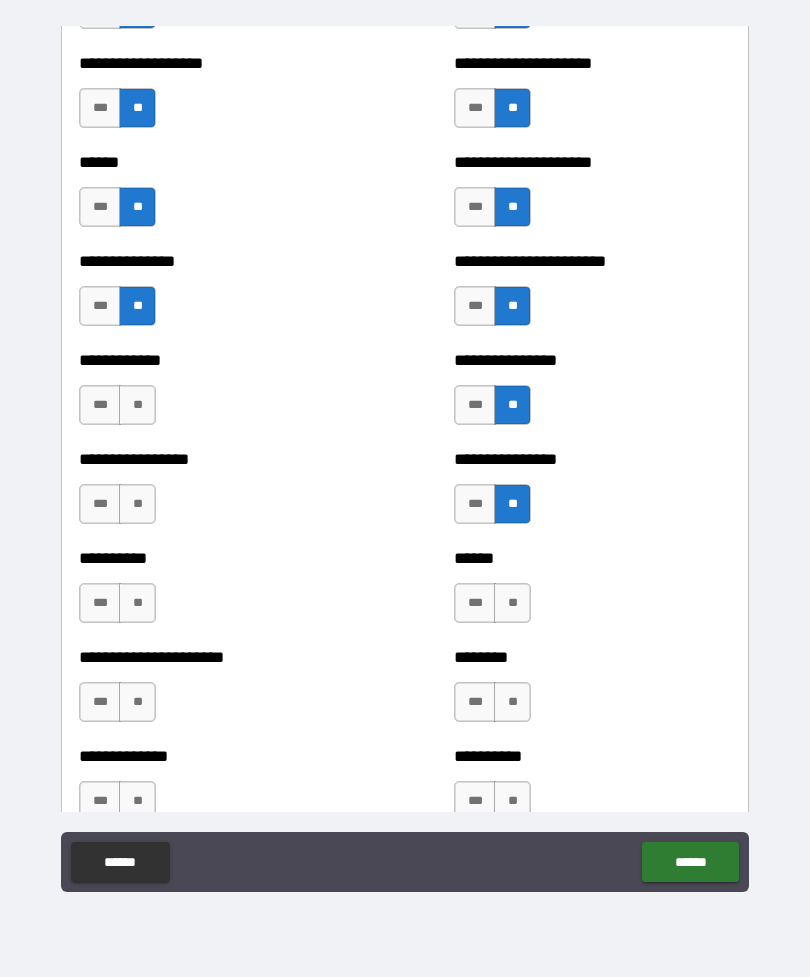 click on "**" at bounding box center (512, 603) 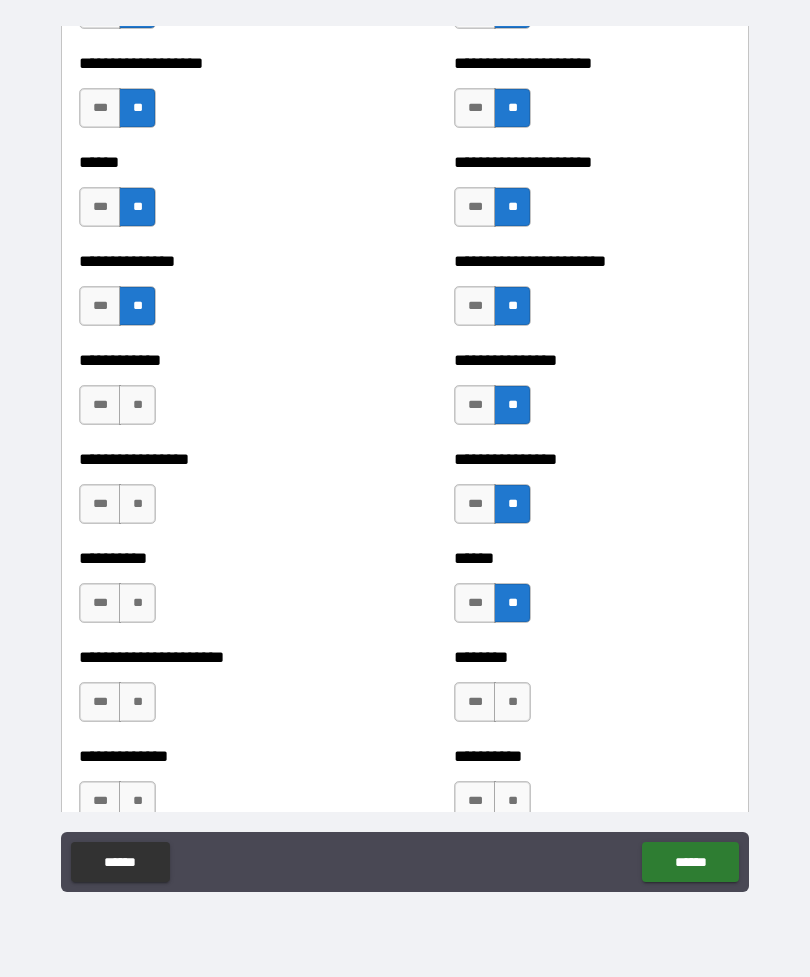click on "**" at bounding box center (512, 702) 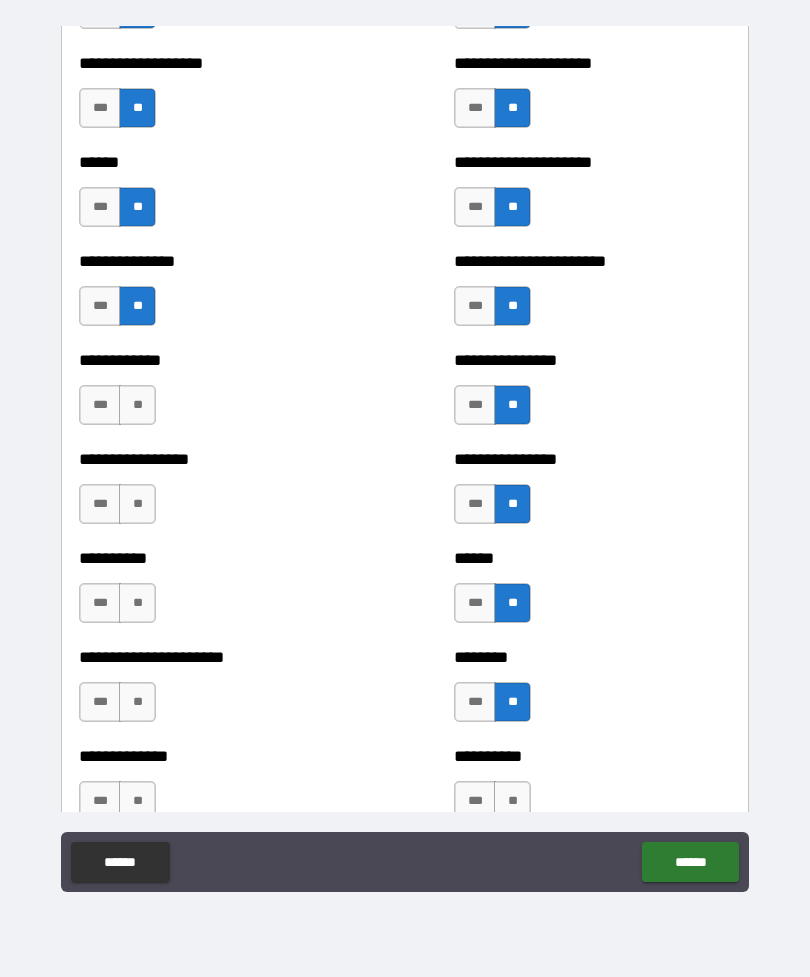click on "**" at bounding box center (137, 504) 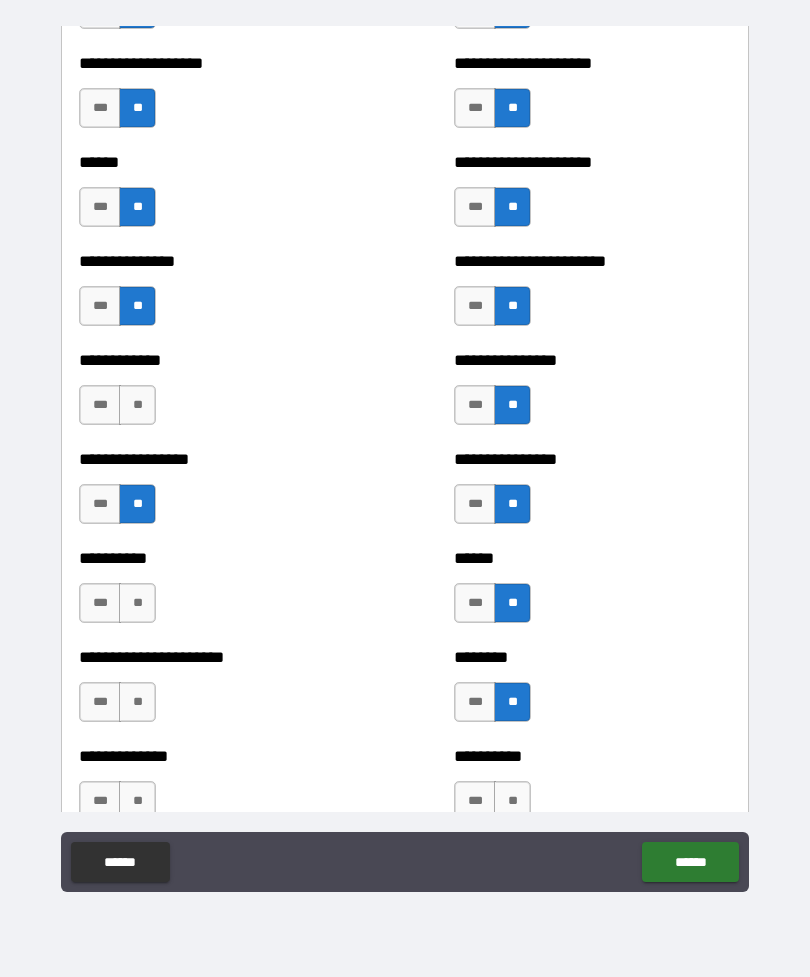 click on "**" at bounding box center [137, 405] 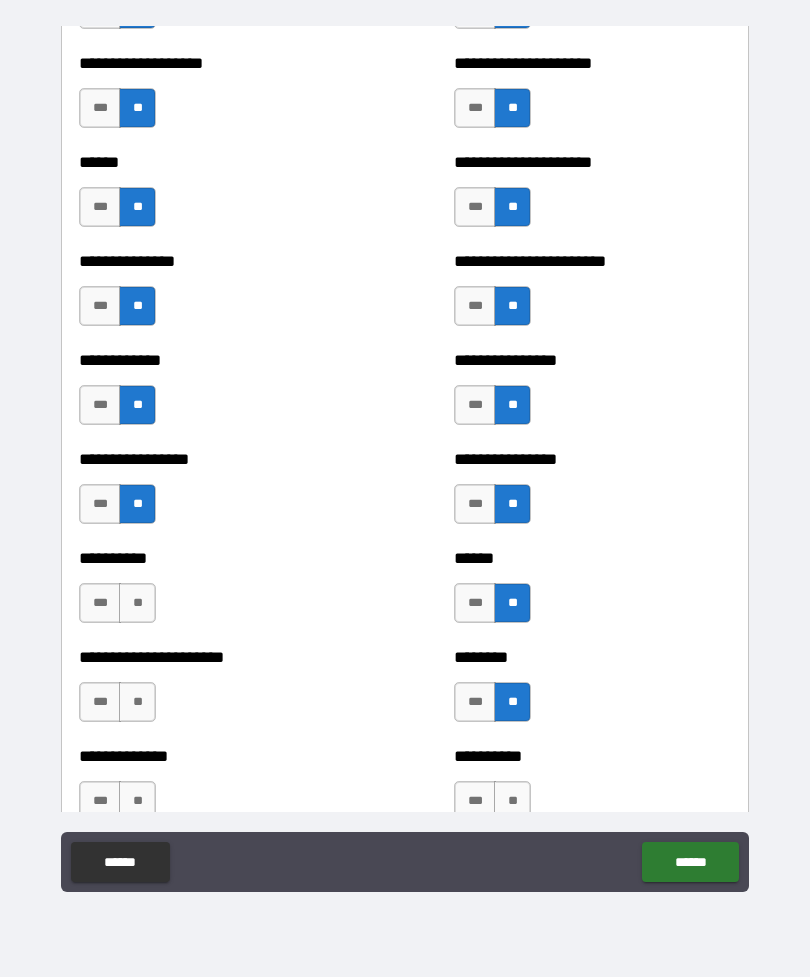click on "**" at bounding box center (137, 603) 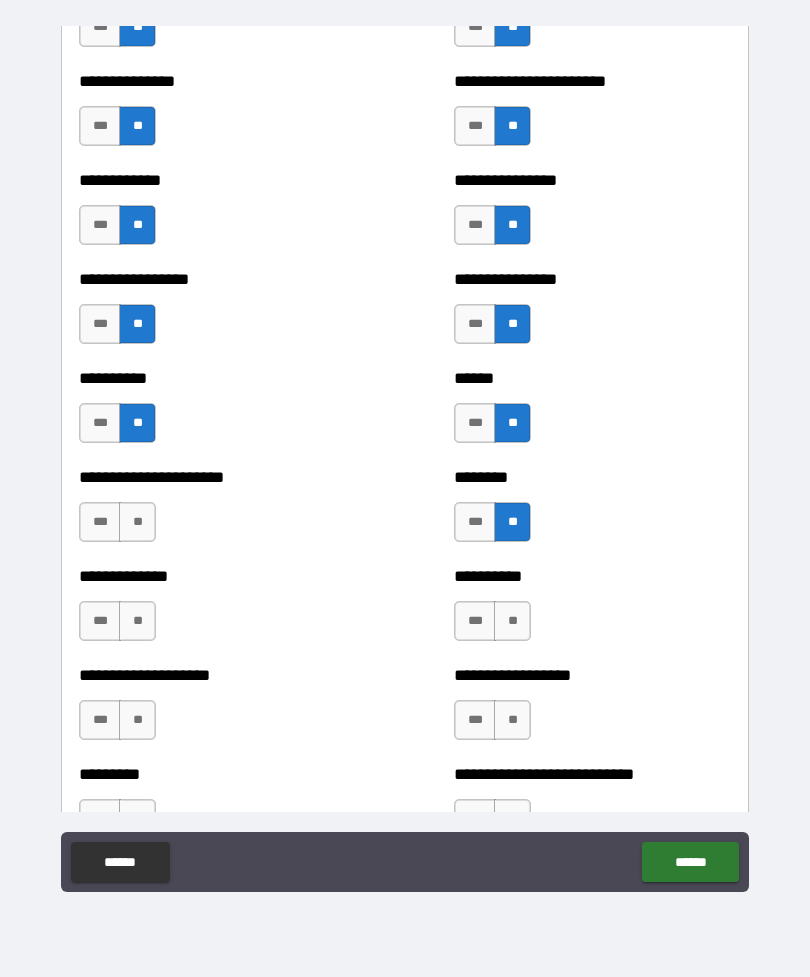 scroll, scrollTop: 2848, scrollLeft: 0, axis: vertical 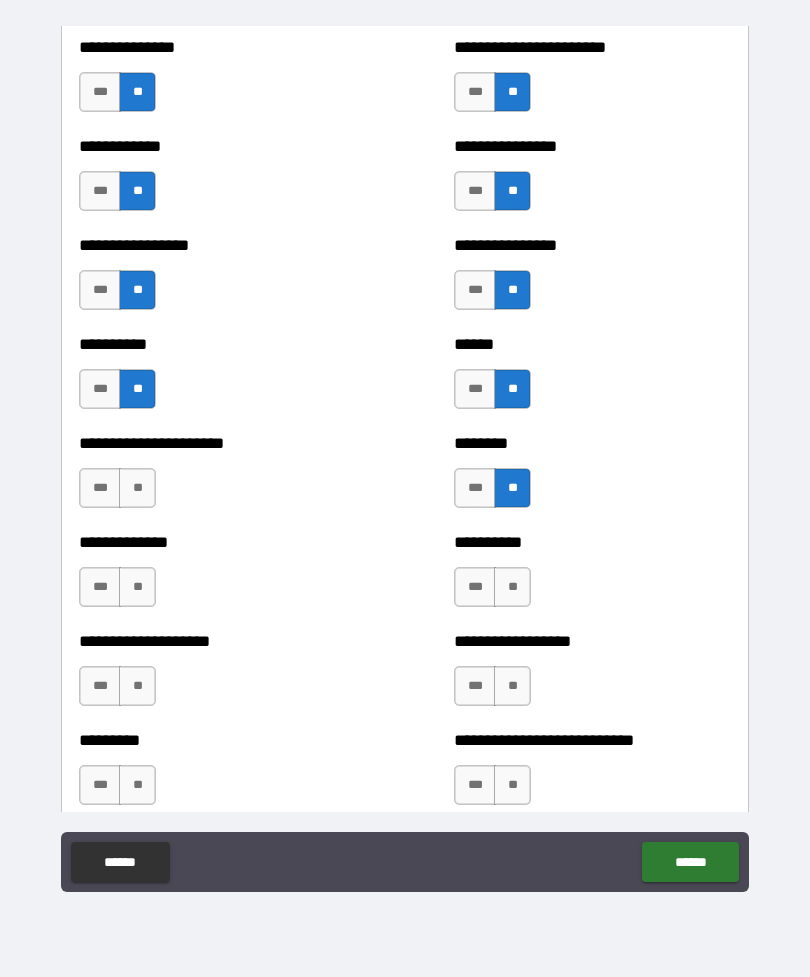 click on "**" at bounding box center (137, 488) 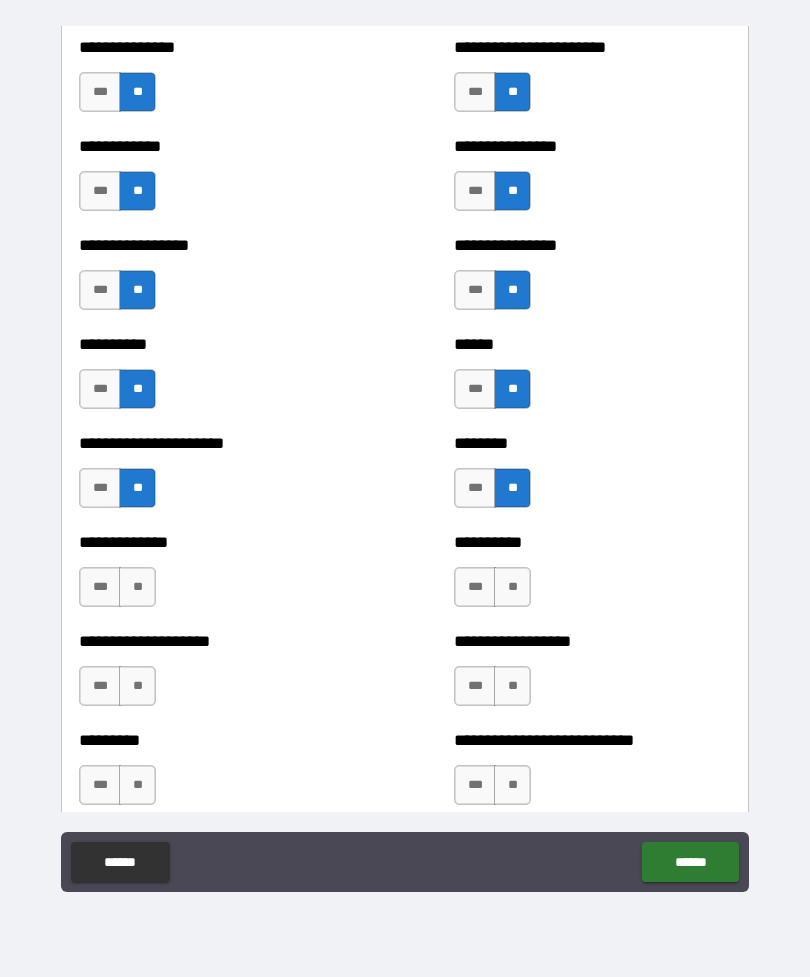 click on "**" at bounding box center (137, 587) 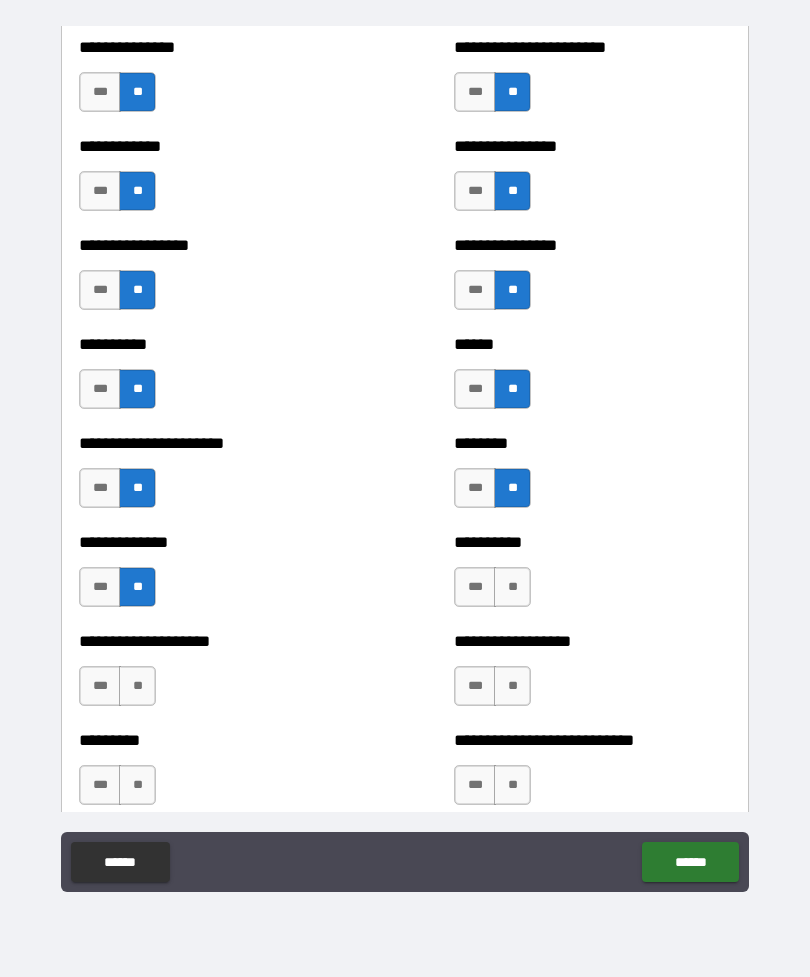 click on "**" at bounding box center (512, 587) 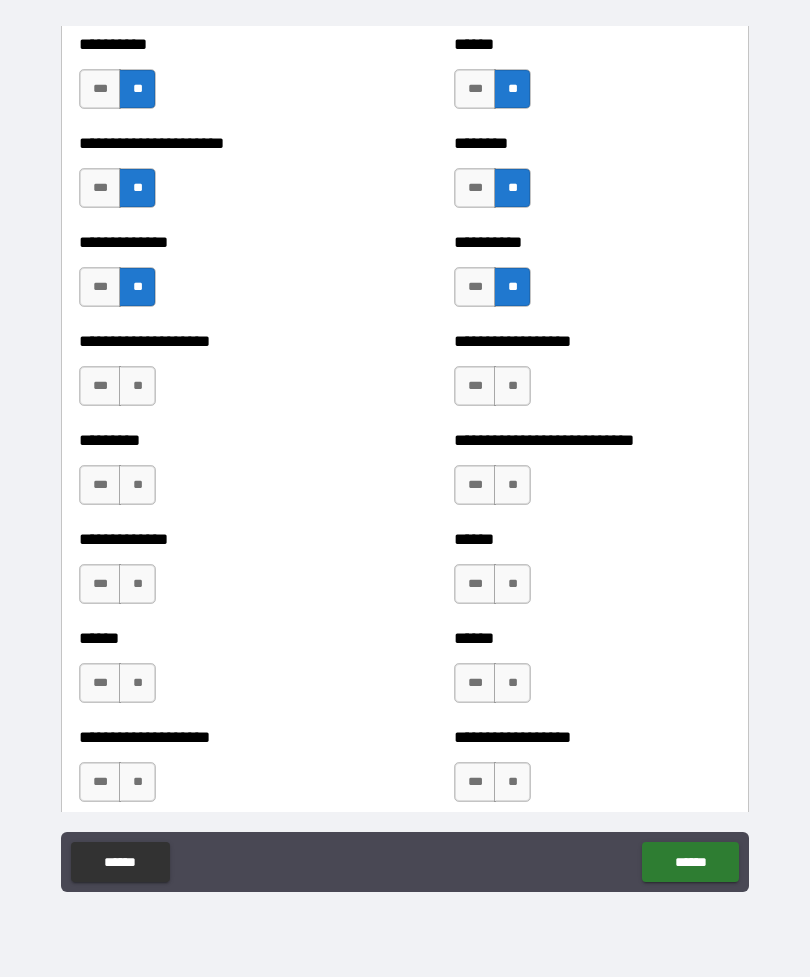 scroll, scrollTop: 3150, scrollLeft: 0, axis: vertical 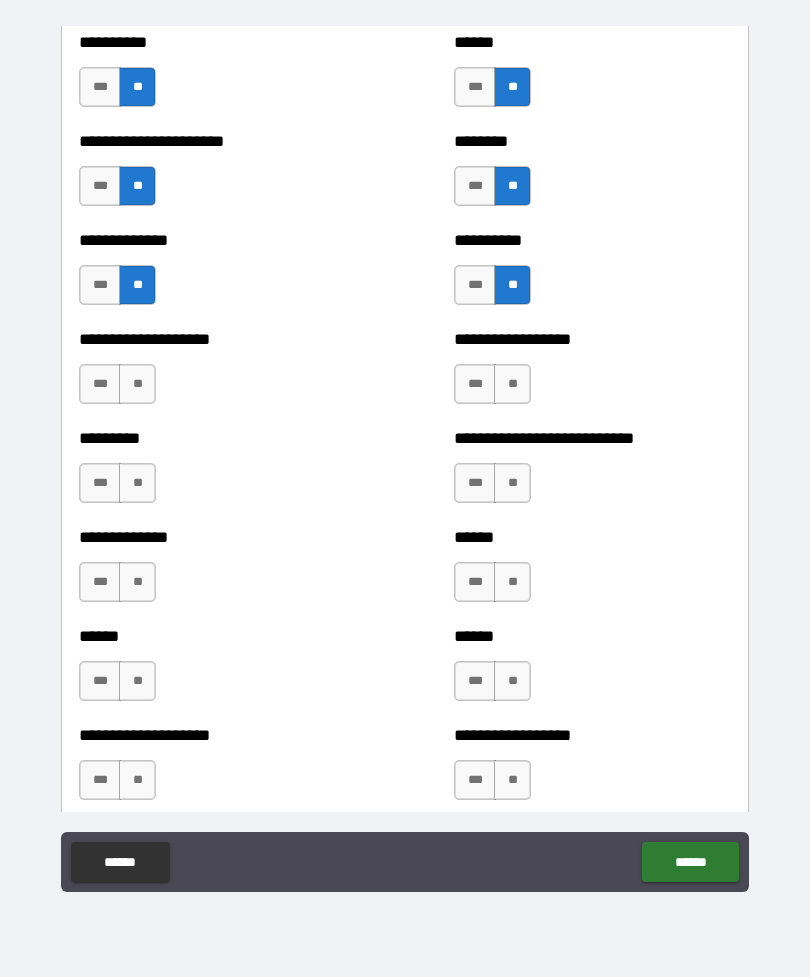 click on "**" at bounding box center (512, 384) 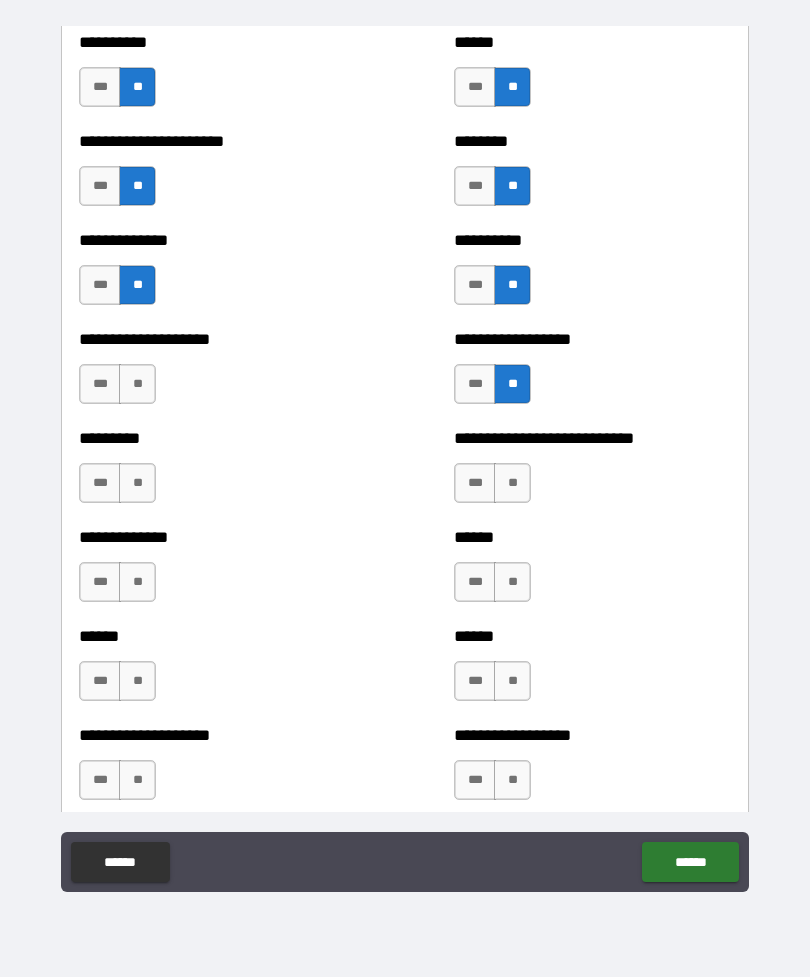 click on "**" at bounding box center [512, 483] 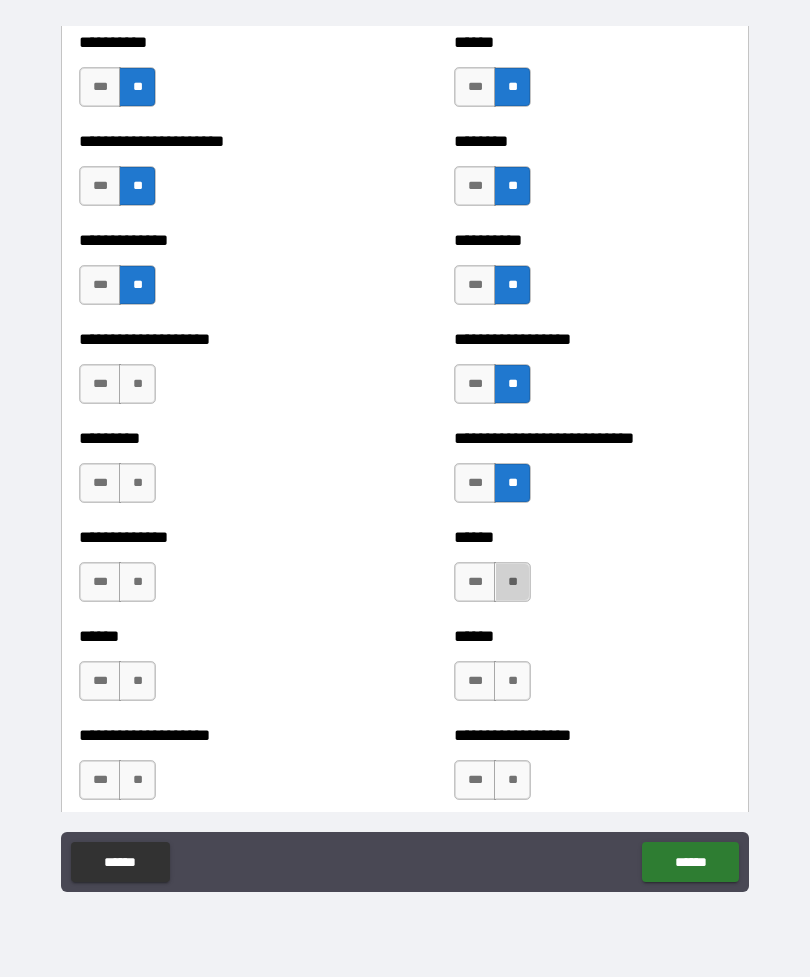 click on "**" at bounding box center [512, 582] 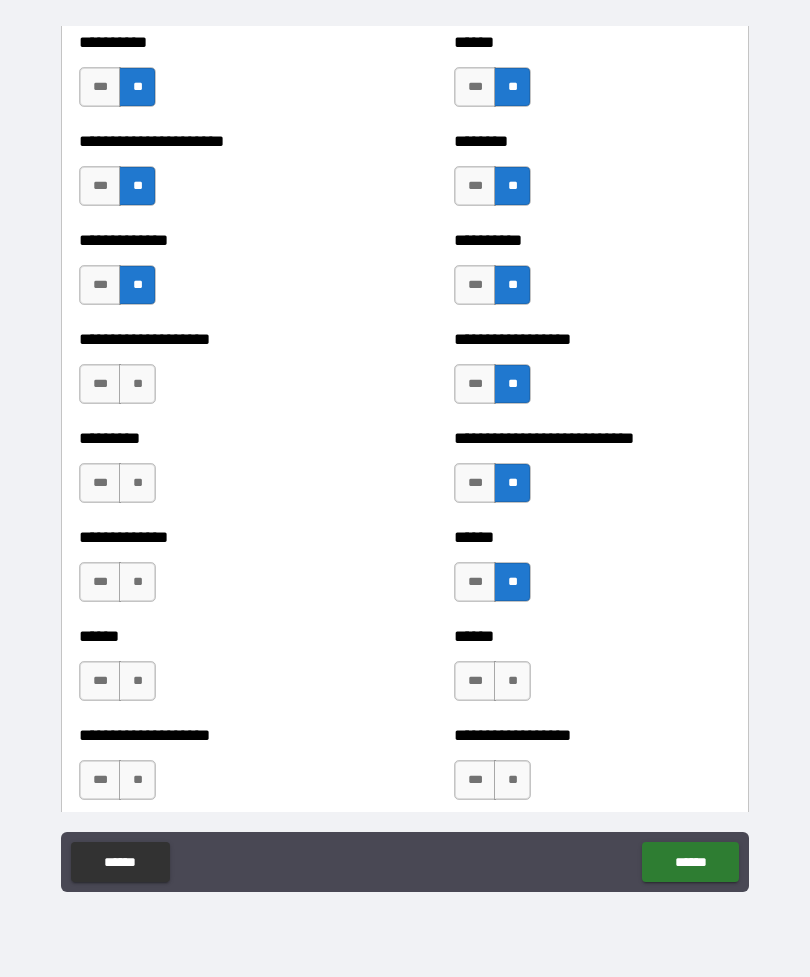 click on "**" at bounding box center (137, 384) 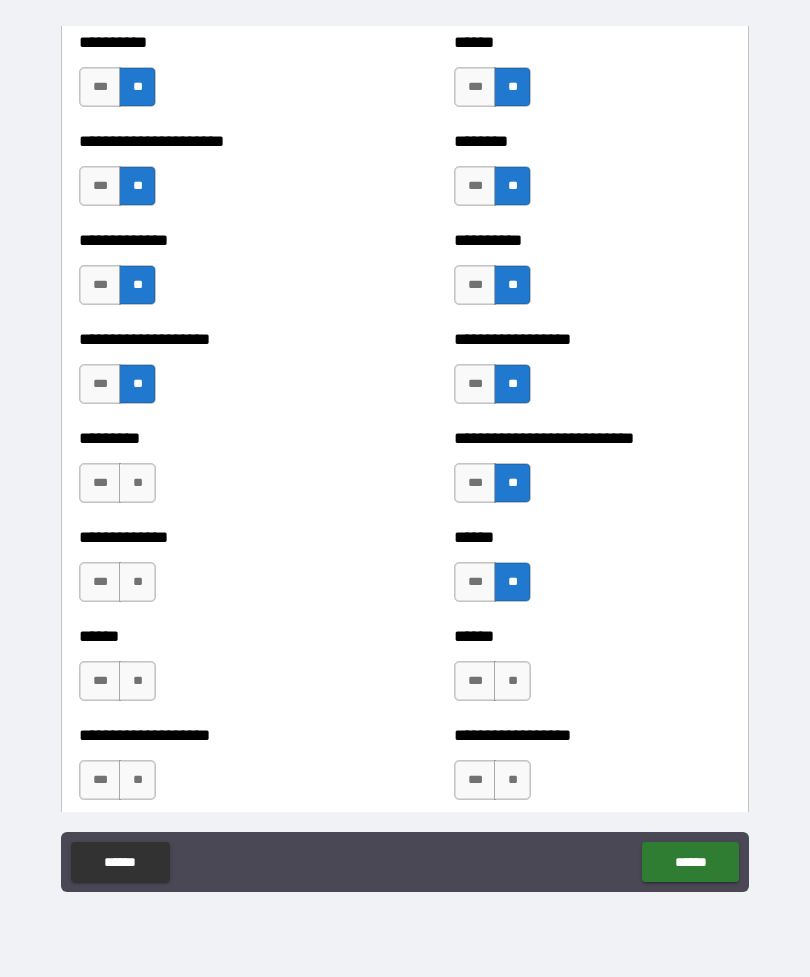 click on "**" at bounding box center [137, 483] 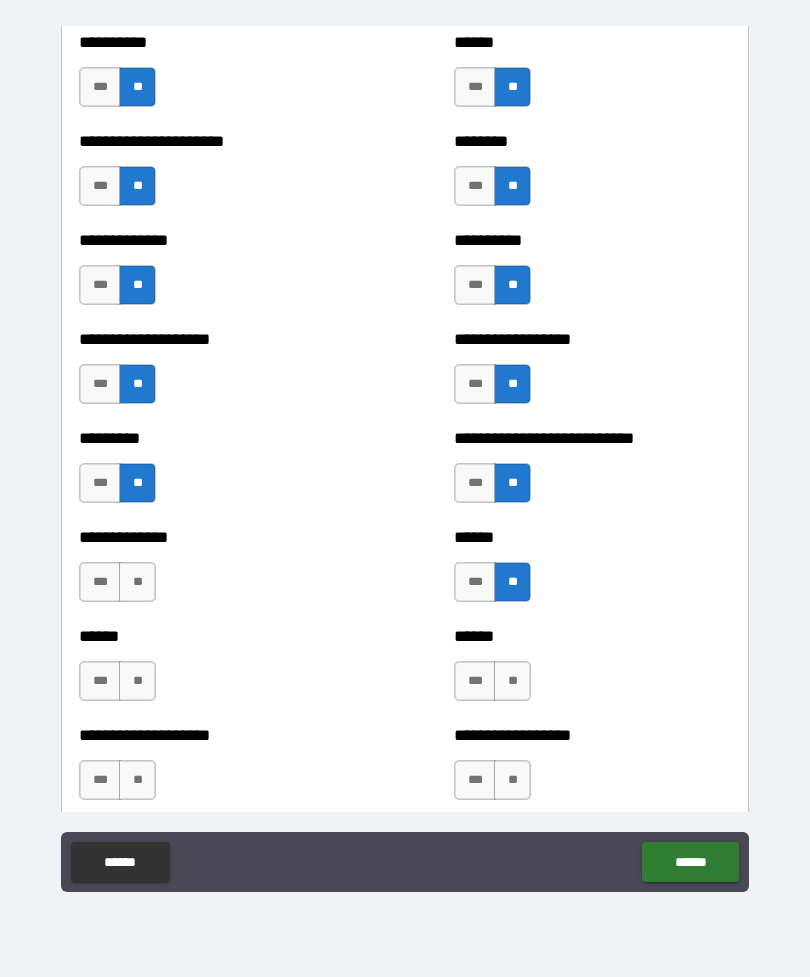 click on "**" at bounding box center [137, 582] 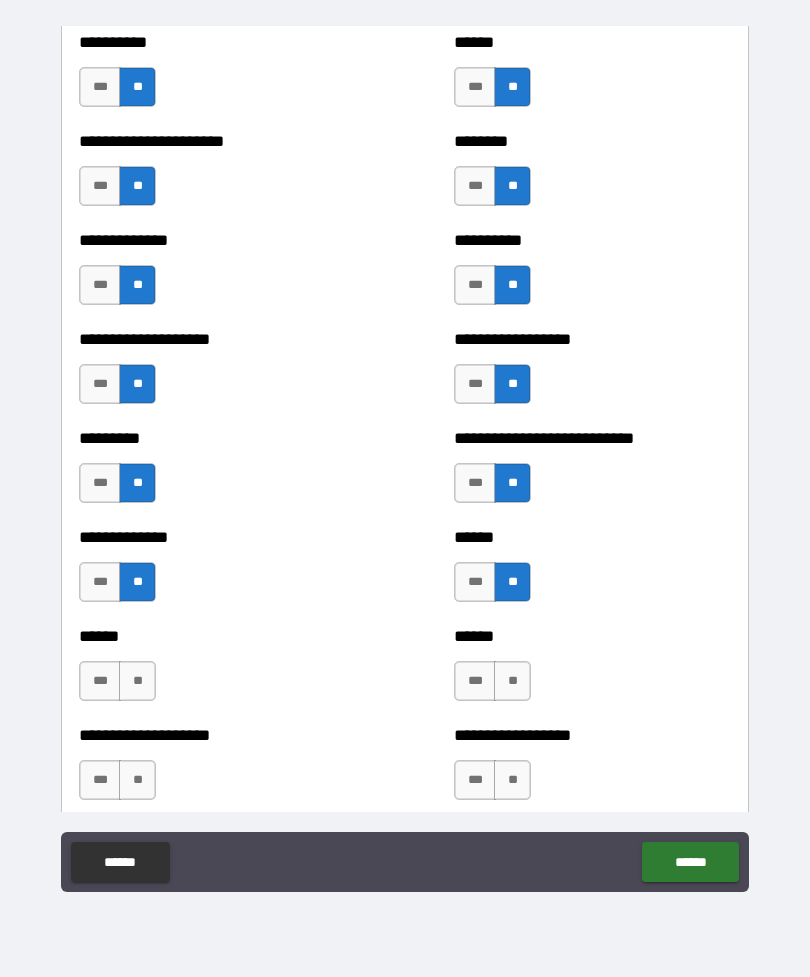 click on "**" at bounding box center (137, 681) 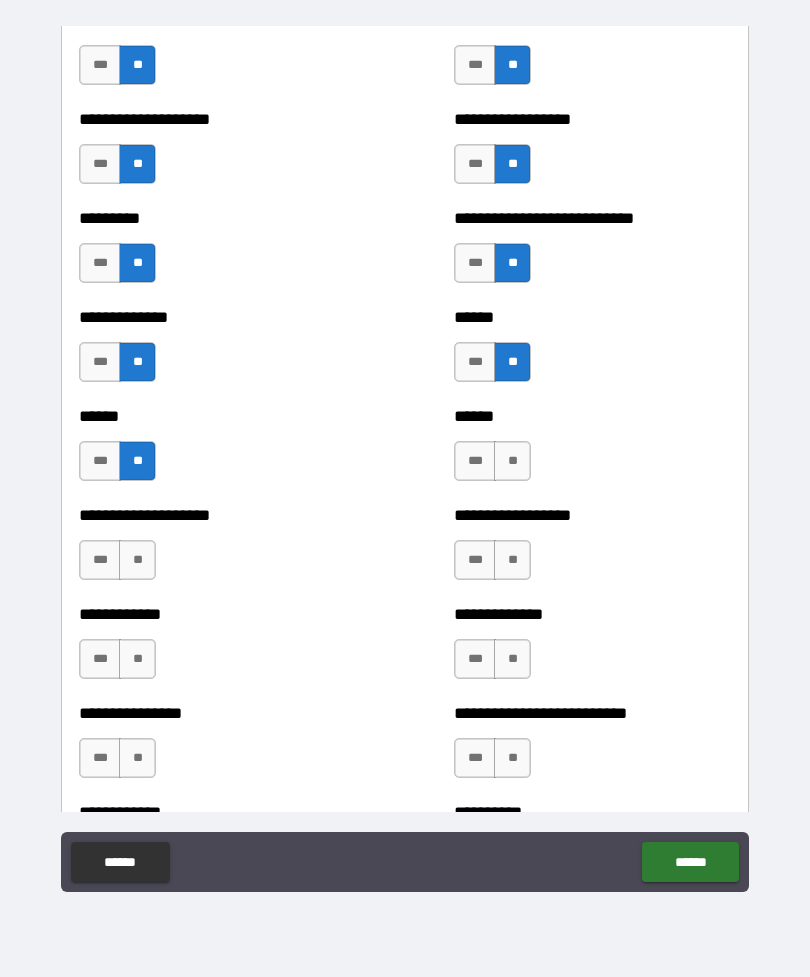 scroll, scrollTop: 3377, scrollLeft: 0, axis: vertical 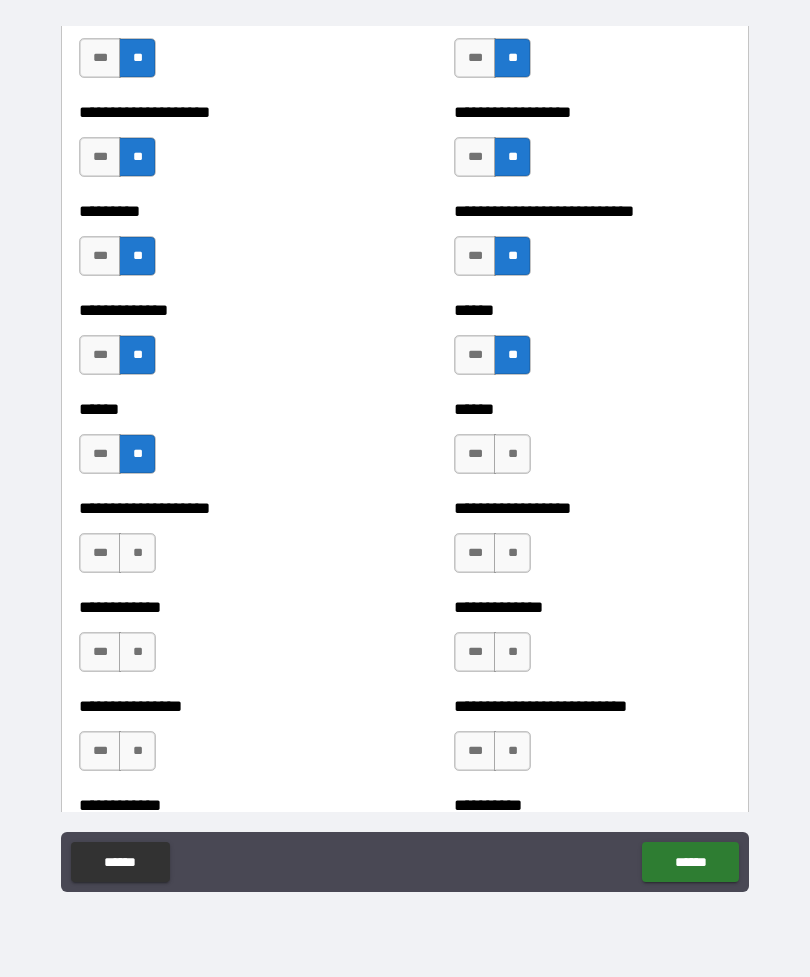 click on "**" at bounding box center (512, 454) 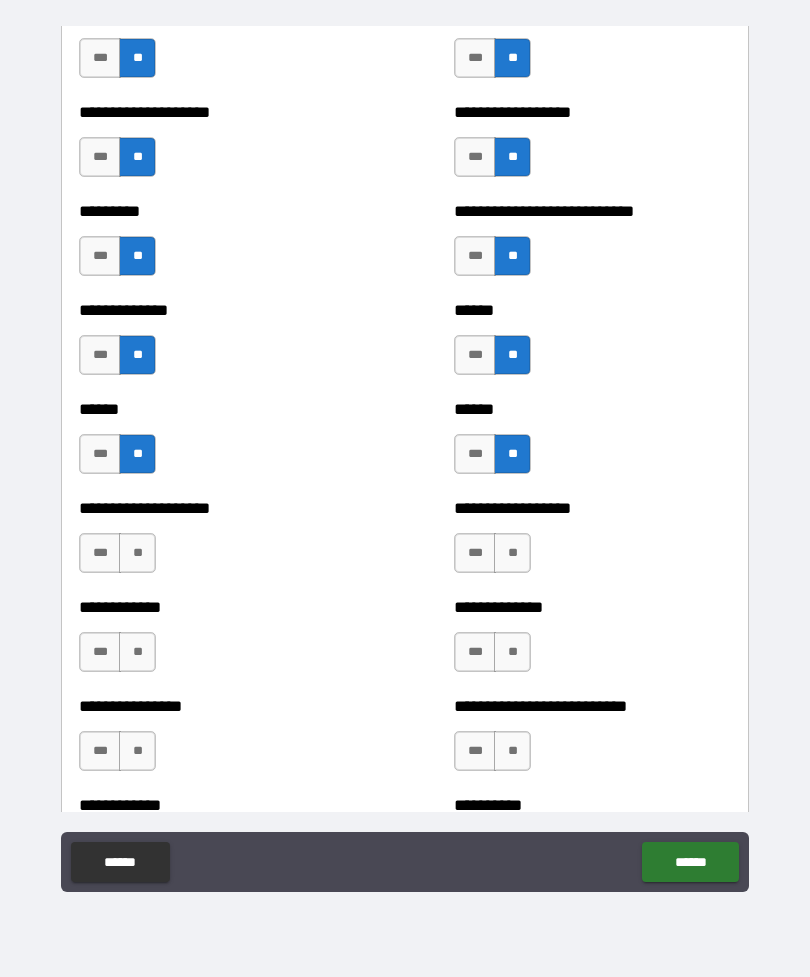 click on "**" at bounding box center [512, 553] 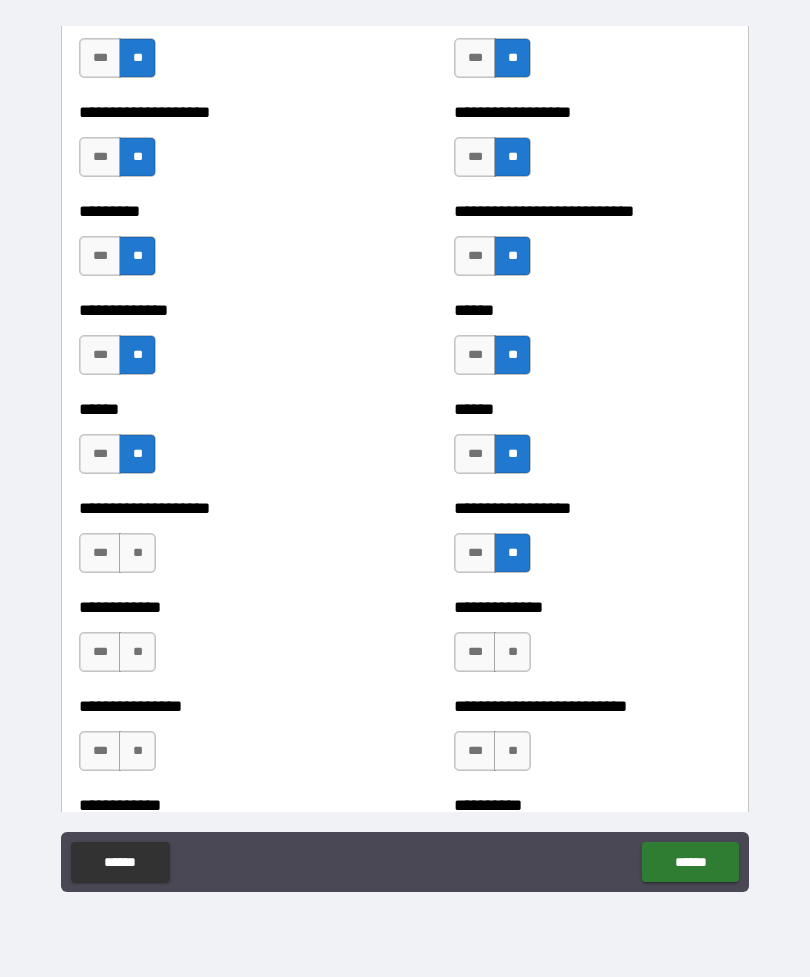 click on "**" at bounding box center [512, 652] 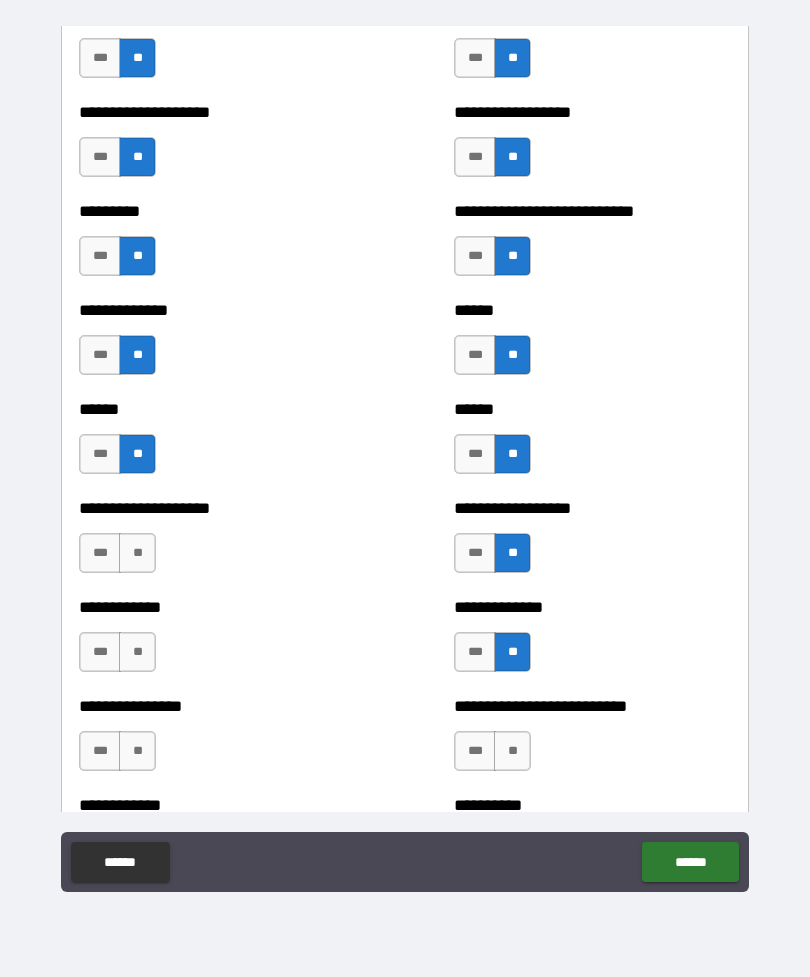 click on "**" at bounding box center (137, 553) 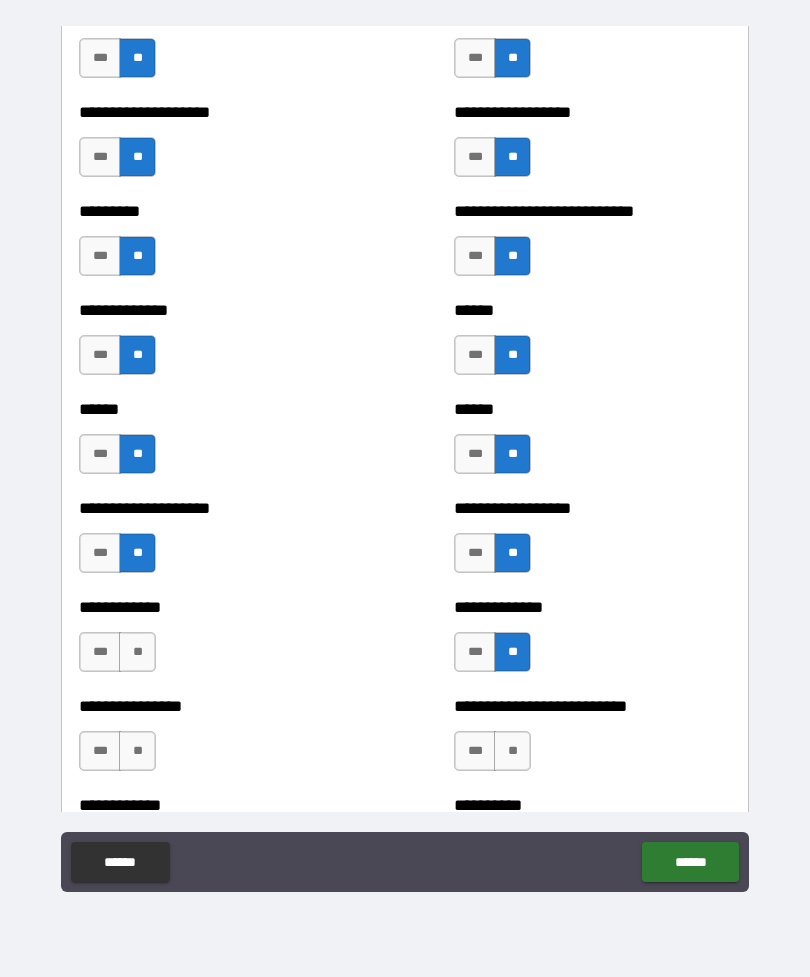 click on "***" at bounding box center (100, 553) 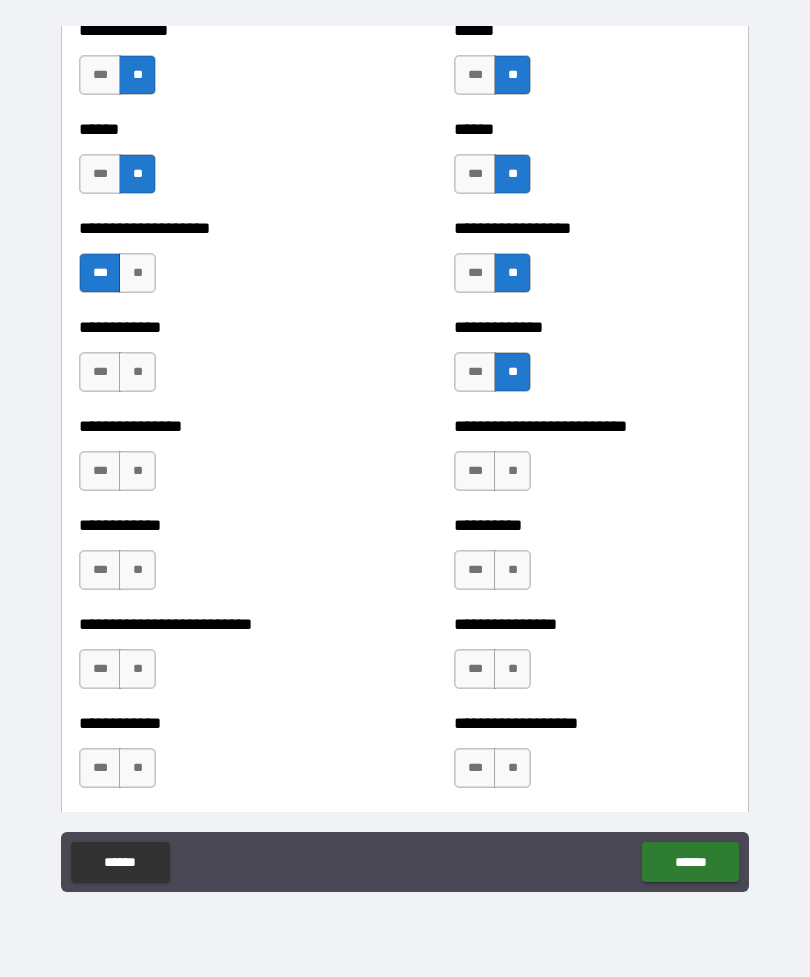 scroll, scrollTop: 3652, scrollLeft: 0, axis: vertical 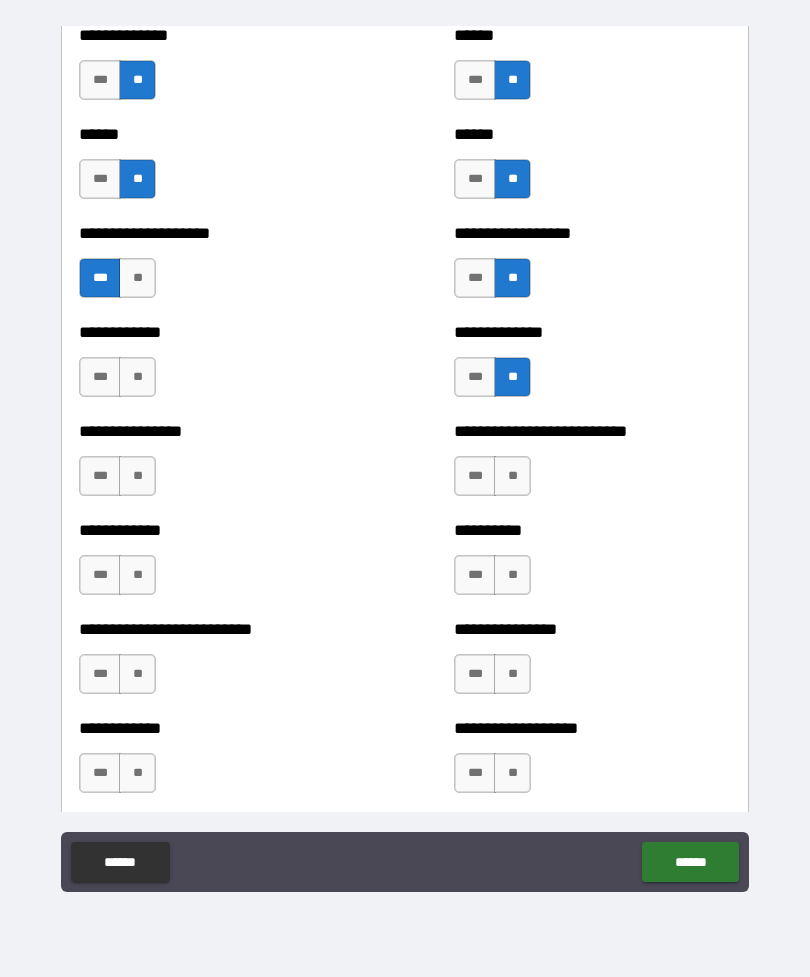 click on "**" at bounding box center (137, 377) 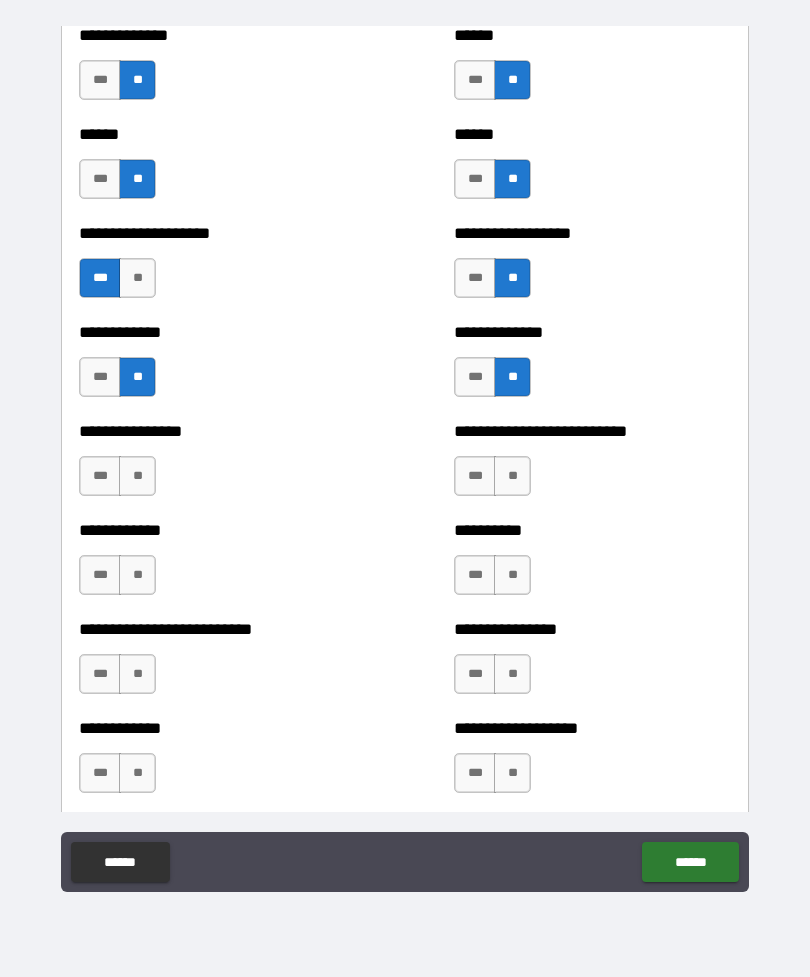 click on "**" at bounding box center (137, 476) 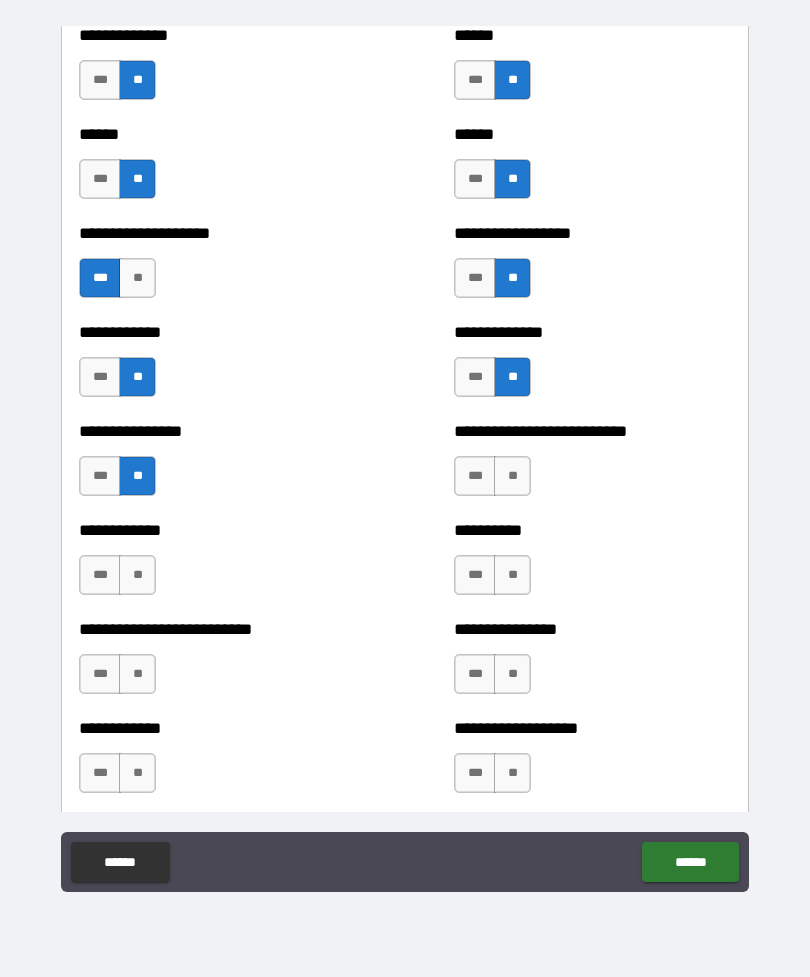 click on "**" at bounding box center (137, 575) 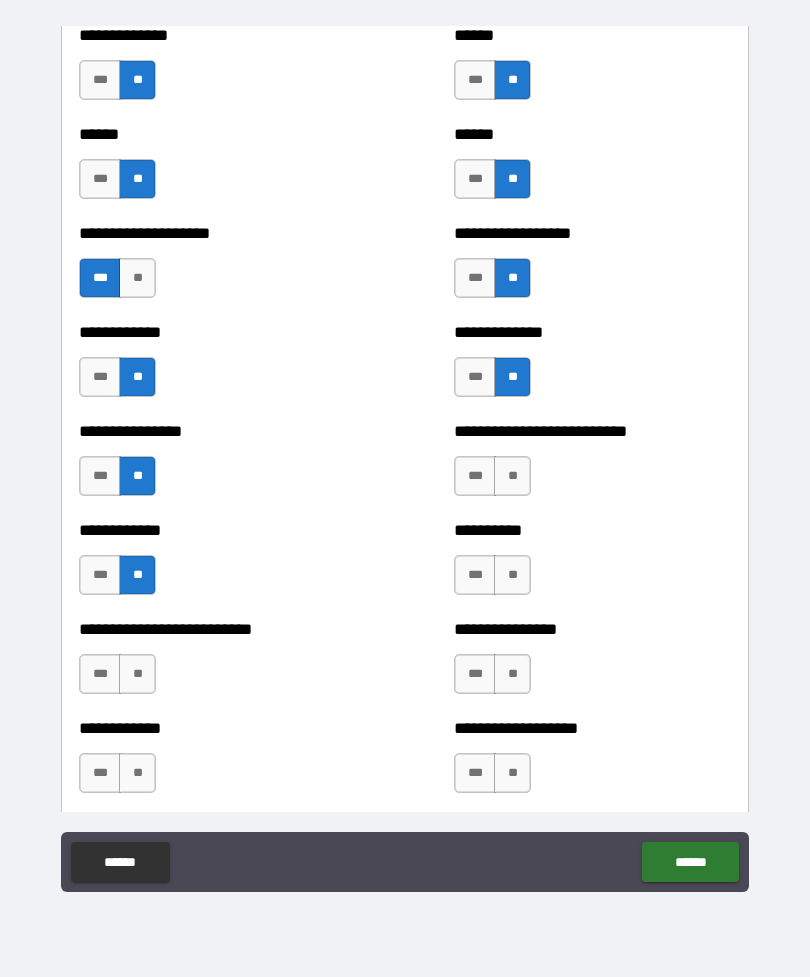 click on "**" at bounding box center [512, 575] 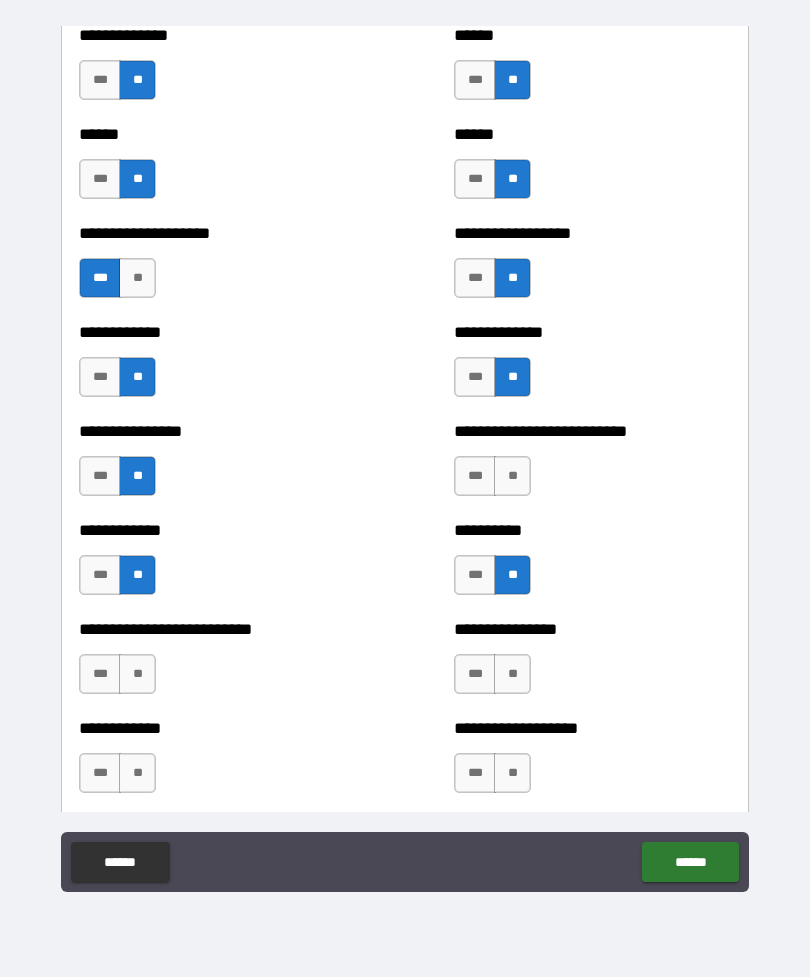 click on "**" at bounding box center (512, 476) 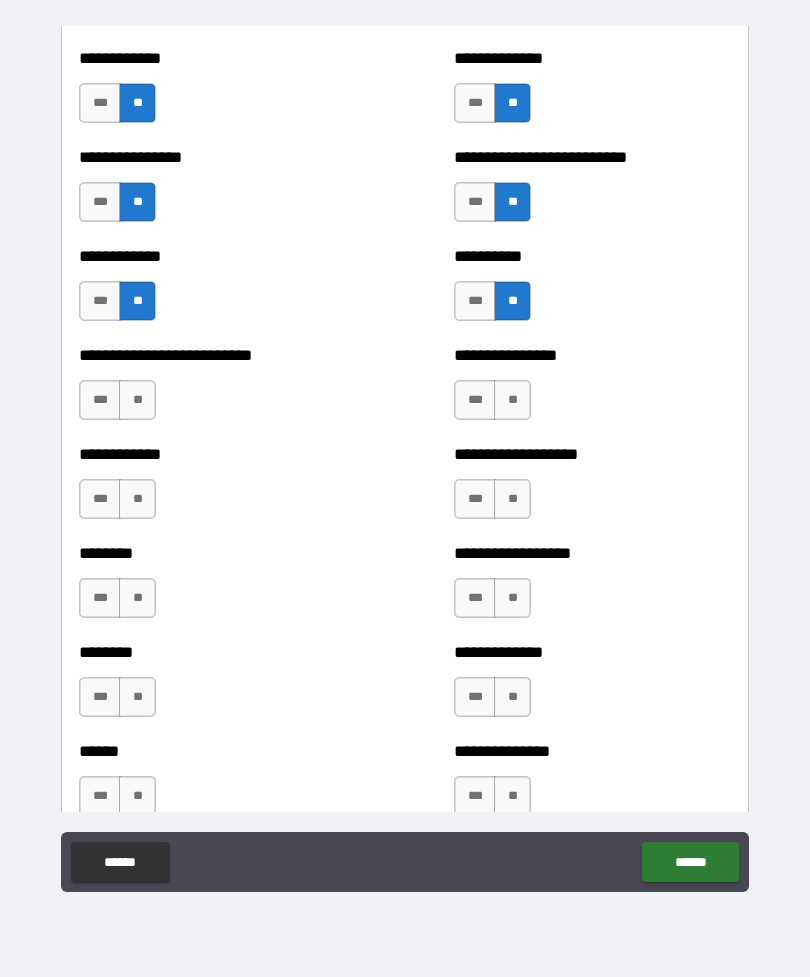 scroll, scrollTop: 3925, scrollLeft: 0, axis: vertical 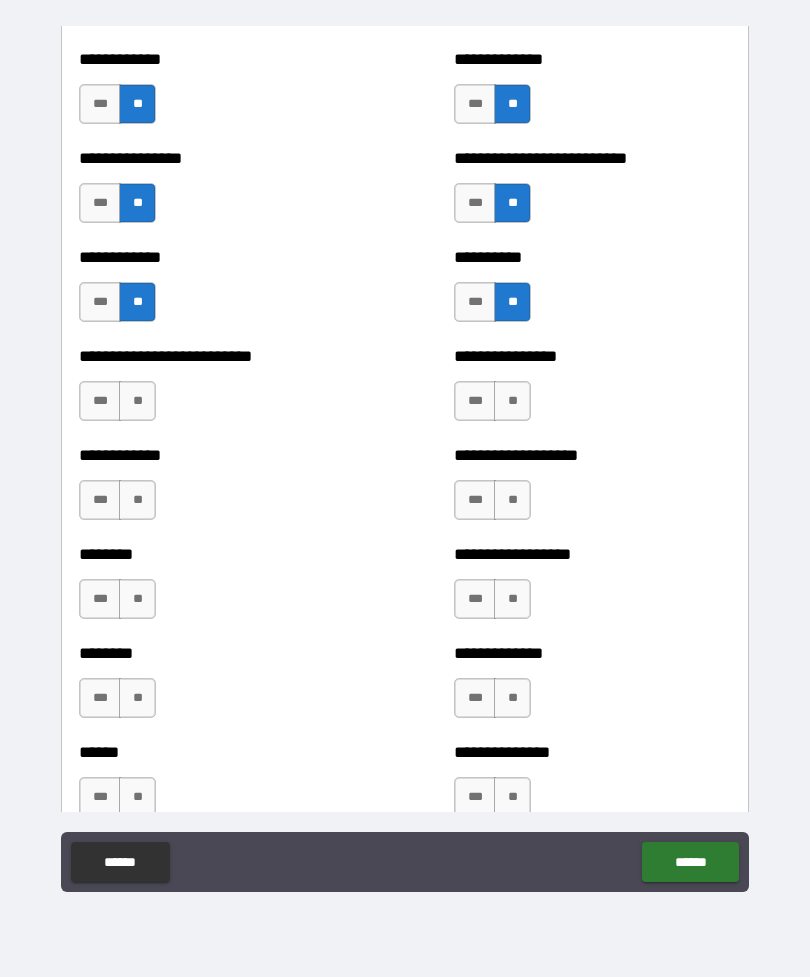 click on "**" at bounding box center (512, 401) 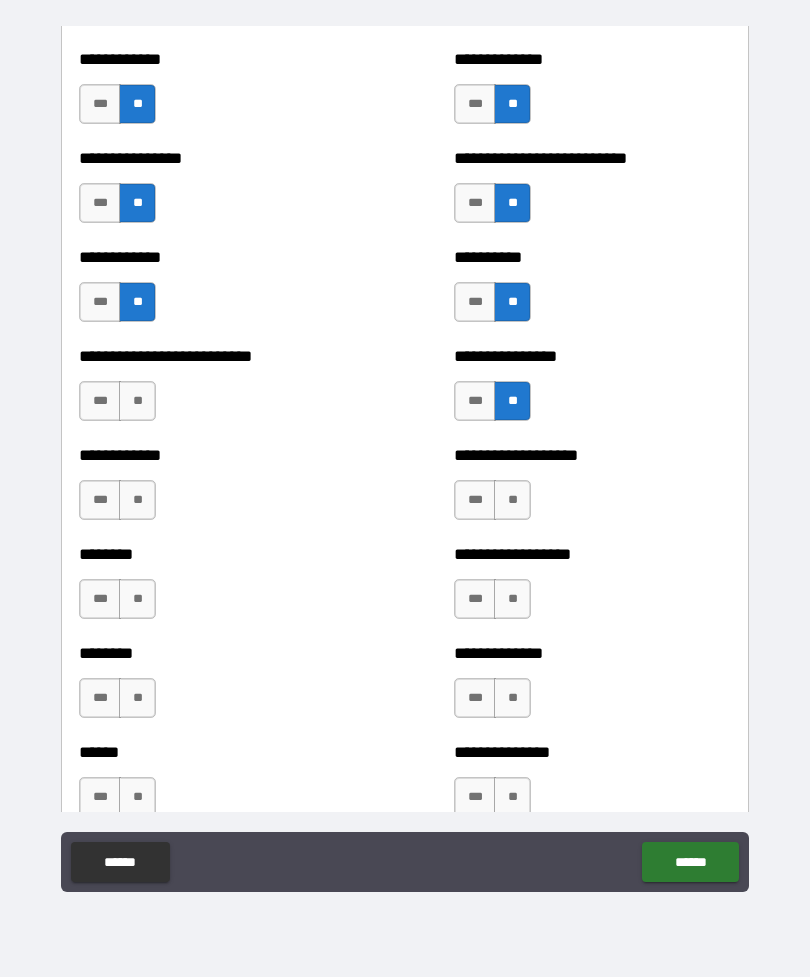 click on "**" at bounding box center (512, 500) 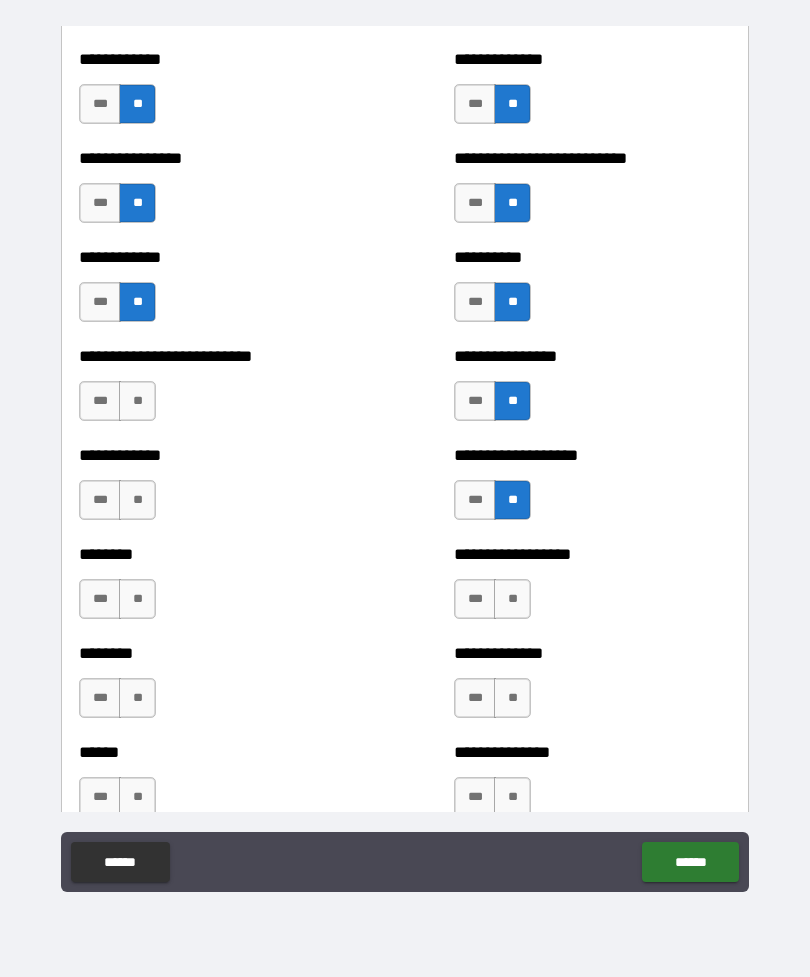 click on "**" at bounding box center (512, 599) 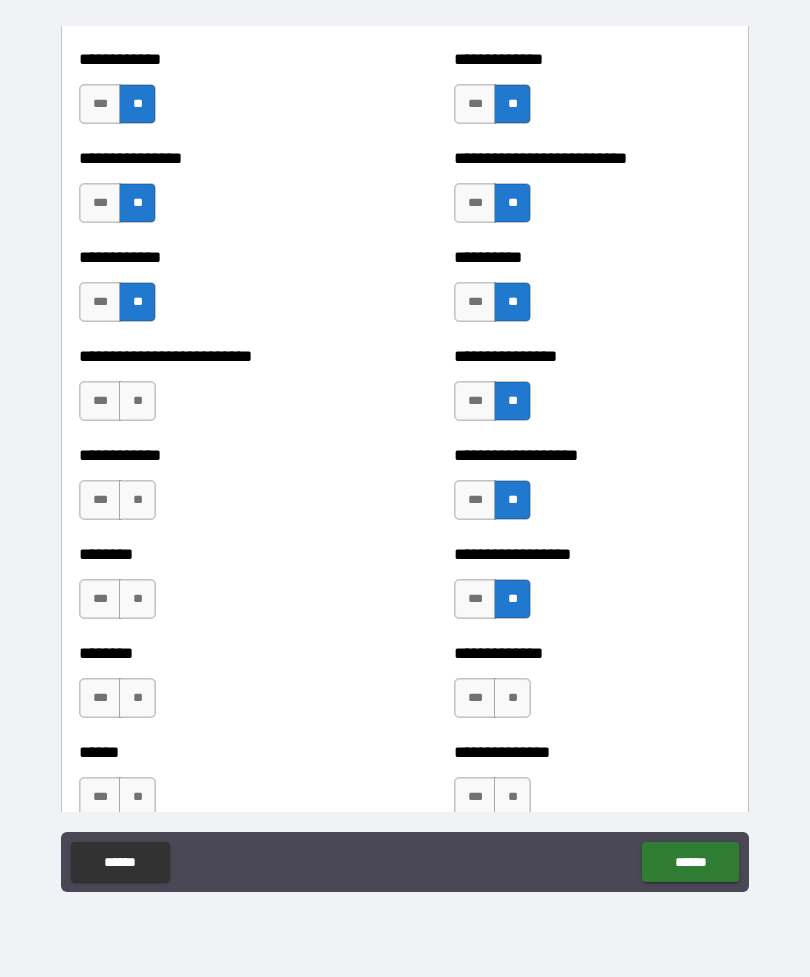 click on "**" at bounding box center [512, 698] 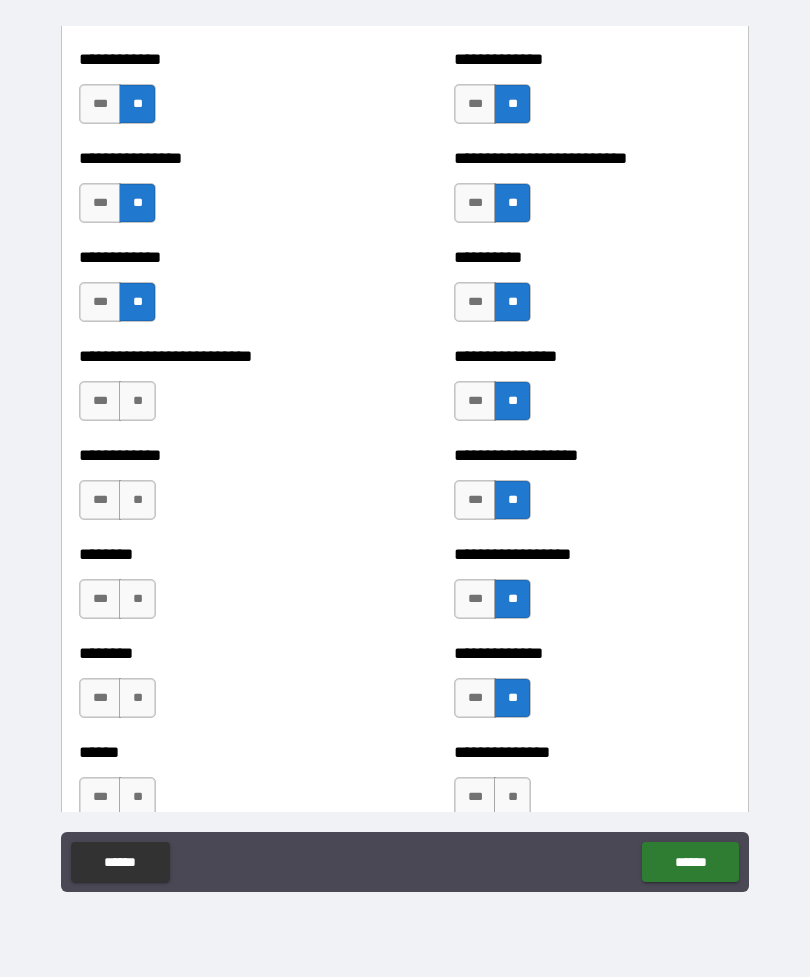 click on "**" at bounding box center [137, 401] 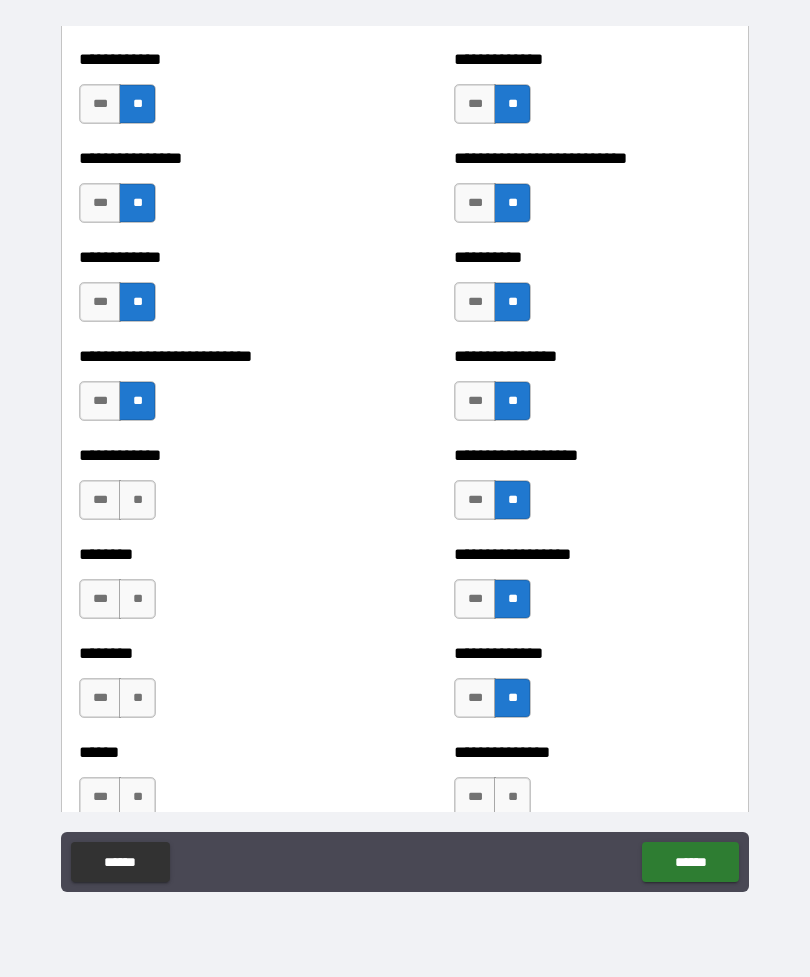 click on "**" at bounding box center (137, 500) 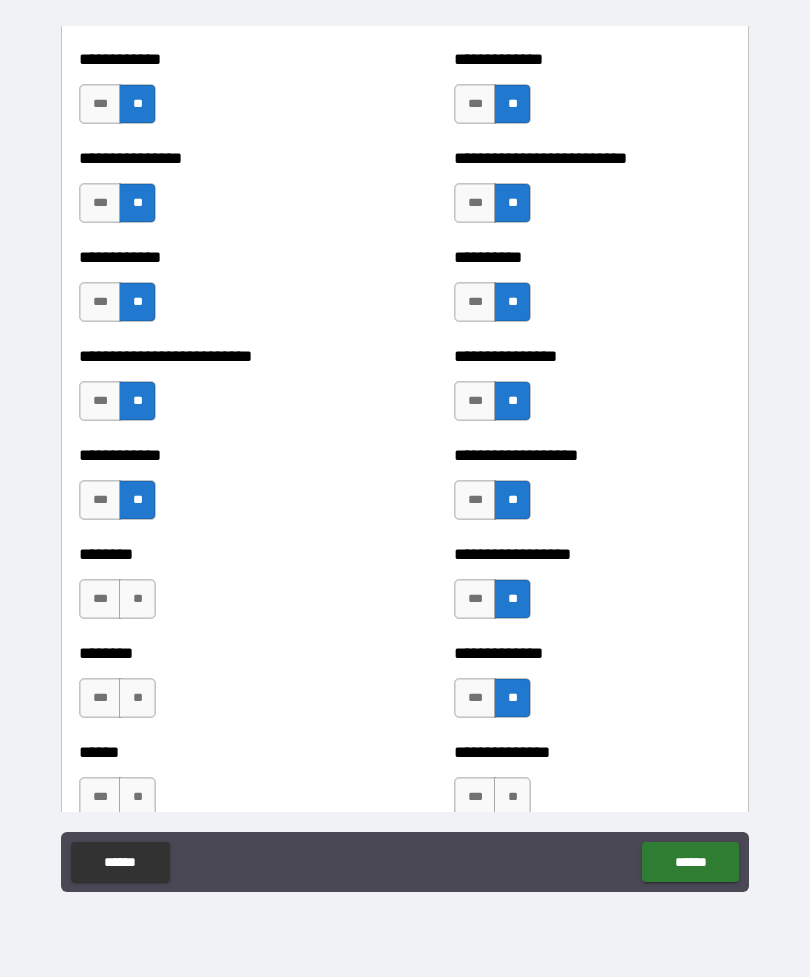 click on "**" at bounding box center (137, 599) 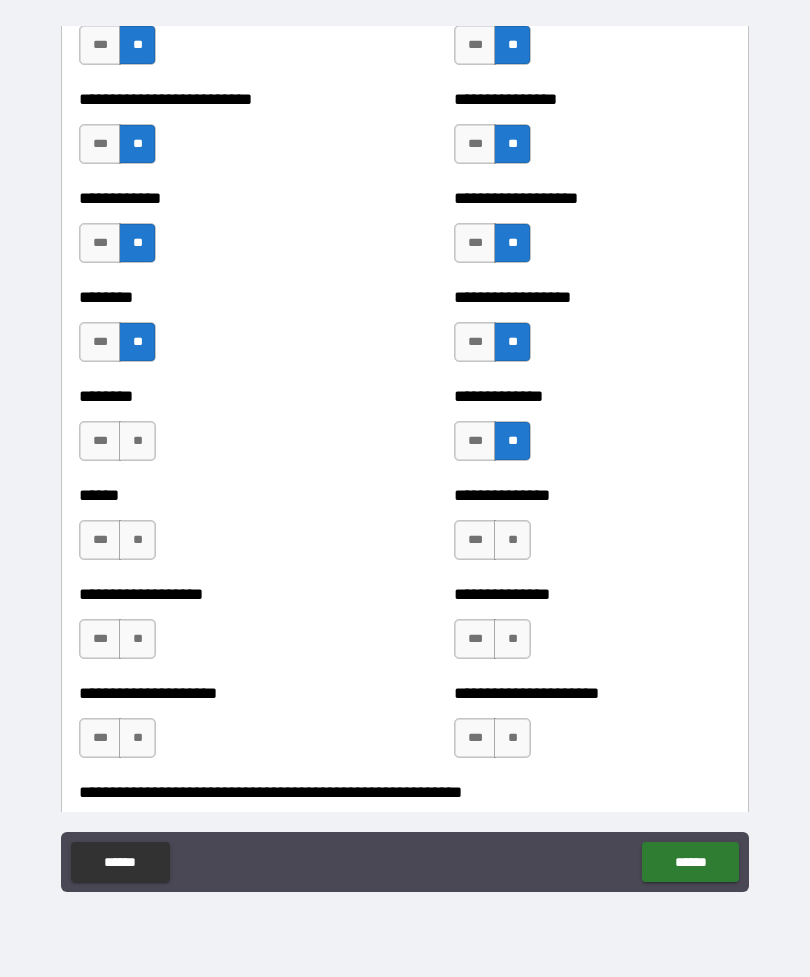 scroll, scrollTop: 4187, scrollLeft: 0, axis: vertical 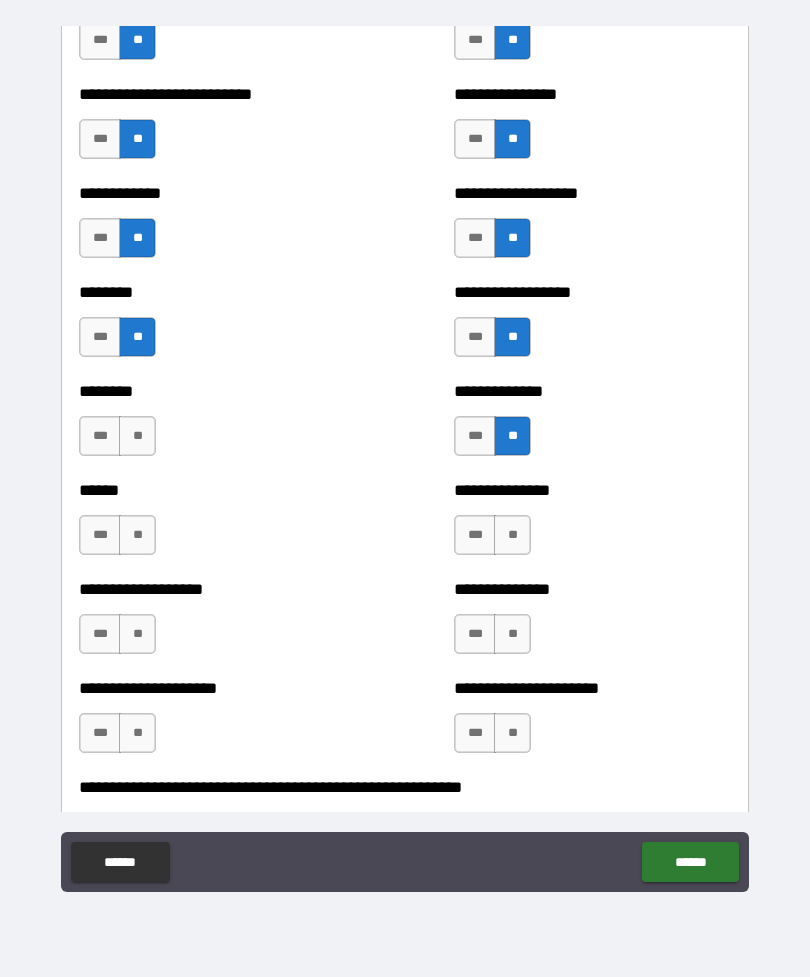 click on "**" at bounding box center [137, 436] 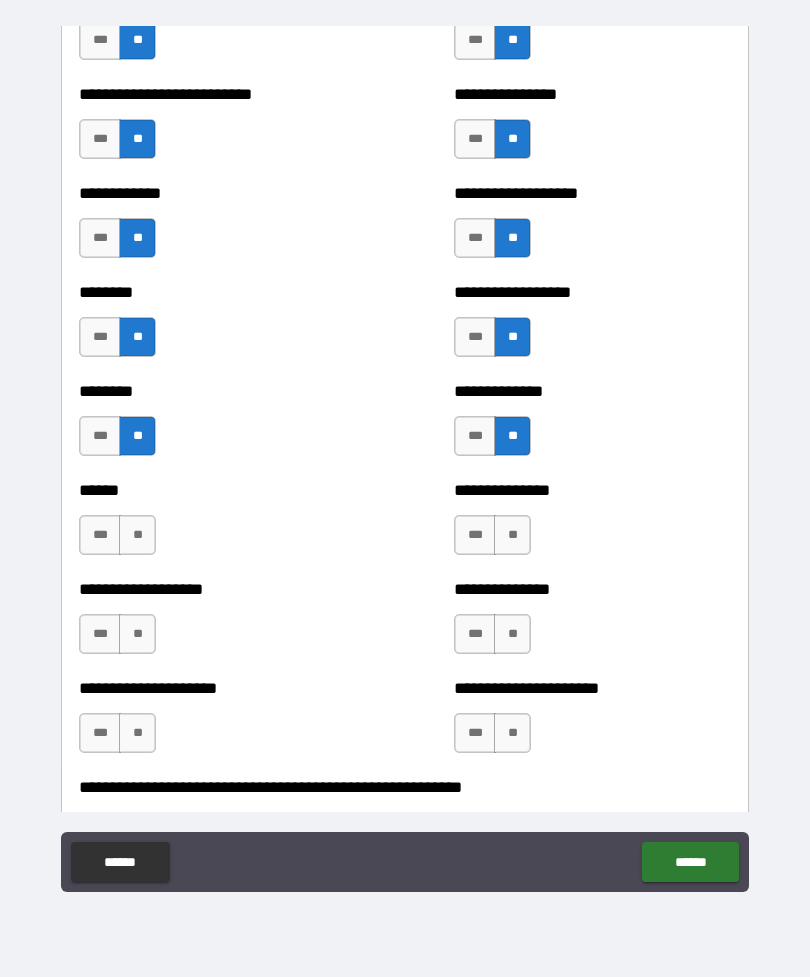 click on "**" at bounding box center (137, 535) 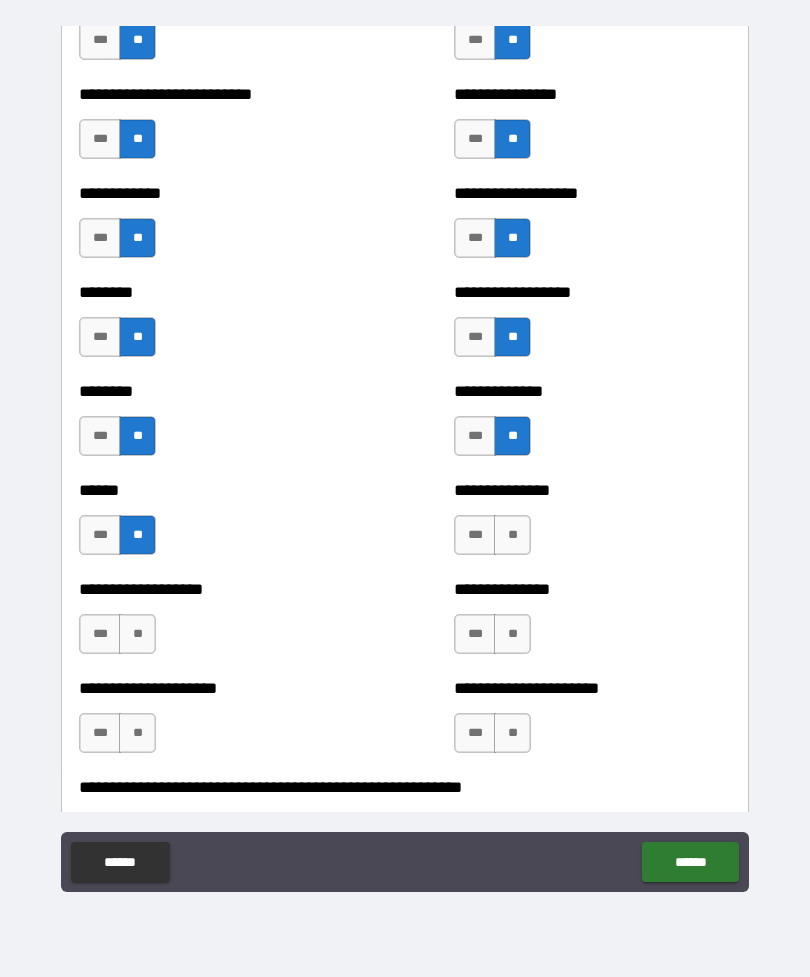 click on "**" at bounding box center (512, 535) 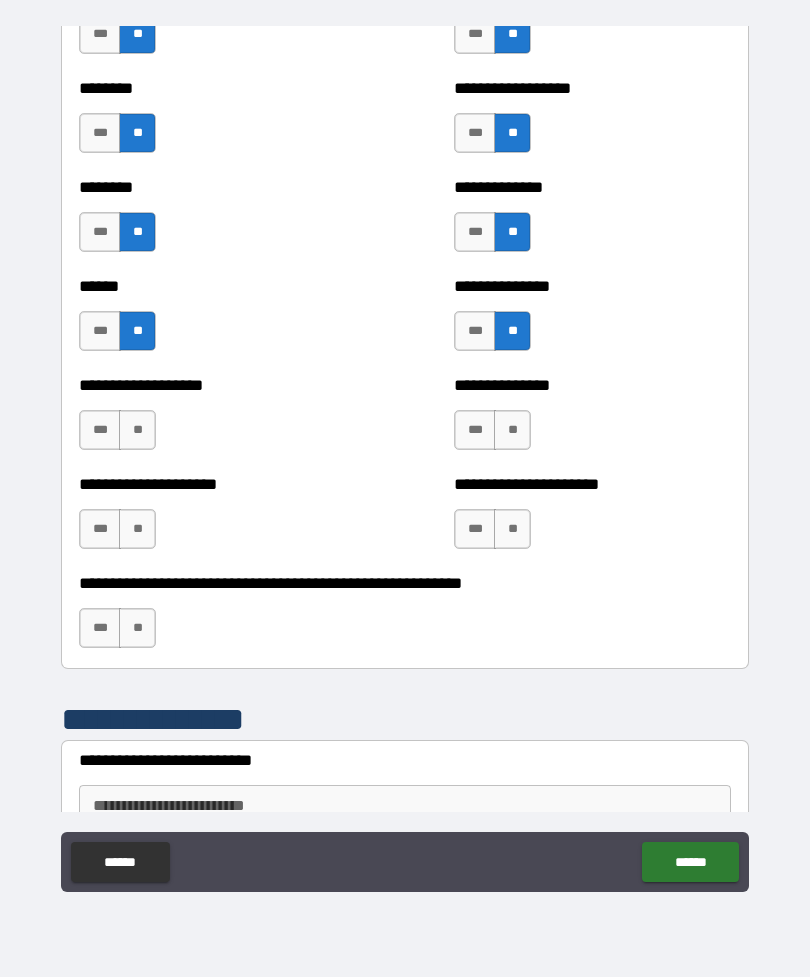 scroll, scrollTop: 4390, scrollLeft: 0, axis: vertical 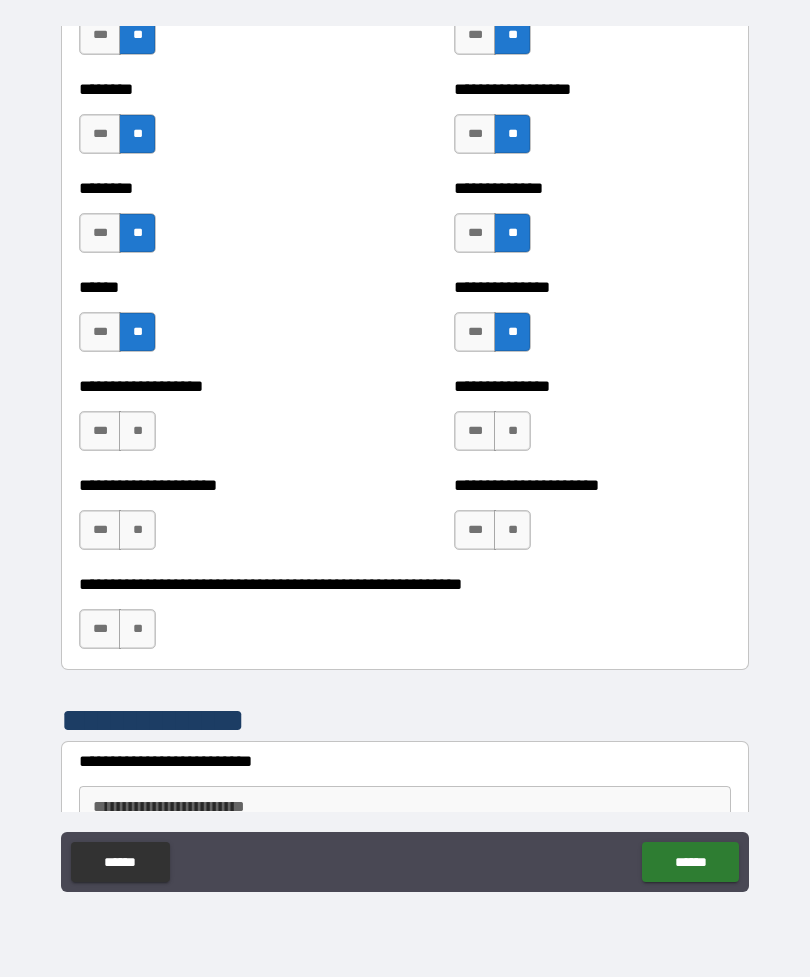 click on "**" at bounding box center [512, 431] 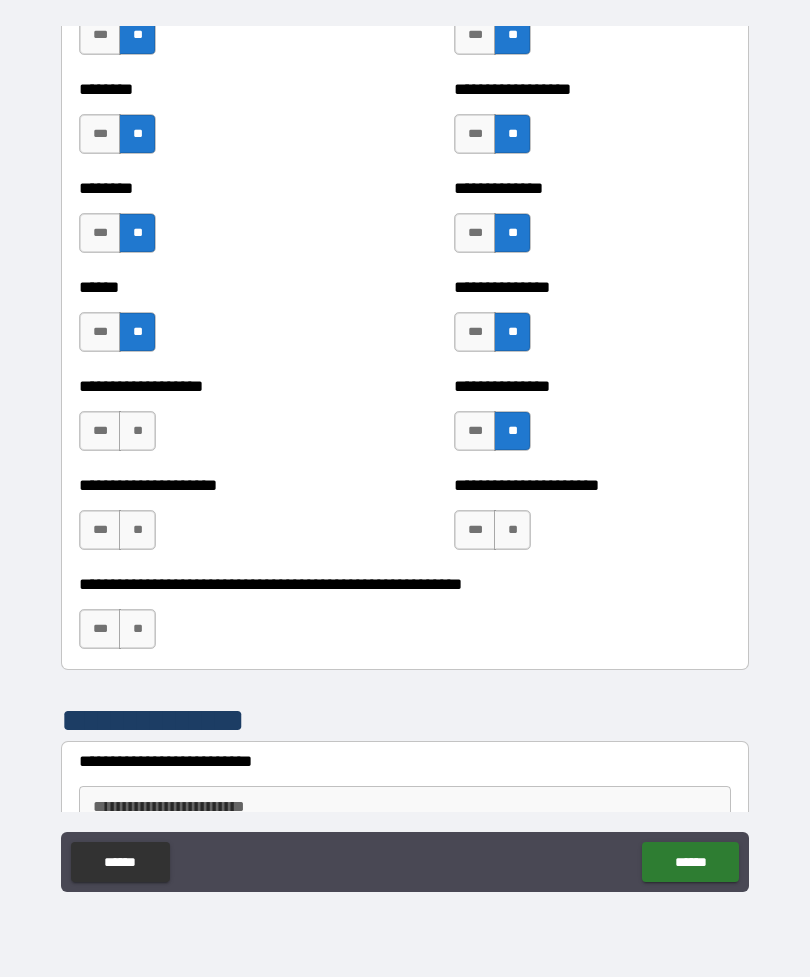 click on "**" at bounding box center [512, 530] 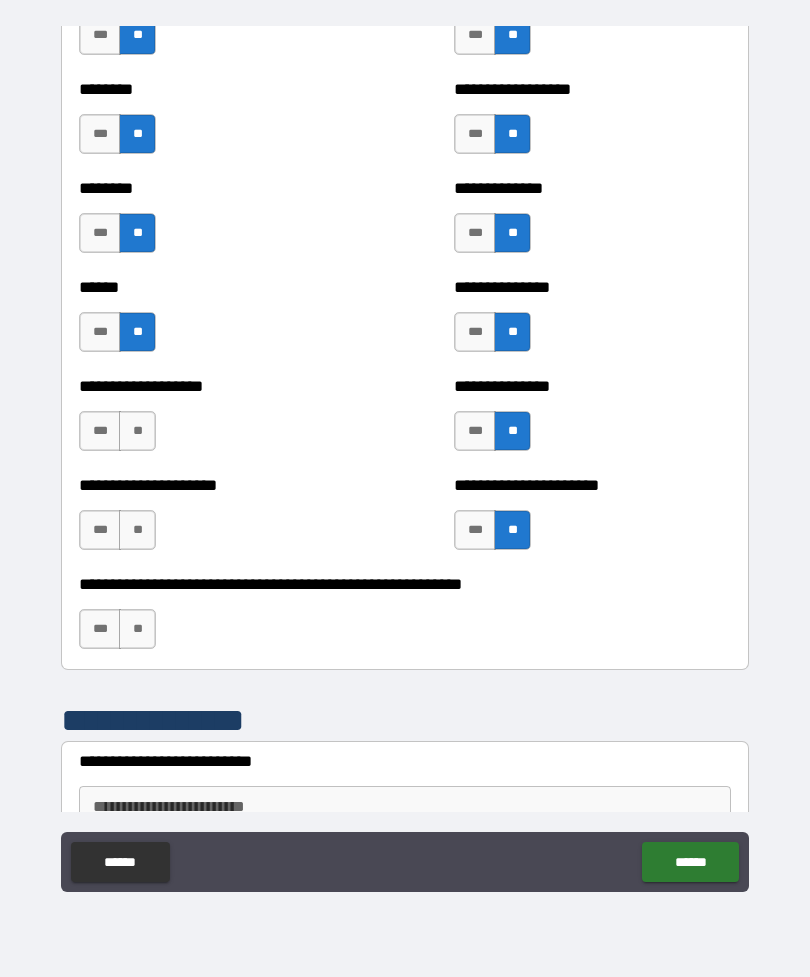 click on "**" at bounding box center (137, 431) 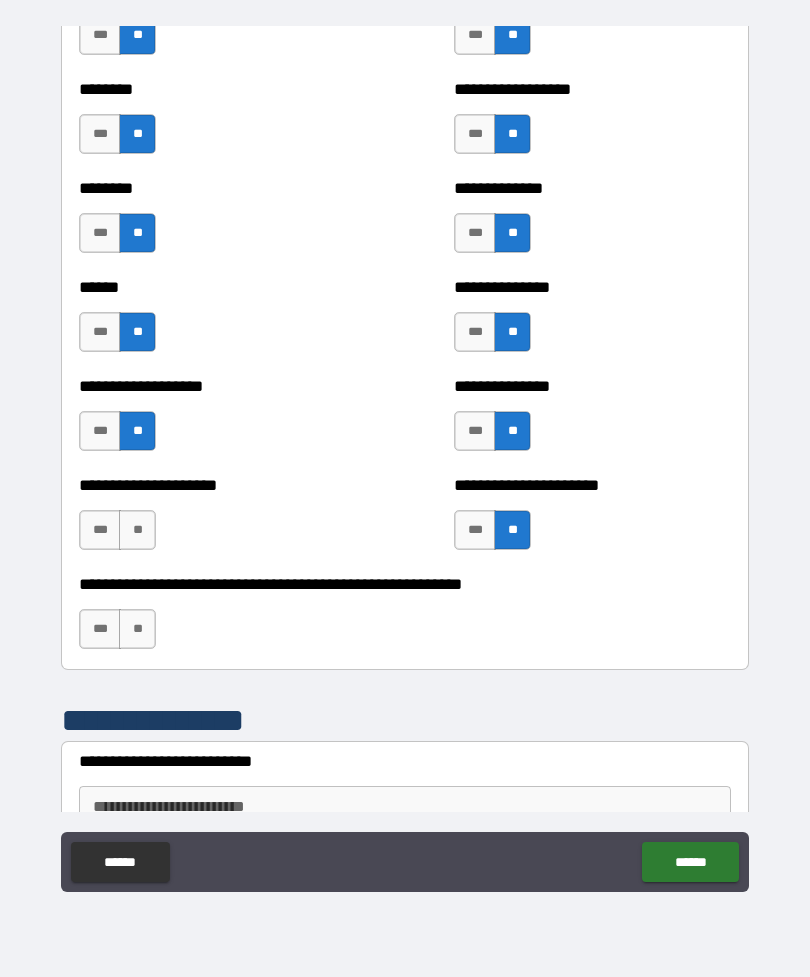 click on "**" at bounding box center [137, 530] 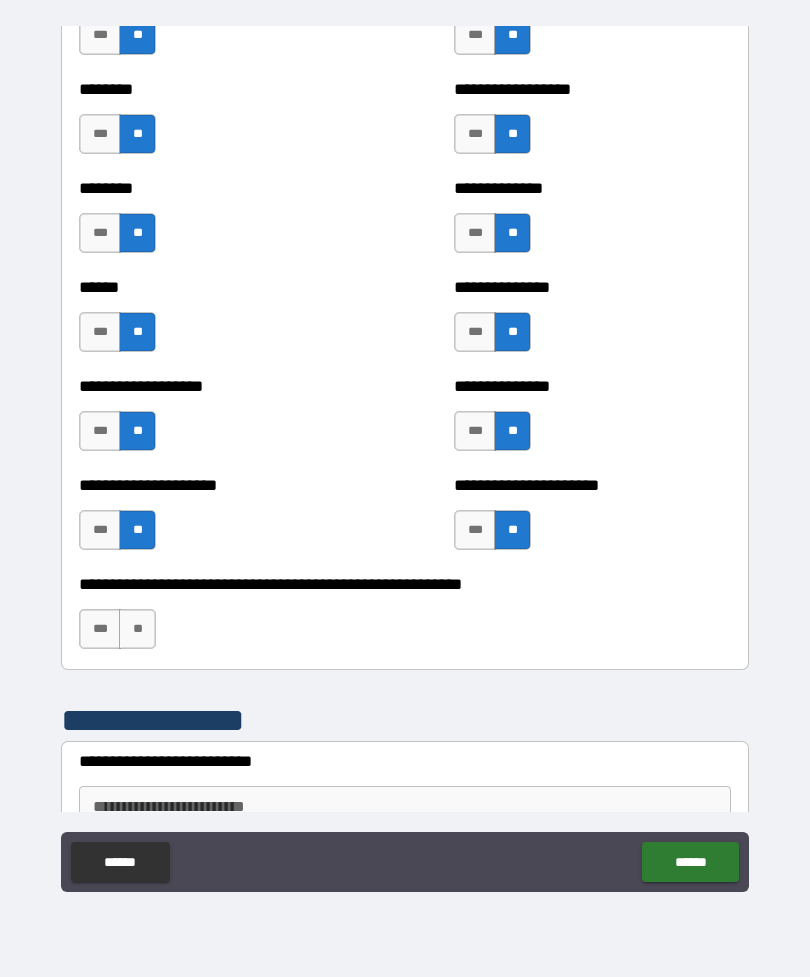 click on "**" at bounding box center [137, 629] 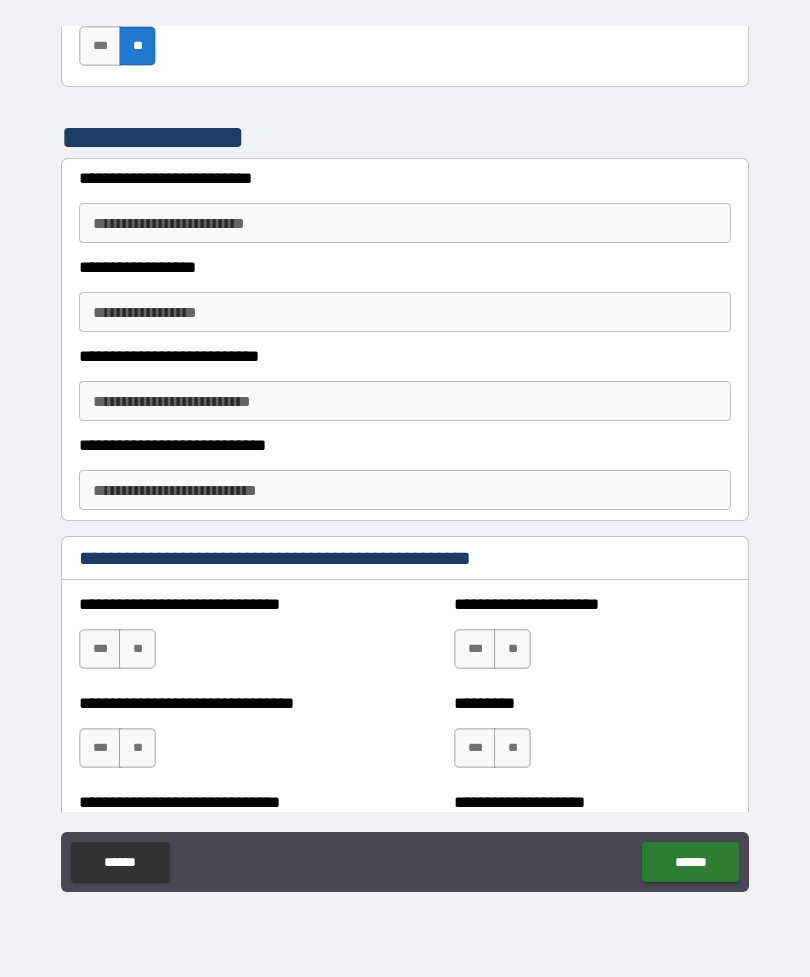 scroll, scrollTop: 4974, scrollLeft: 0, axis: vertical 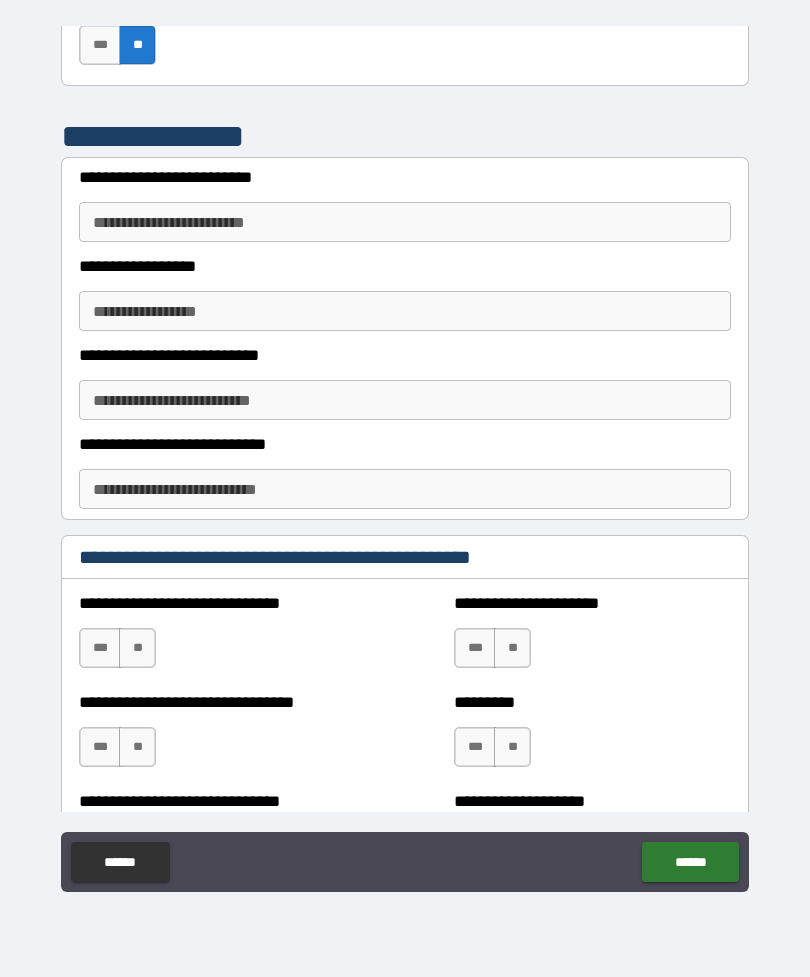 click on "**********" at bounding box center [405, 222] 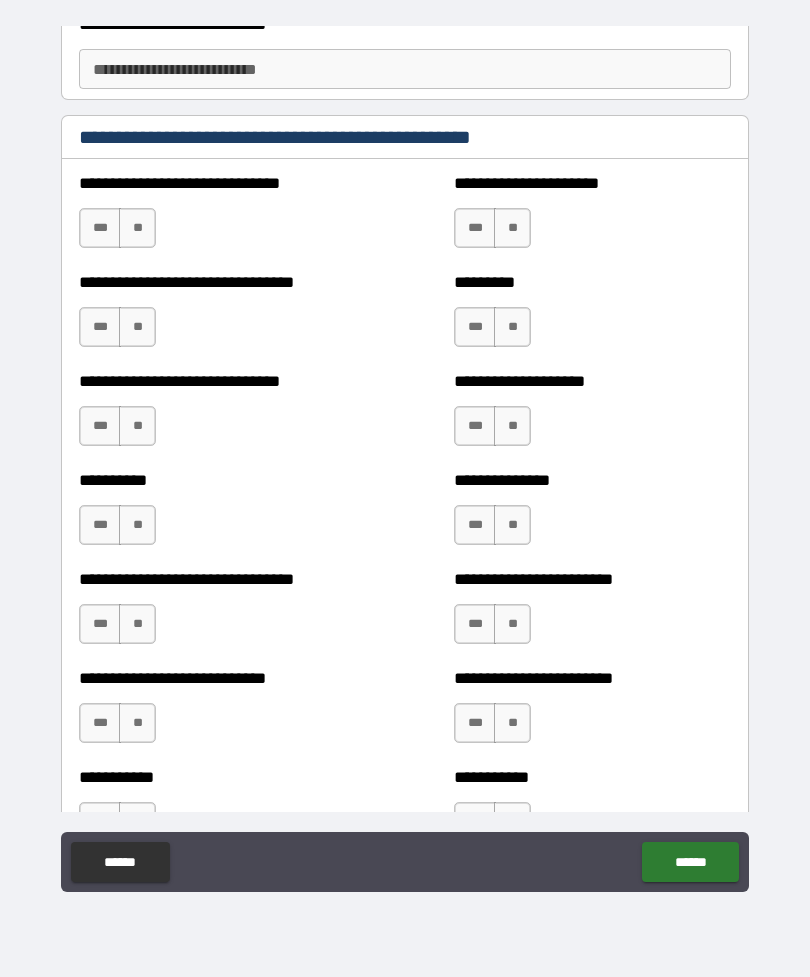 scroll, scrollTop: 5396, scrollLeft: 0, axis: vertical 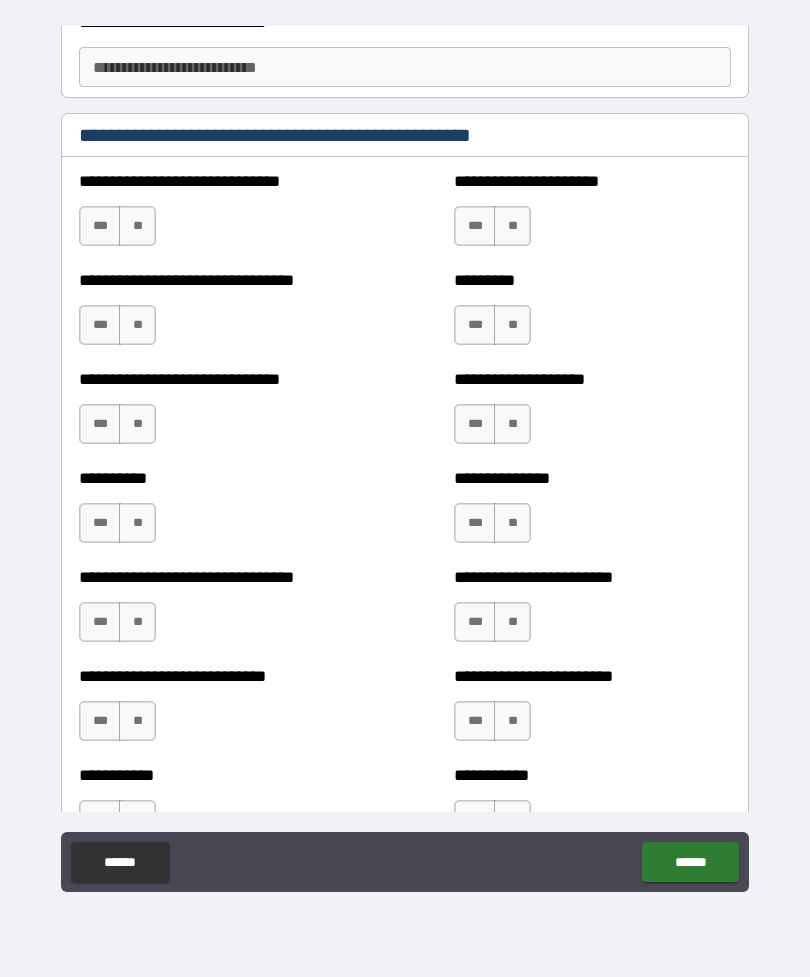 click on "**" at bounding box center (137, 226) 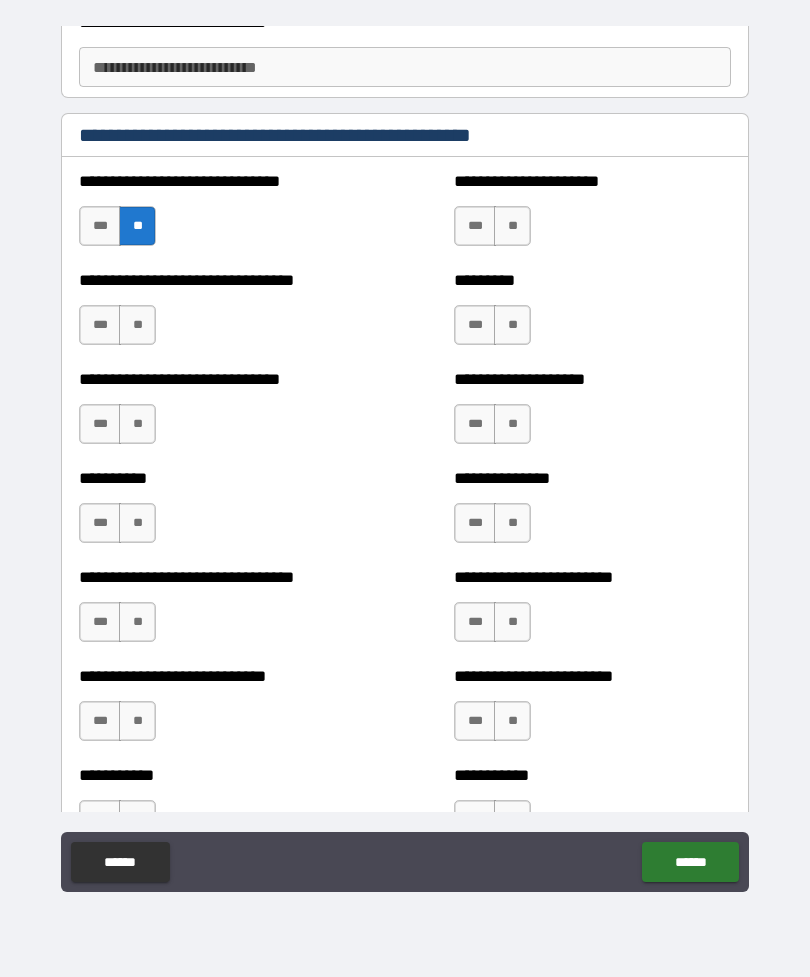 click on "**" at bounding box center [137, 325] 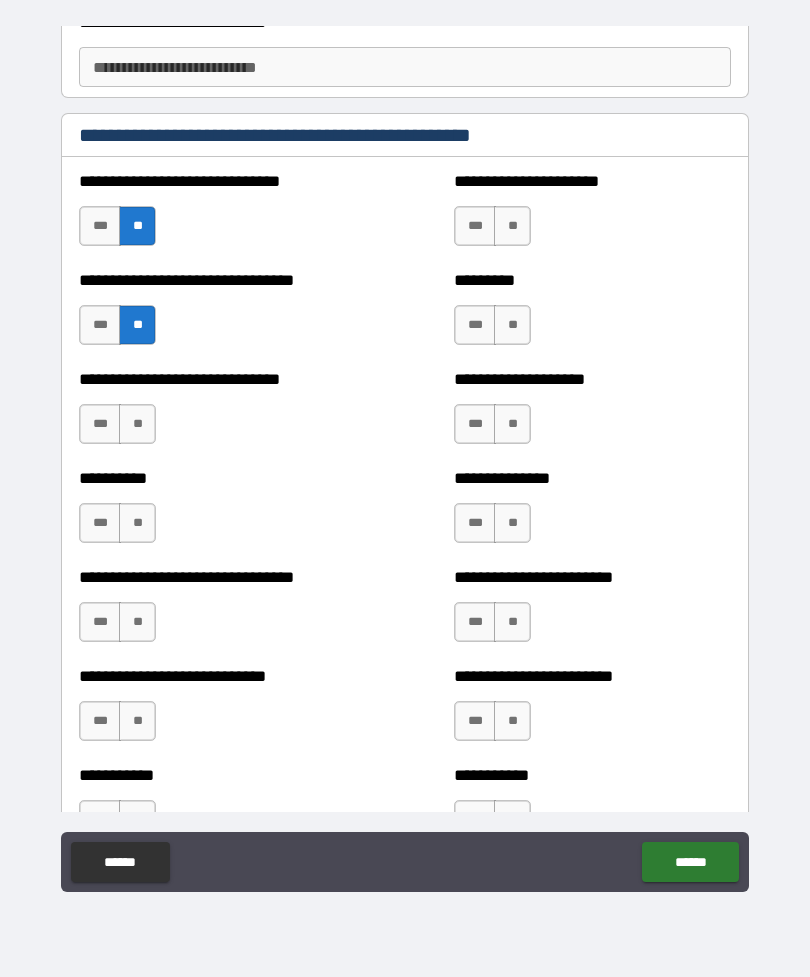 click on "**" at bounding box center (512, 226) 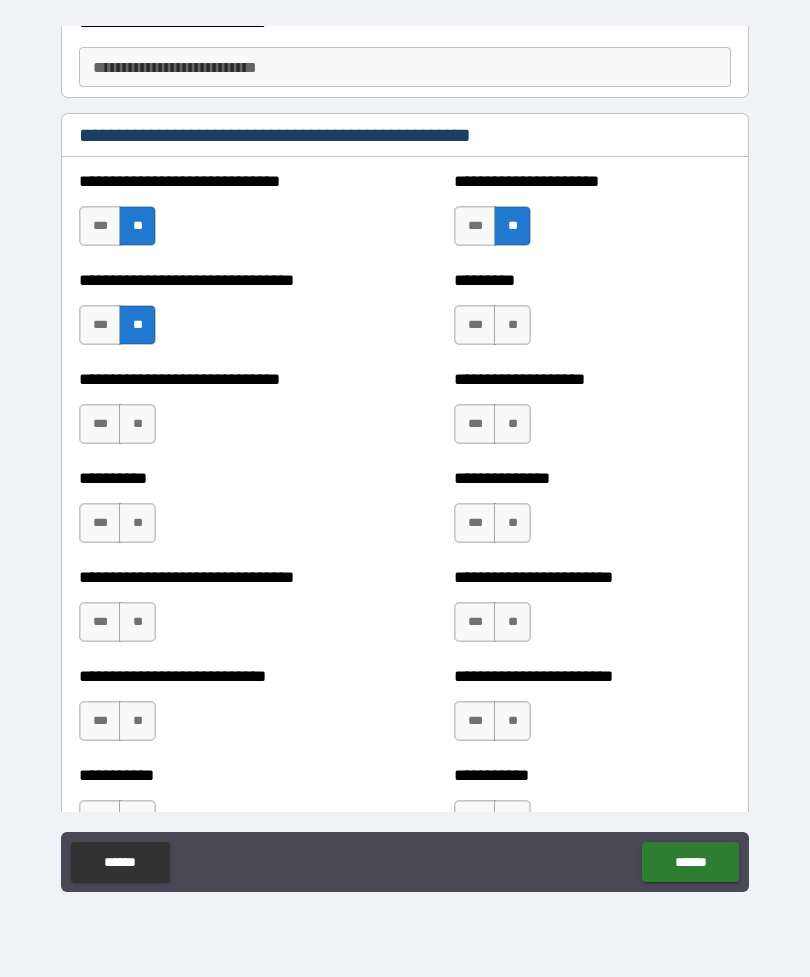 click on "**" at bounding box center (512, 325) 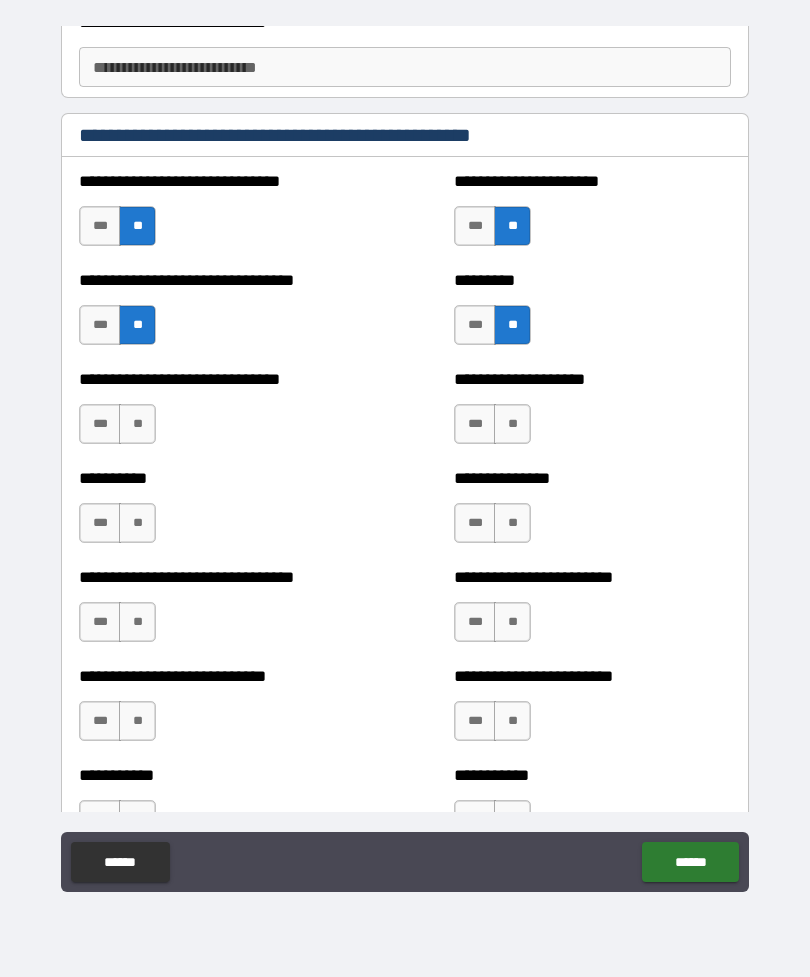 click on "**" at bounding box center (512, 424) 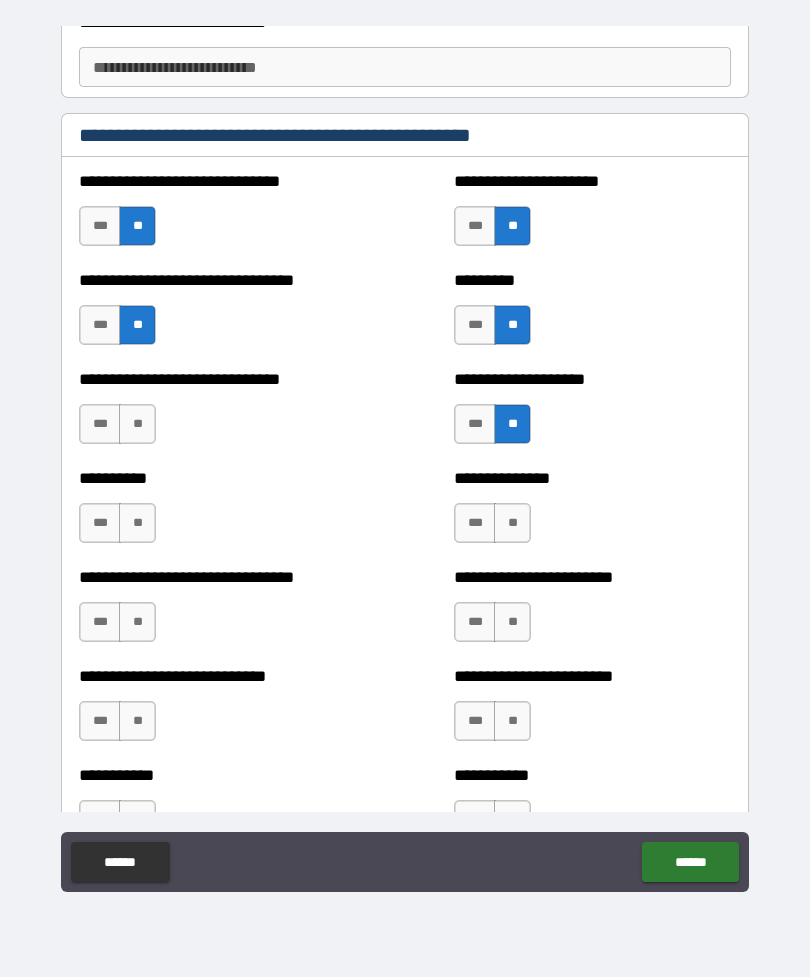 click on "**" at bounding box center (512, 523) 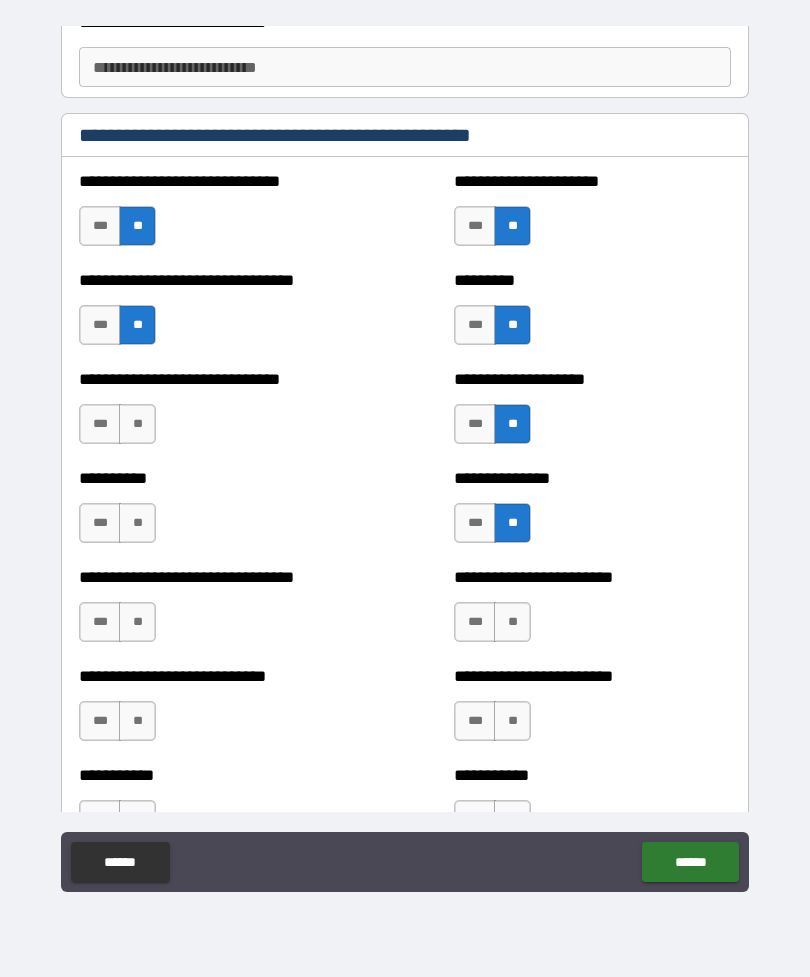 click on "**" at bounding box center (137, 424) 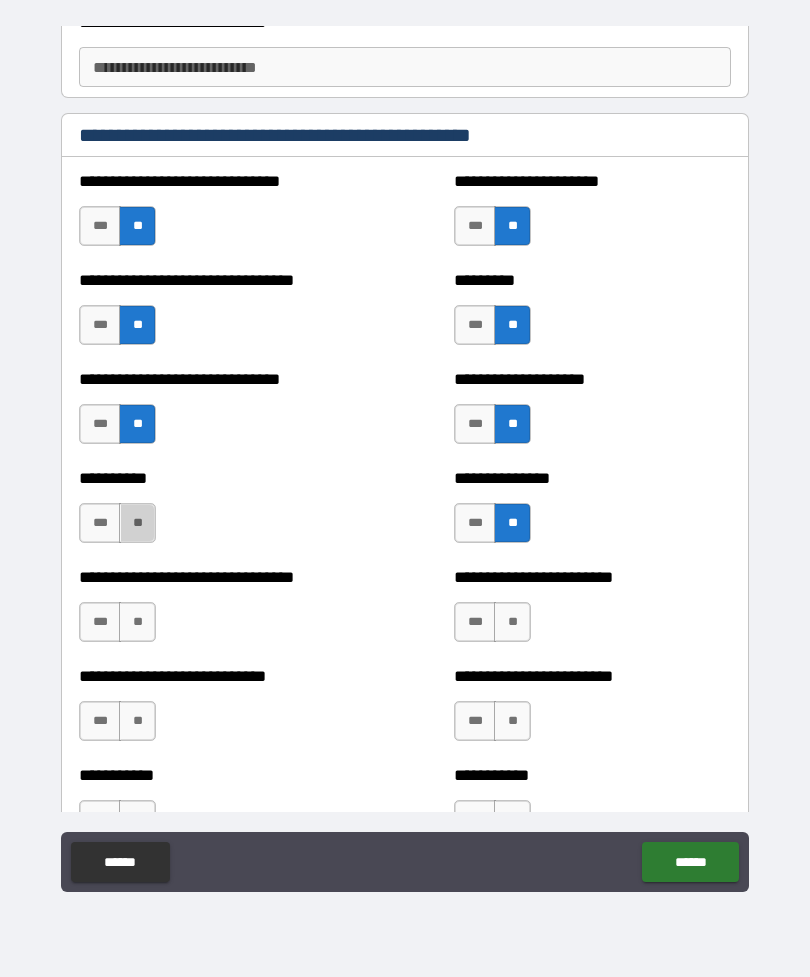 click on "**" at bounding box center [137, 523] 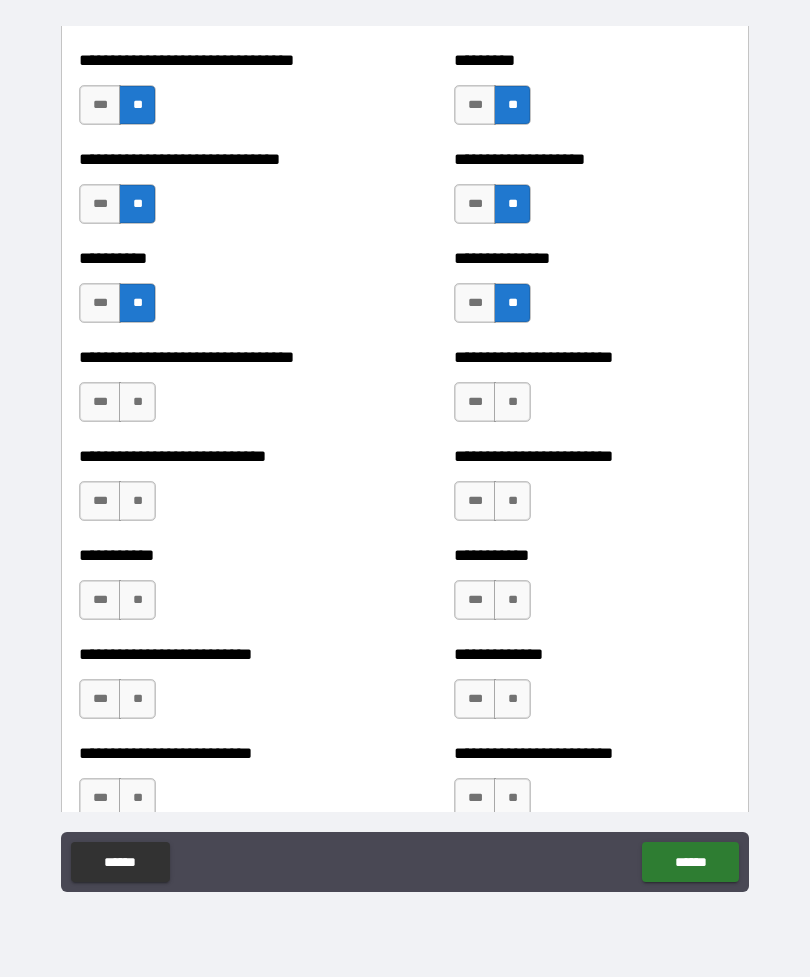 scroll, scrollTop: 5622, scrollLeft: 0, axis: vertical 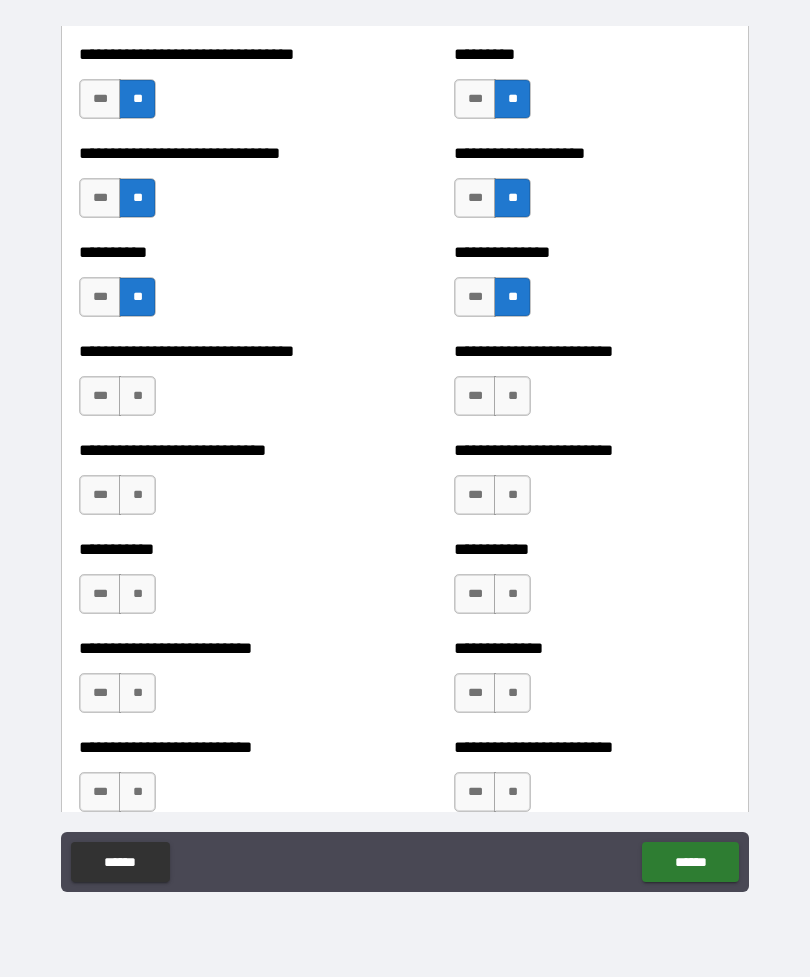 click on "**" at bounding box center [137, 396] 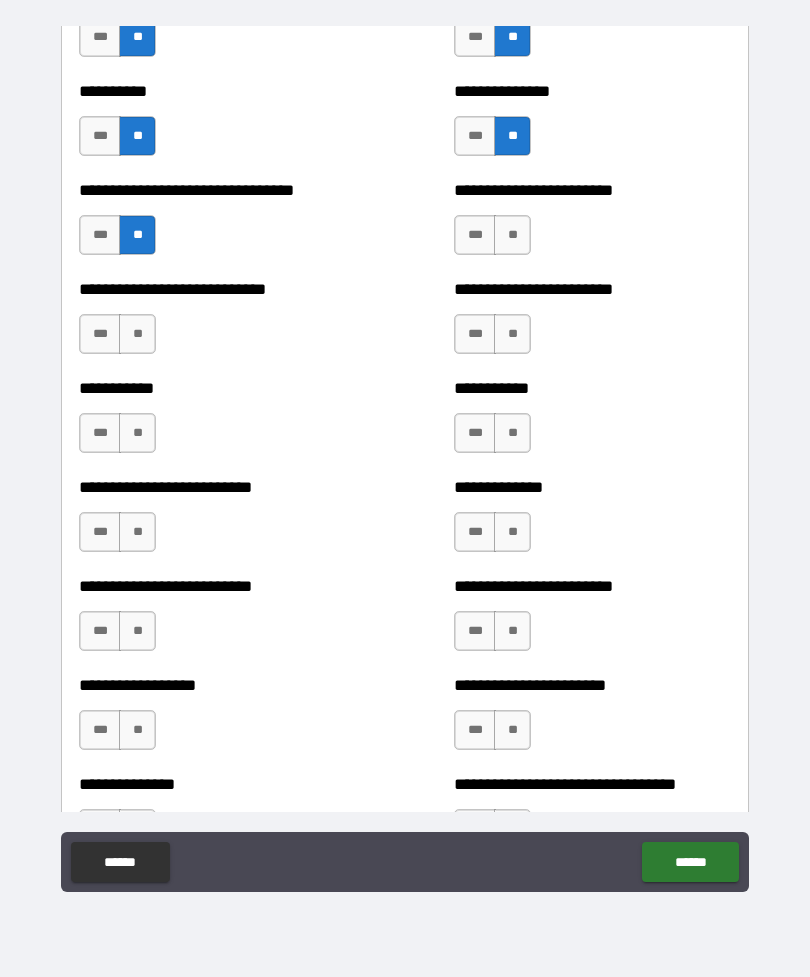 scroll, scrollTop: 5782, scrollLeft: 0, axis: vertical 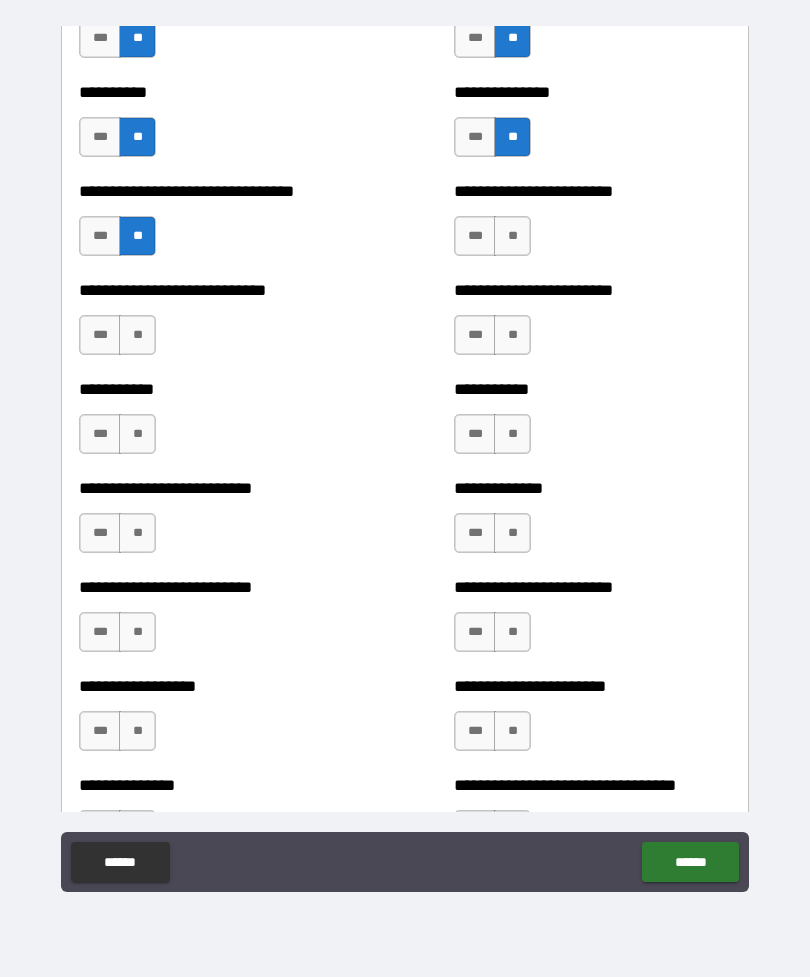 click on "***" at bounding box center [100, 236] 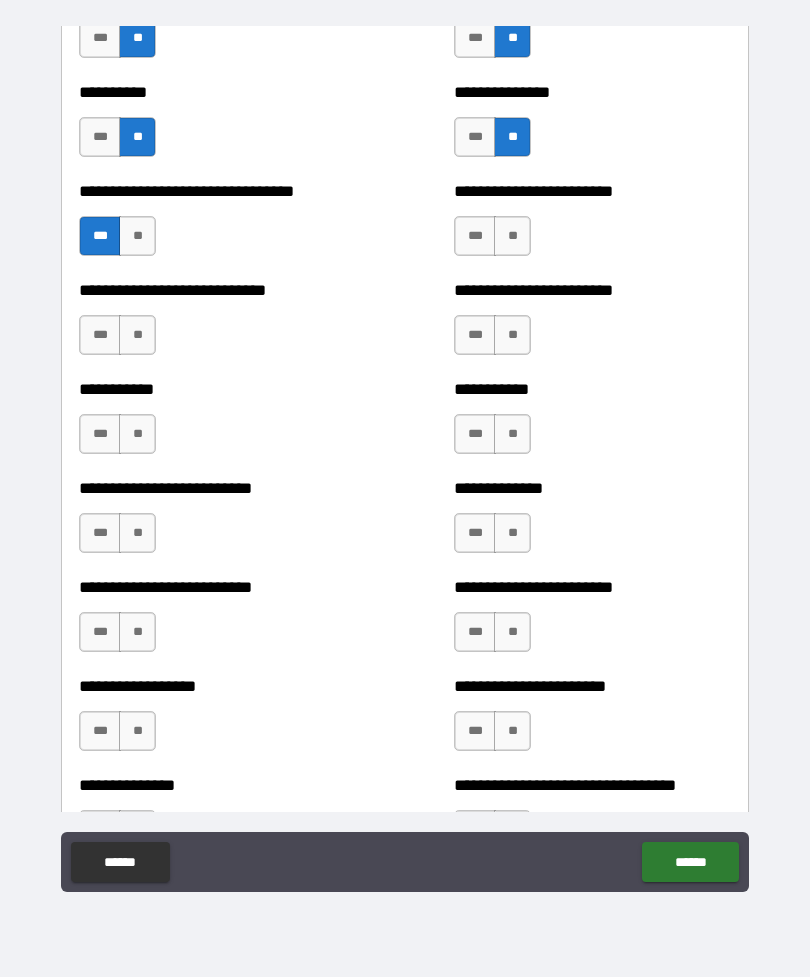 click on "**" at bounding box center [137, 335] 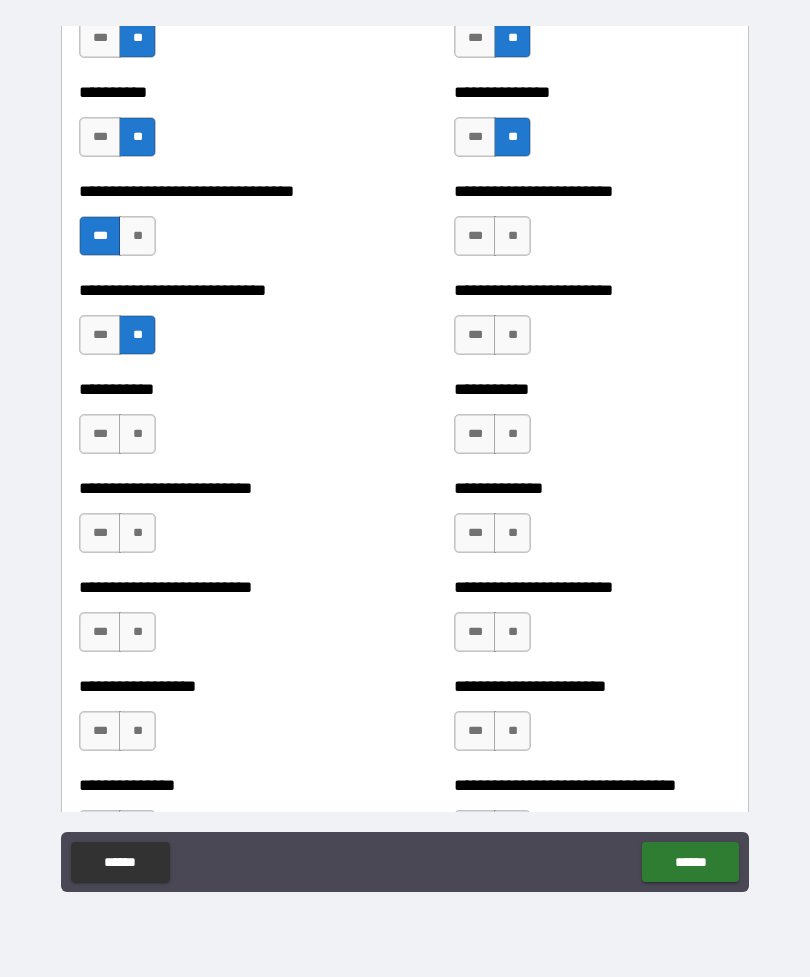 click on "**" at bounding box center (512, 236) 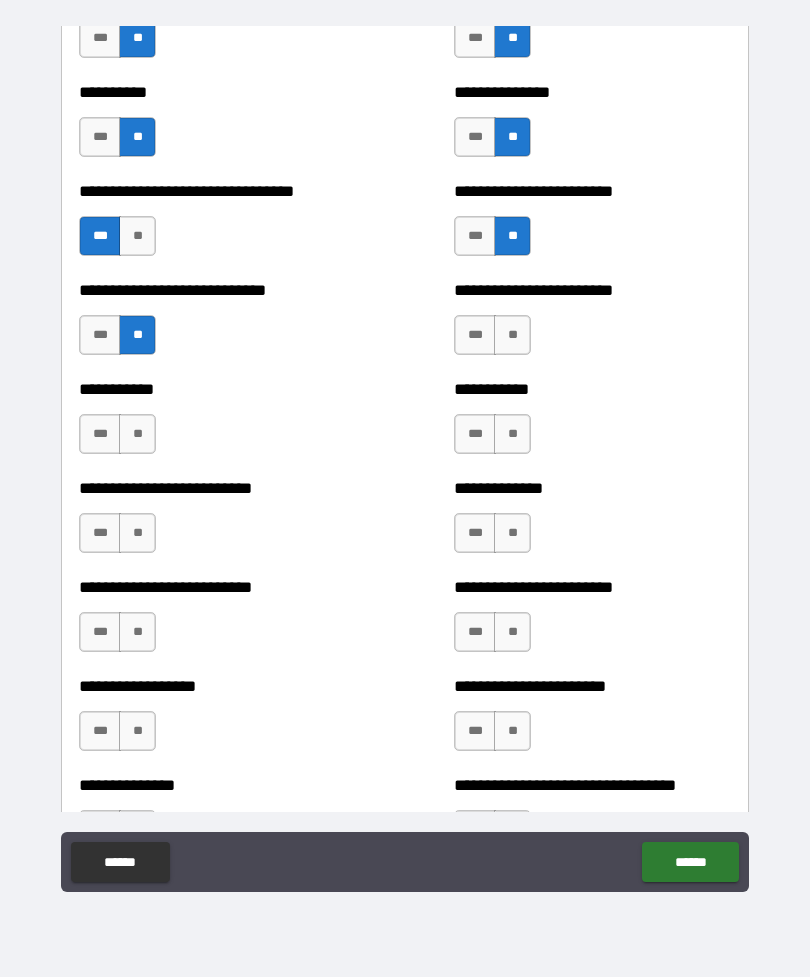 click on "**" at bounding box center [512, 335] 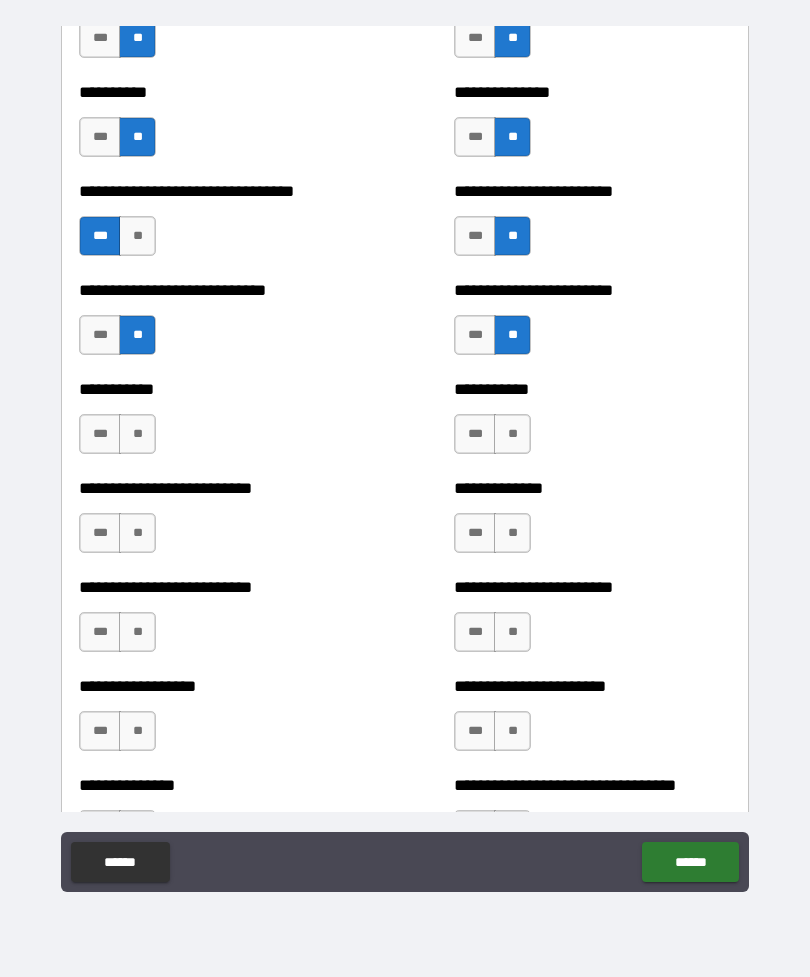 click on "**" at bounding box center (512, 434) 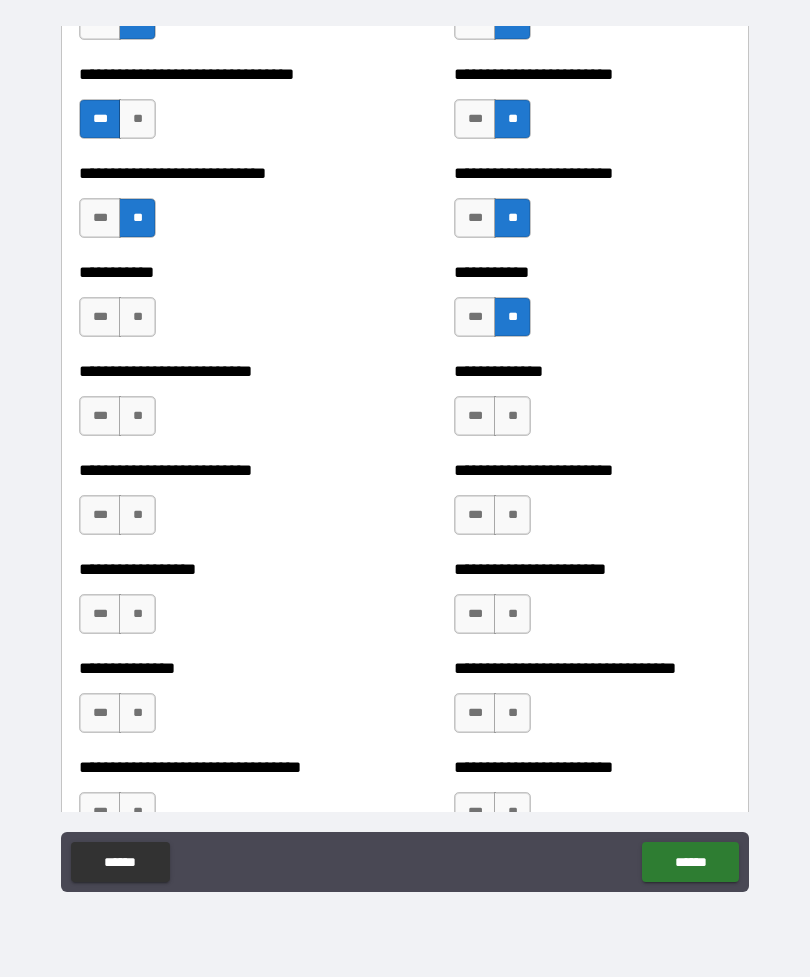 scroll, scrollTop: 5900, scrollLeft: 0, axis: vertical 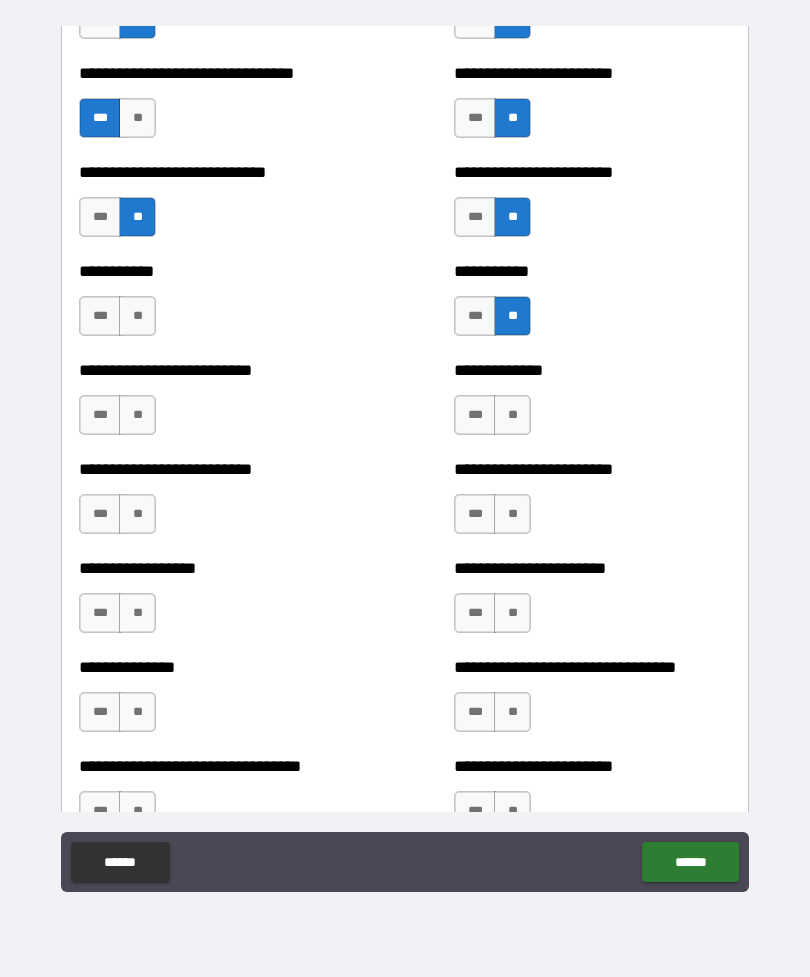 click on "**" at bounding box center (137, 316) 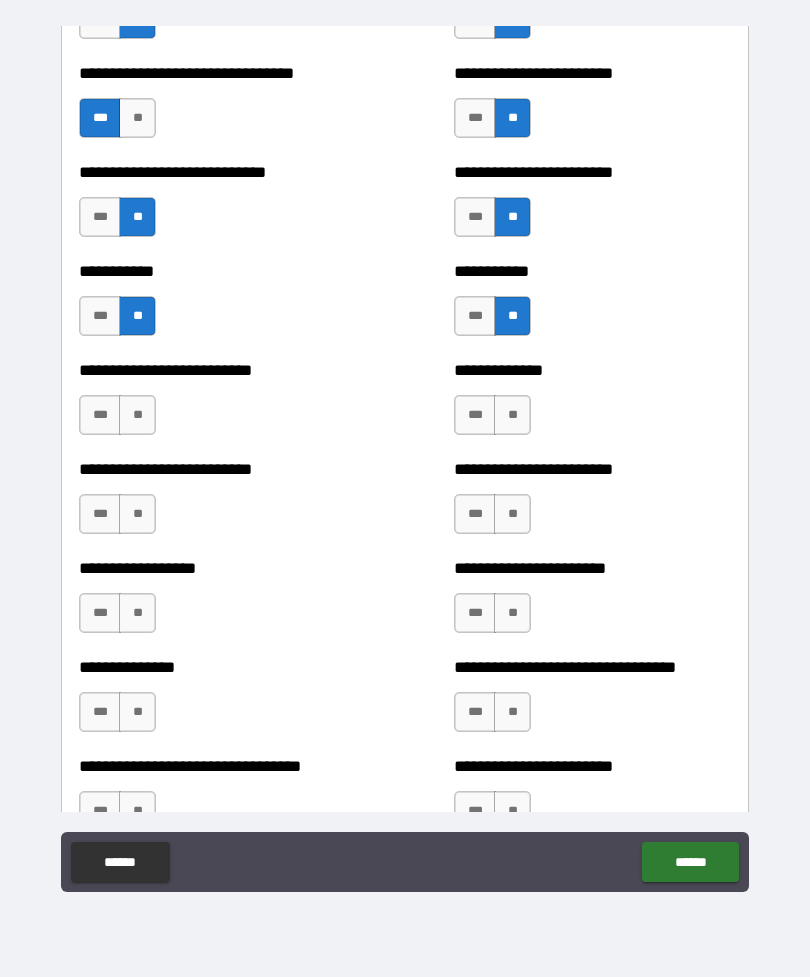 click on "**" at bounding box center (137, 415) 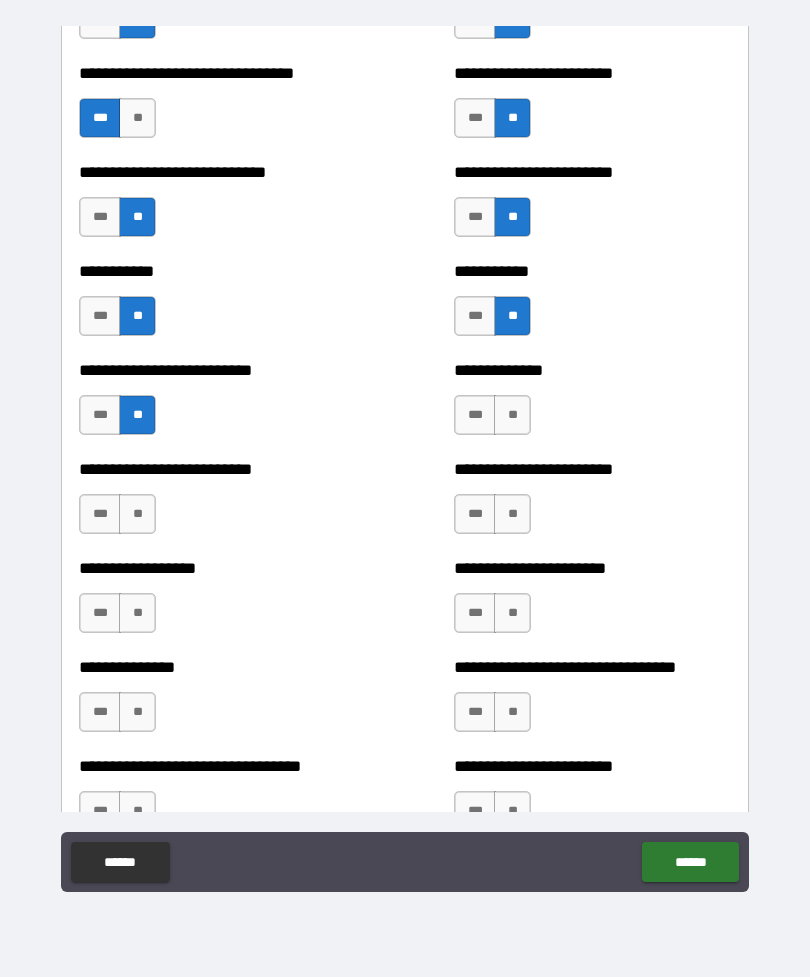 click on "***" at bounding box center (100, 514) 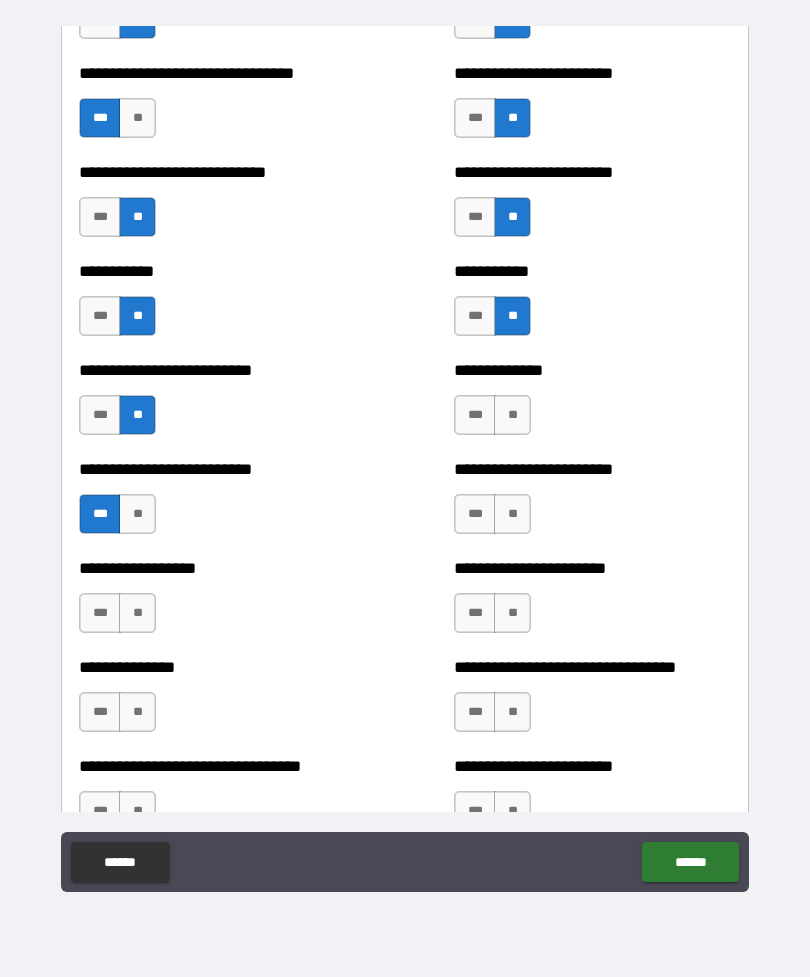 click on "**" at bounding box center [512, 514] 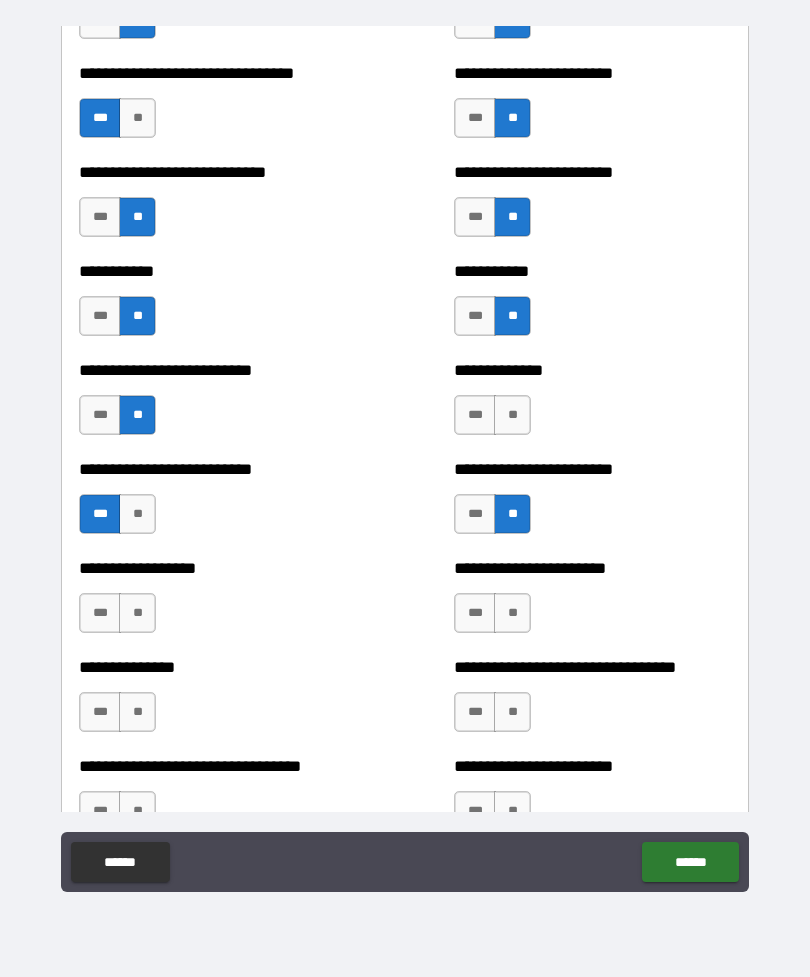 click on "**" at bounding box center [512, 415] 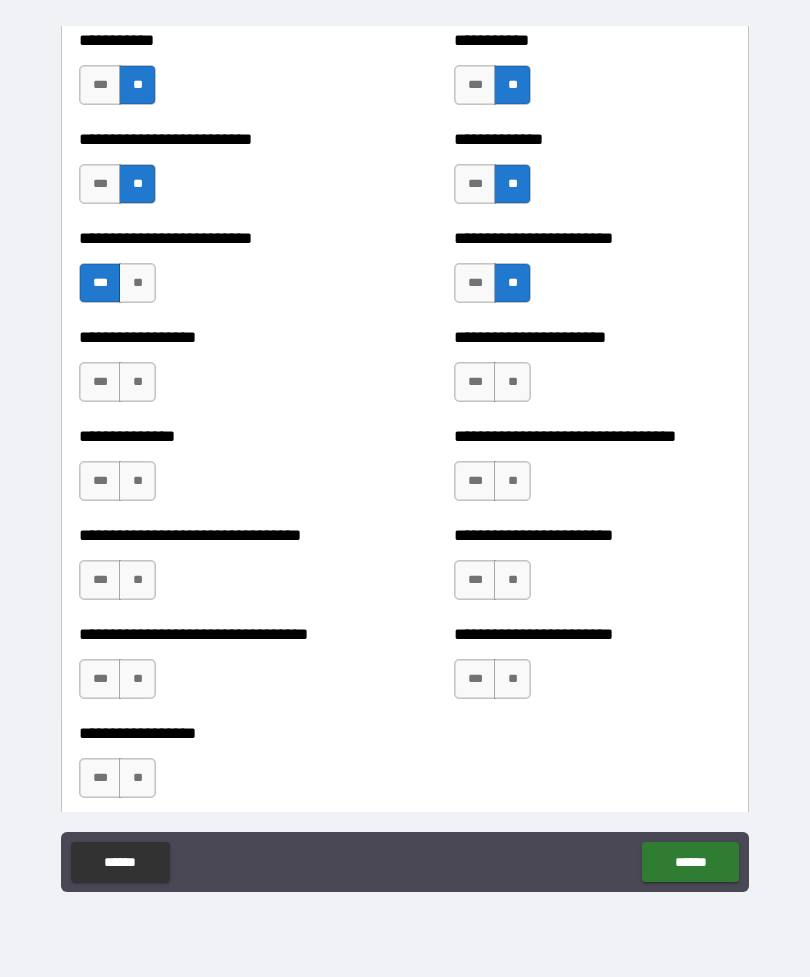 scroll, scrollTop: 6133, scrollLeft: 0, axis: vertical 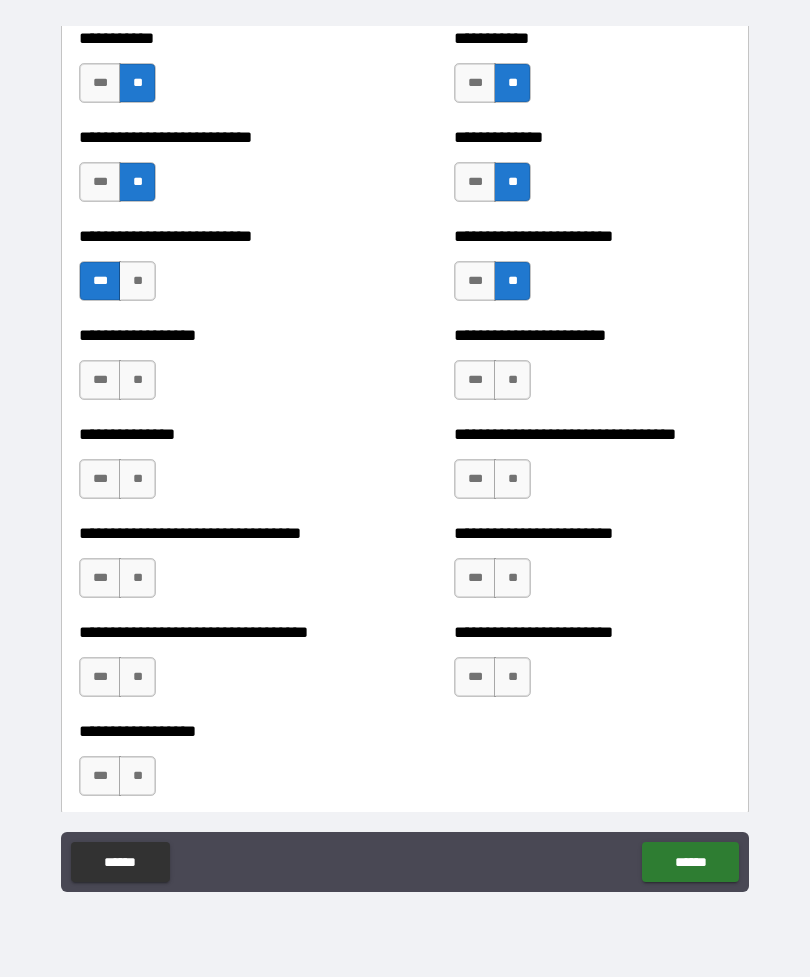 click on "**" at bounding box center (512, 380) 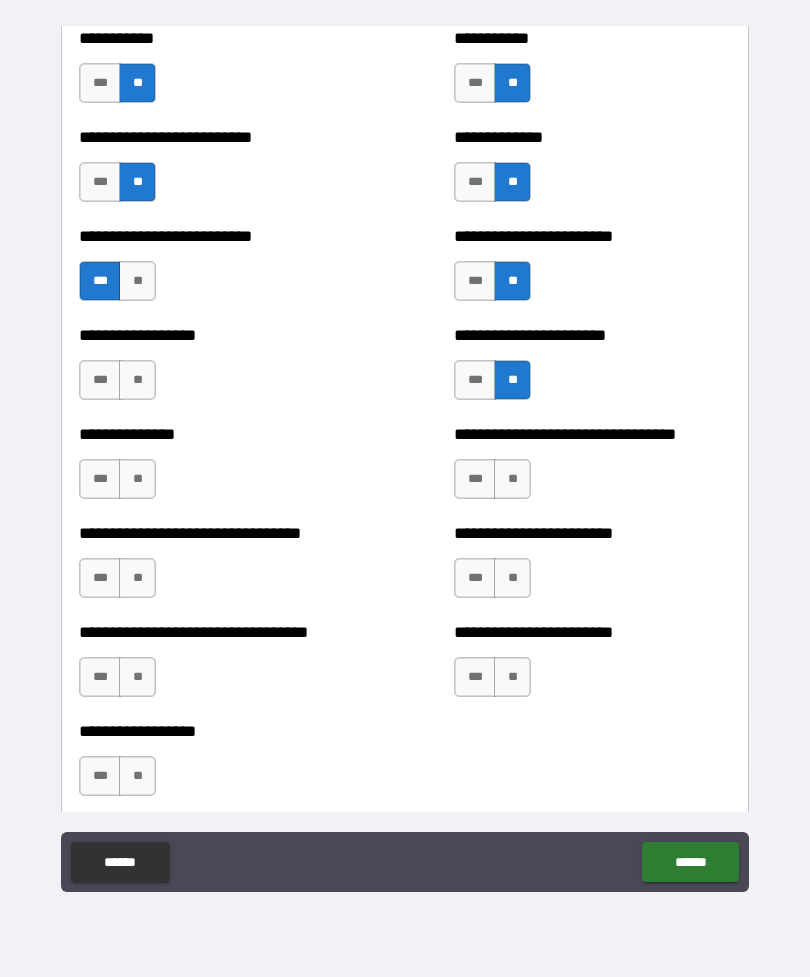 click on "**" at bounding box center (137, 380) 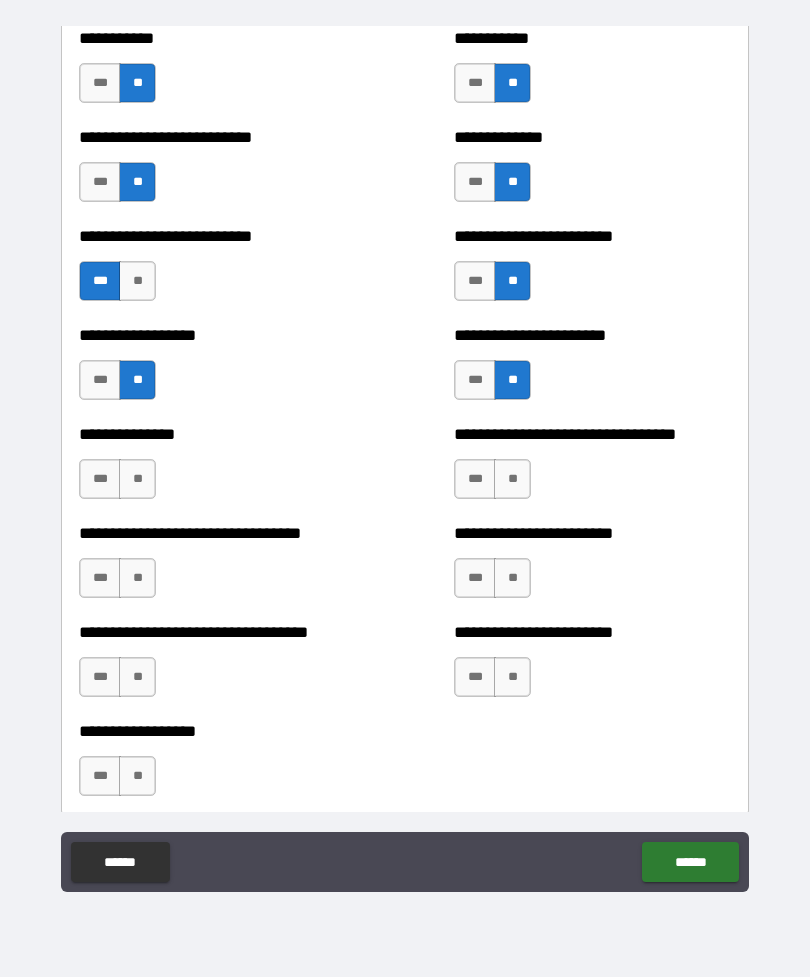 click on "**" at bounding box center [137, 479] 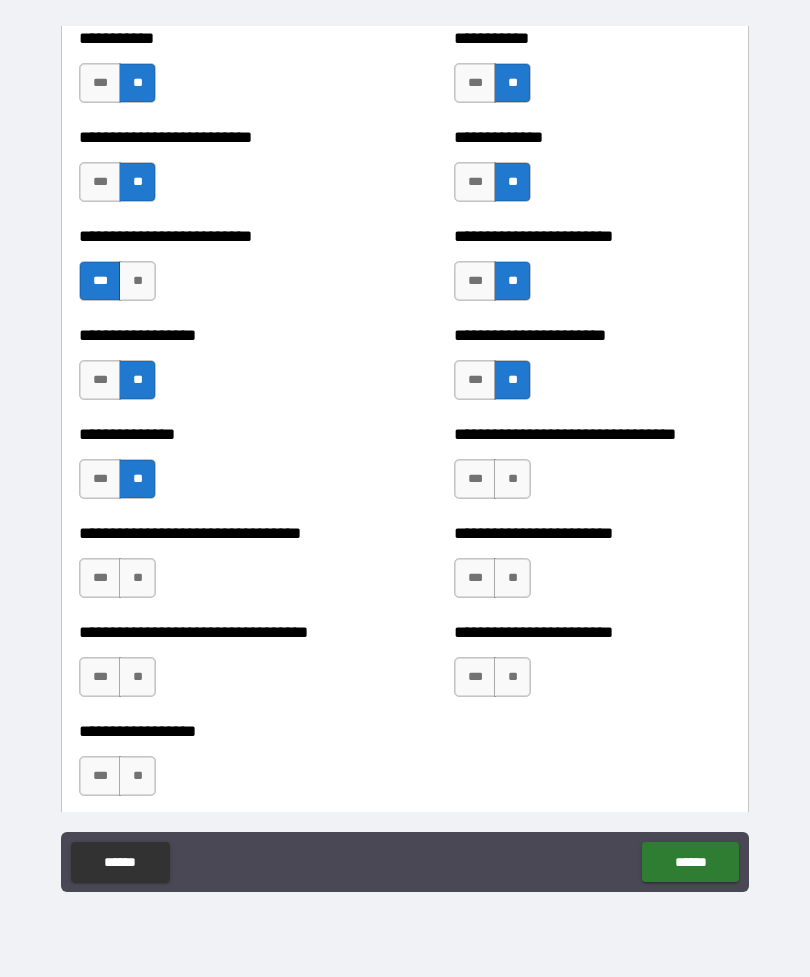 click on "**" at bounding box center (137, 578) 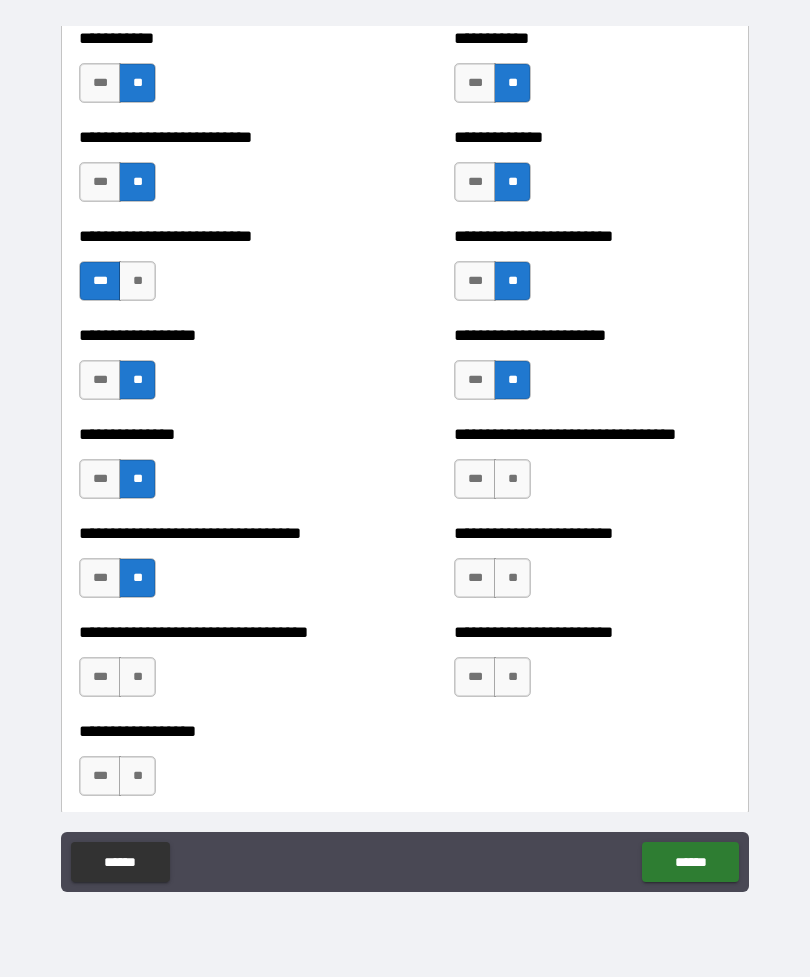 click on "**" at bounding box center [512, 479] 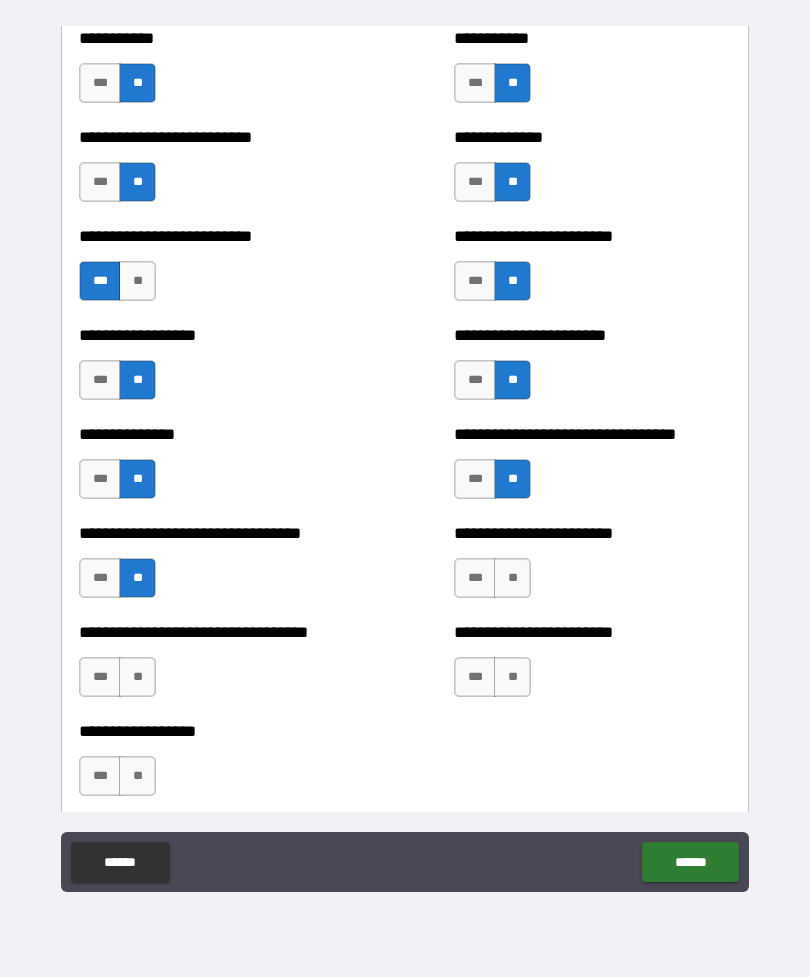 click on "***" at bounding box center [475, 578] 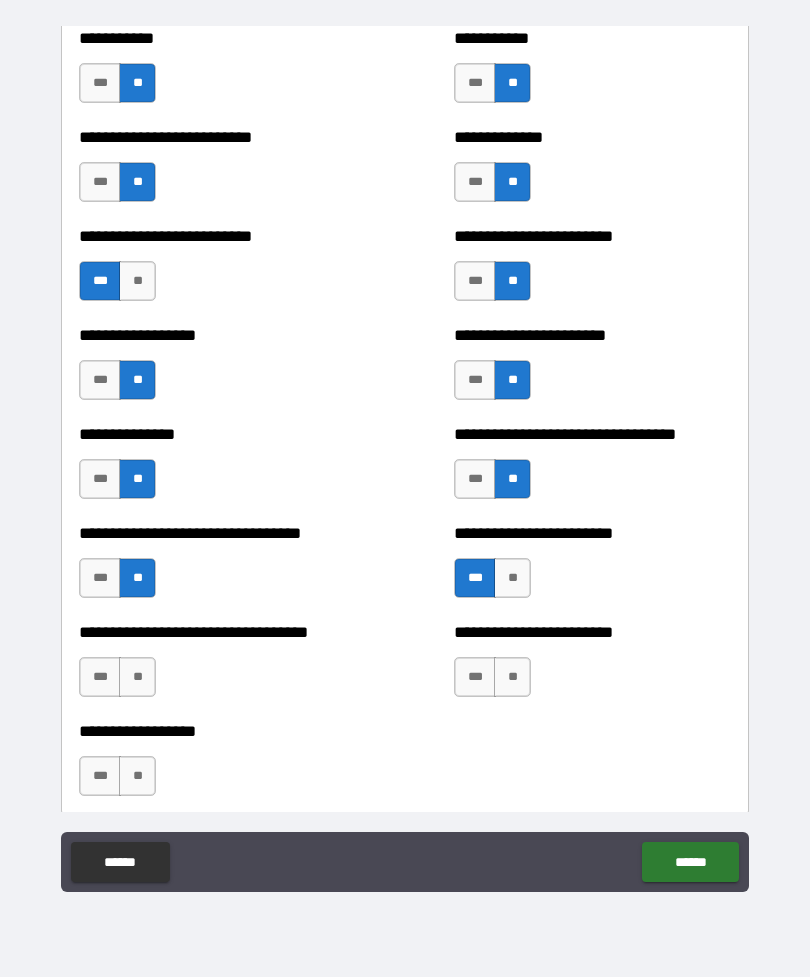 scroll, scrollTop: 6126, scrollLeft: 0, axis: vertical 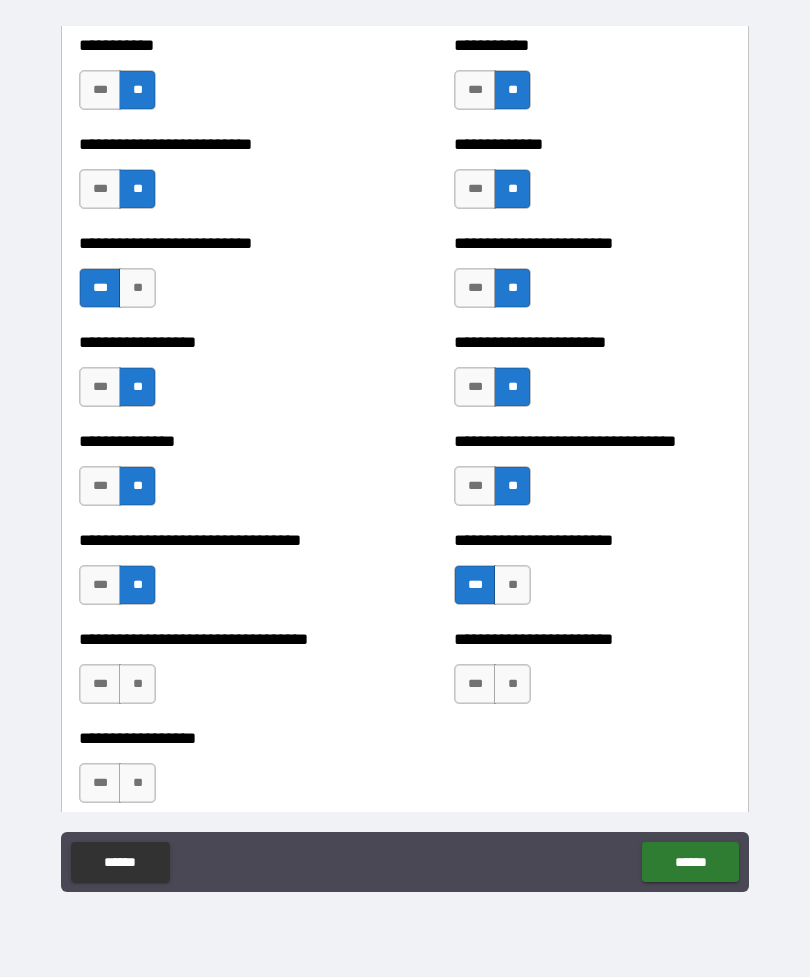 click on "**" at bounding box center (512, 684) 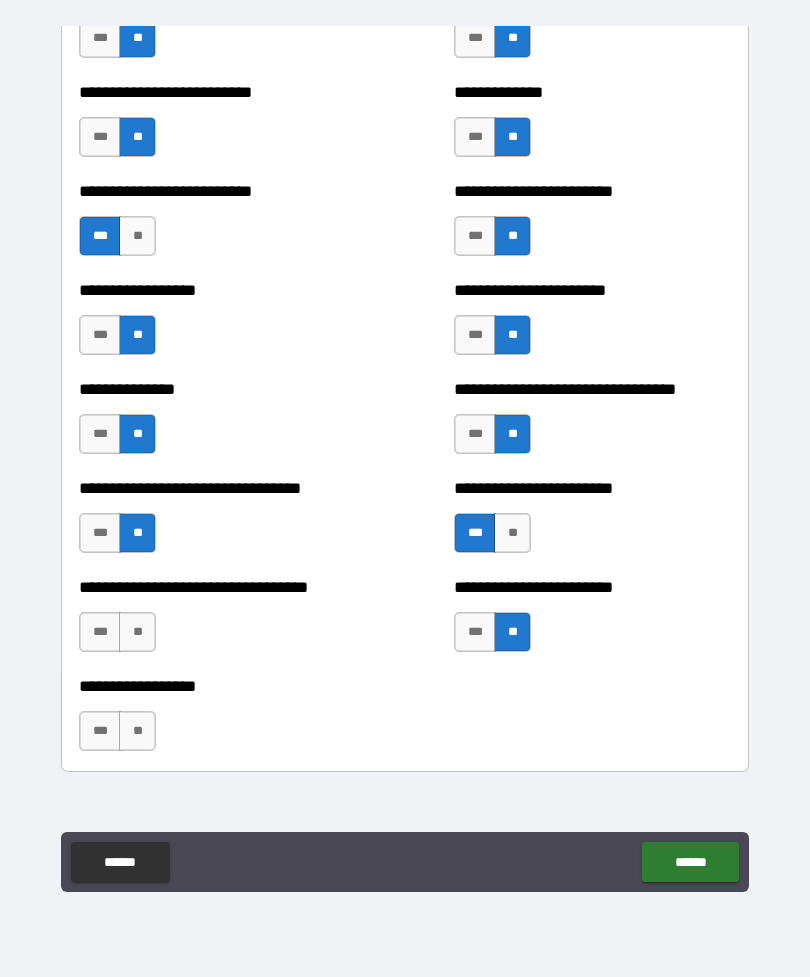 scroll, scrollTop: 6198, scrollLeft: 0, axis: vertical 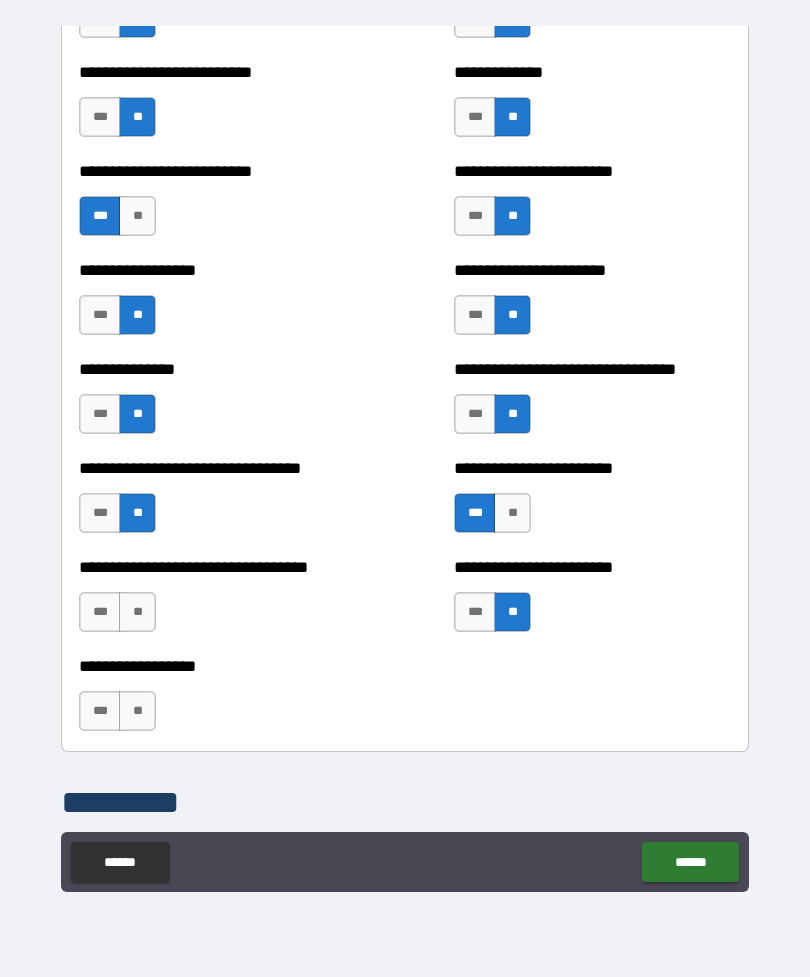 click on "**" at bounding box center [137, 612] 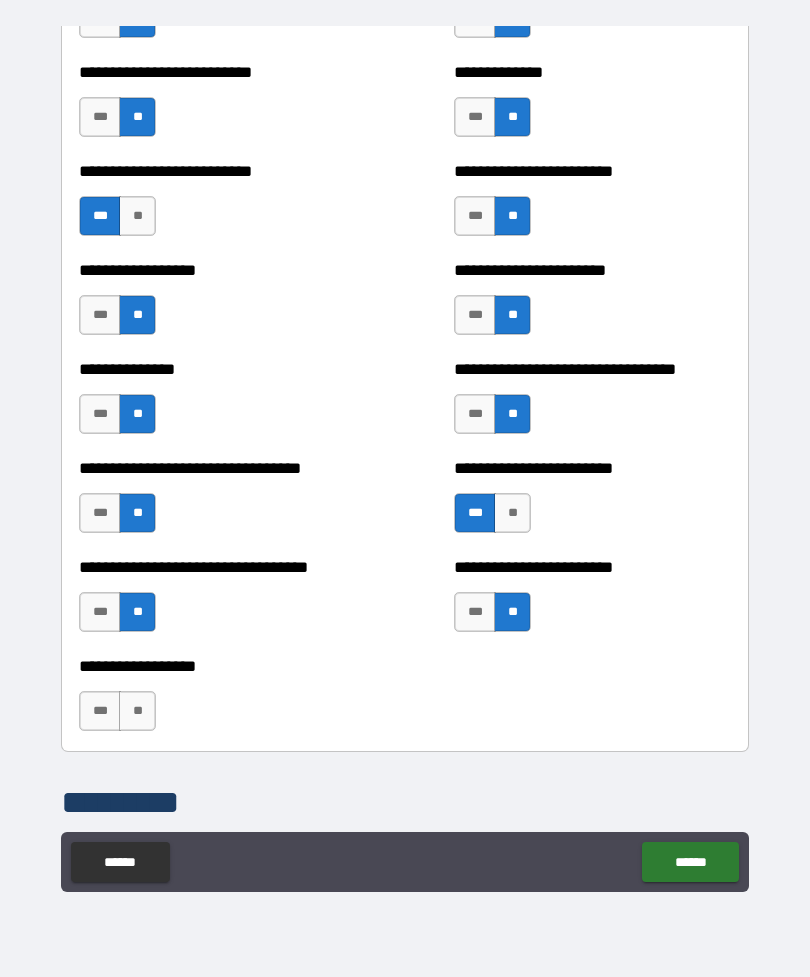 click on "**" at bounding box center (137, 711) 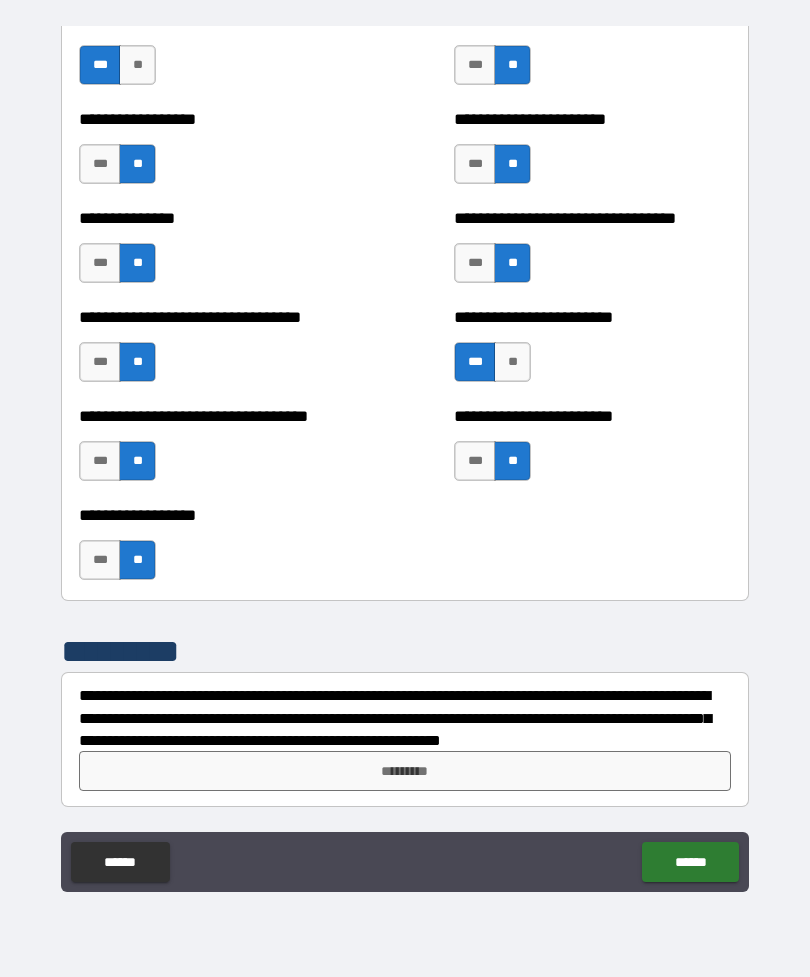 scroll, scrollTop: 6349, scrollLeft: 0, axis: vertical 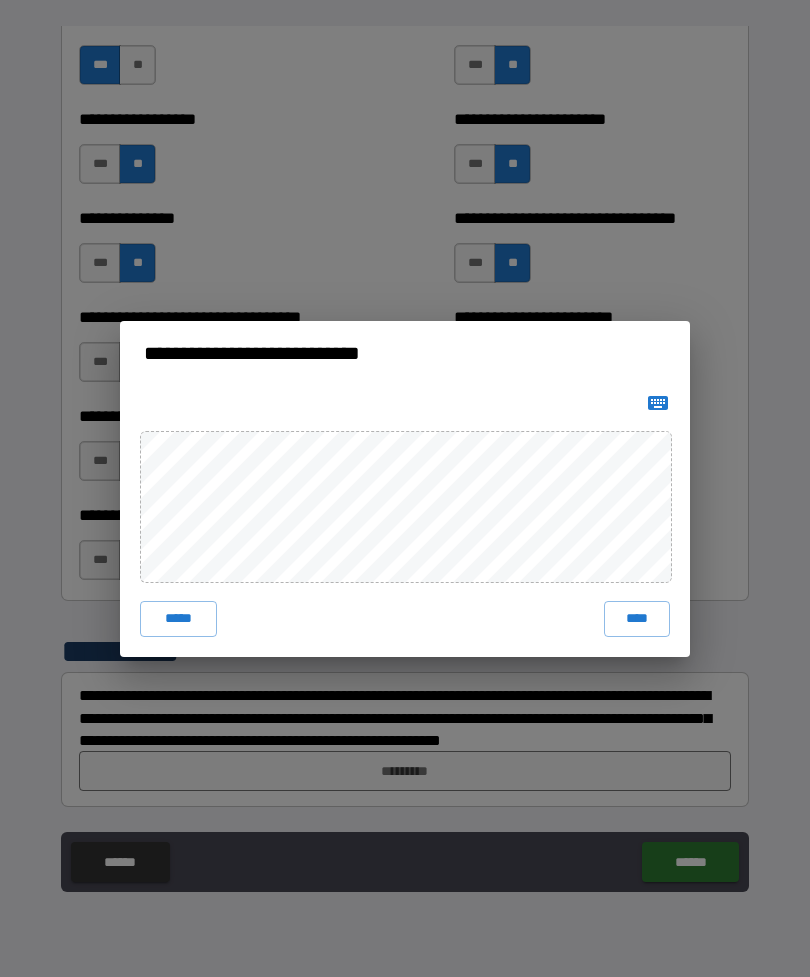 click on "****" at bounding box center [637, 619] 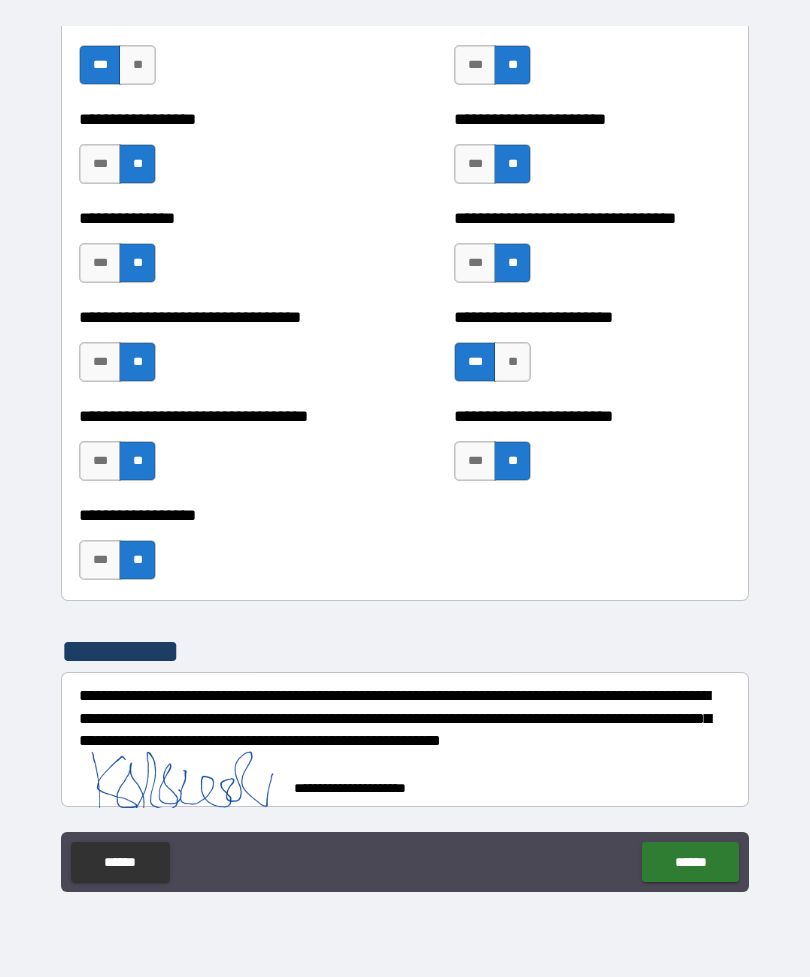 scroll, scrollTop: 6339, scrollLeft: 0, axis: vertical 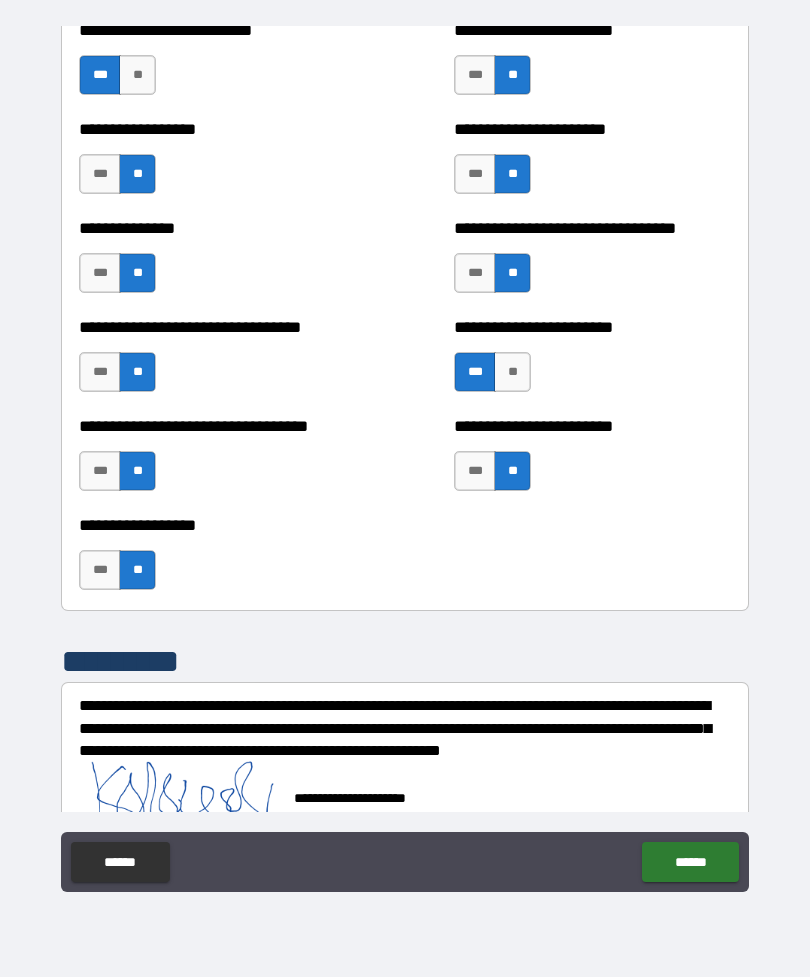 click on "******" at bounding box center [690, 862] 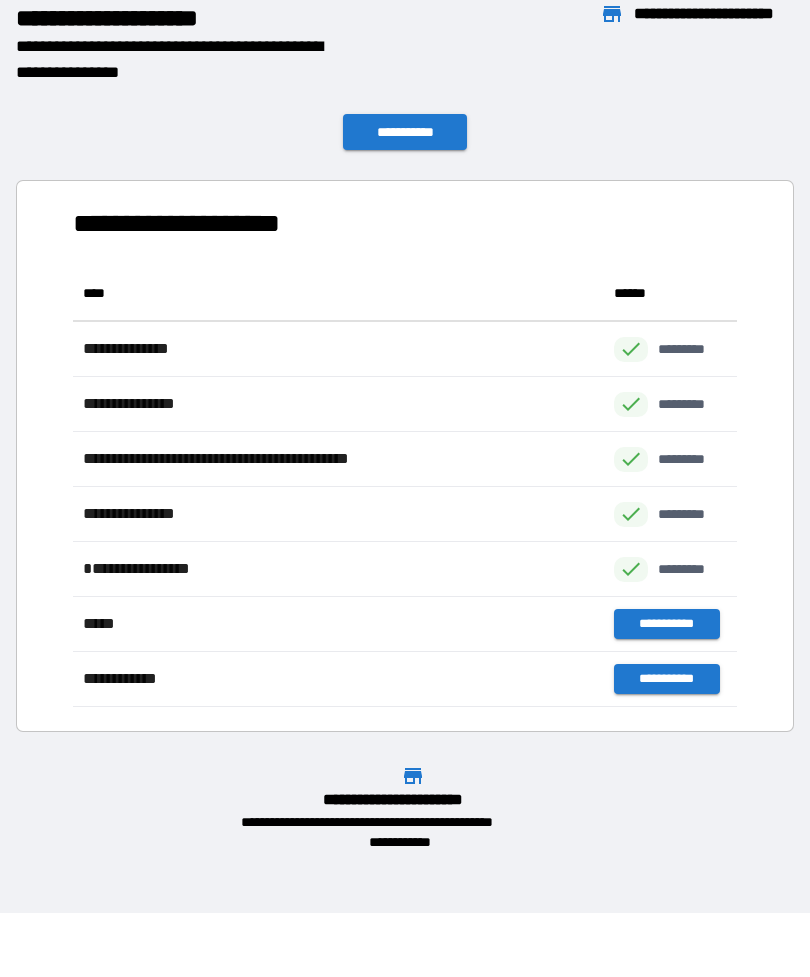 scroll, scrollTop: 441, scrollLeft: 664, axis: both 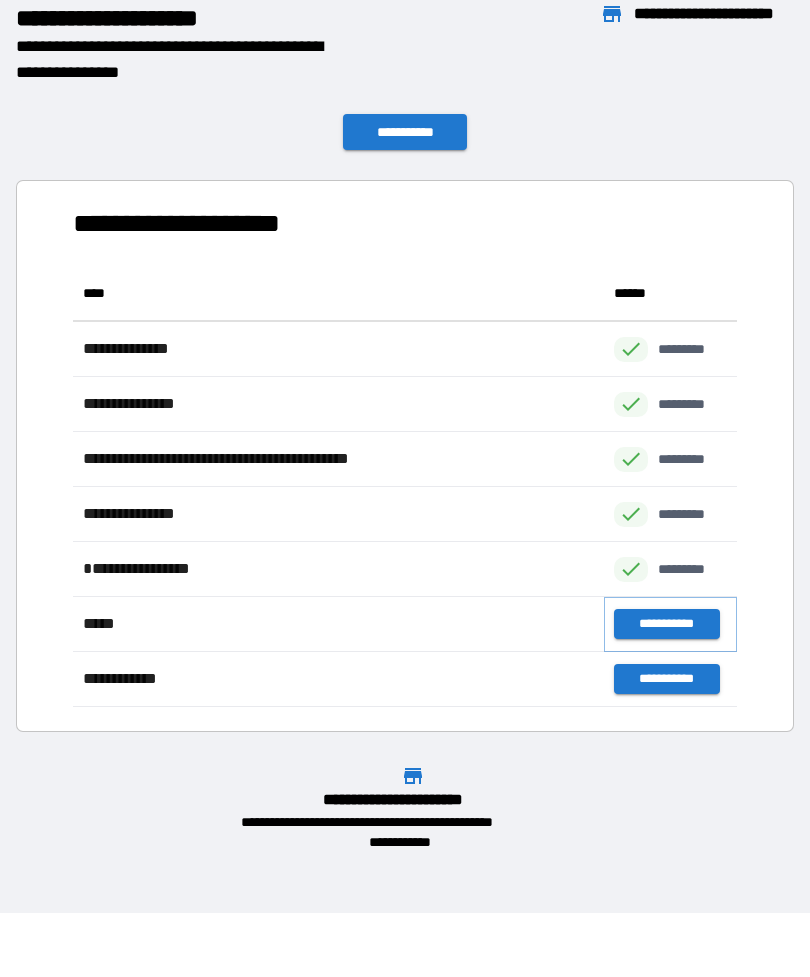 click on "**********" at bounding box center (666, 624) 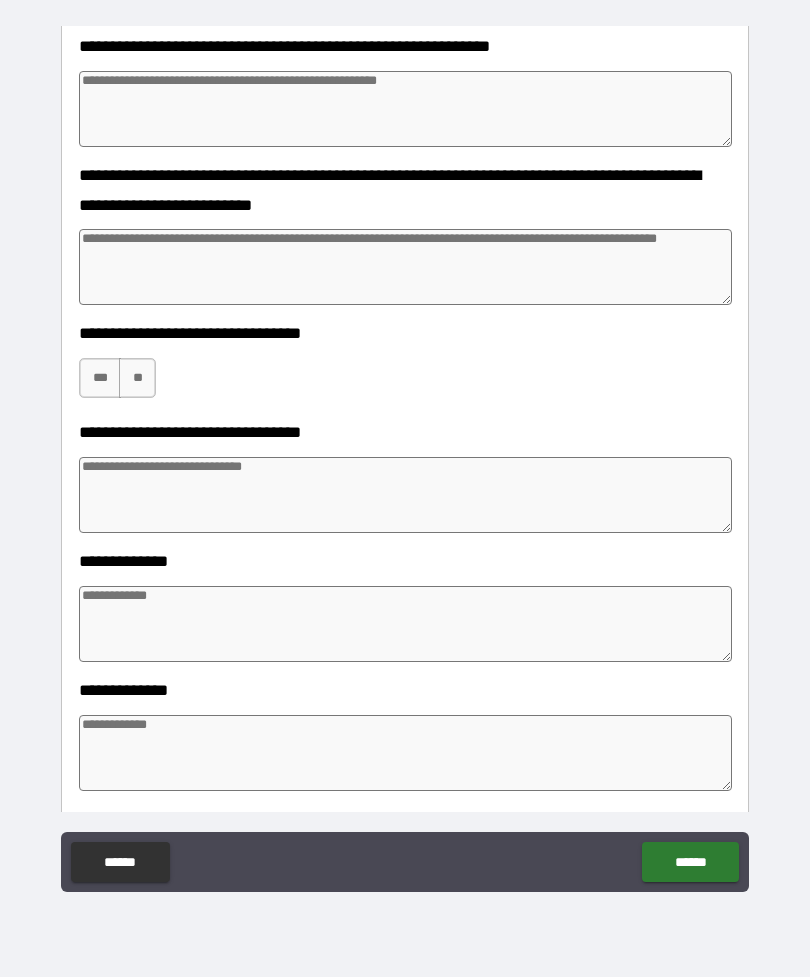 scroll, scrollTop: 1206, scrollLeft: 0, axis: vertical 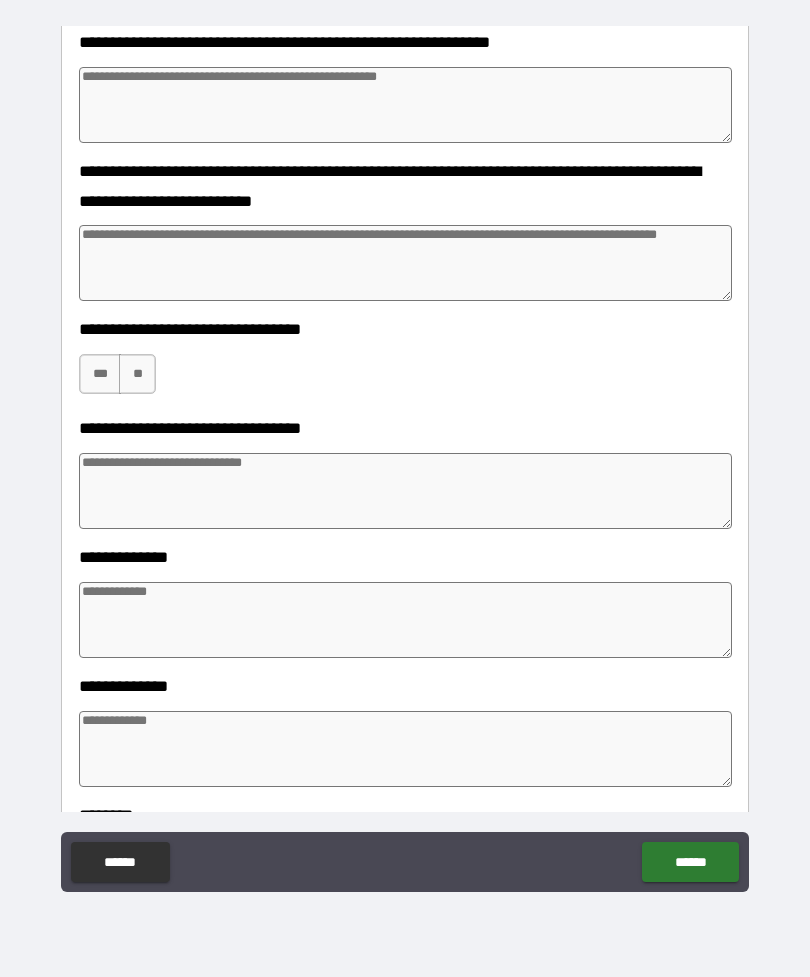 click on "***" at bounding box center (100, 374) 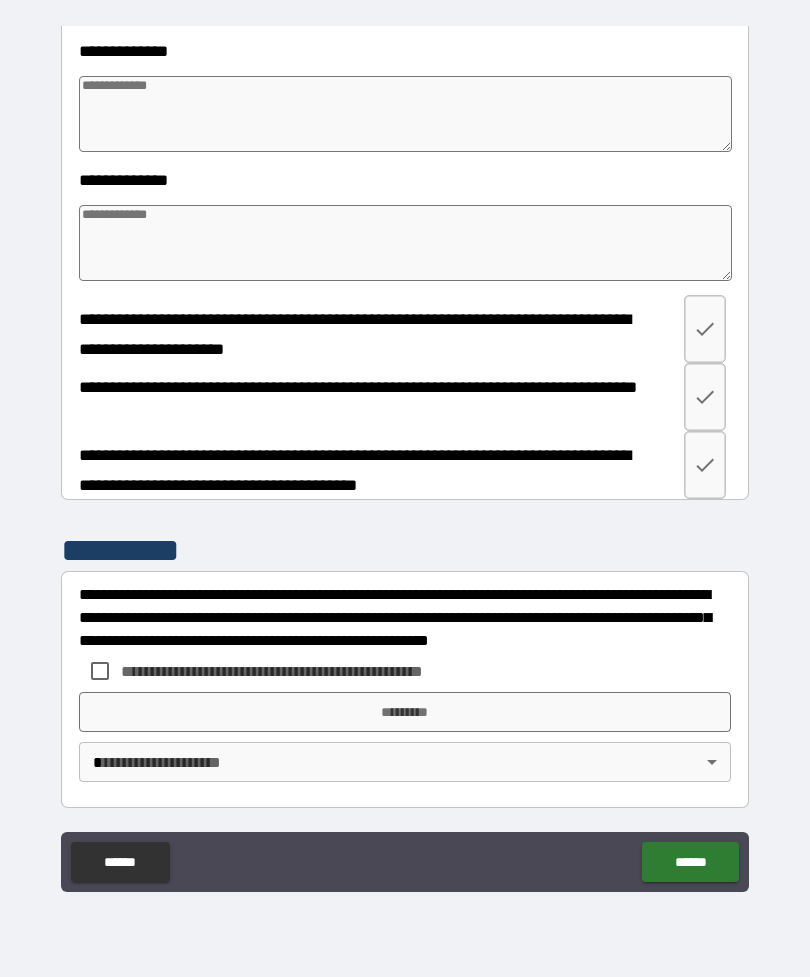 scroll, scrollTop: 2488, scrollLeft: 0, axis: vertical 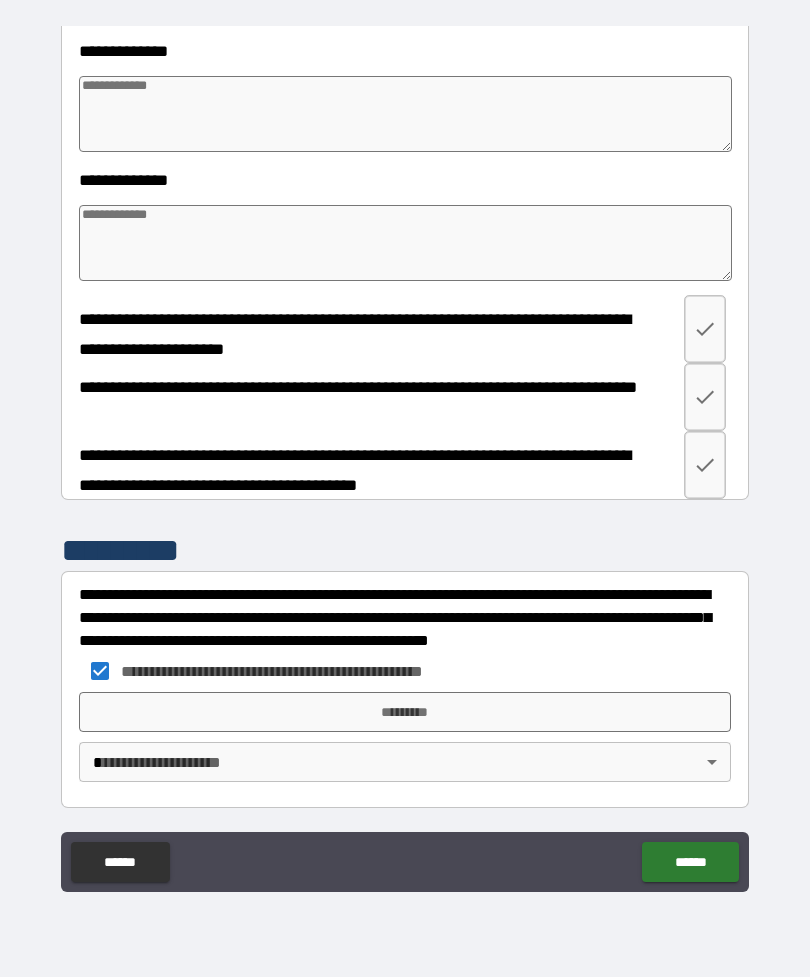 click on "**********" at bounding box center [405, 456] 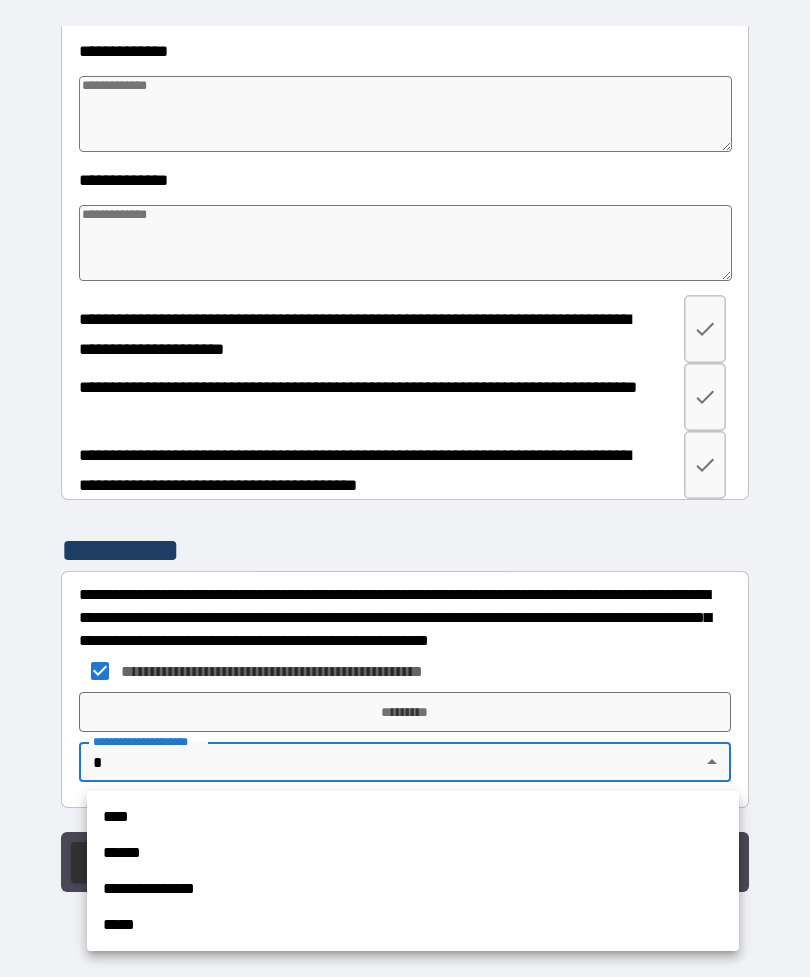 click on "****" at bounding box center (413, 817) 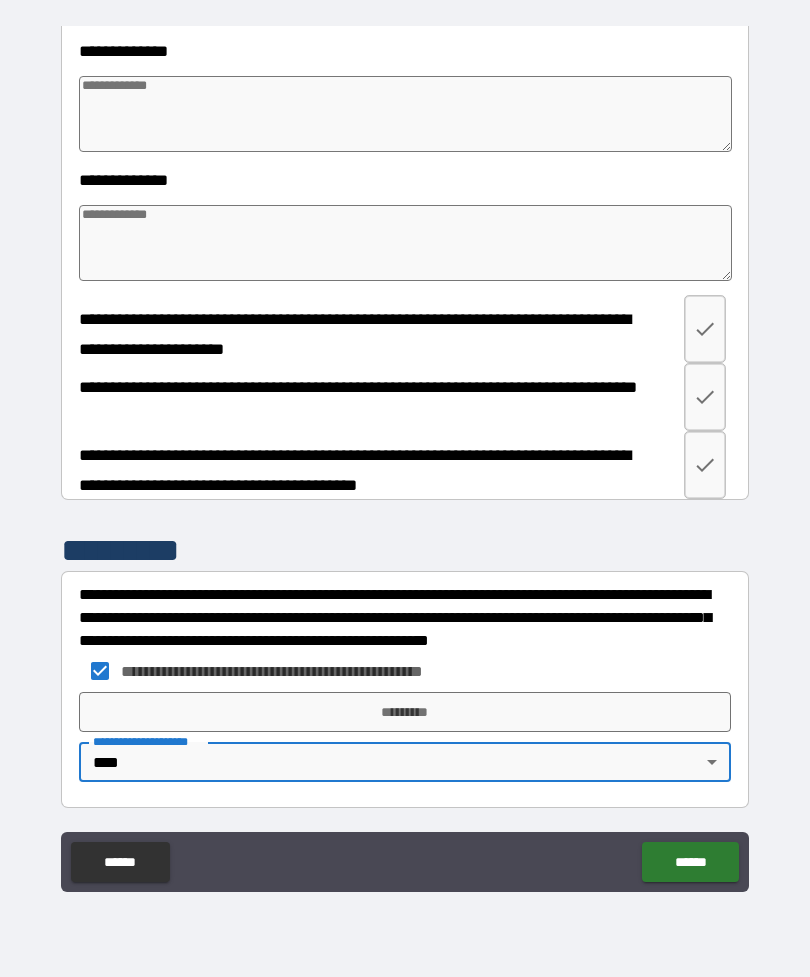 click on "*********" at bounding box center (405, 712) 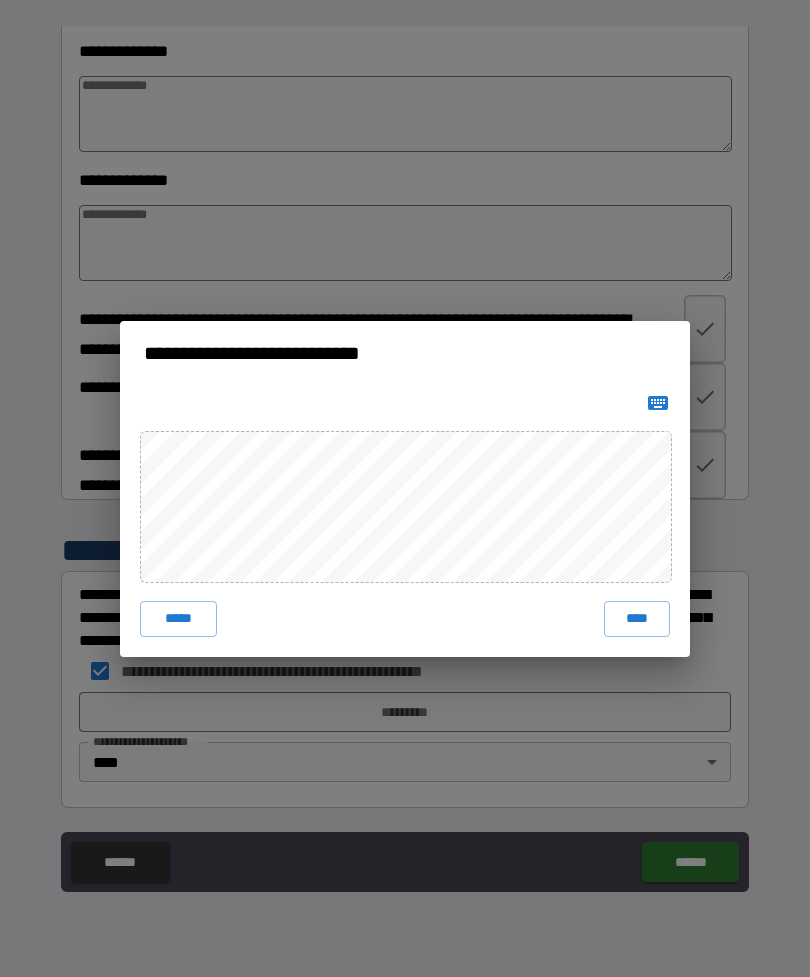 click on "****" at bounding box center [637, 619] 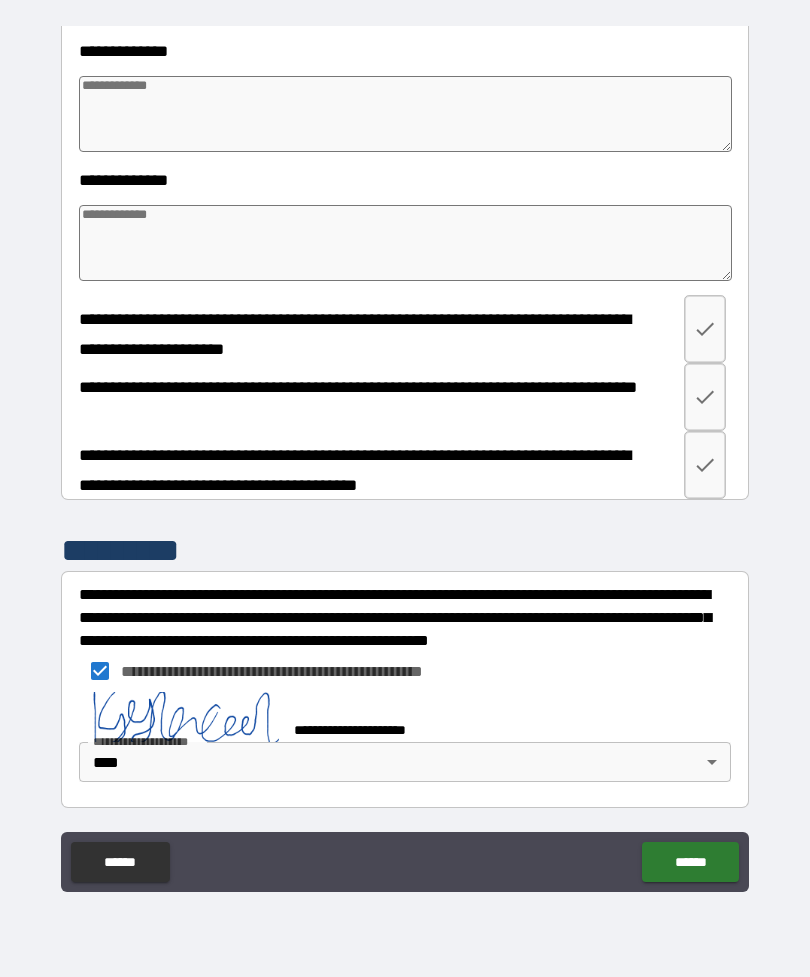scroll, scrollTop: 2478, scrollLeft: 0, axis: vertical 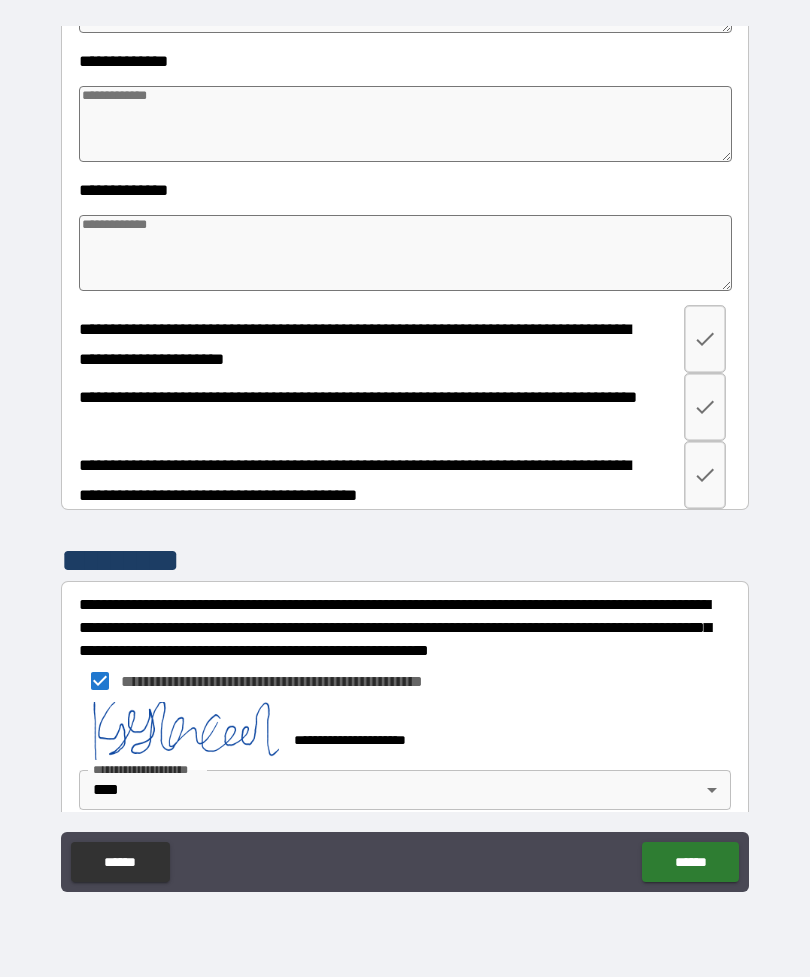 click on "******" at bounding box center [690, 862] 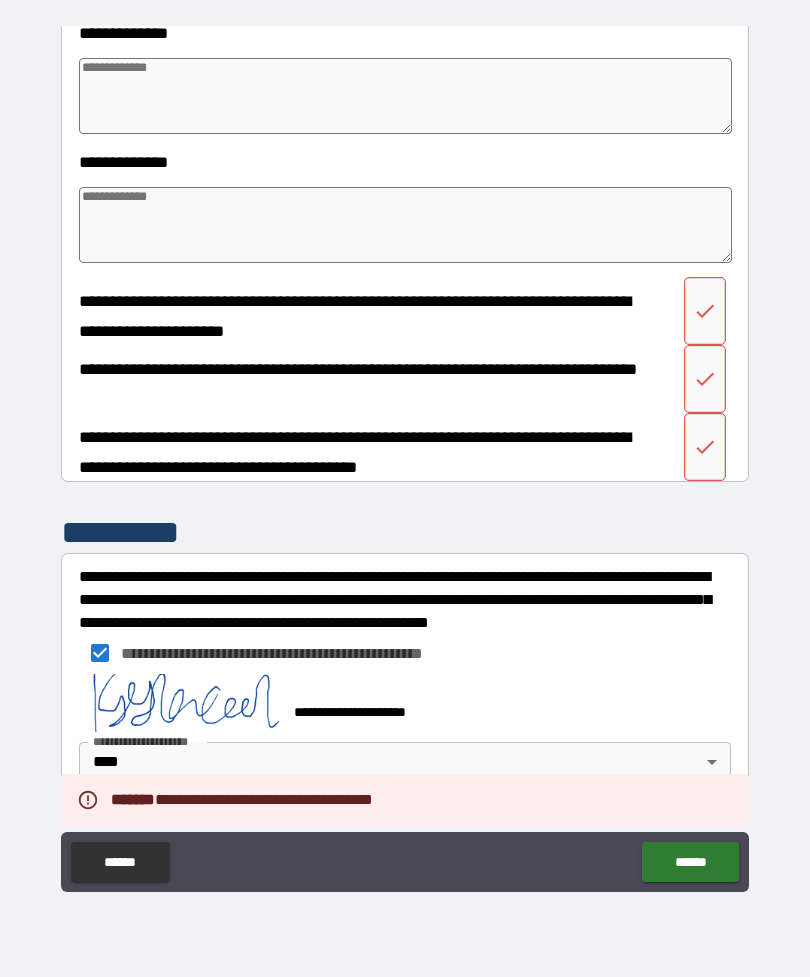 scroll, scrollTop: 2505, scrollLeft: 0, axis: vertical 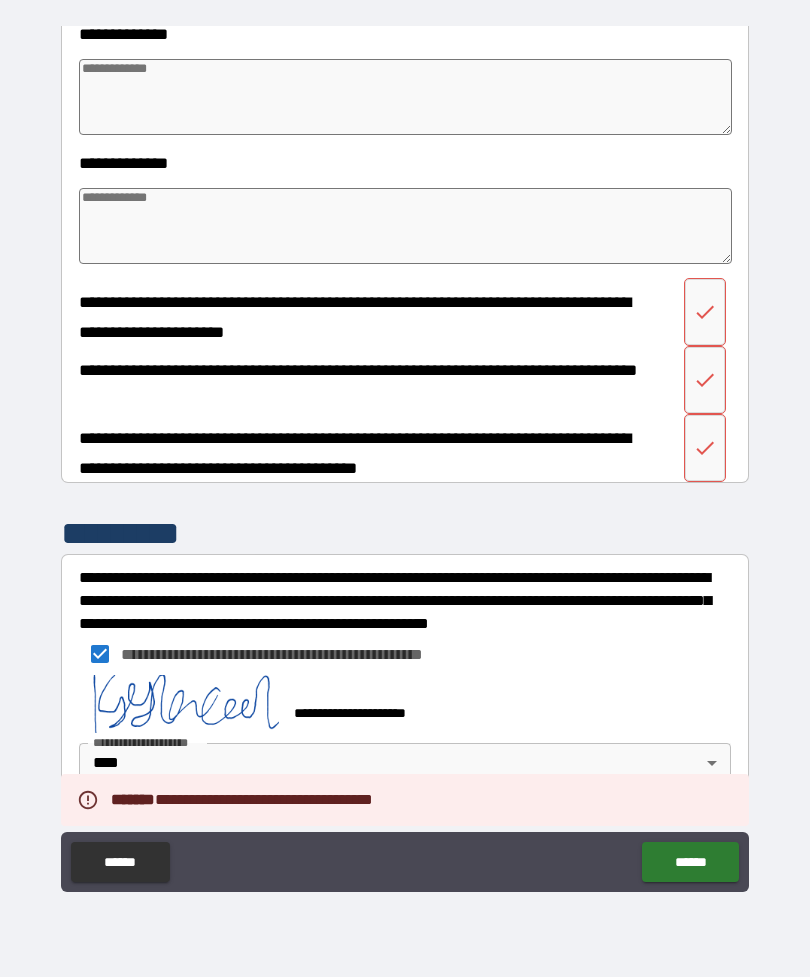 click on "**********" at bounding box center (405, 456) 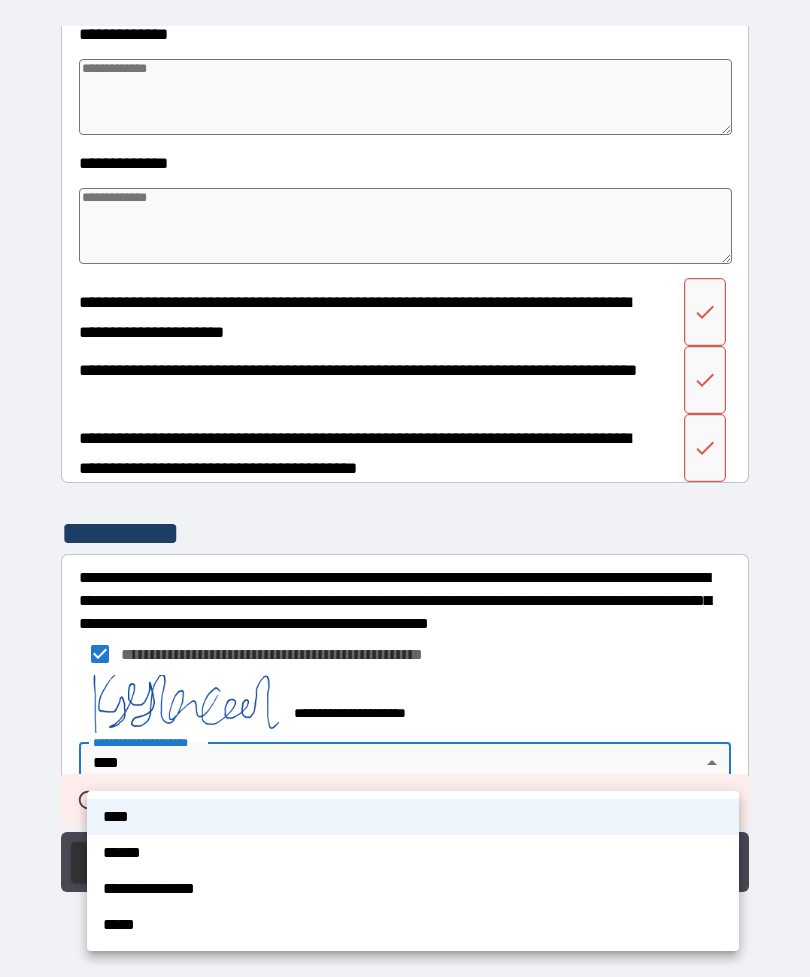 click at bounding box center (405, 488) 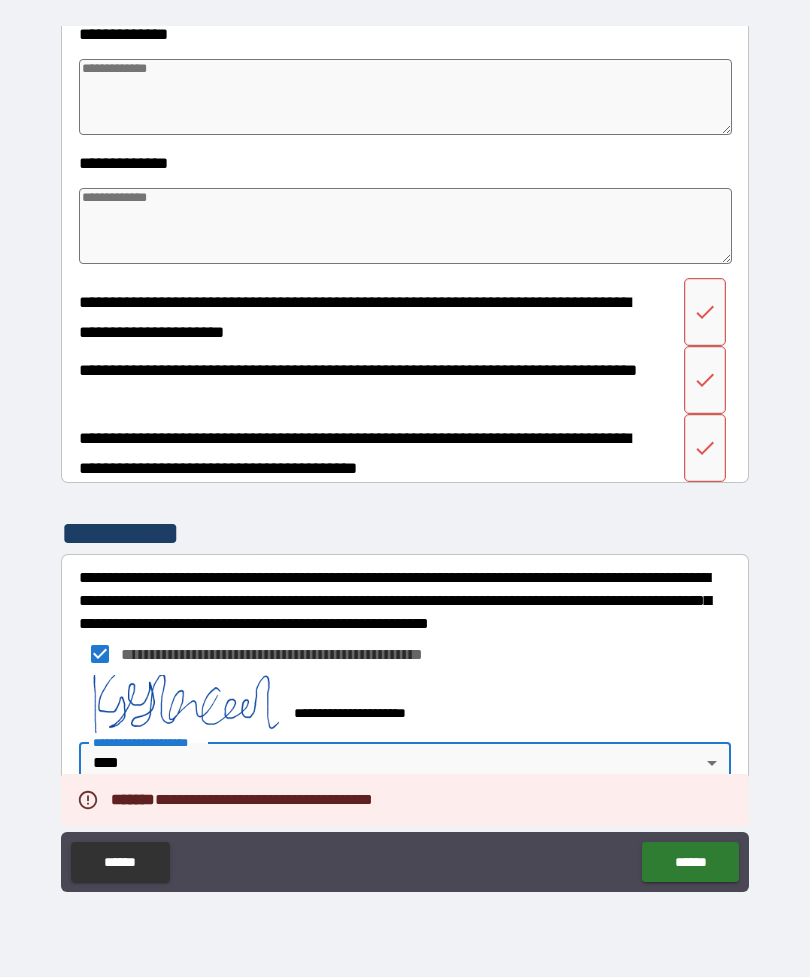 click 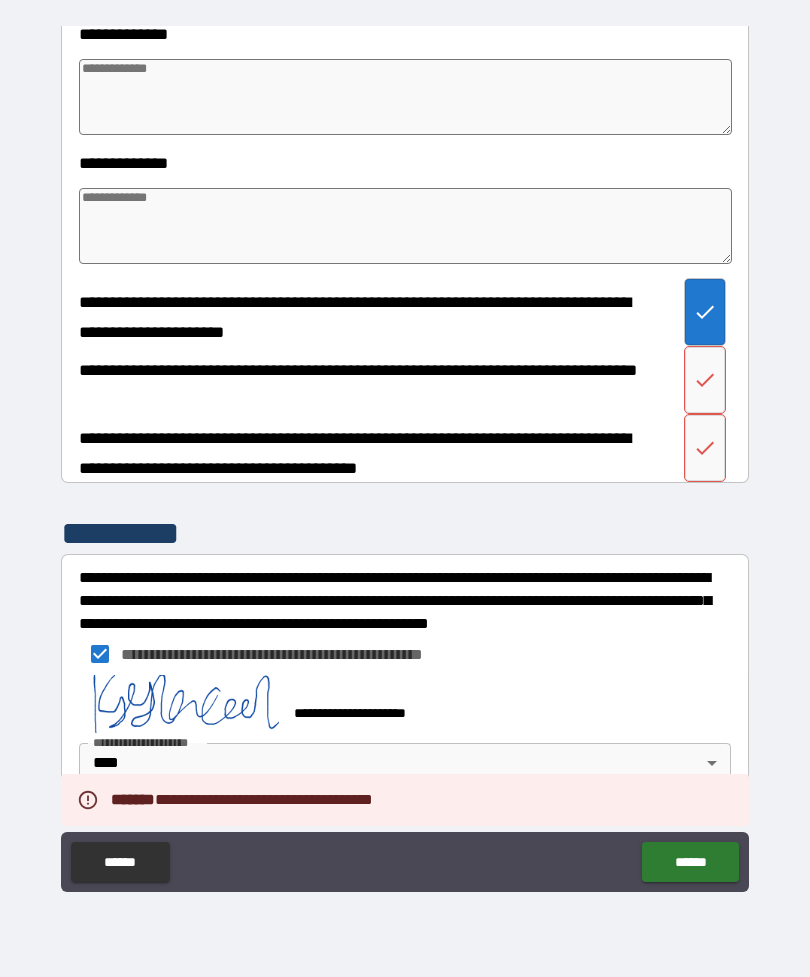 click at bounding box center (705, 380) 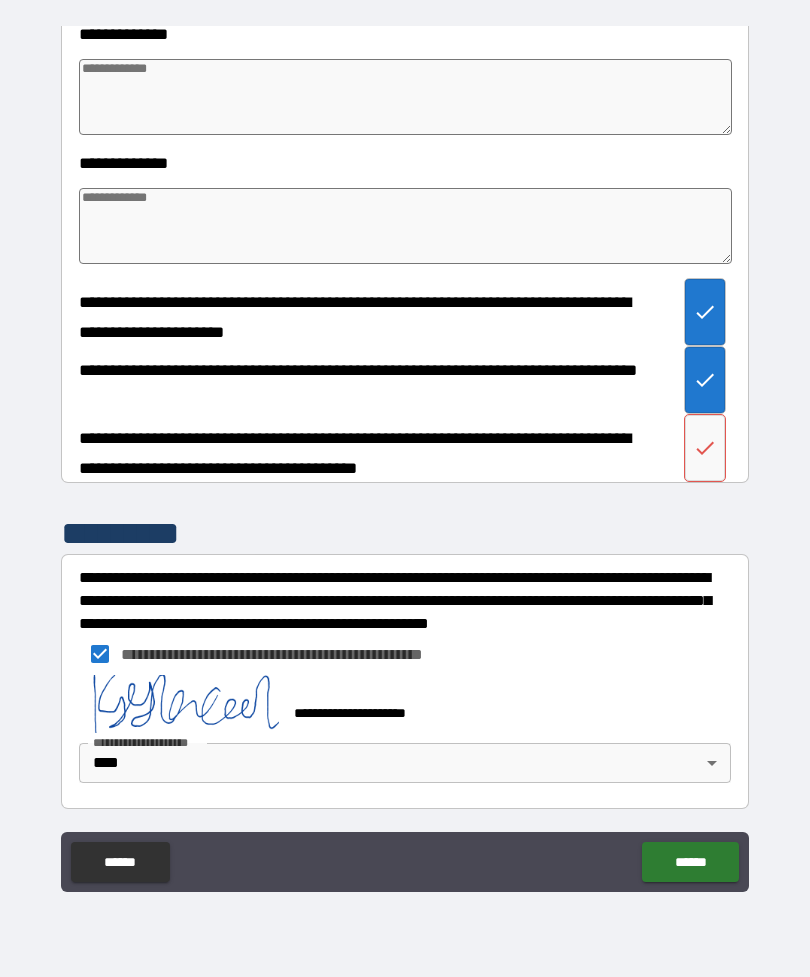 click at bounding box center [705, 448] 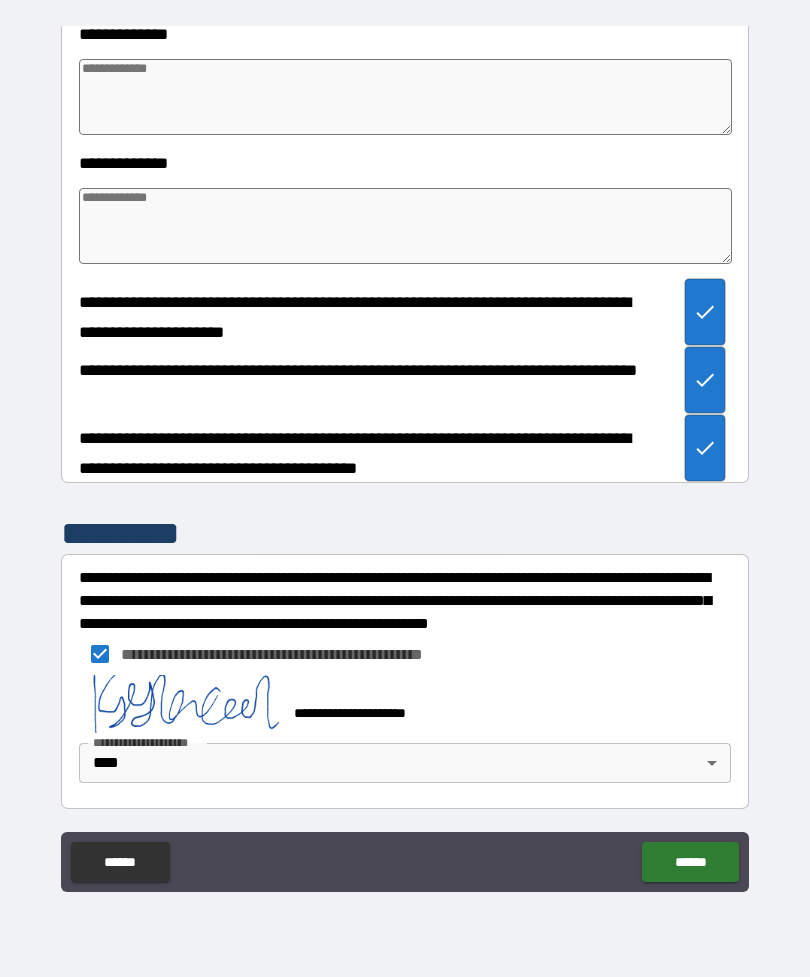 click on "******" at bounding box center [690, 862] 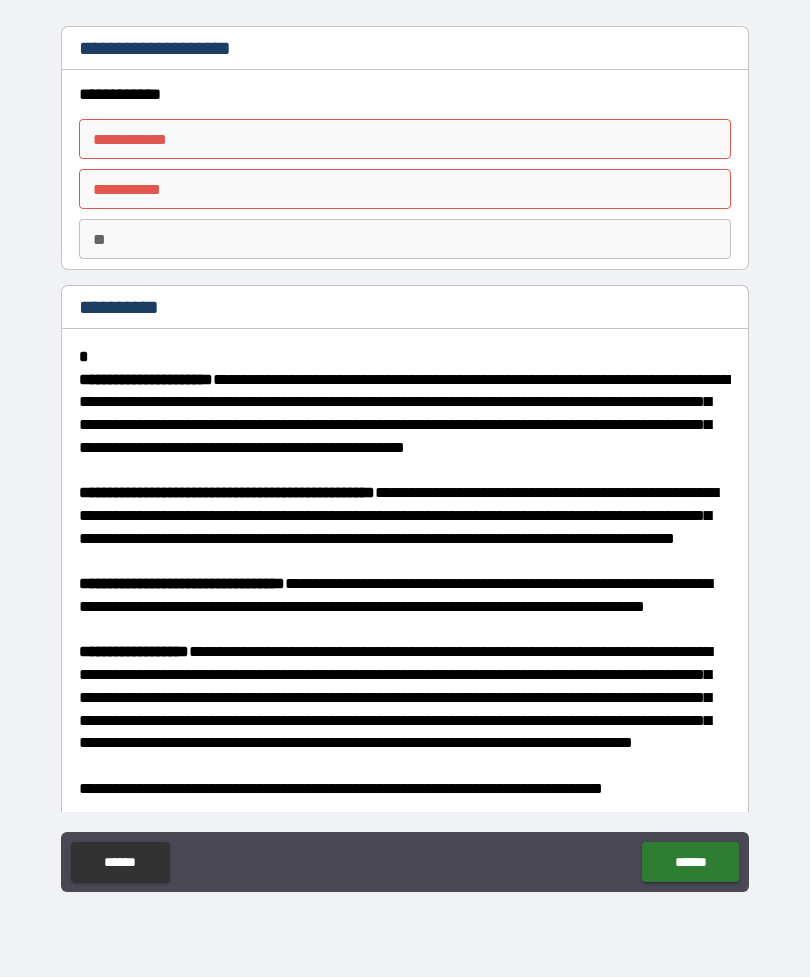 scroll, scrollTop: 0, scrollLeft: 0, axis: both 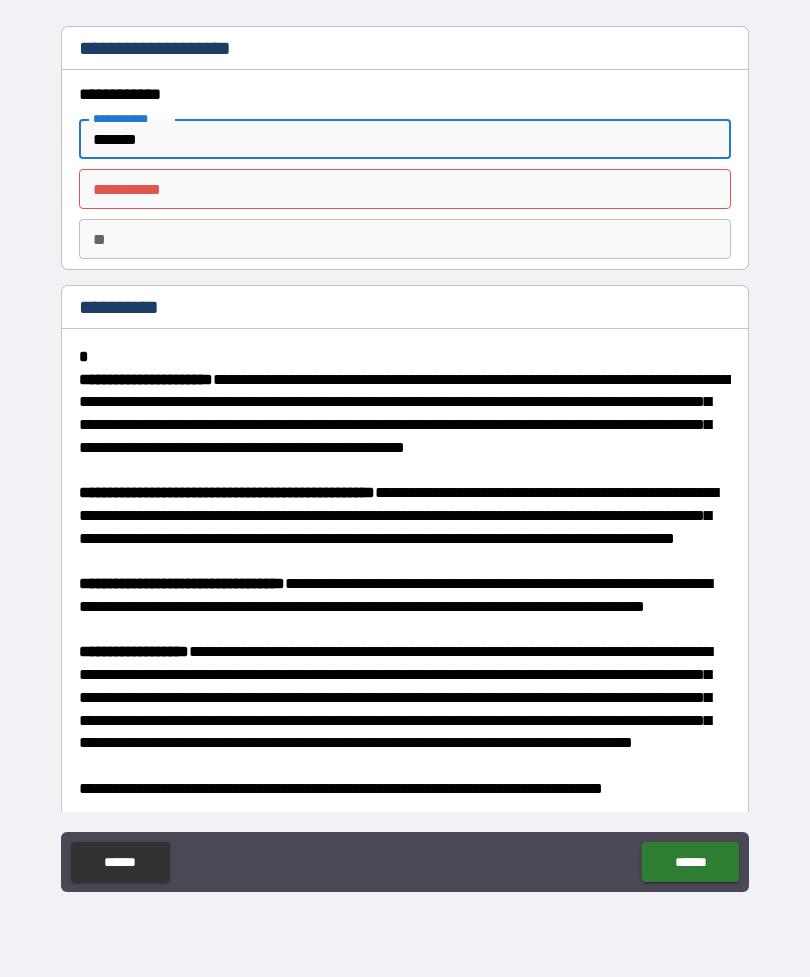 click on "*********   *" at bounding box center (405, 189) 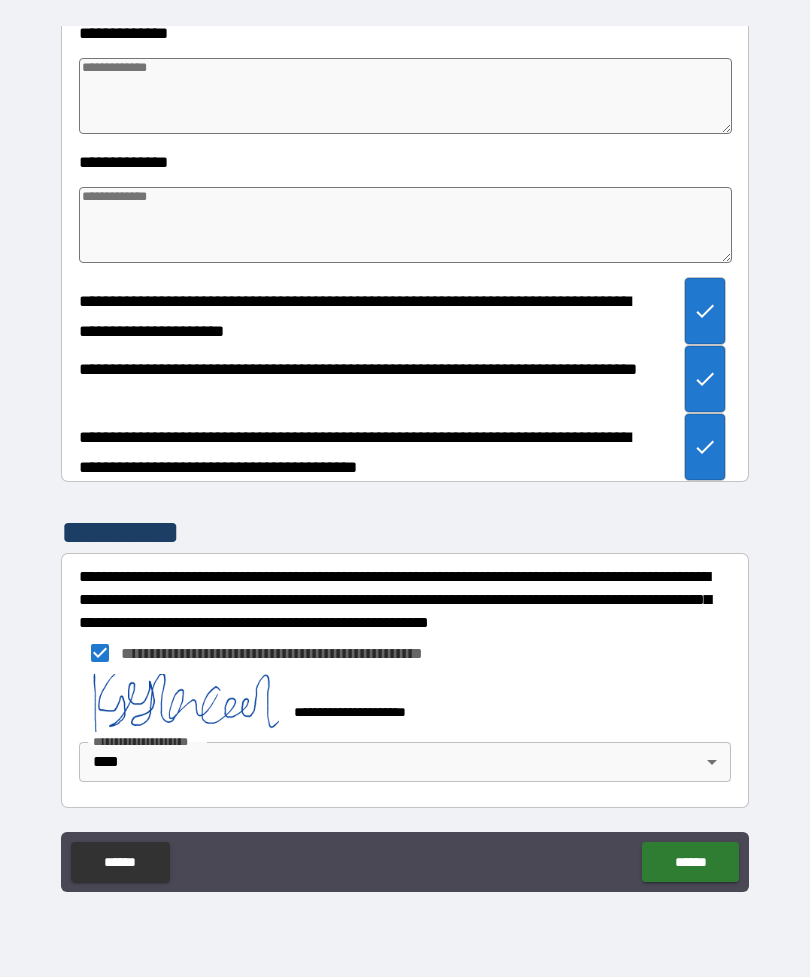 scroll, scrollTop: 2505, scrollLeft: 0, axis: vertical 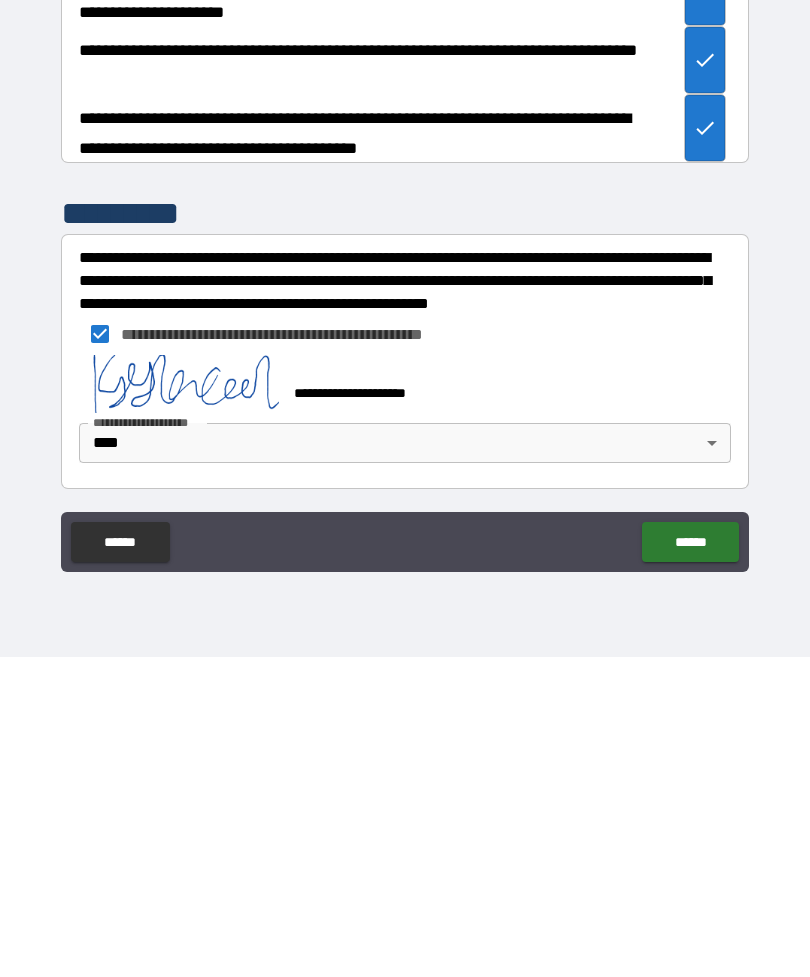 click on "******" at bounding box center [690, 862] 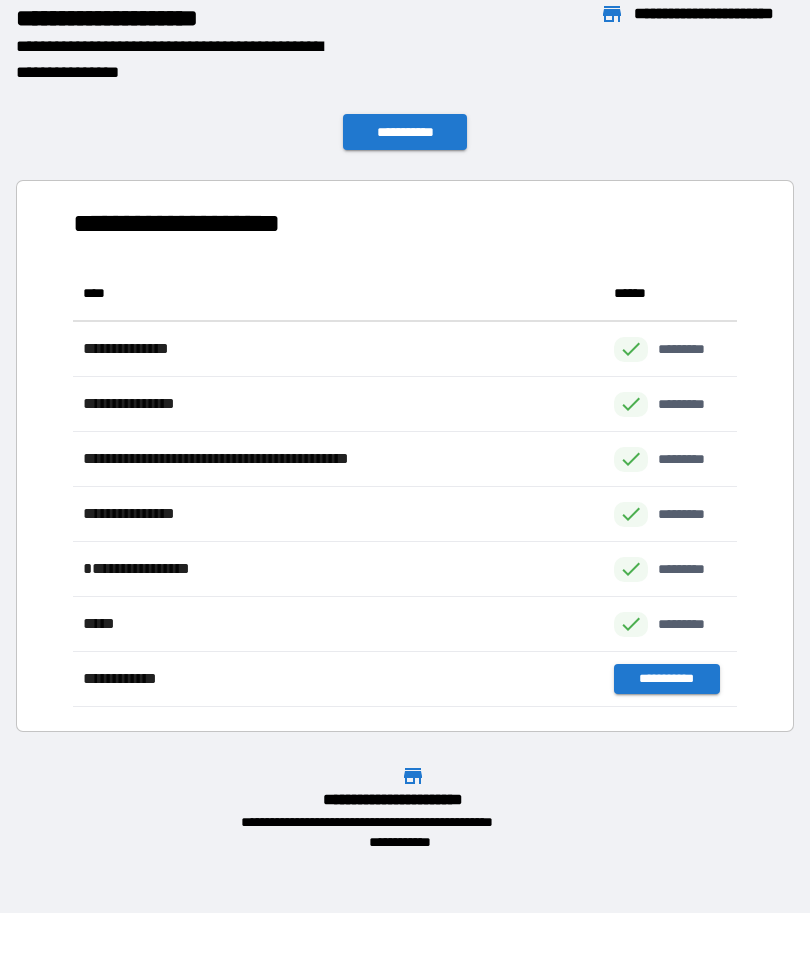 scroll, scrollTop: 1, scrollLeft: 1, axis: both 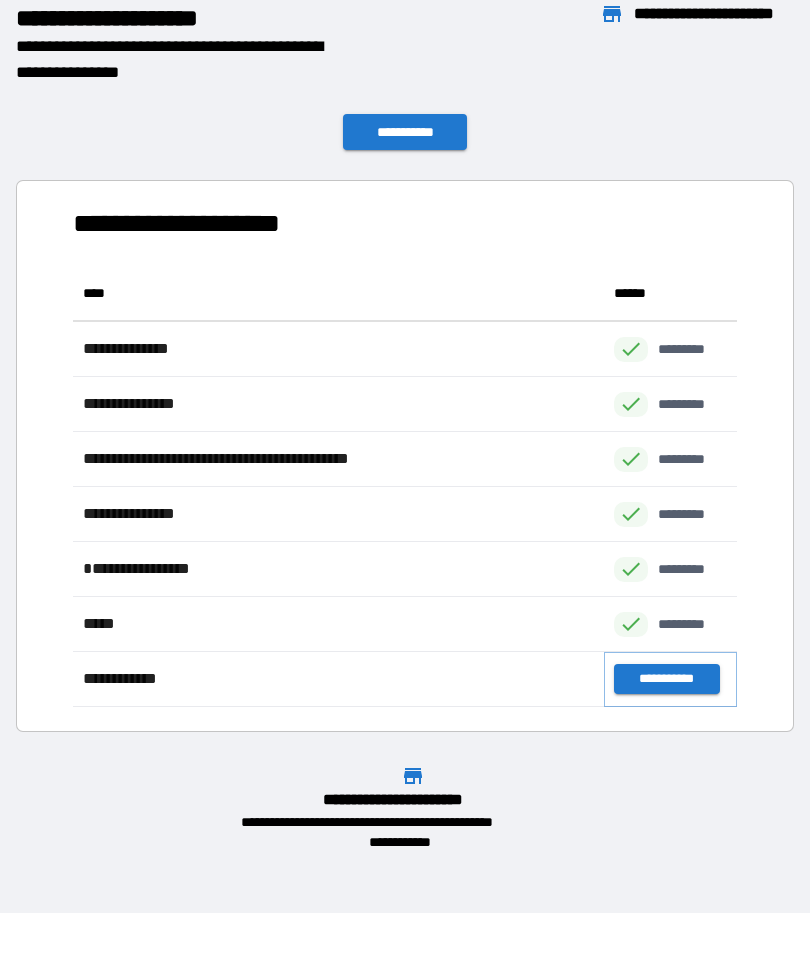 click on "**********" at bounding box center [666, 679] 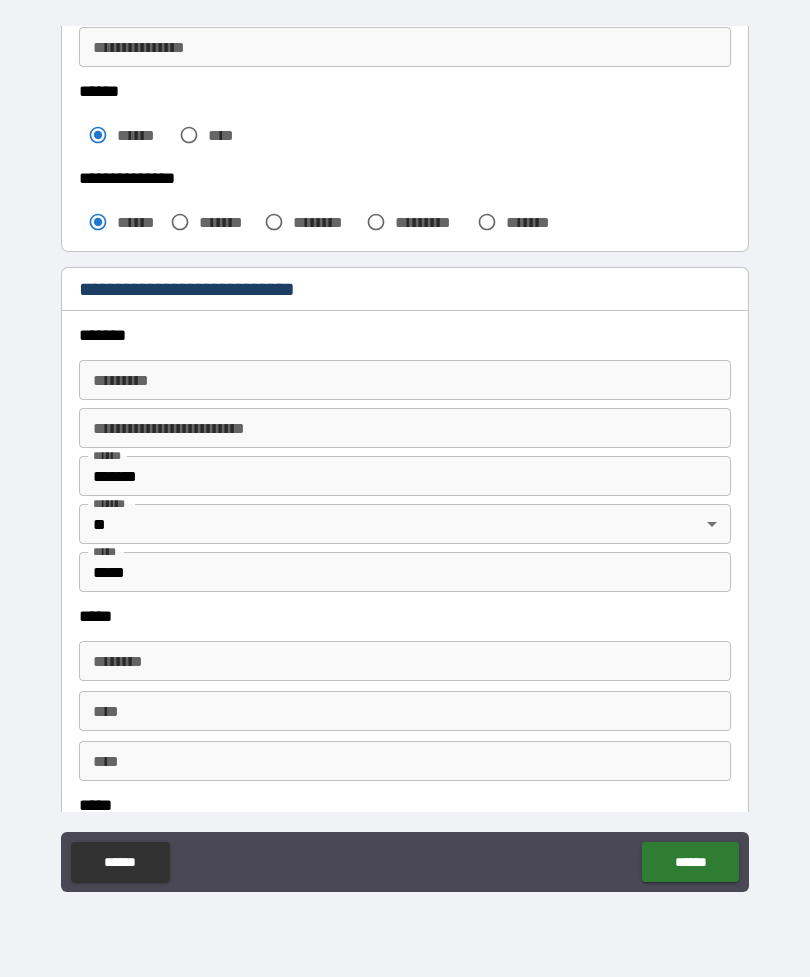 scroll, scrollTop: 490, scrollLeft: 0, axis: vertical 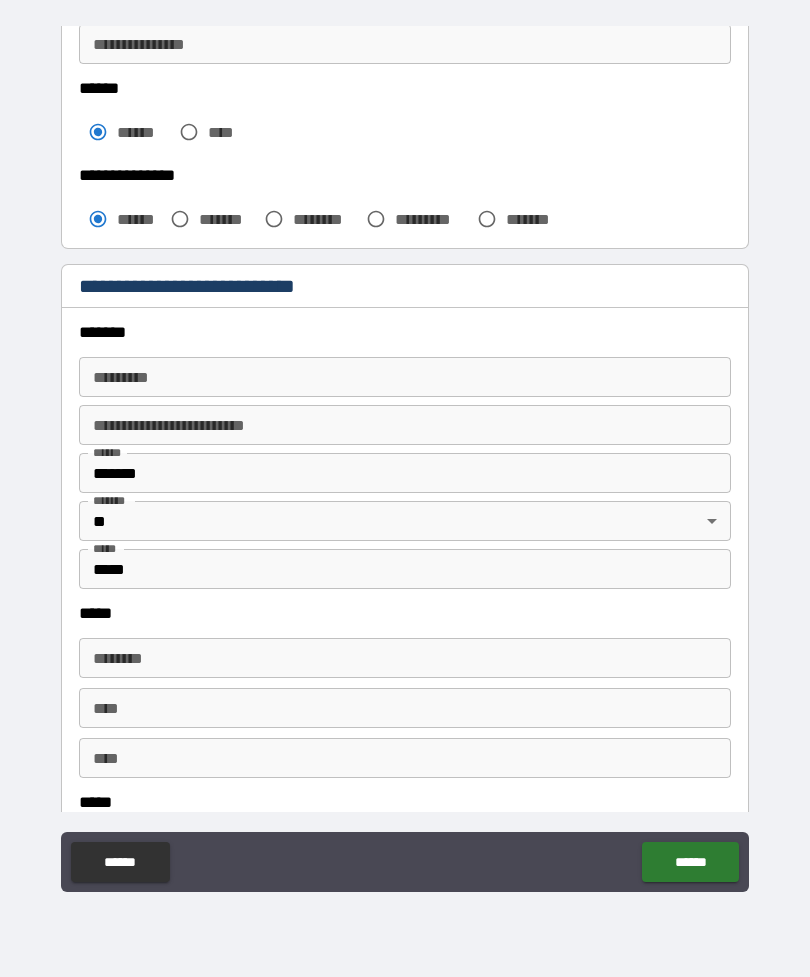 click on "*******   *" at bounding box center [405, 377] 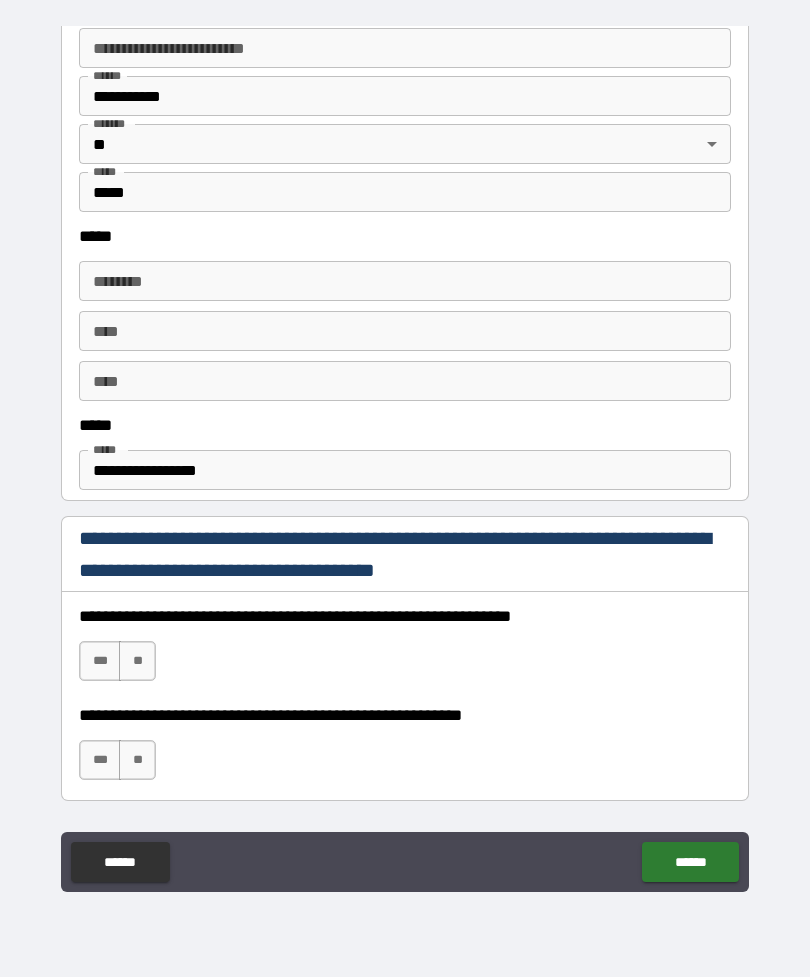 scroll, scrollTop: 870, scrollLeft: 0, axis: vertical 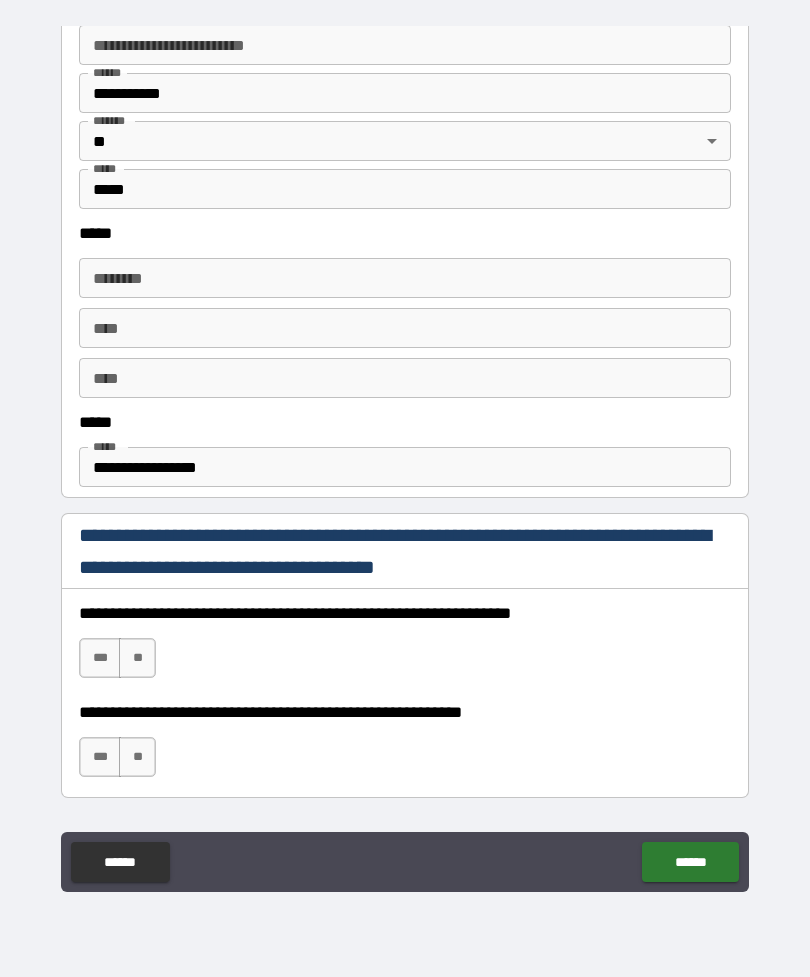 click on "******   *" at bounding box center (405, 278) 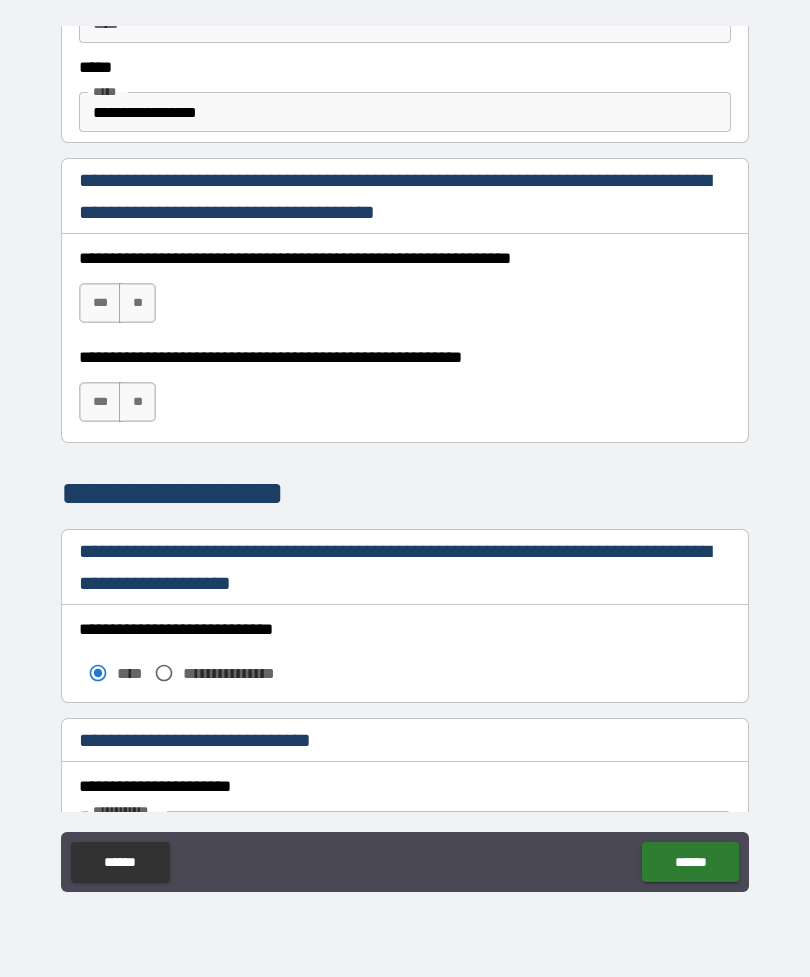 scroll, scrollTop: 1220, scrollLeft: 0, axis: vertical 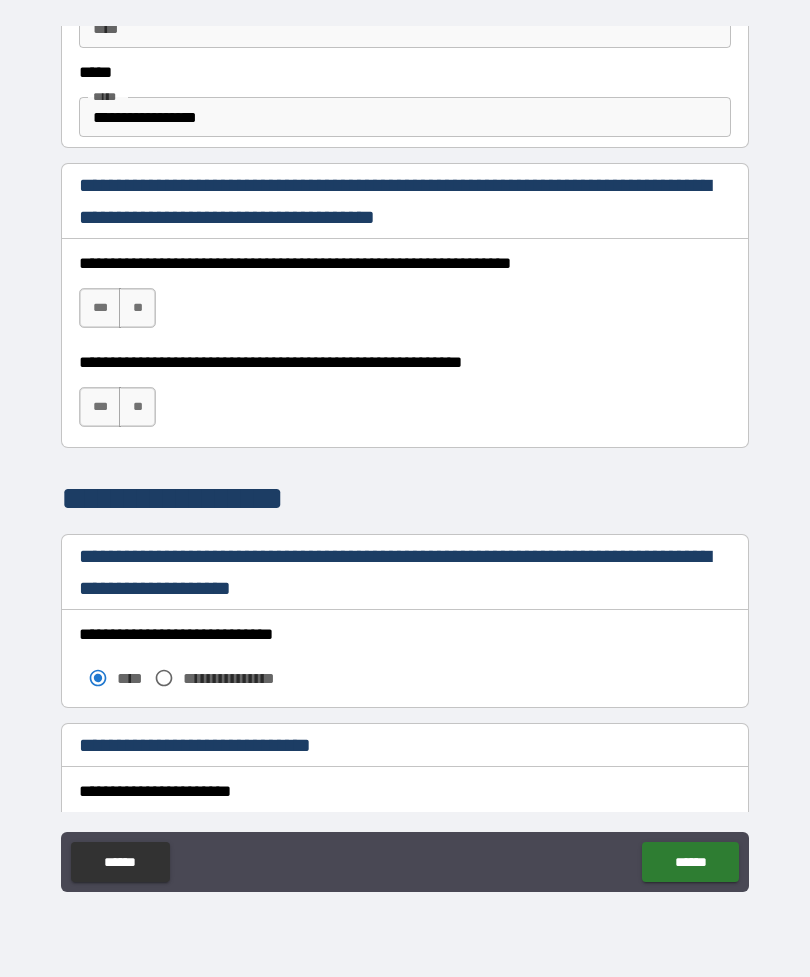 click on "***" at bounding box center [100, 308] 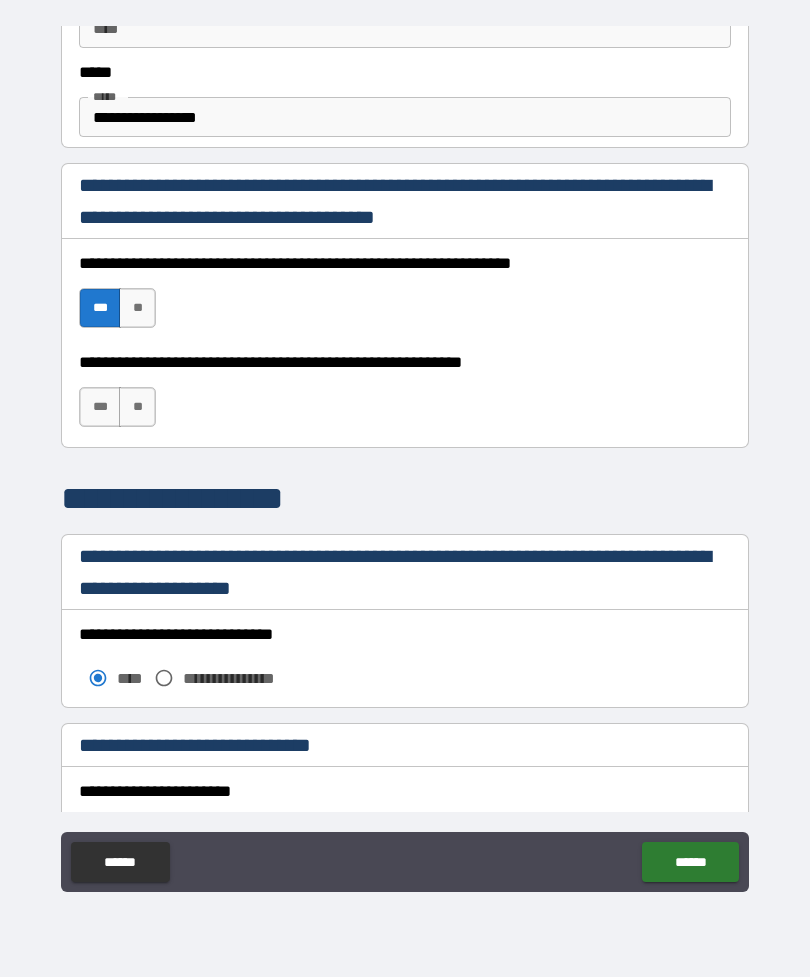 click on "***" at bounding box center (100, 407) 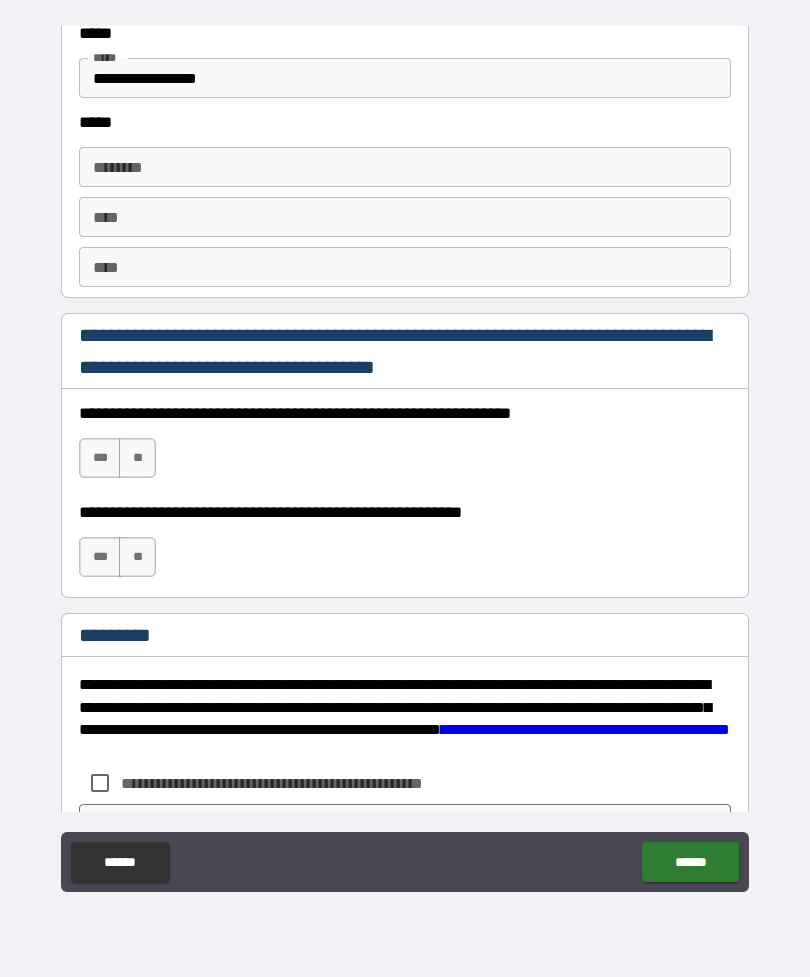scroll, scrollTop: 2709, scrollLeft: 0, axis: vertical 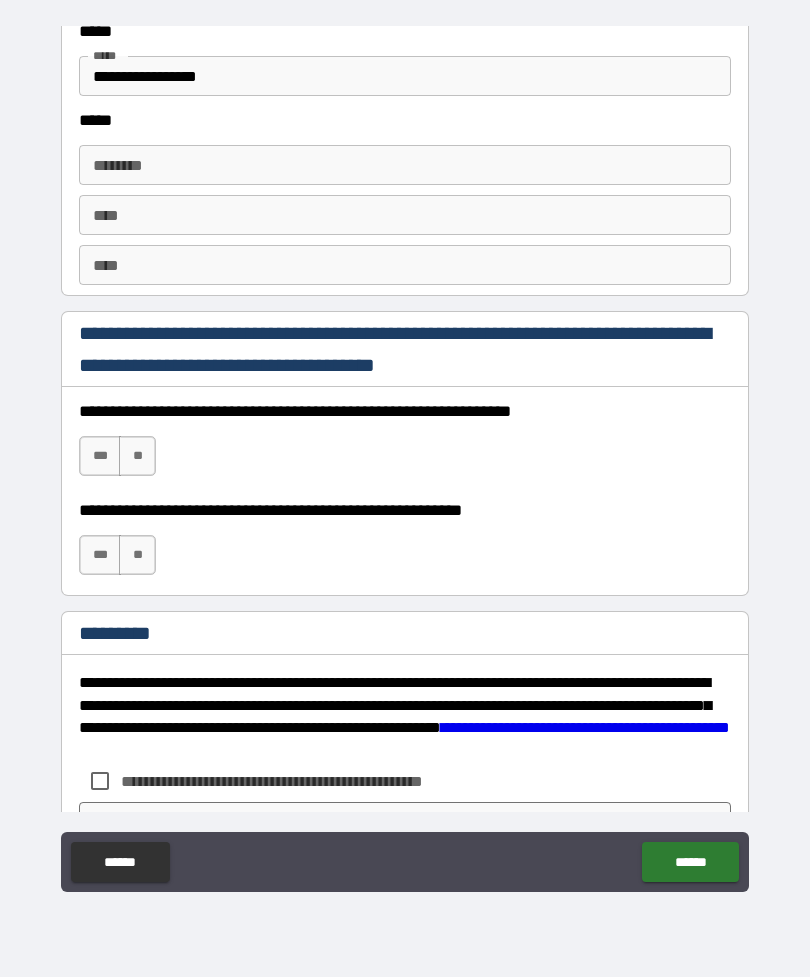 click on "***" at bounding box center [100, 456] 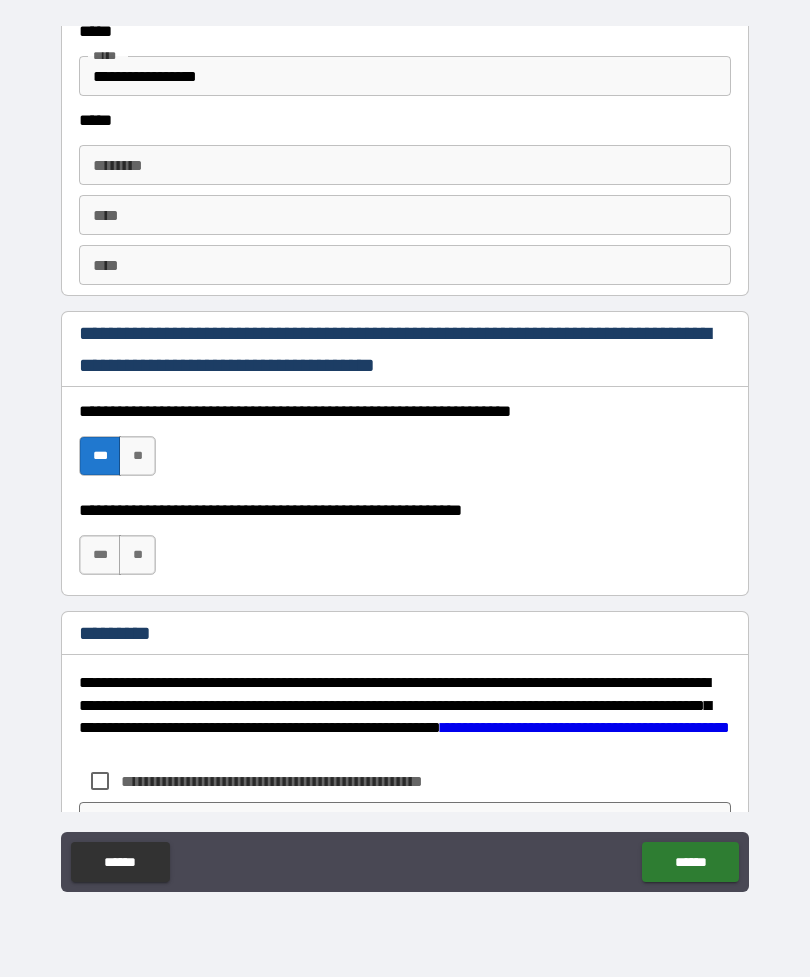 click on "***" at bounding box center [100, 555] 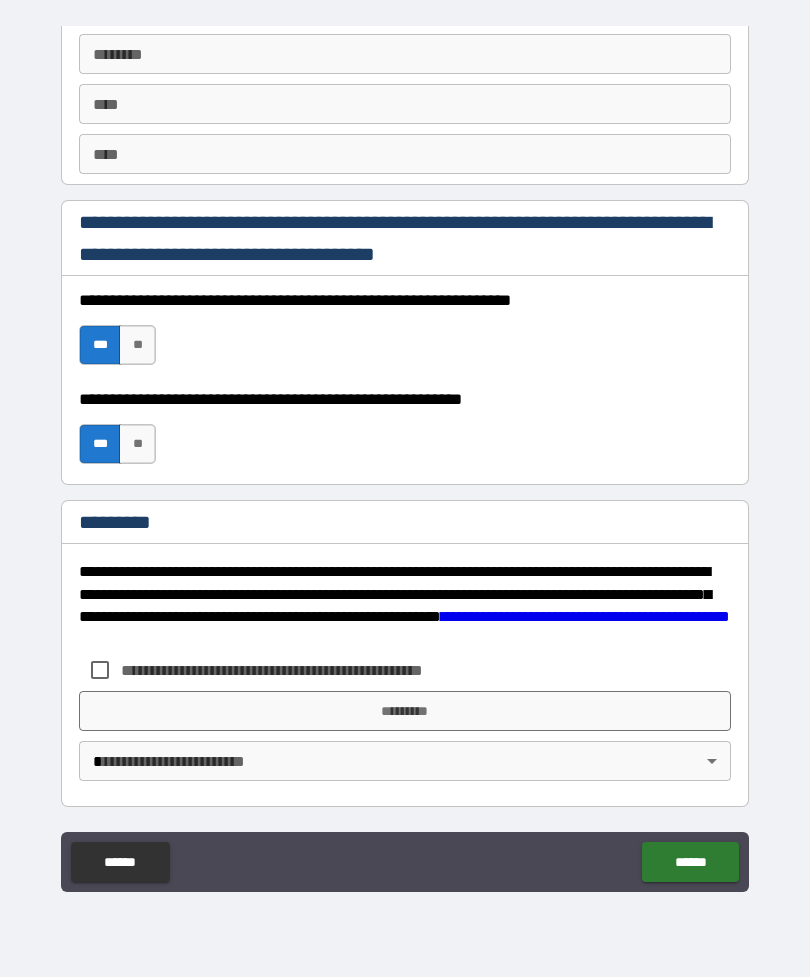 scroll, scrollTop: 2820, scrollLeft: 0, axis: vertical 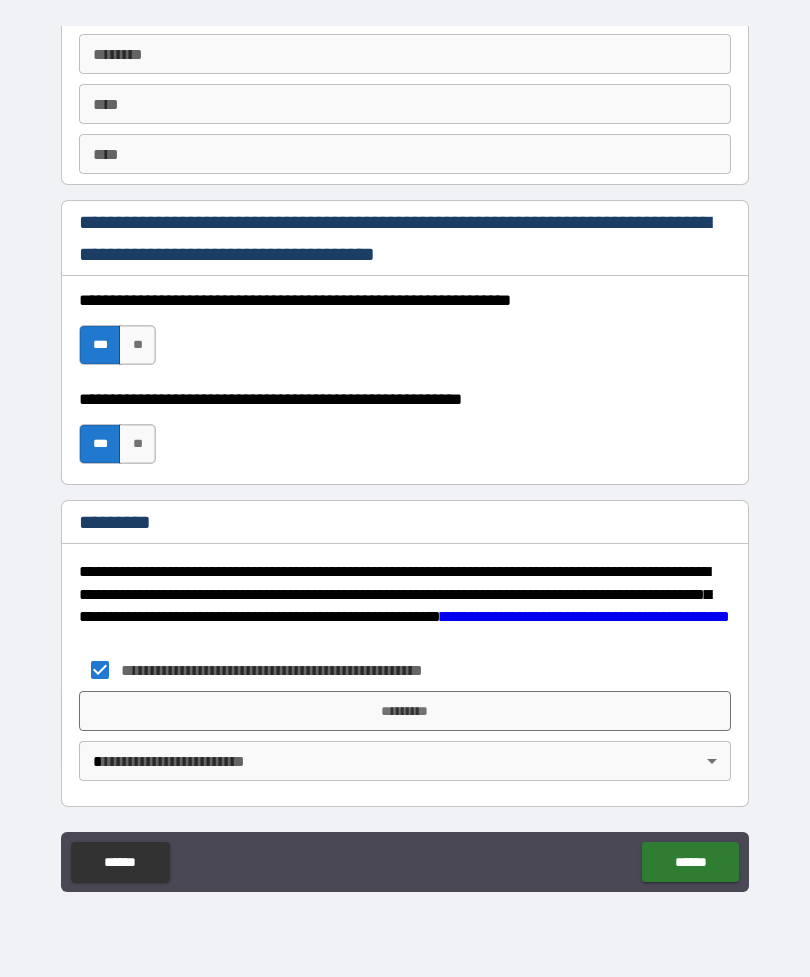 click on "*********" at bounding box center [405, 711] 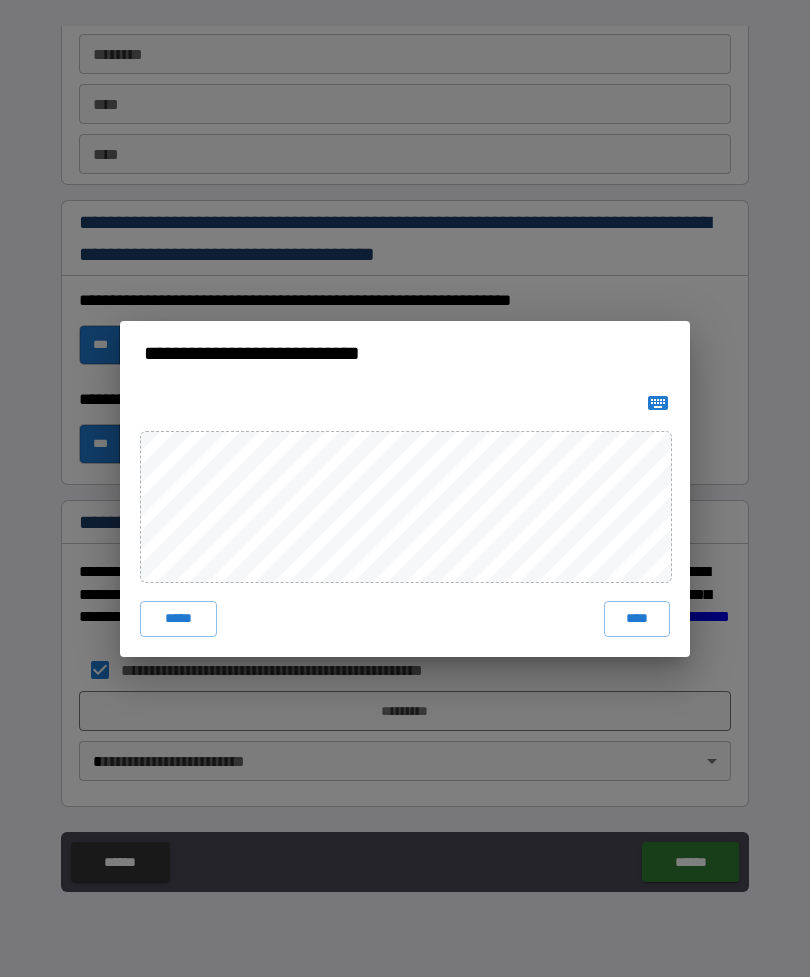 click on "****" at bounding box center (637, 619) 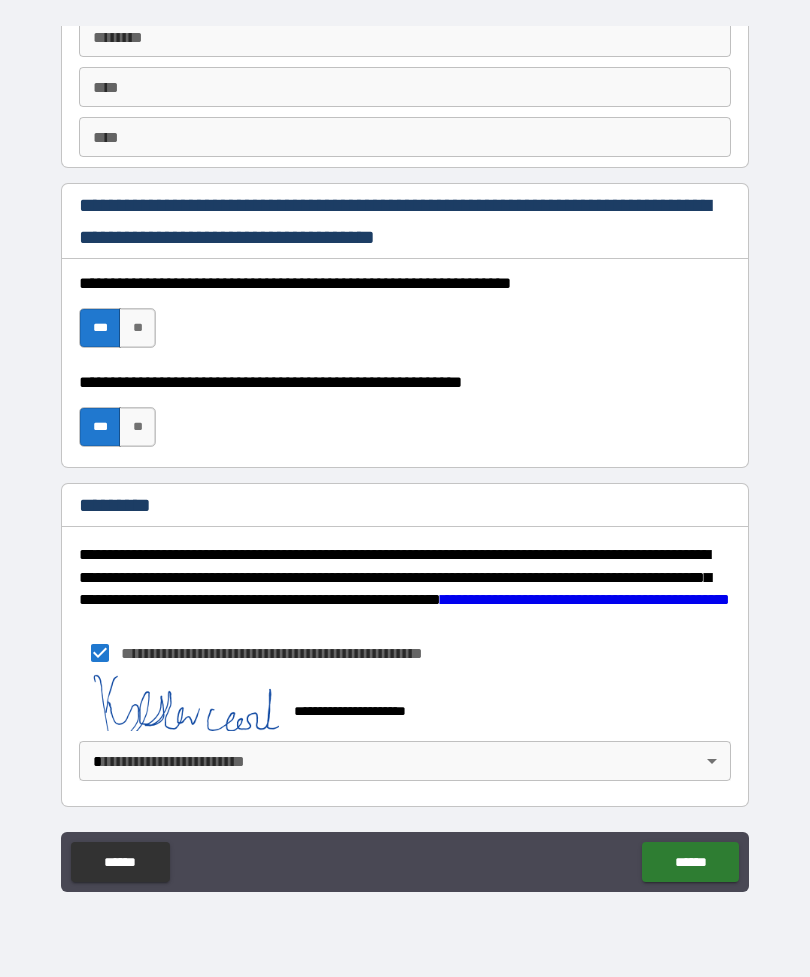 scroll, scrollTop: 2837, scrollLeft: 0, axis: vertical 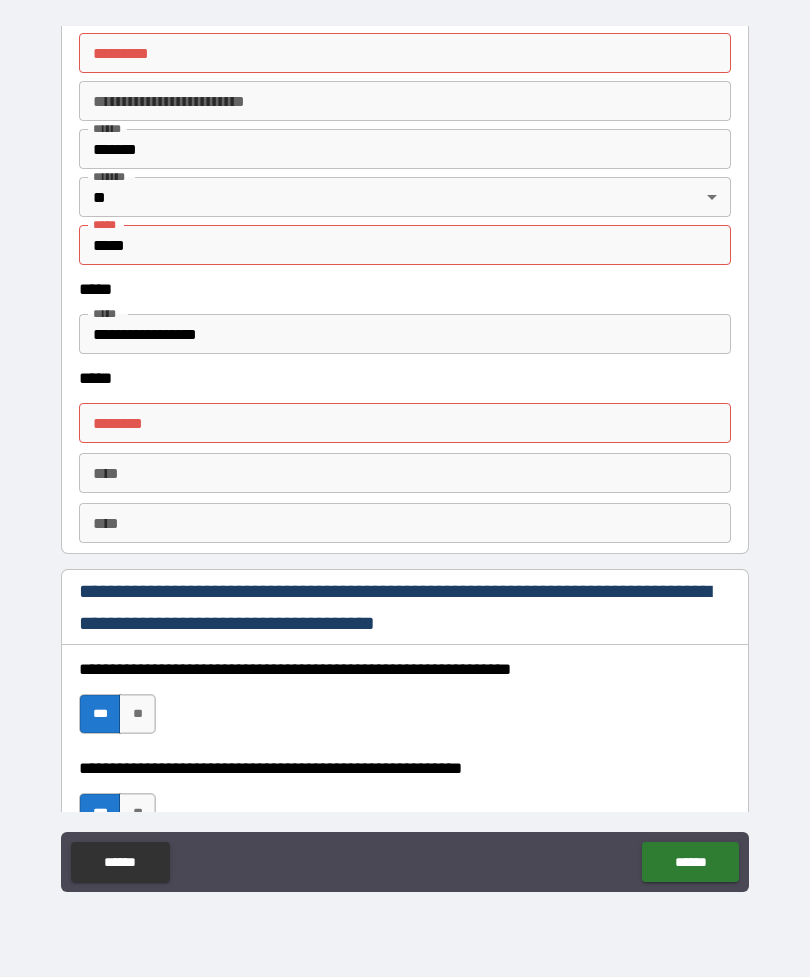 click on "******   *" at bounding box center (405, 423) 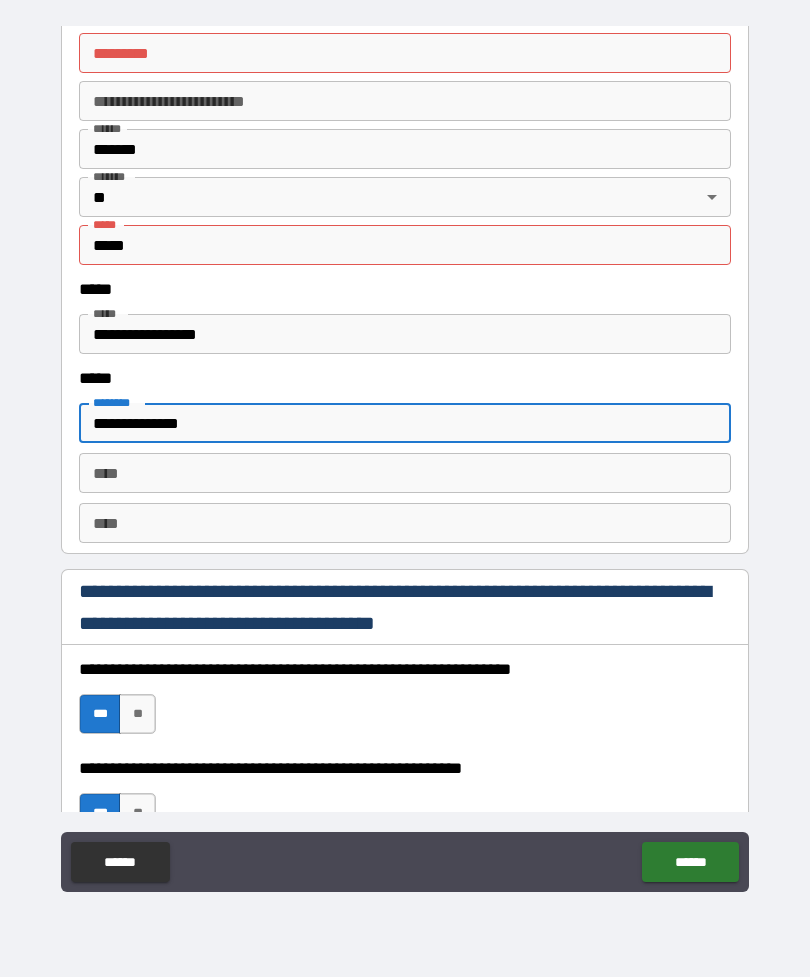 click on "*******   *" at bounding box center (405, 53) 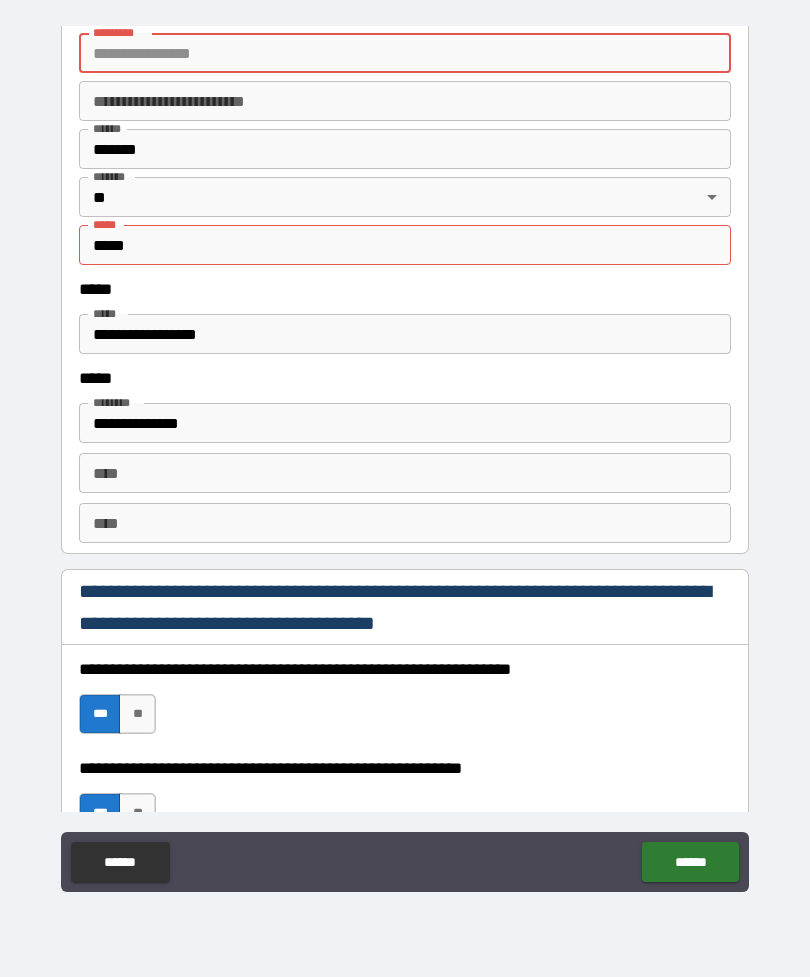 click on "*******   *" at bounding box center [405, 53] 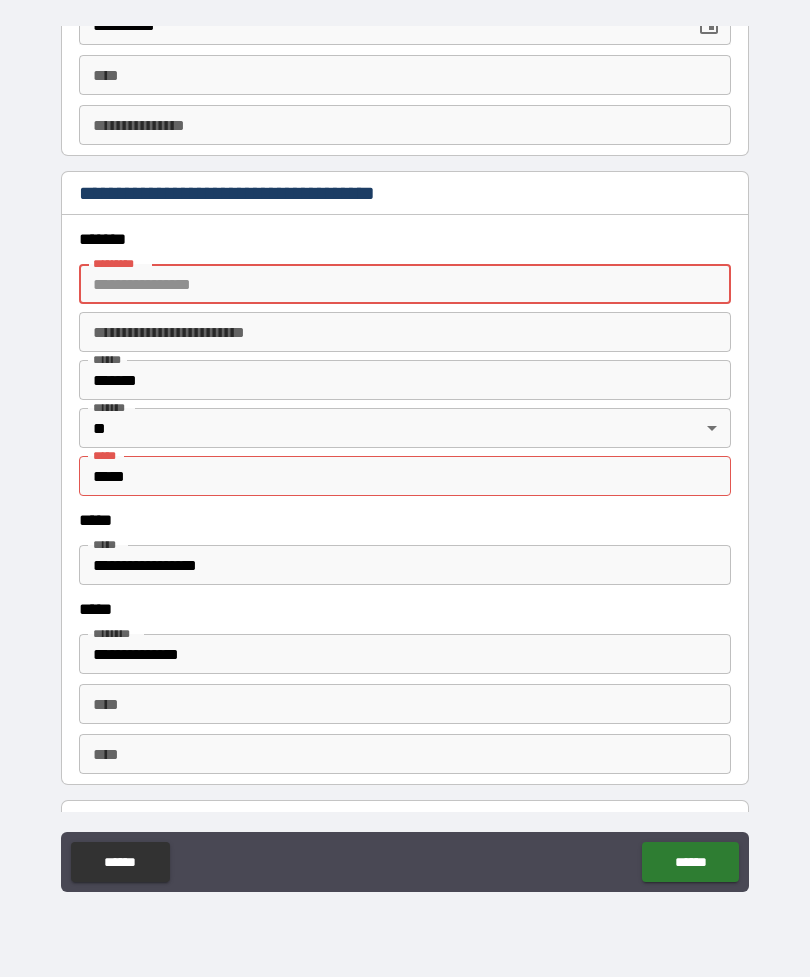 scroll, scrollTop: 2224, scrollLeft: 0, axis: vertical 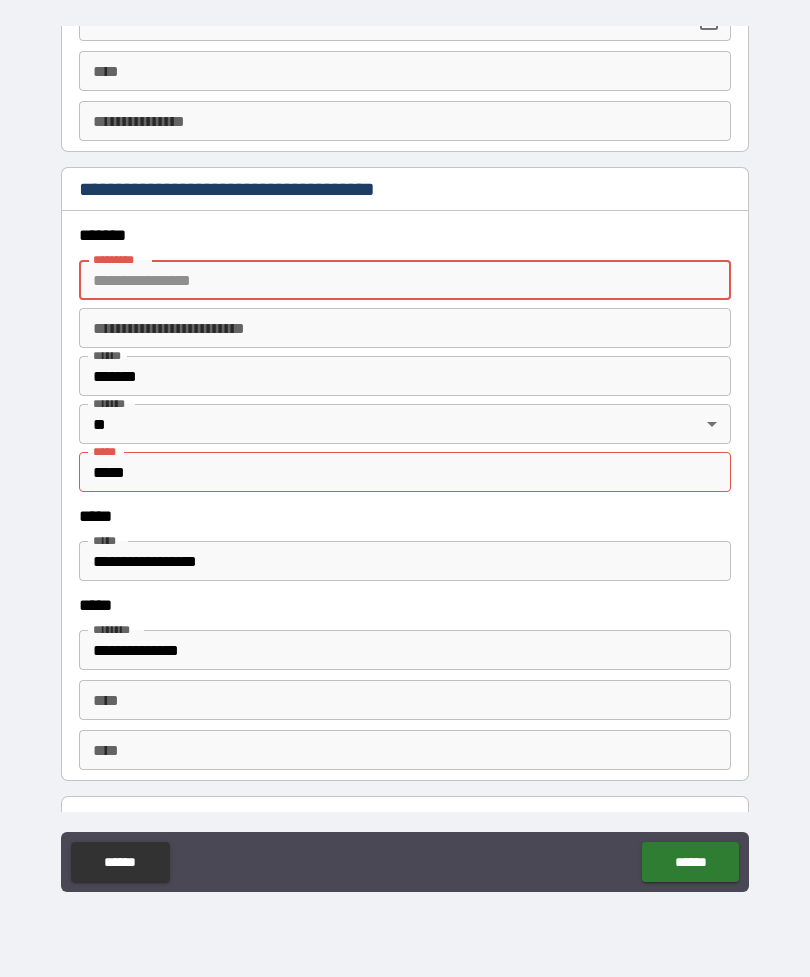 click on "*******   *" at bounding box center [405, 280] 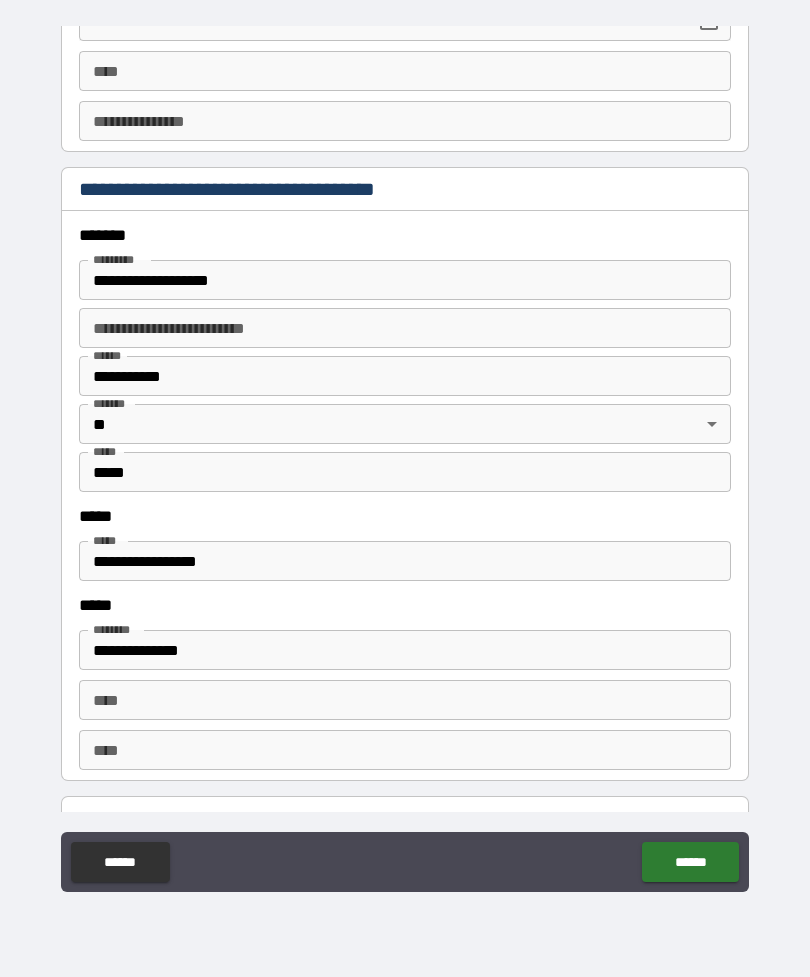 click on "******" at bounding box center (690, 862) 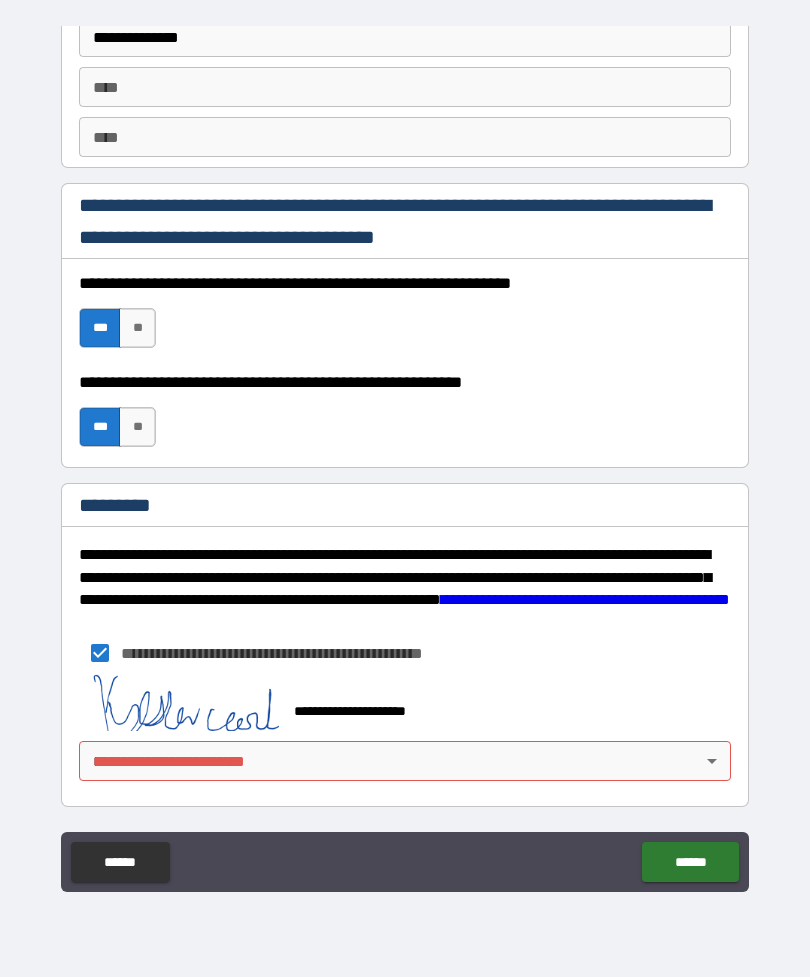 scroll, scrollTop: 2837, scrollLeft: 0, axis: vertical 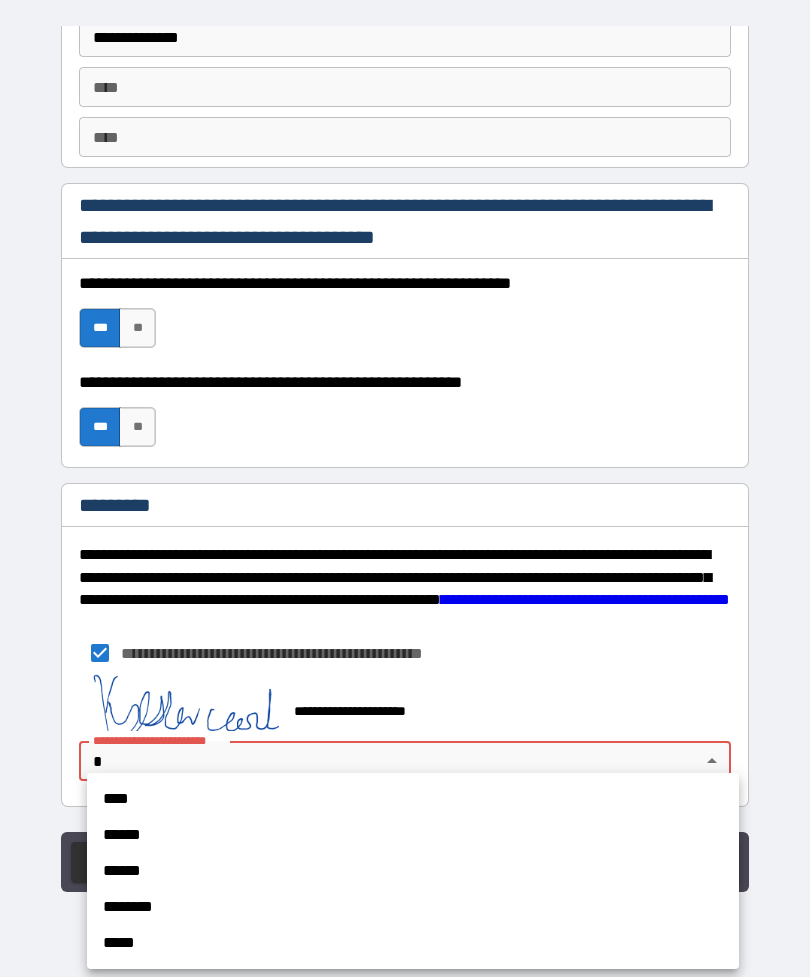 click on "****" at bounding box center (413, 799) 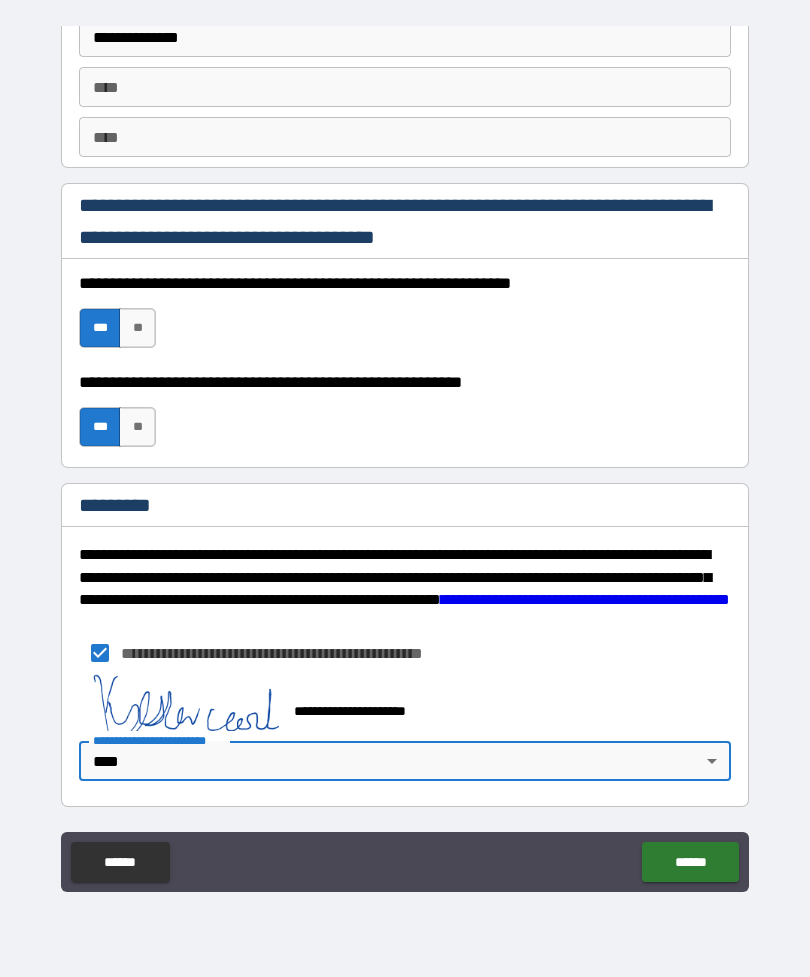 click on "******" at bounding box center [690, 862] 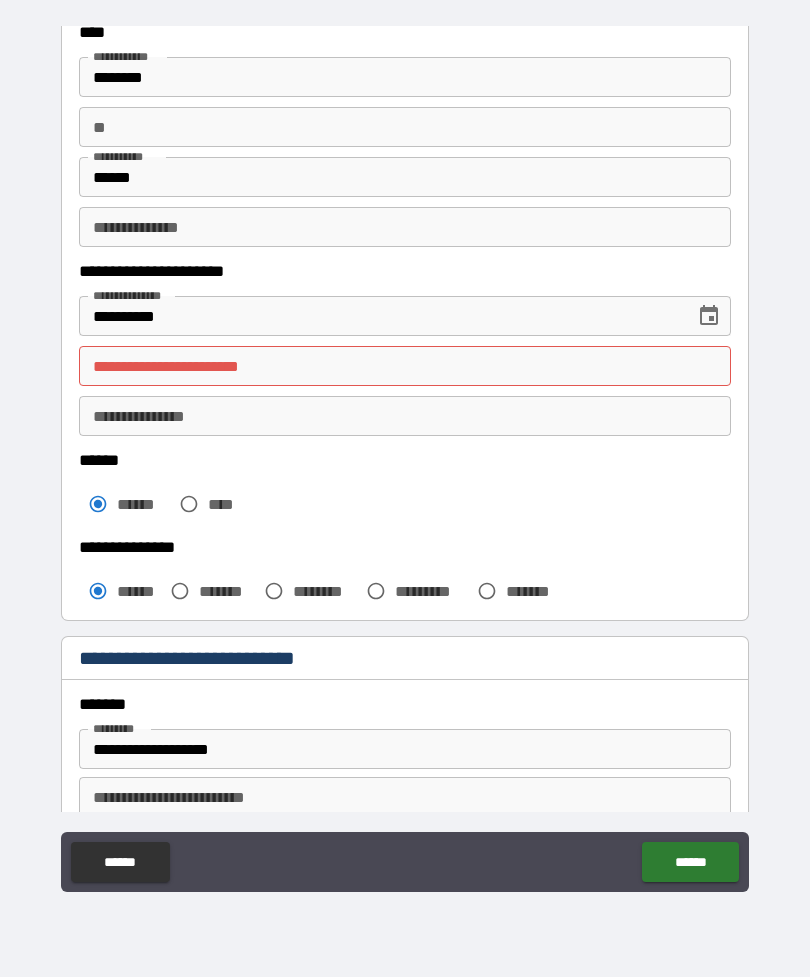 scroll, scrollTop: 120, scrollLeft: 0, axis: vertical 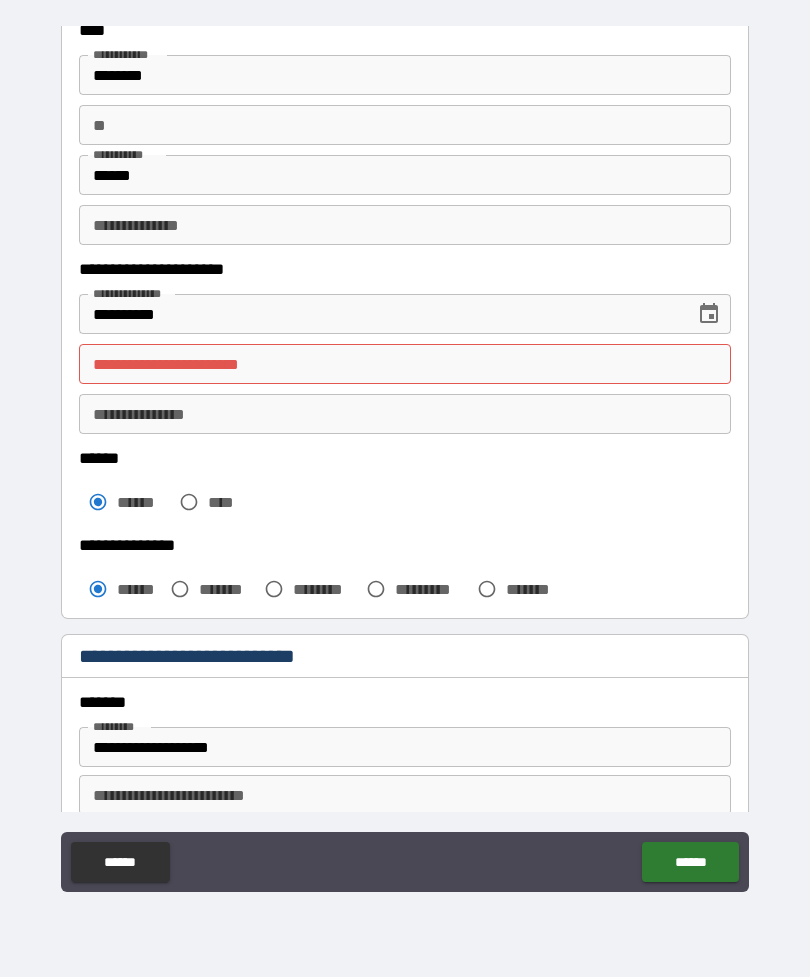 click on "**********" at bounding box center [405, 364] 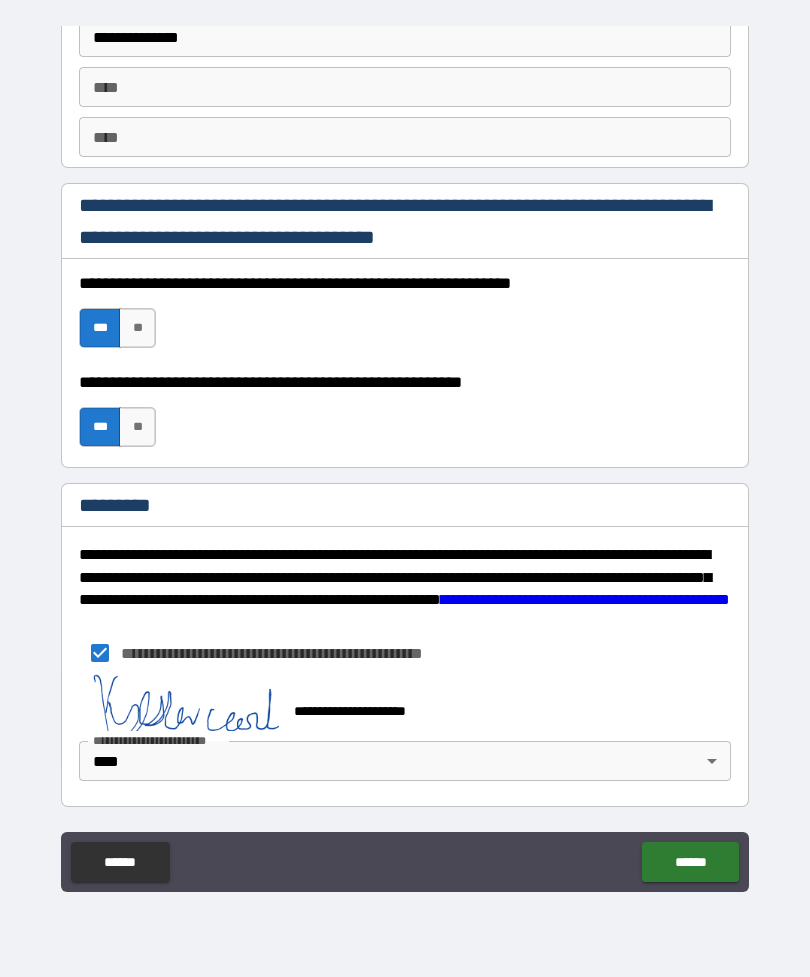 scroll, scrollTop: 2837, scrollLeft: 0, axis: vertical 